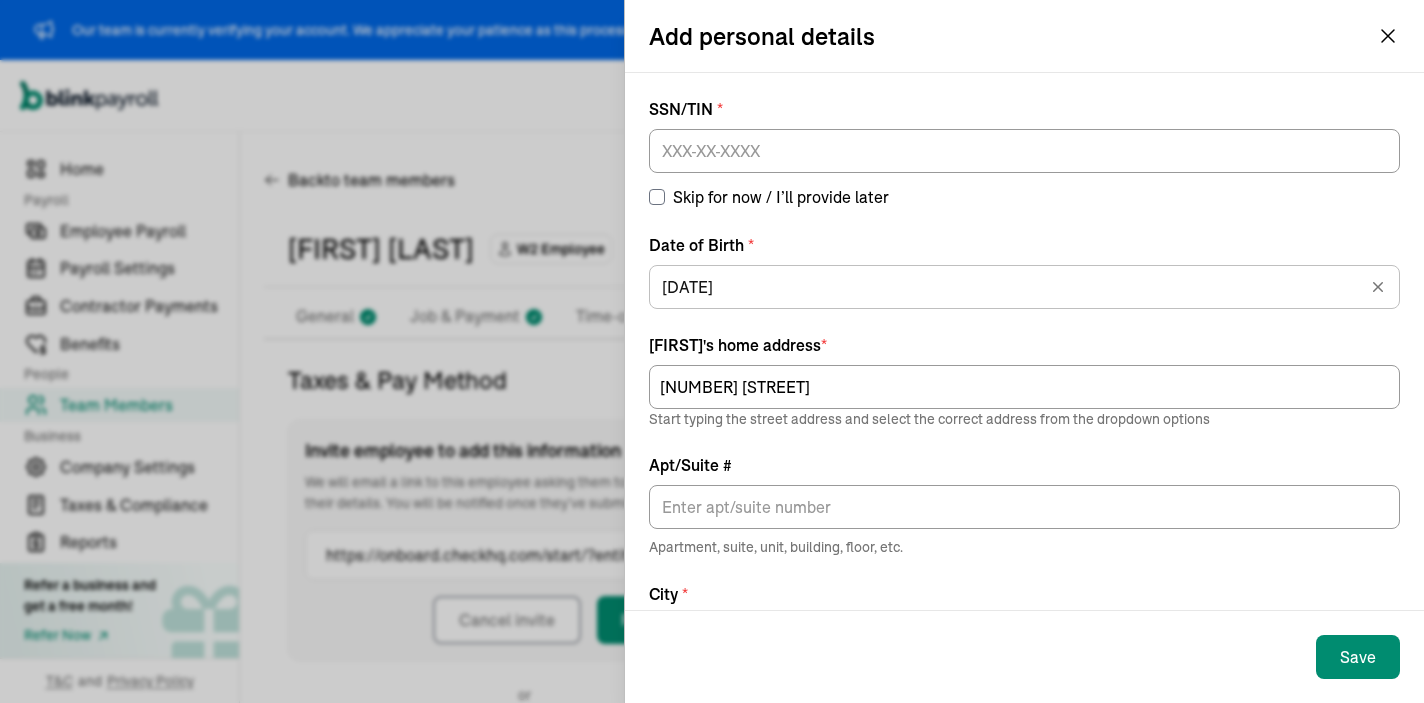 scroll, scrollTop: 0, scrollLeft: 0, axis: both 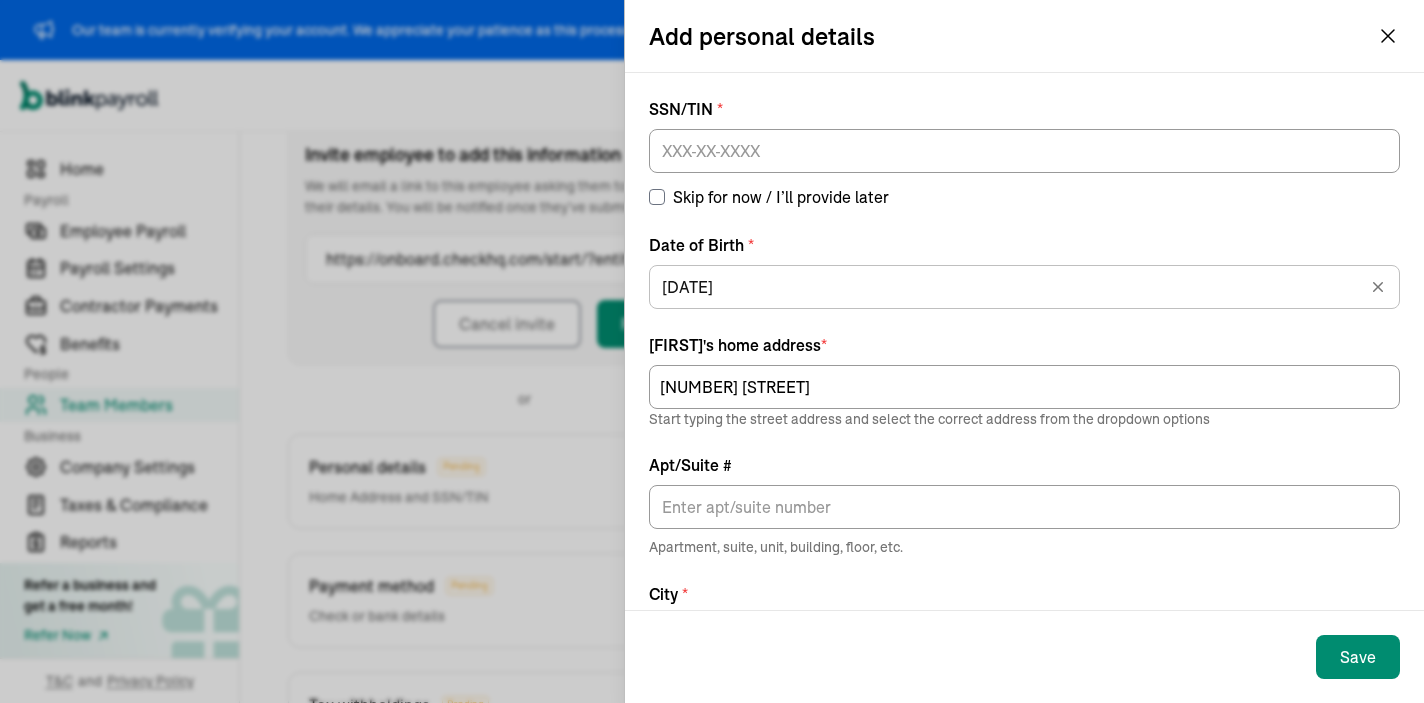 click 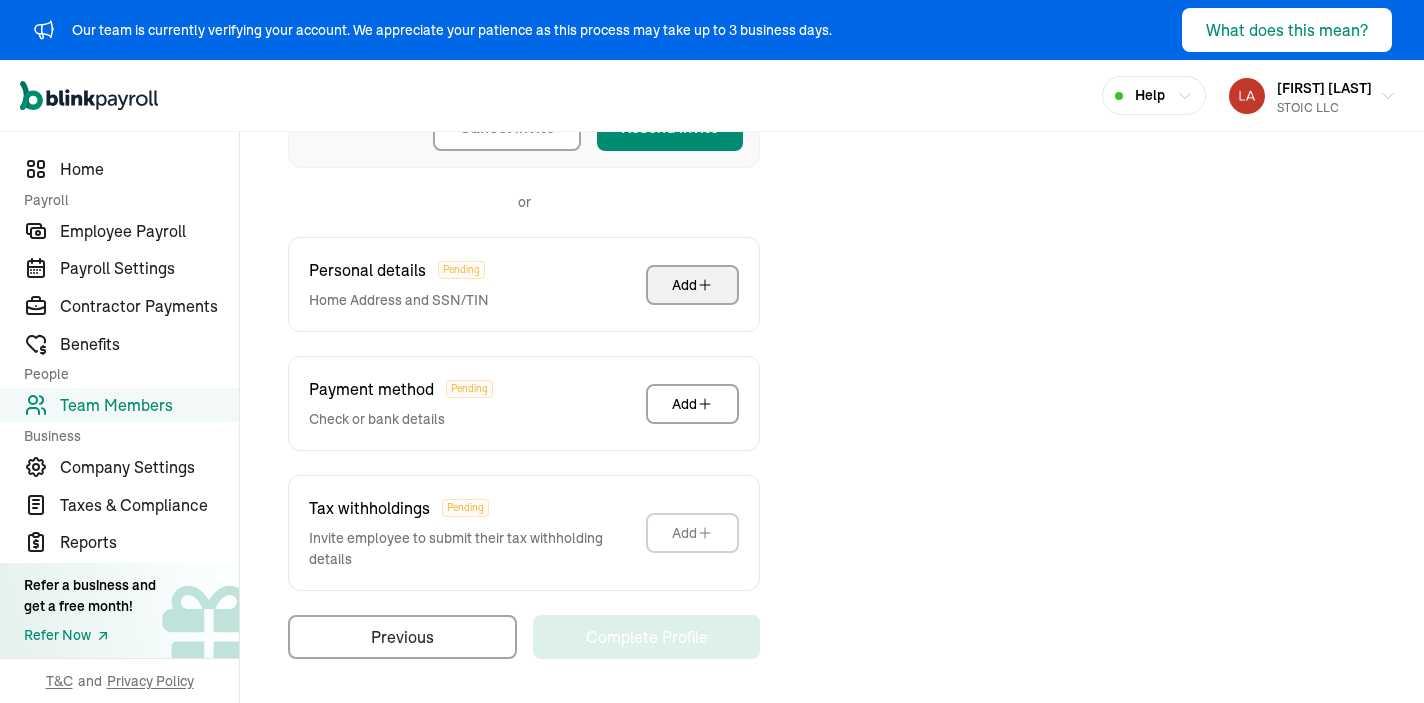 scroll, scrollTop: 493, scrollLeft: 0, axis: vertical 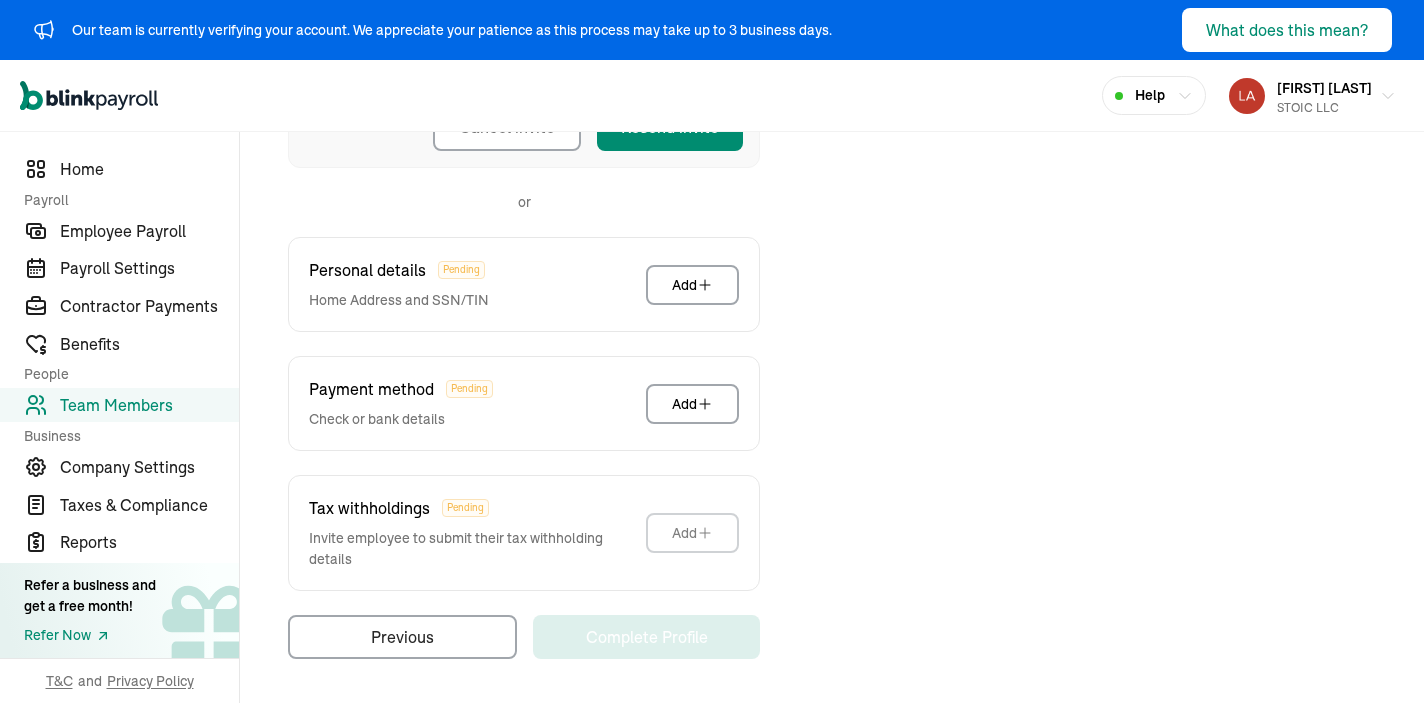 click on "Team Members" at bounding box center (149, 405) 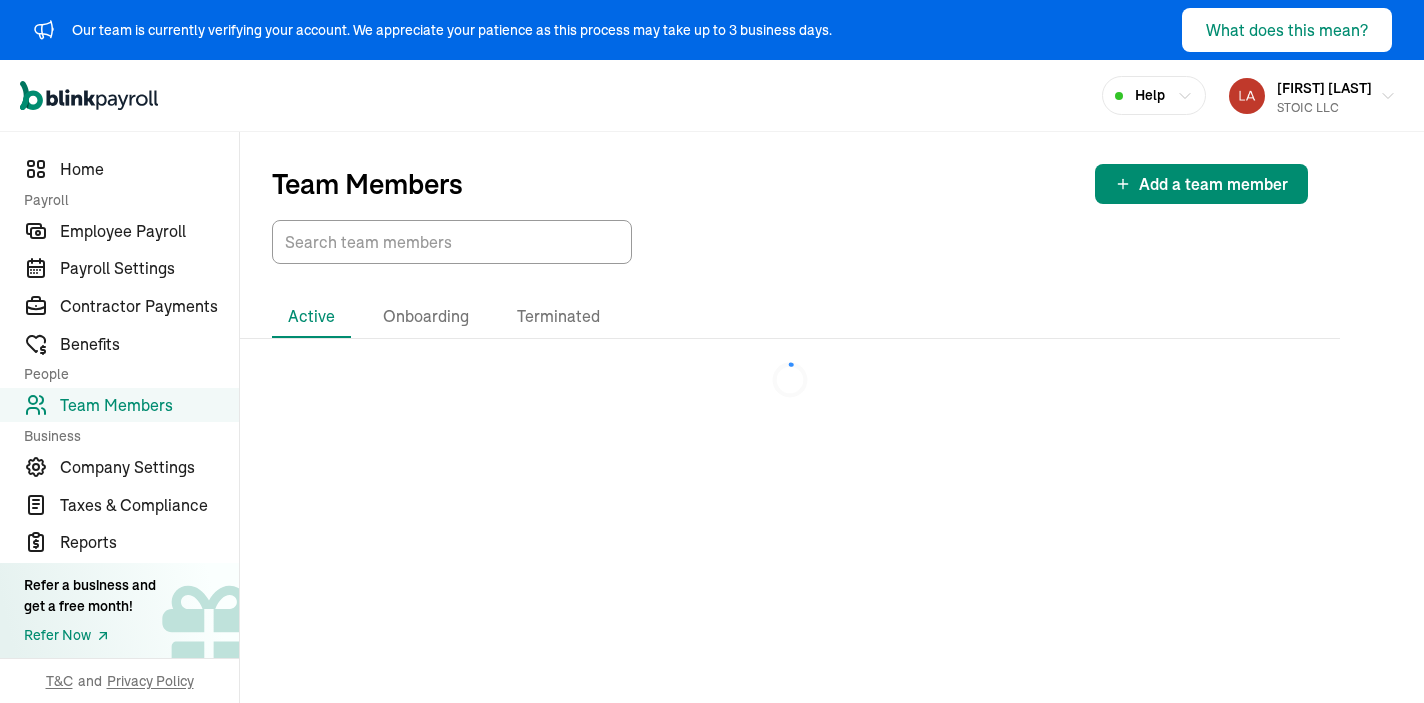 scroll, scrollTop: 0, scrollLeft: 0, axis: both 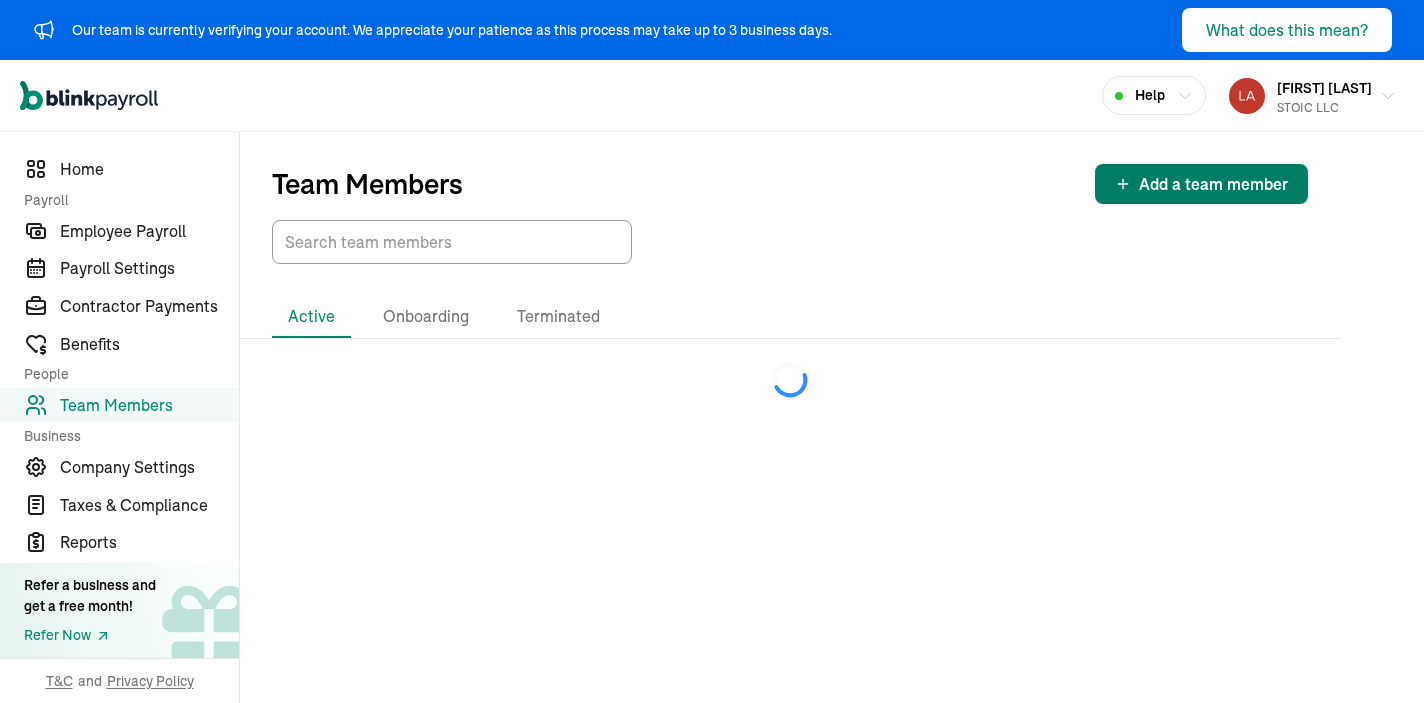 click on "Add a team member" at bounding box center [1213, 184] 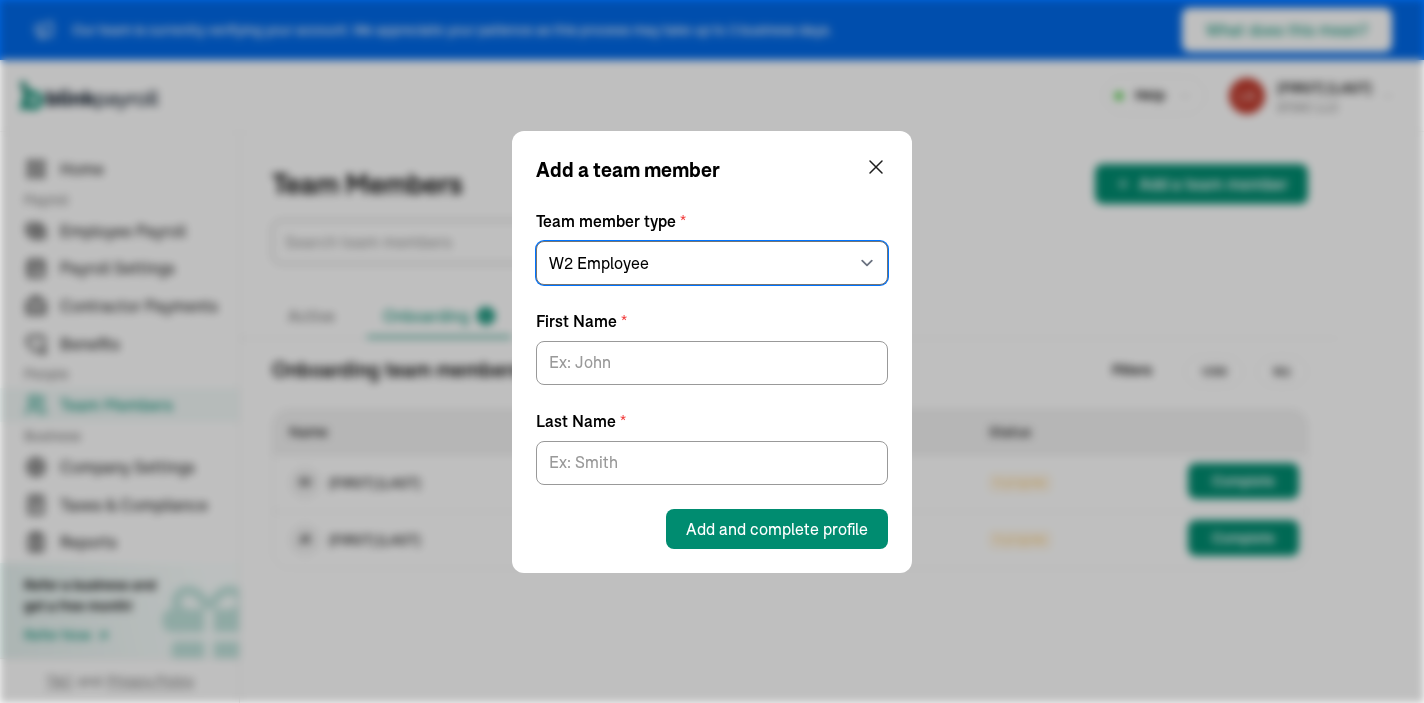 select on "contractor" 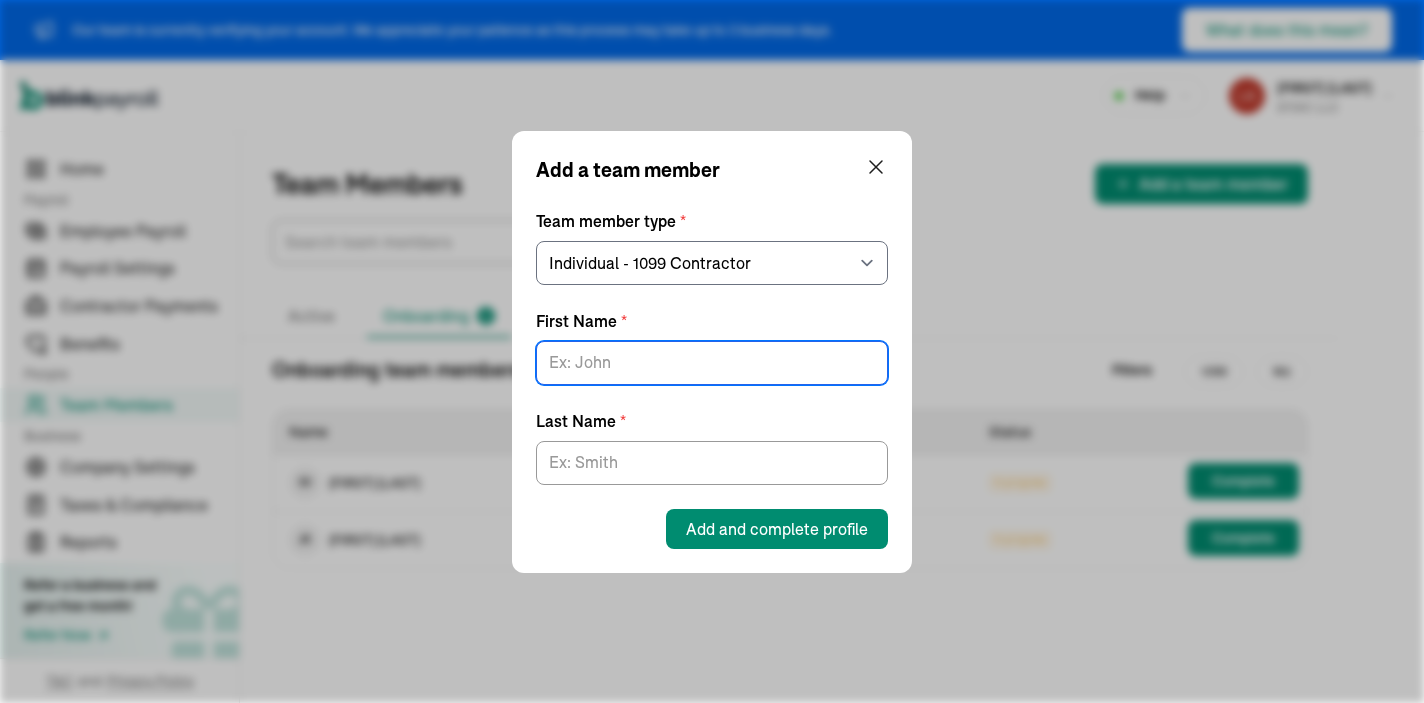 click on "First Name   *" at bounding box center [712, 363] 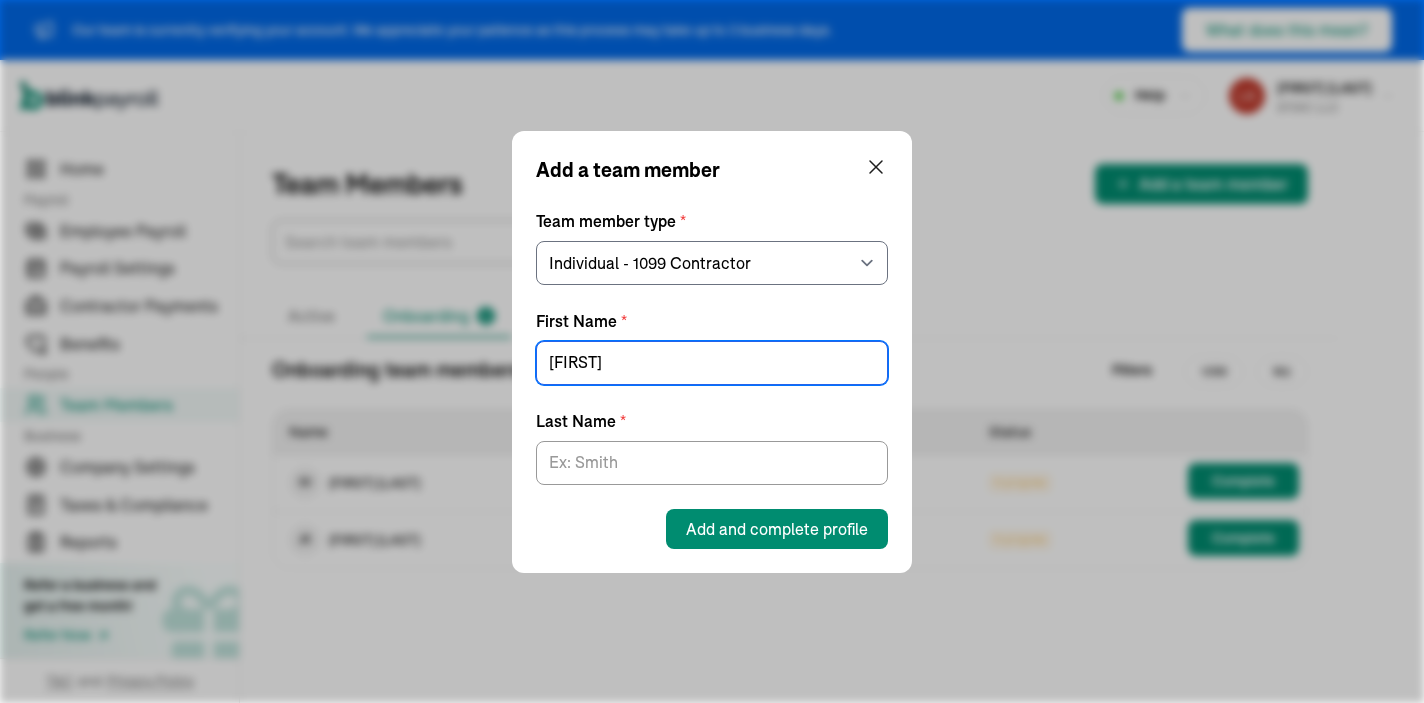 type on "[FIRST]" 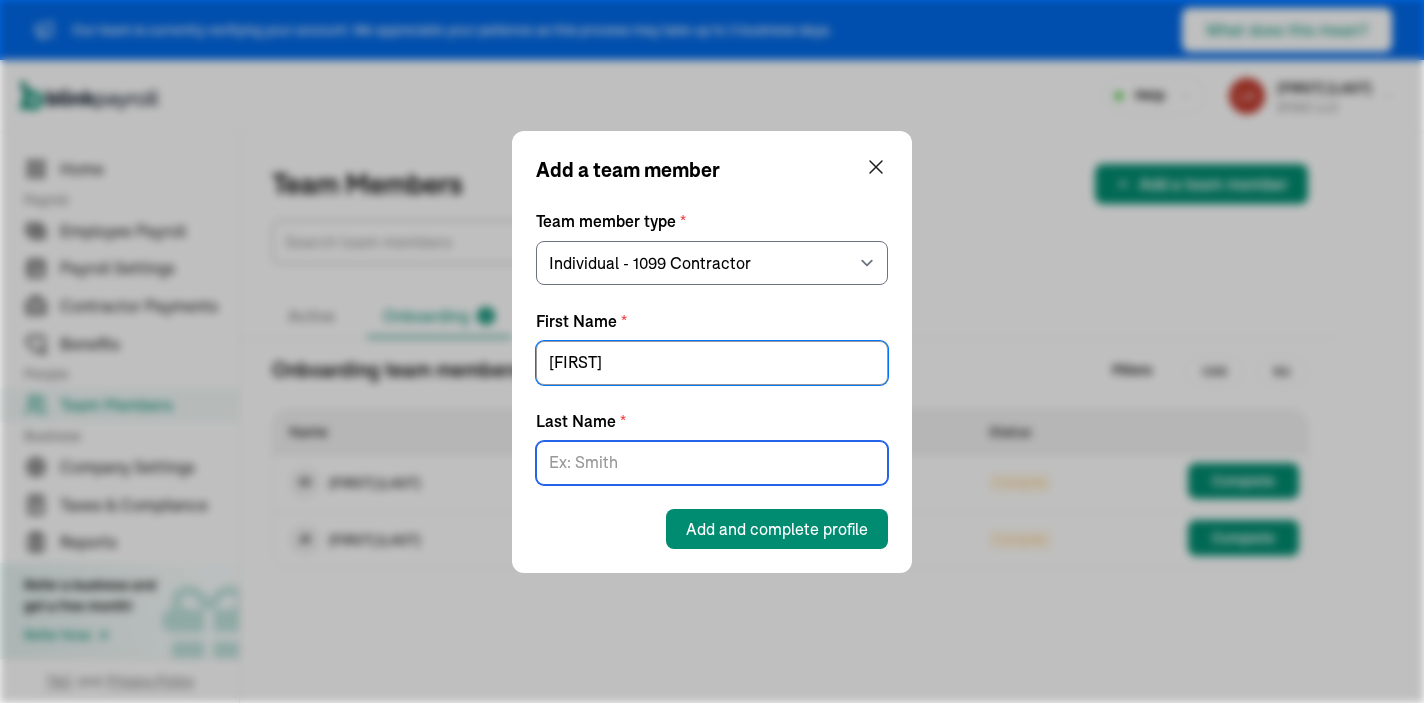 click on "Last Name   *" at bounding box center [712, 463] 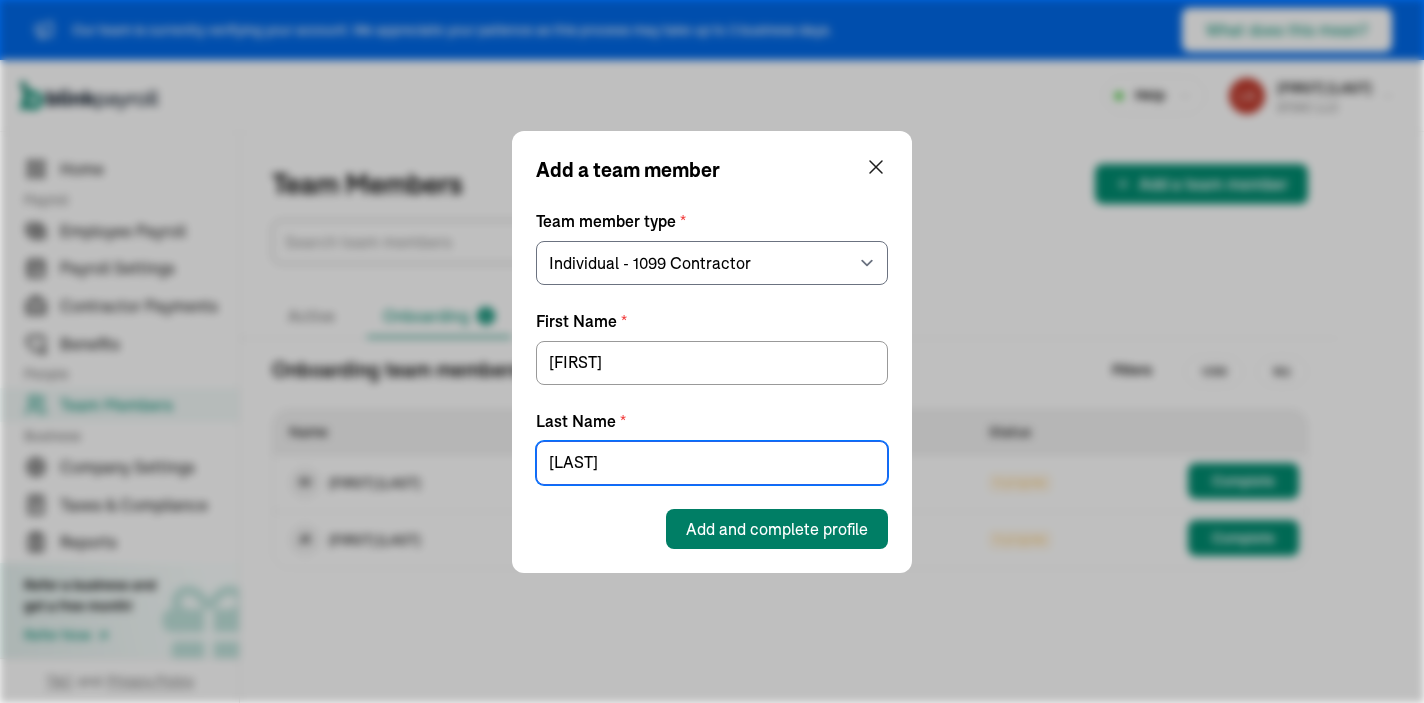 type on "[LAST]" 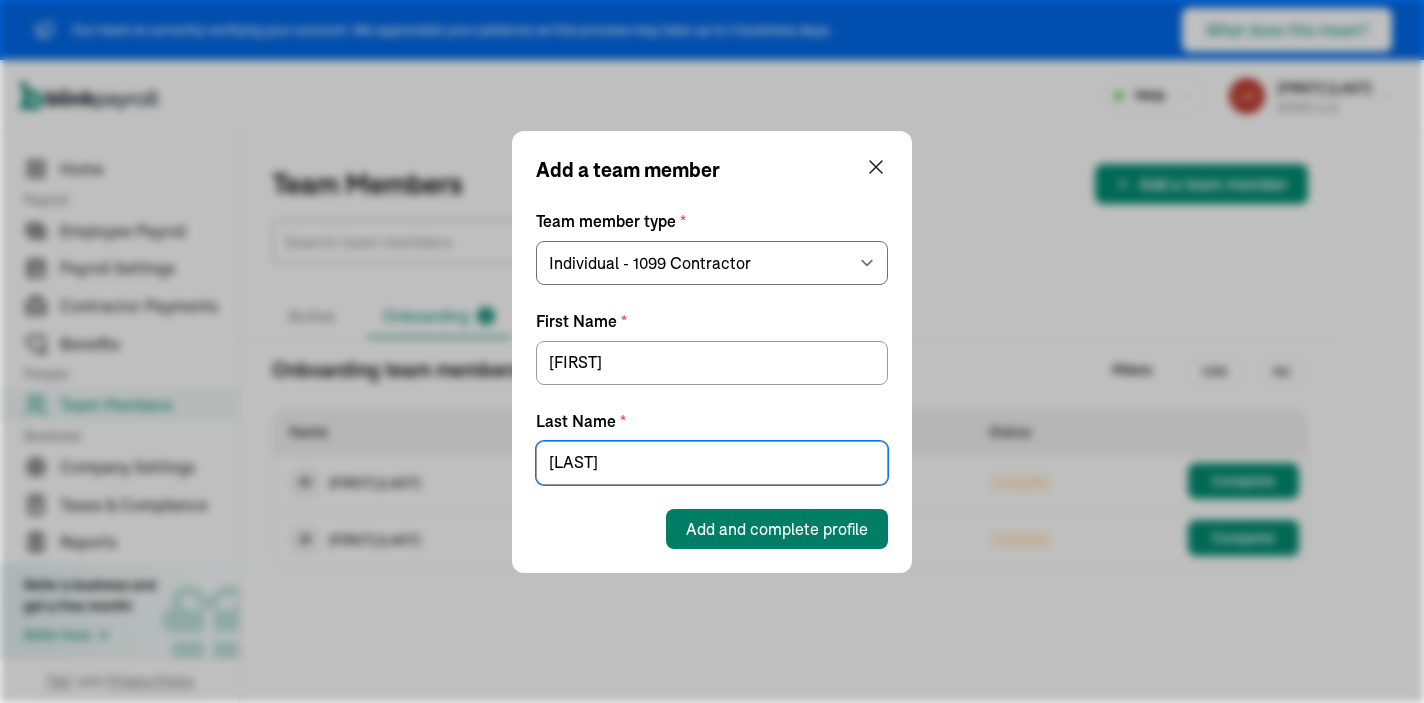 click on "Add and complete profile" at bounding box center [777, 529] 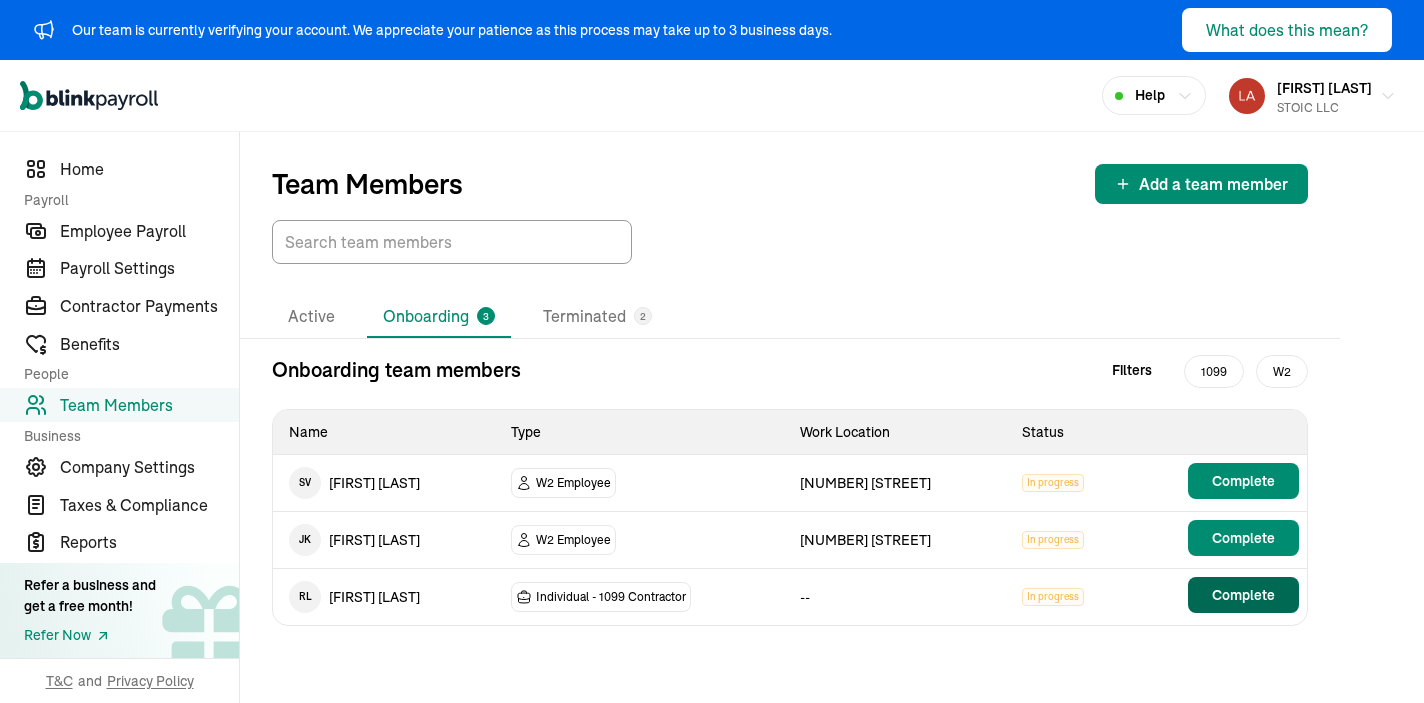click on "Complete" at bounding box center (1243, 595) 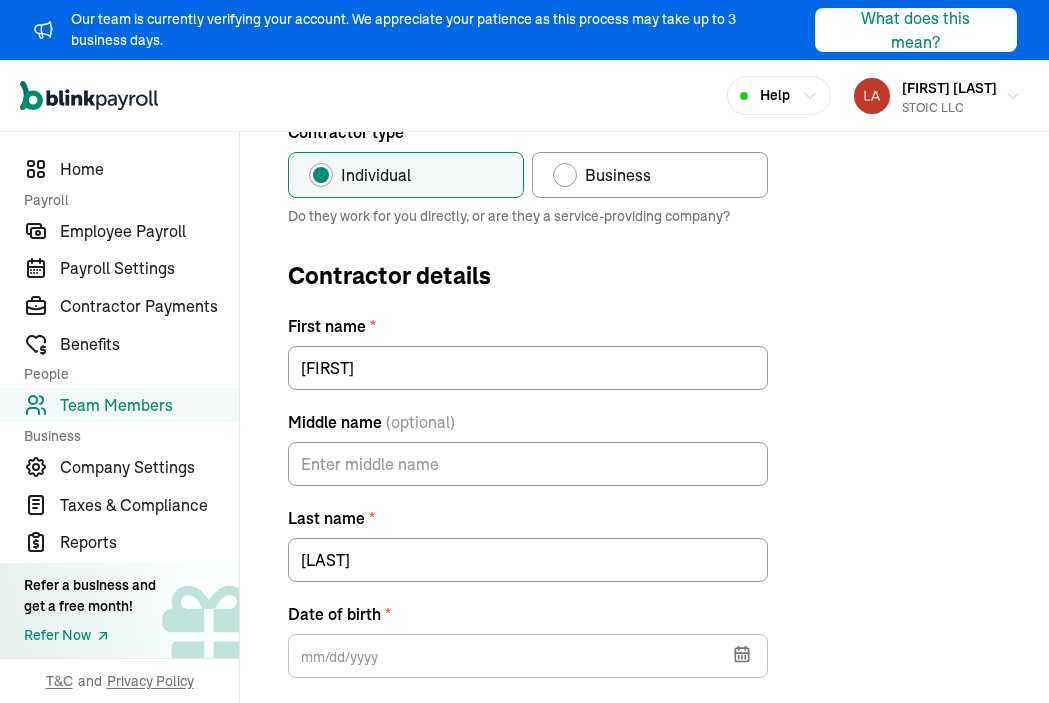 scroll, scrollTop: 241, scrollLeft: 0, axis: vertical 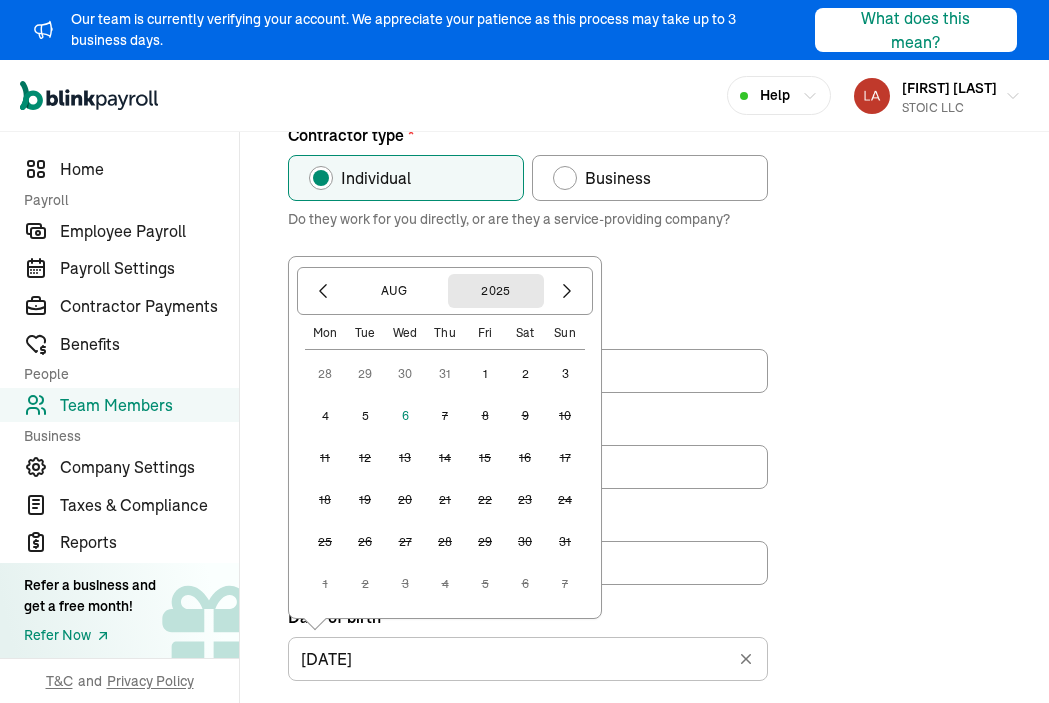 click on "2025" at bounding box center [496, 291] 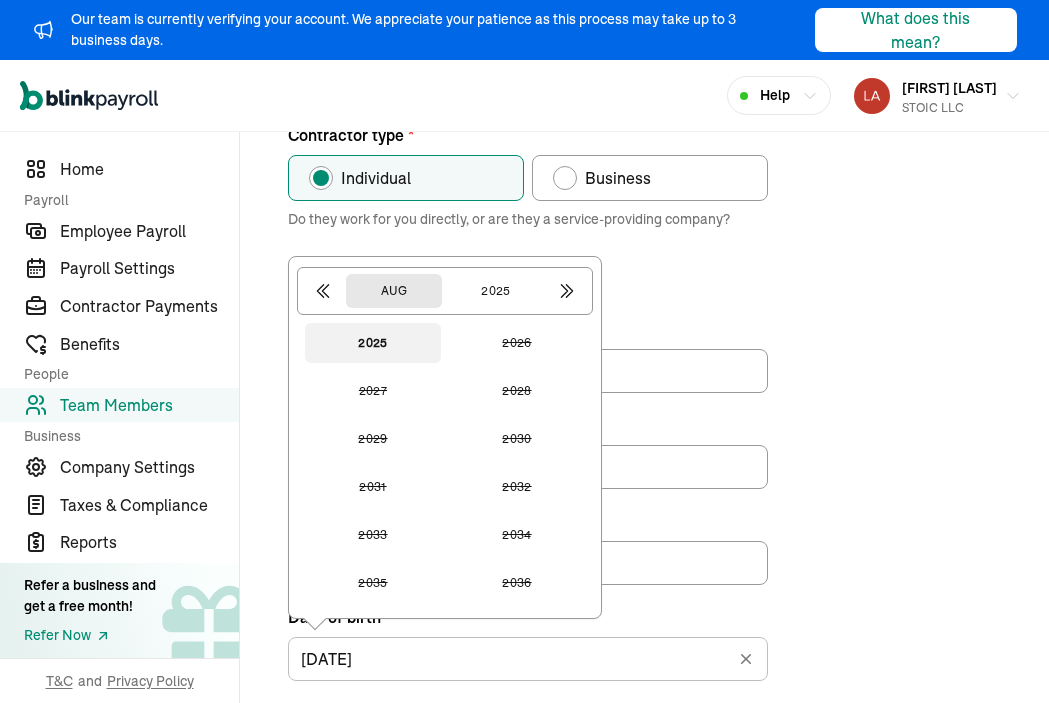 click on "Aug" at bounding box center (394, 291) 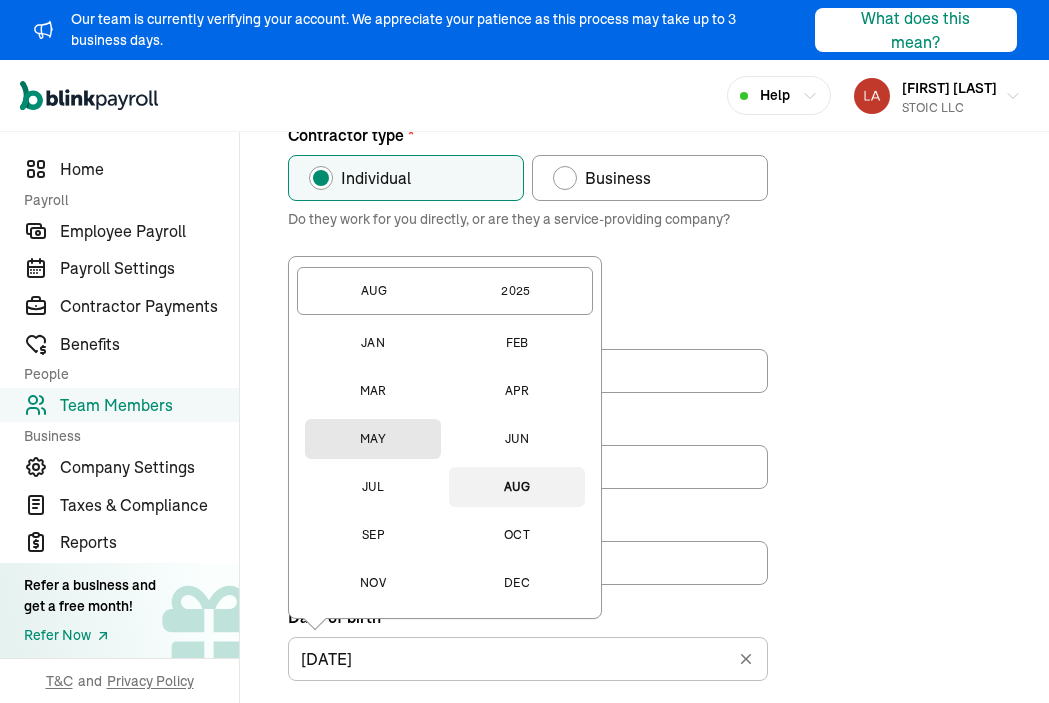 click on "May" at bounding box center (373, 439) 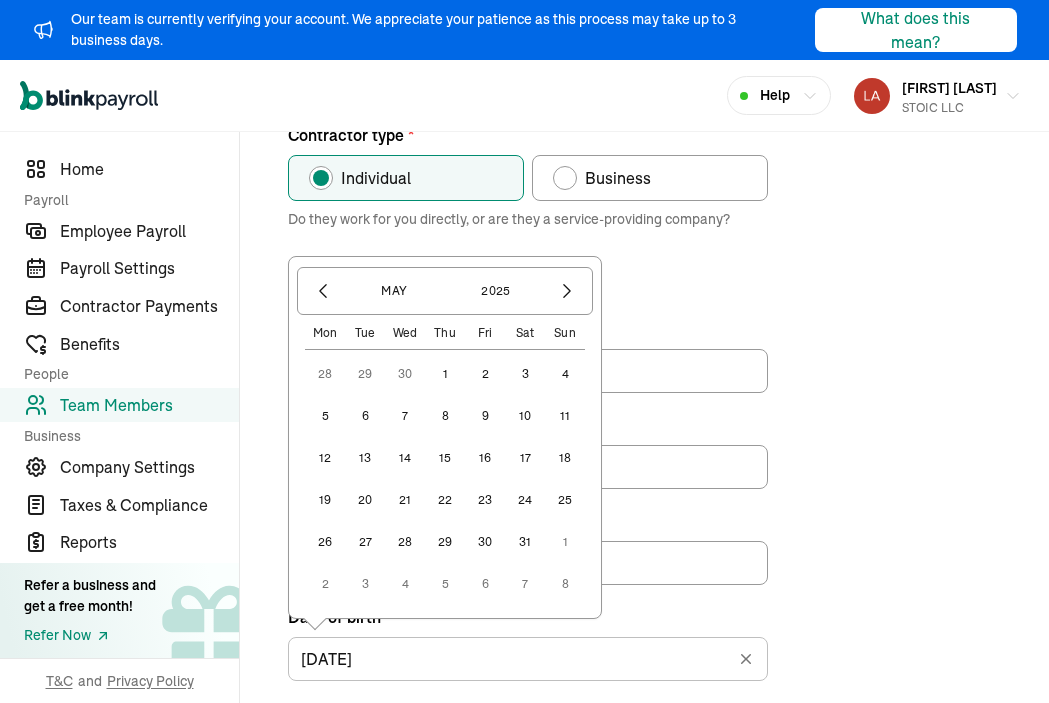 click on "8" at bounding box center (445, 416) 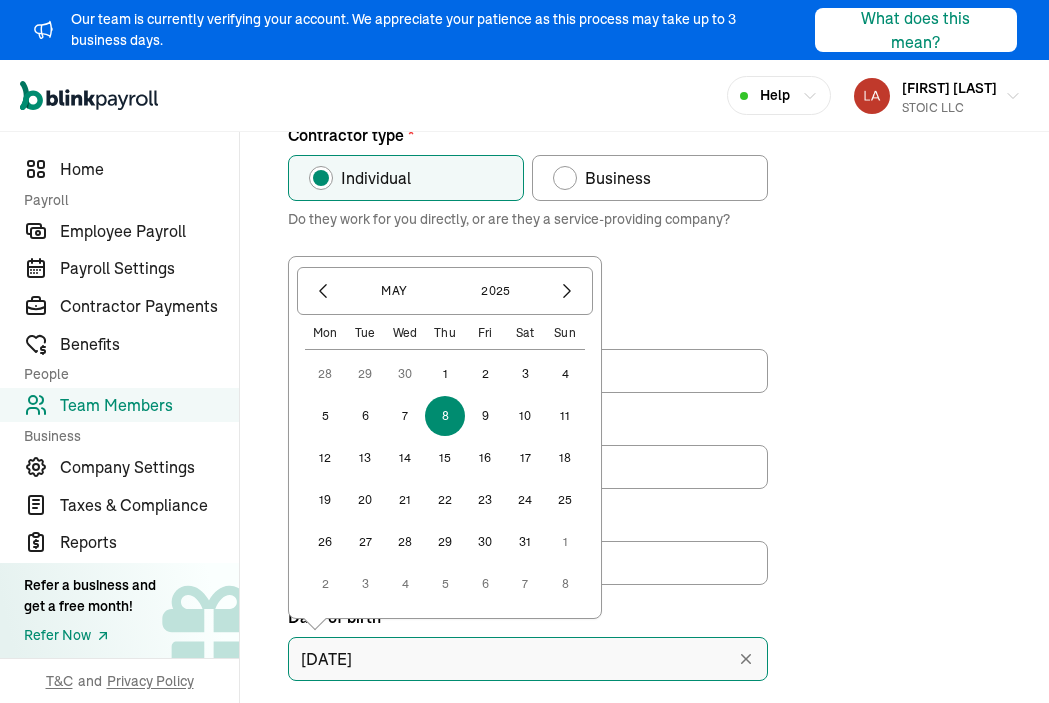 click on "[DATE]" at bounding box center [528, 659] 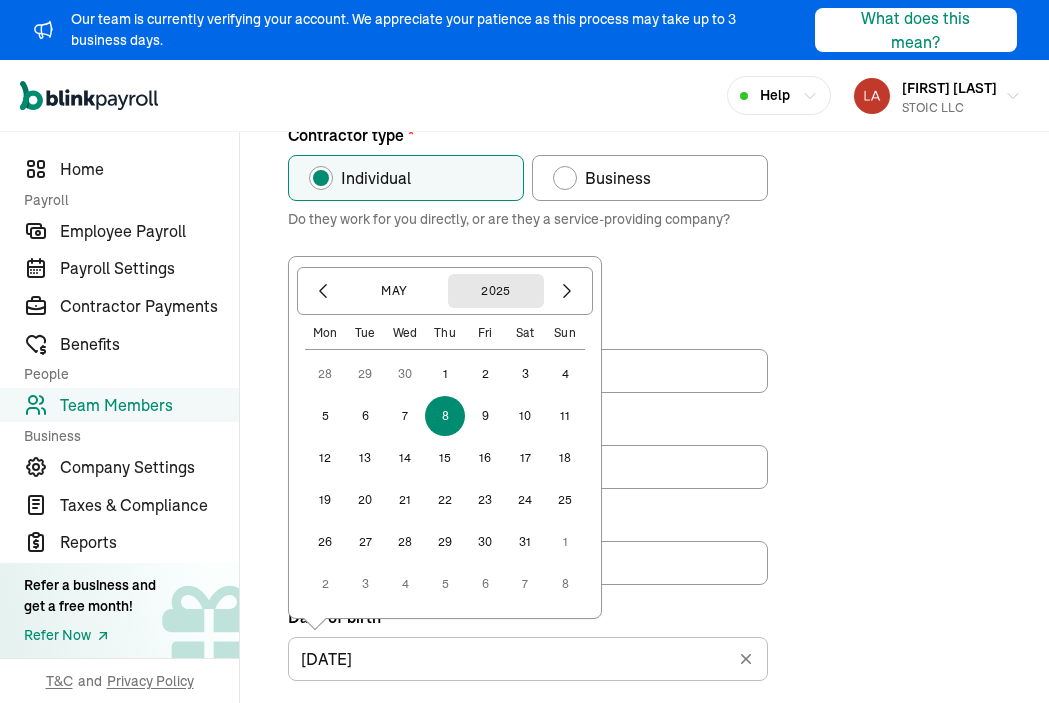 click on "2025" at bounding box center [496, 291] 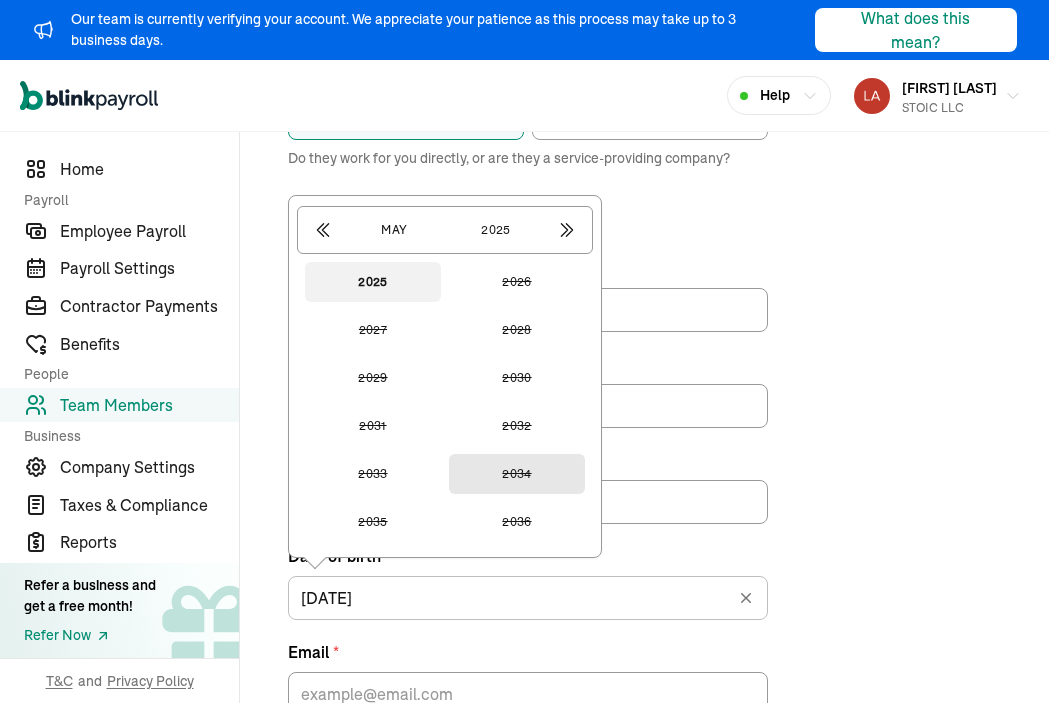 scroll, scrollTop: 299, scrollLeft: 0, axis: vertical 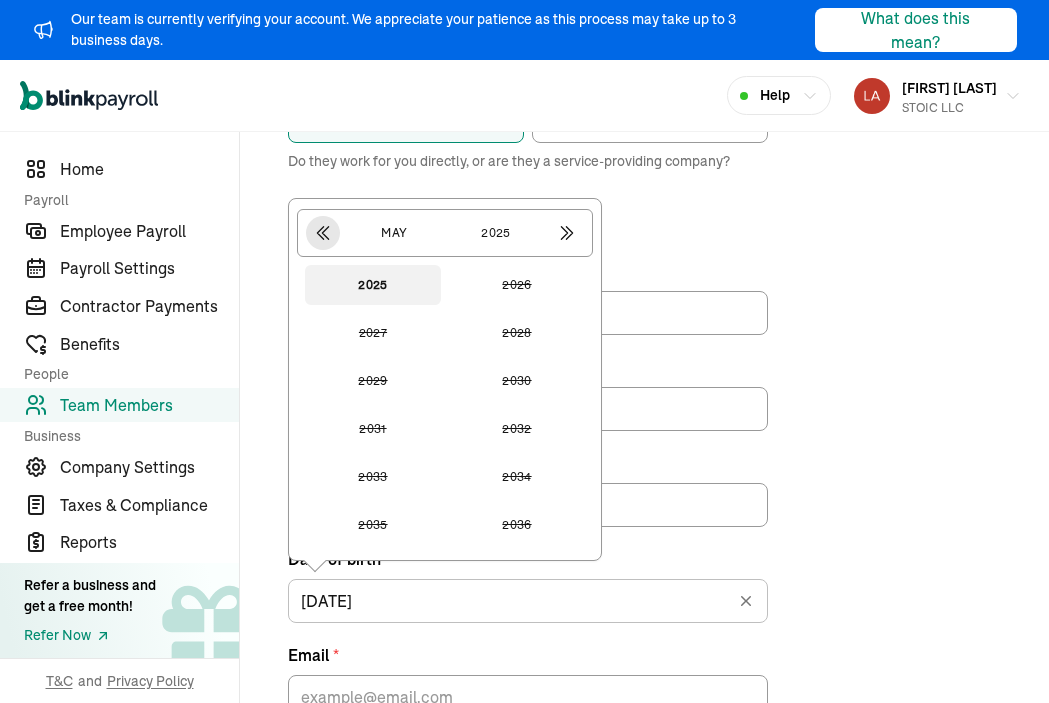 click at bounding box center [323, 233] 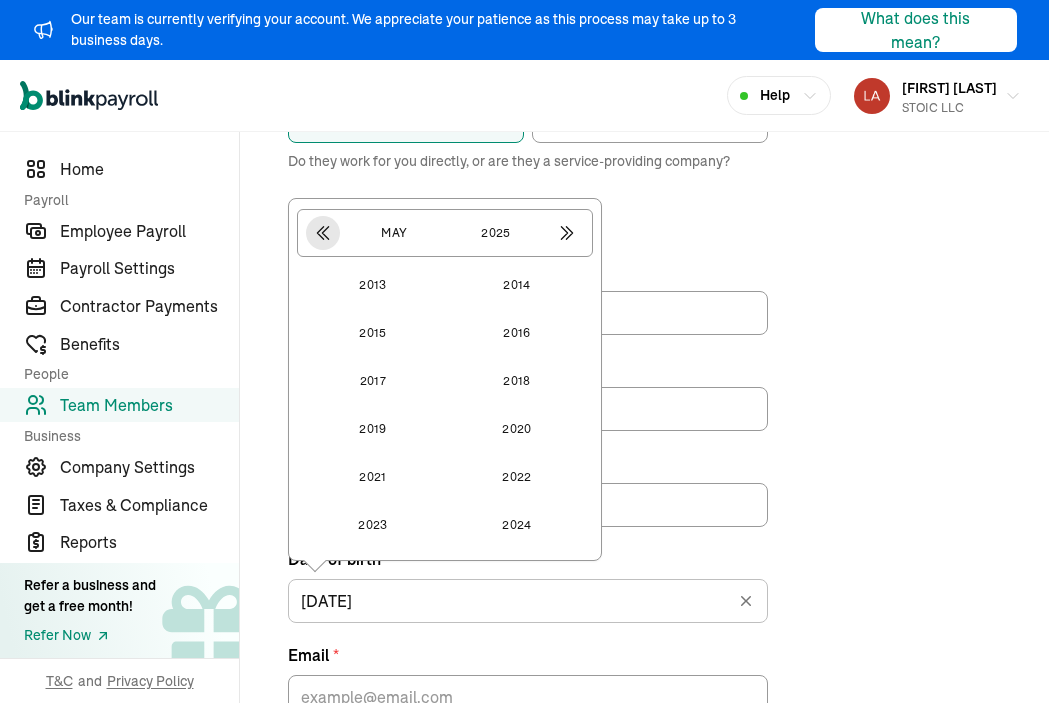 click at bounding box center (323, 233) 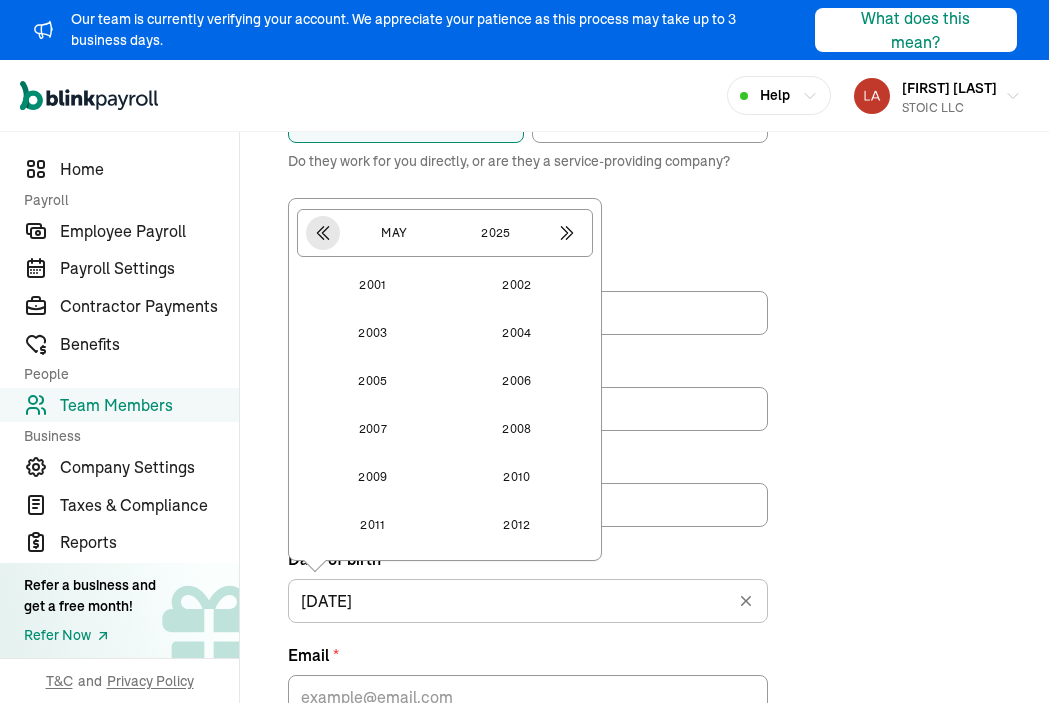 click at bounding box center (323, 233) 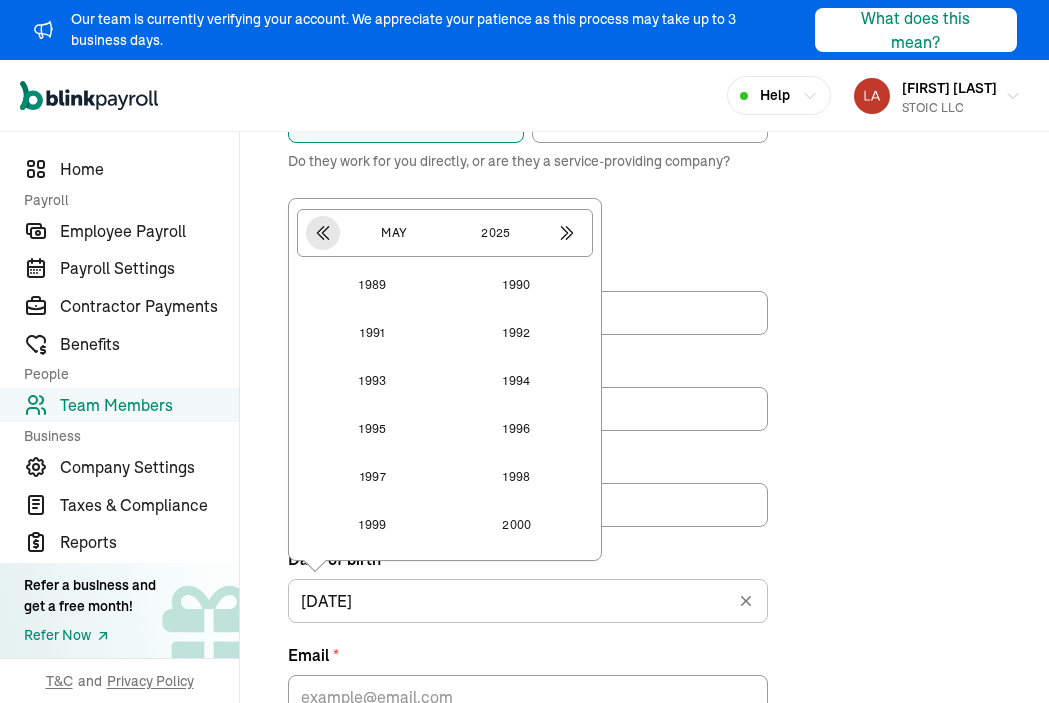 click at bounding box center (323, 233) 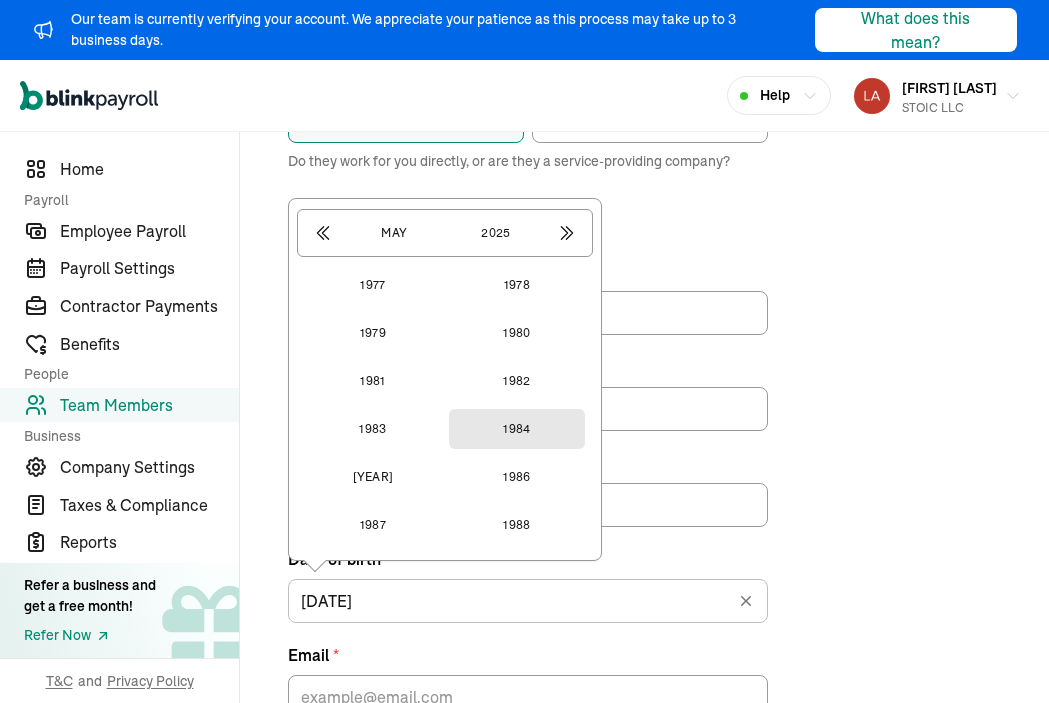 click on "1984" at bounding box center [517, 429] 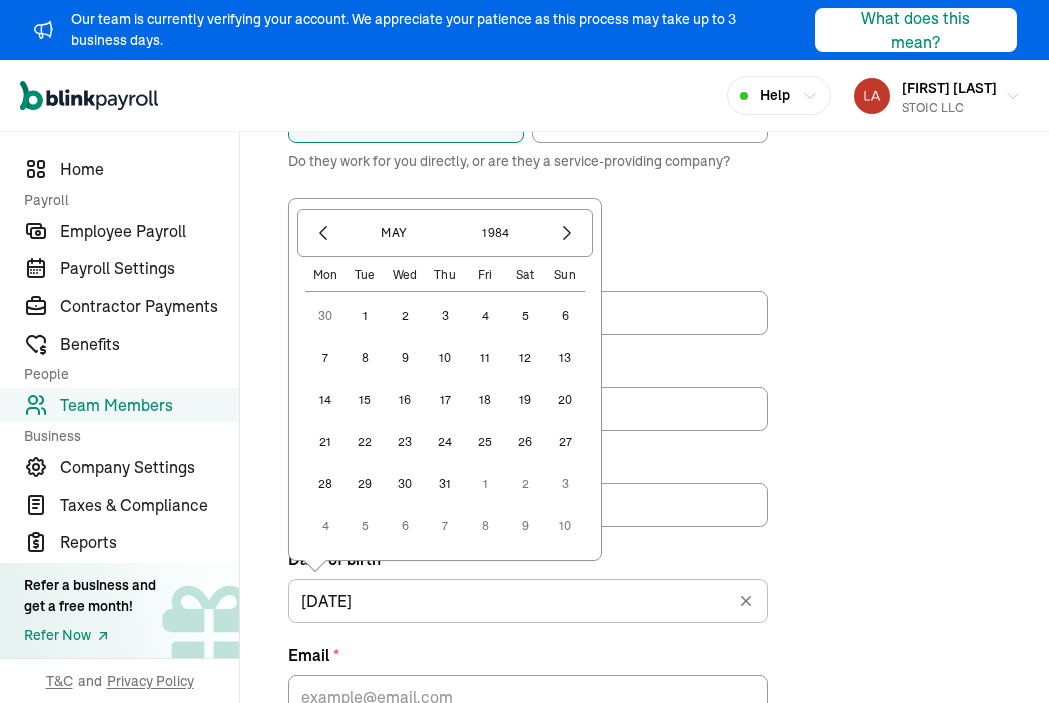 click on "8" at bounding box center [365, 358] 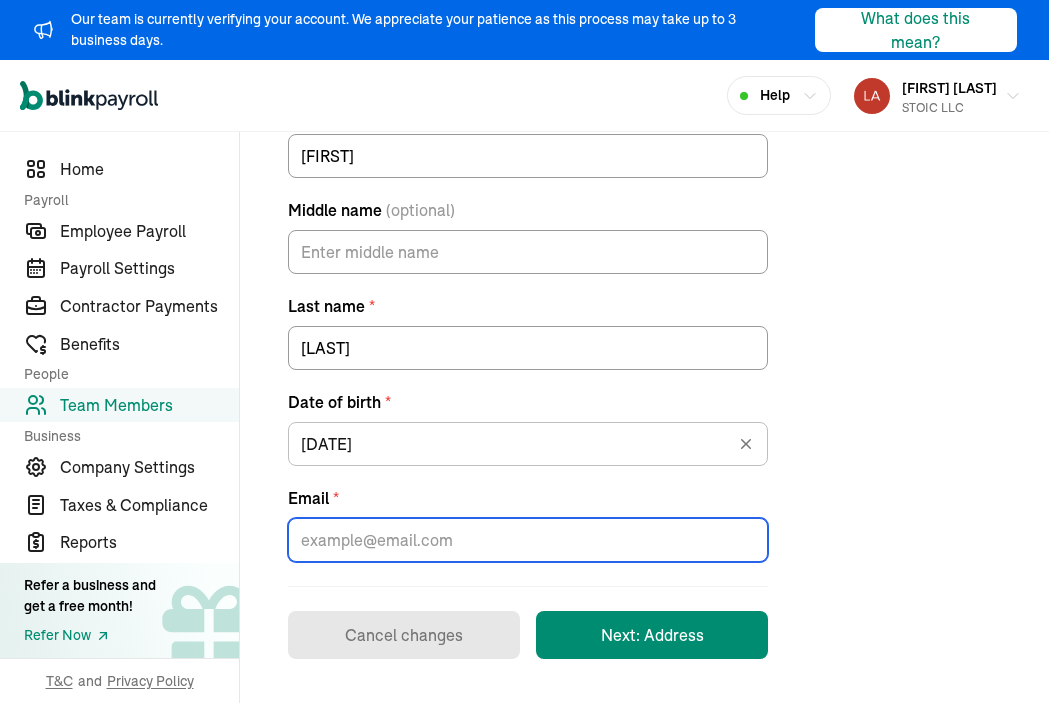 scroll, scrollTop: 456, scrollLeft: 0, axis: vertical 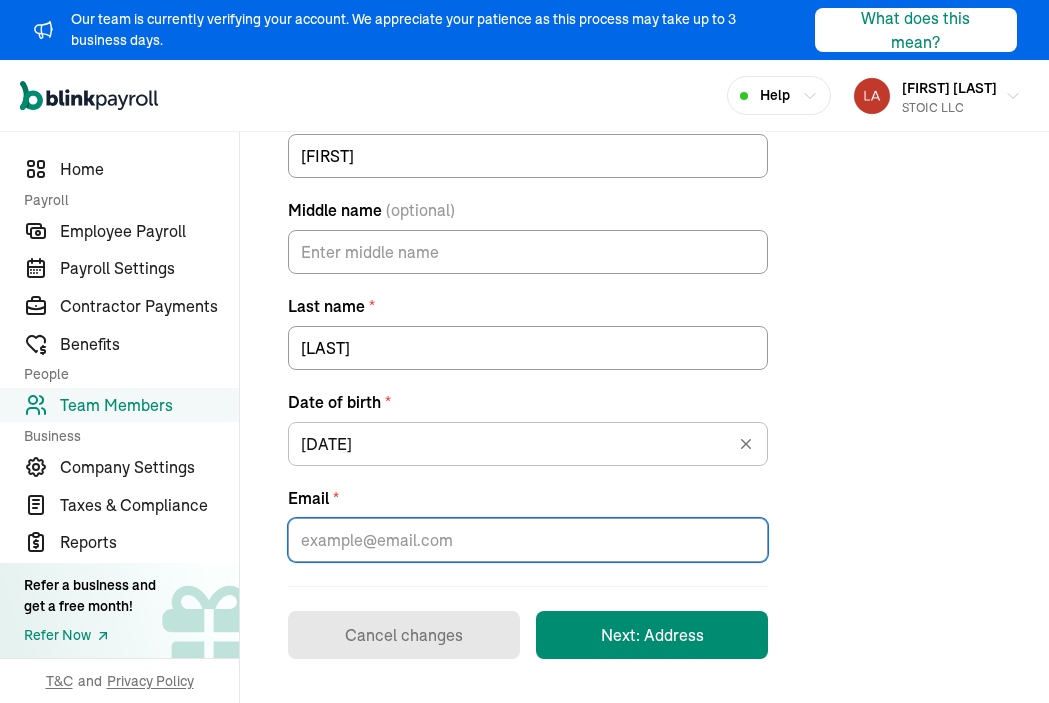 click at bounding box center [528, 248] 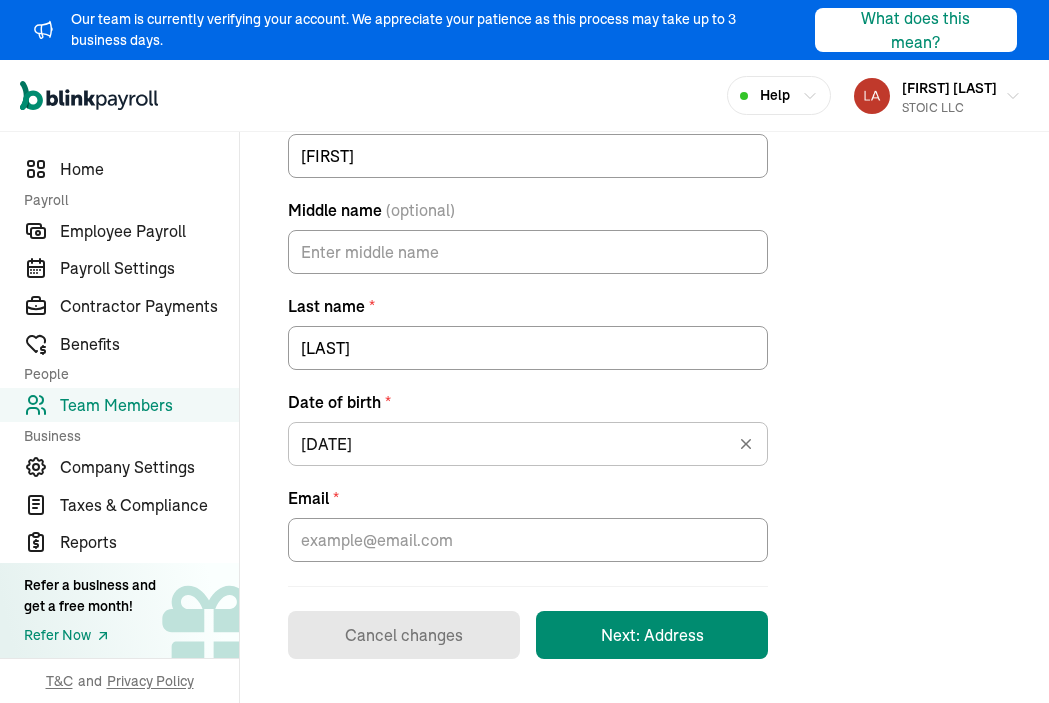 click on "Contractor type   * Individual Business Do they work for you directly, or are they a service-providing company? Contractor details First name   *  [FIRST] Middle name   (optional) Last name   *  [LAST] Date of birth * [DATE] May [YEAR] Mon Tue Wed Thu Fri Sat Sun 30 1 2 3 4 5 6 7 8 9 10 11 12 13 14 15 16 17 18 19 20 21 22 23 24 25 26 27 28 29 30 31 1 2 3 4 5 6 7 Email   *  Cancel changes Next: Address" at bounding box center [528, 283] 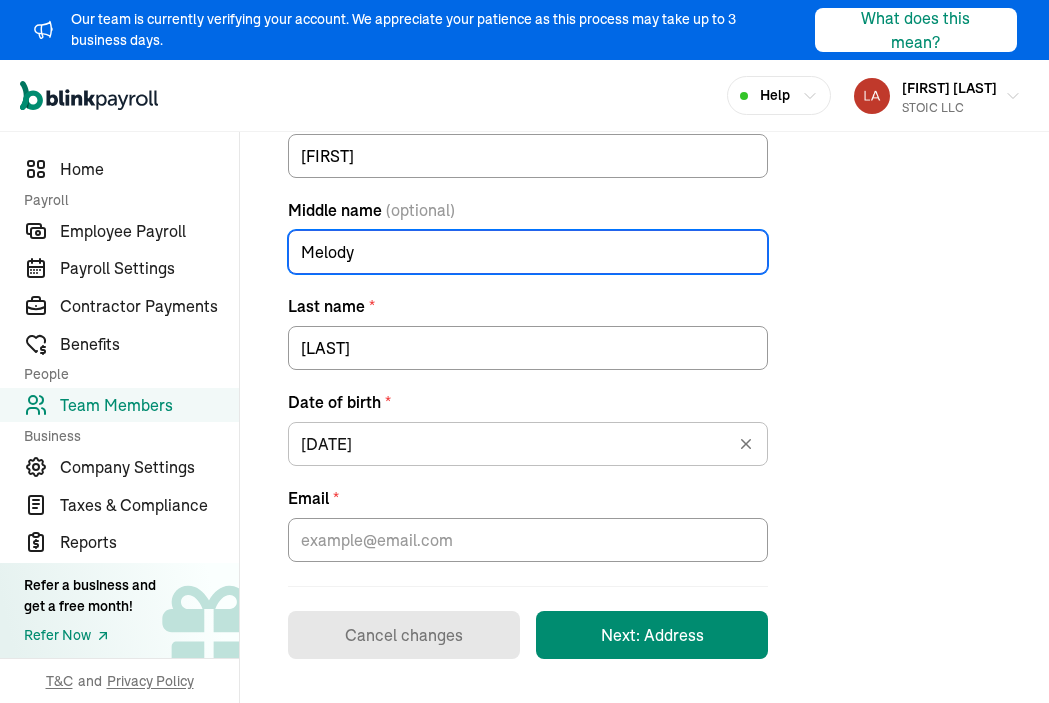 type on "Melody" 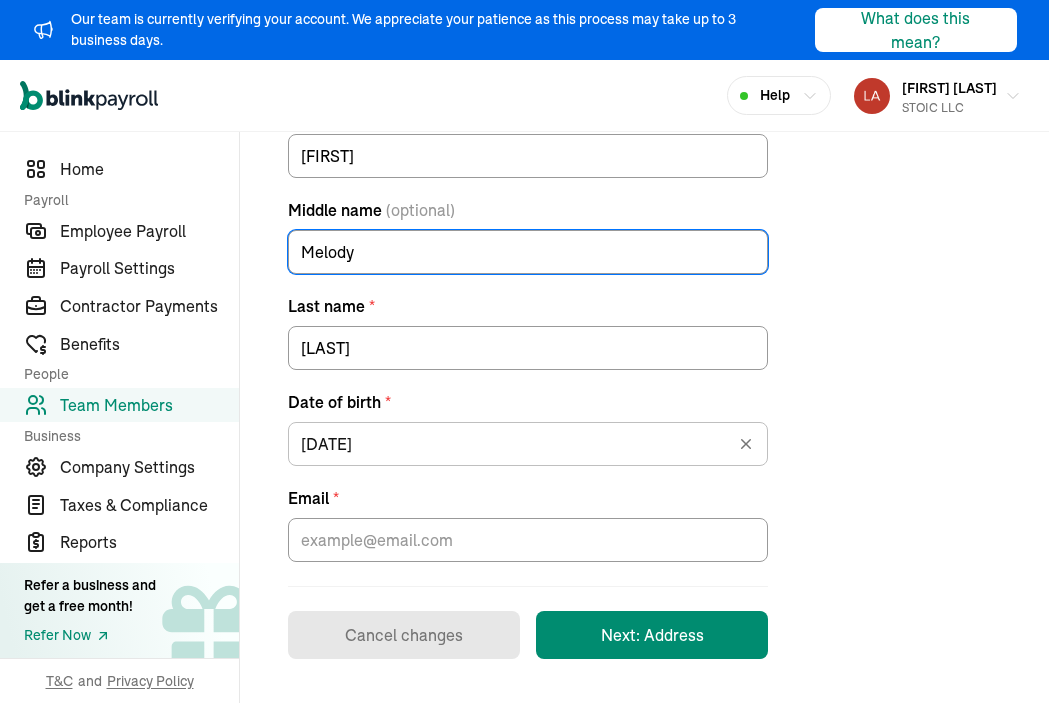 click on "Contractor type   * Individual Business Do they work for you directly, or are they a service-providing company? Contractor details First name   *  [FIRST] Middle name   (optional) [MIDDLE] Last name   *  [LAST] Date of birth * [MM]/[DD]/[YYYY] May 1984 Mon Tue Wed Thu Fri Sat Sun 30 1 2 3 4 5 6 7 8 9 10 11 12 13 14 15 16 17 18 19 20 21 22 23 24 25 26 27 28 29 30 31 1 2 3 4 5 6 7 8 9 10 Email   *  Cancel changes Next: Address" at bounding box center (644, 283) 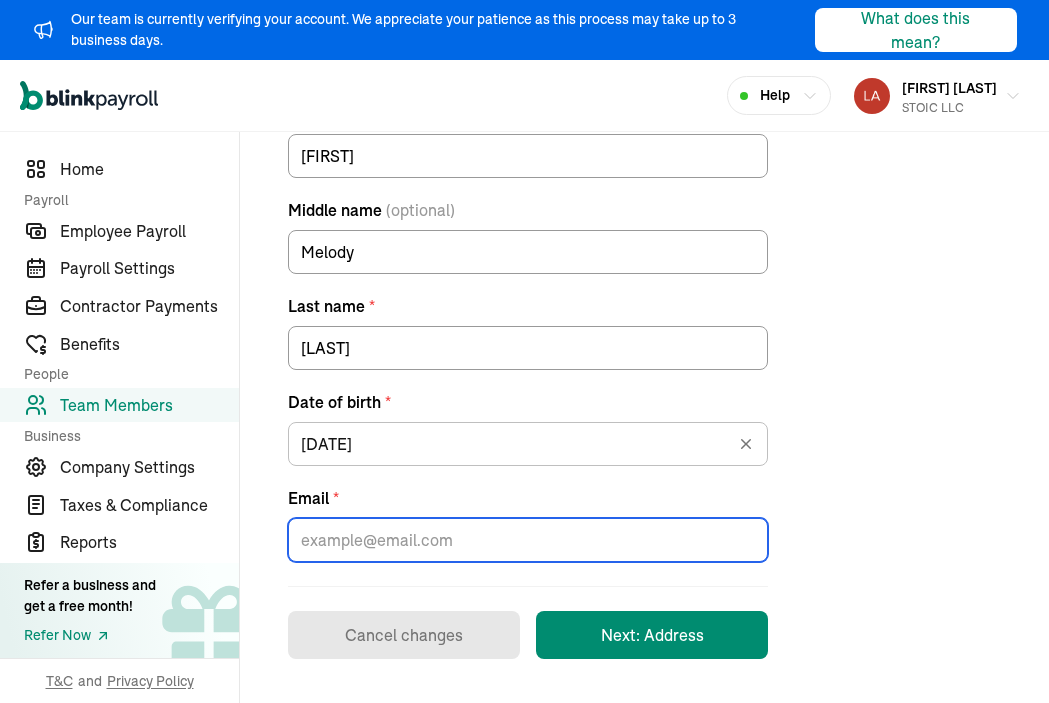 click on "Email   *" at bounding box center (528, 540) 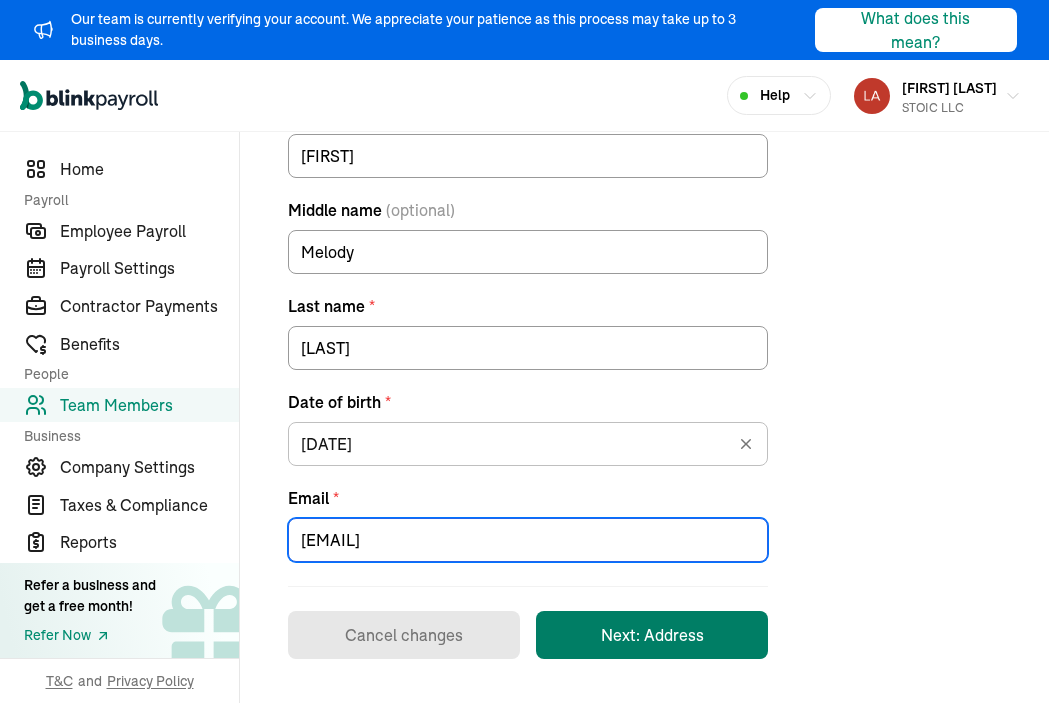 type on "[EMAIL]" 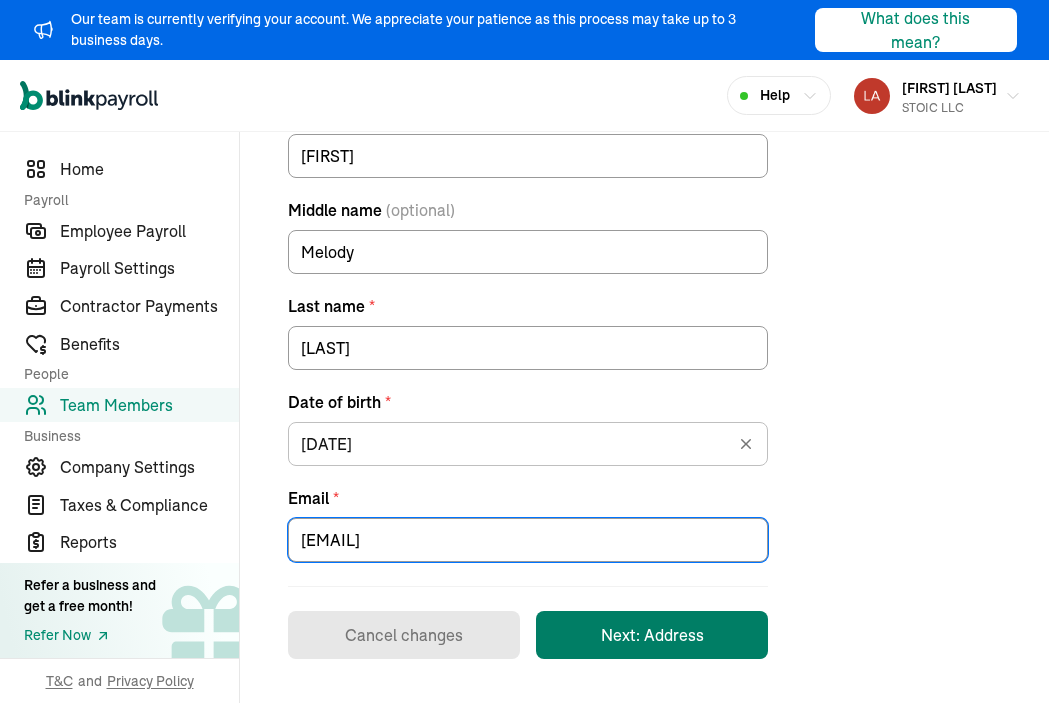 click on "Next: Address" at bounding box center [652, 635] 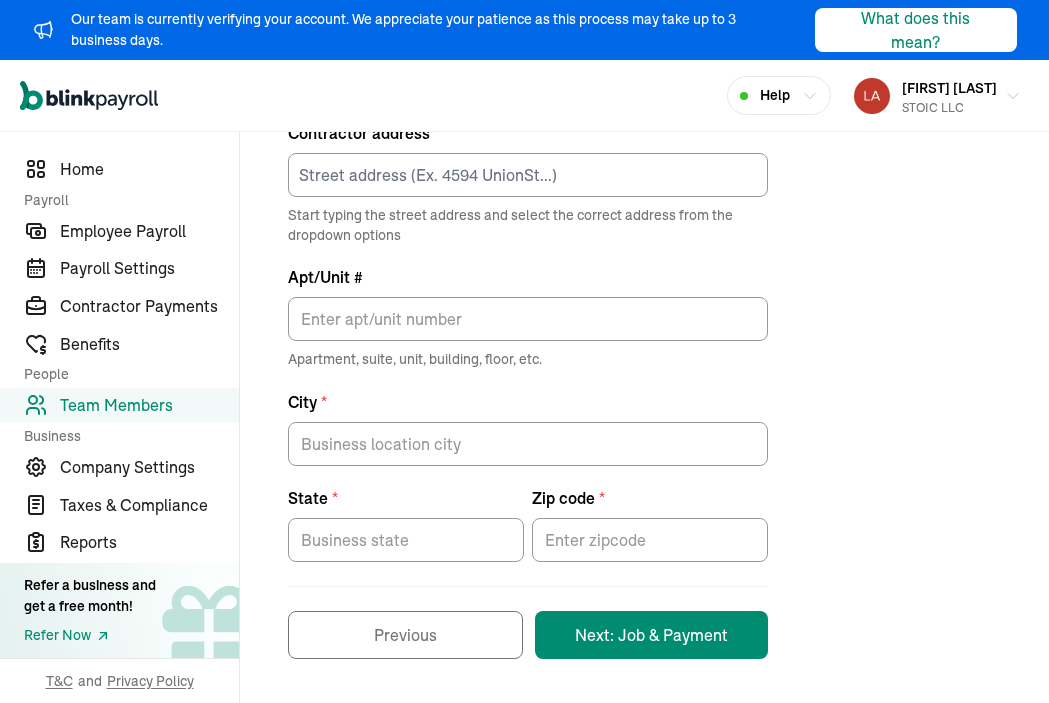 scroll, scrollTop: 243, scrollLeft: 0, axis: vertical 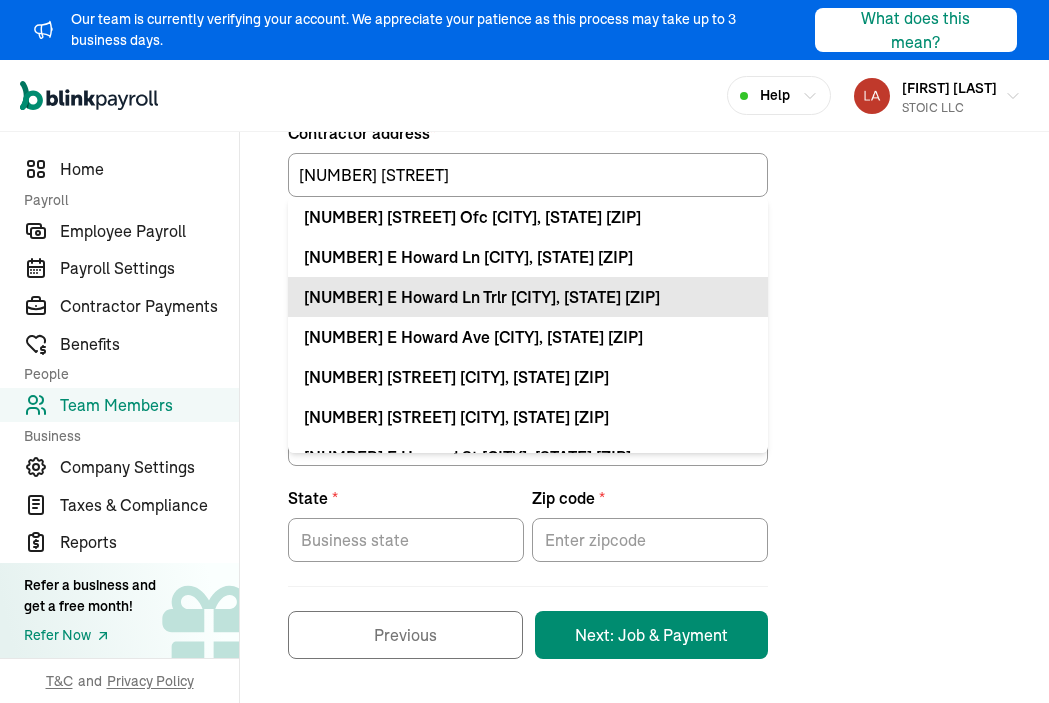 click on "[NUMBER] E Howard Ln Trlr [CITY], [STATE] [ZIP]" at bounding box center [528, 297] 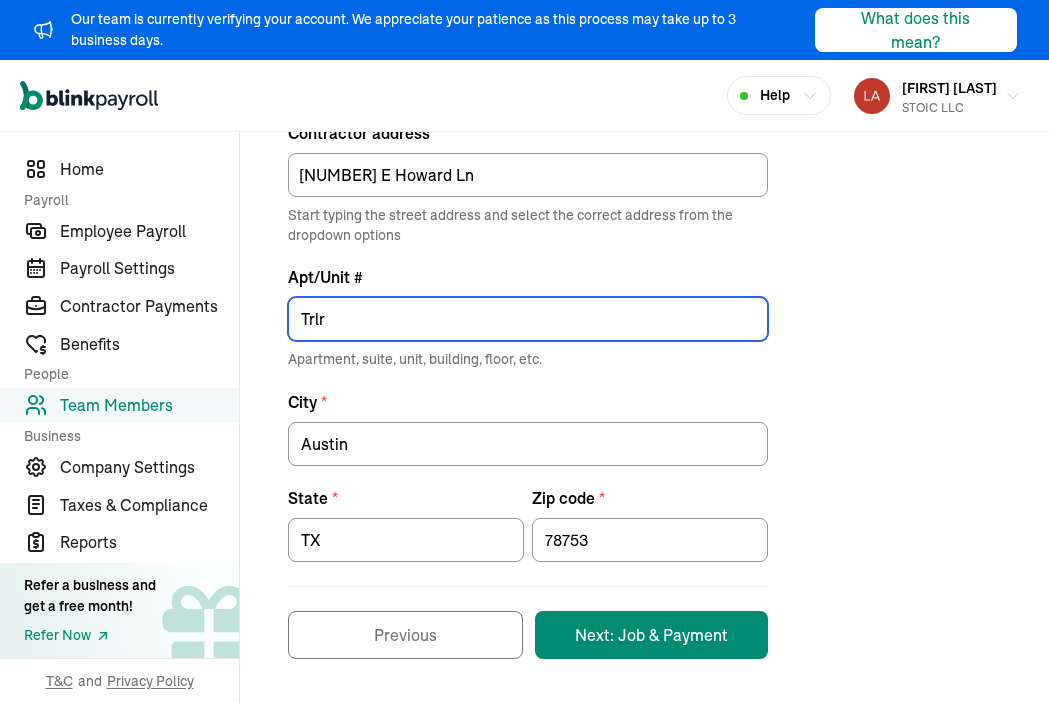 click on "Trlr" at bounding box center [528, 319] 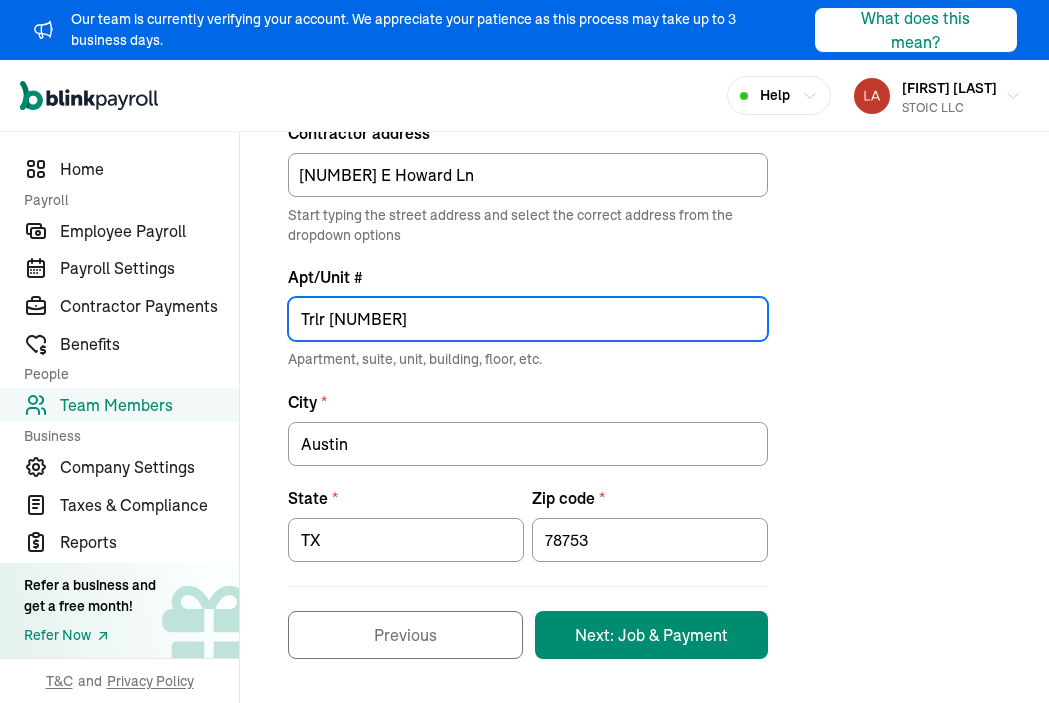 click on "Trlr [NUMBER]" at bounding box center [528, 319] 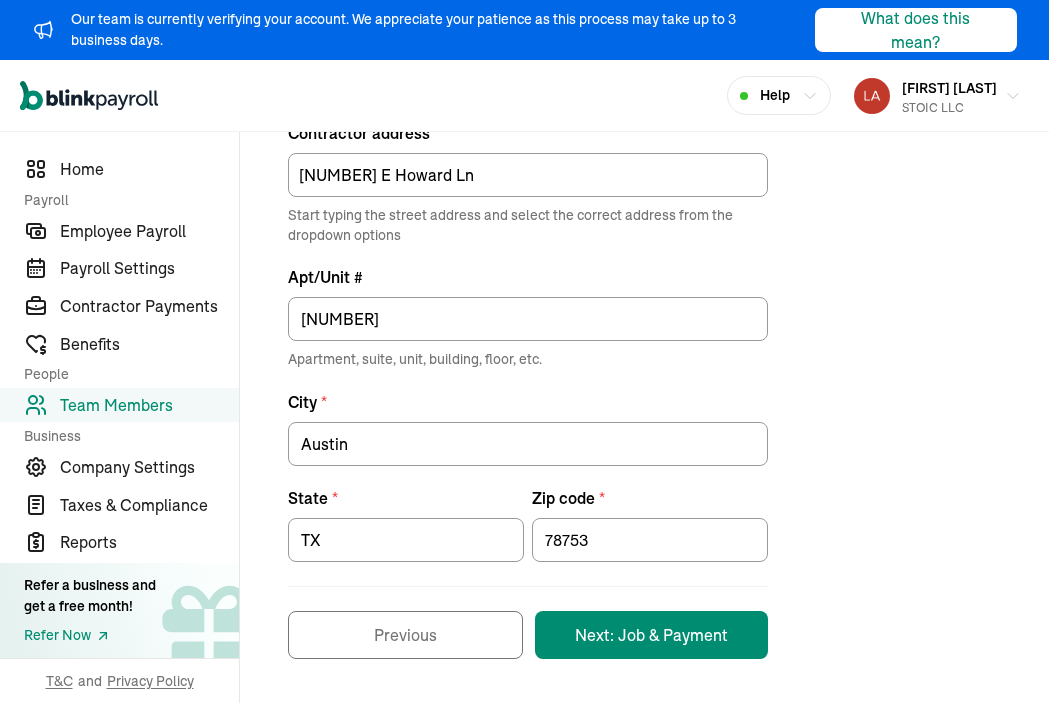 click on "Contractor address  * [NUMBER] E Howard Ln Start typing the street address and select the correct address from the dropdown options Apt/Unit #     [NUMBER] Apartment, suite, unit, building, floor, etc. City   *   [CITY] State   *   [STATE] Zip code   *   [ZIP] Previous Next: Job & Payment" at bounding box center [644, 390] 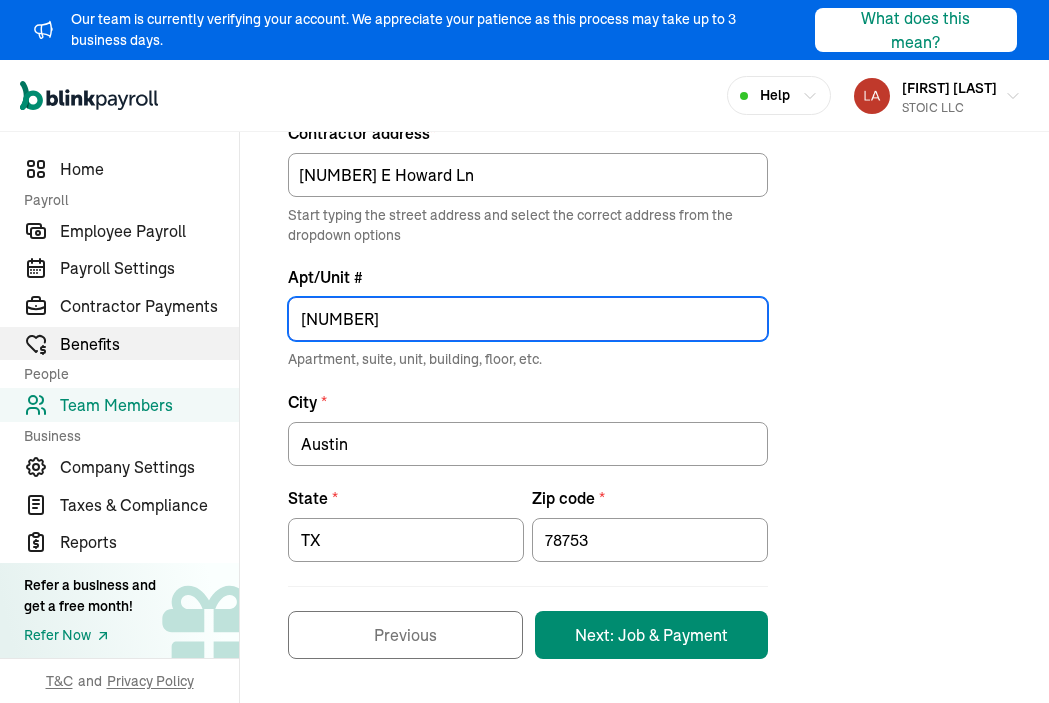 drag, startPoint x: 470, startPoint y: 333, endPoint x: 216, endPoint y: 333, distance: 254 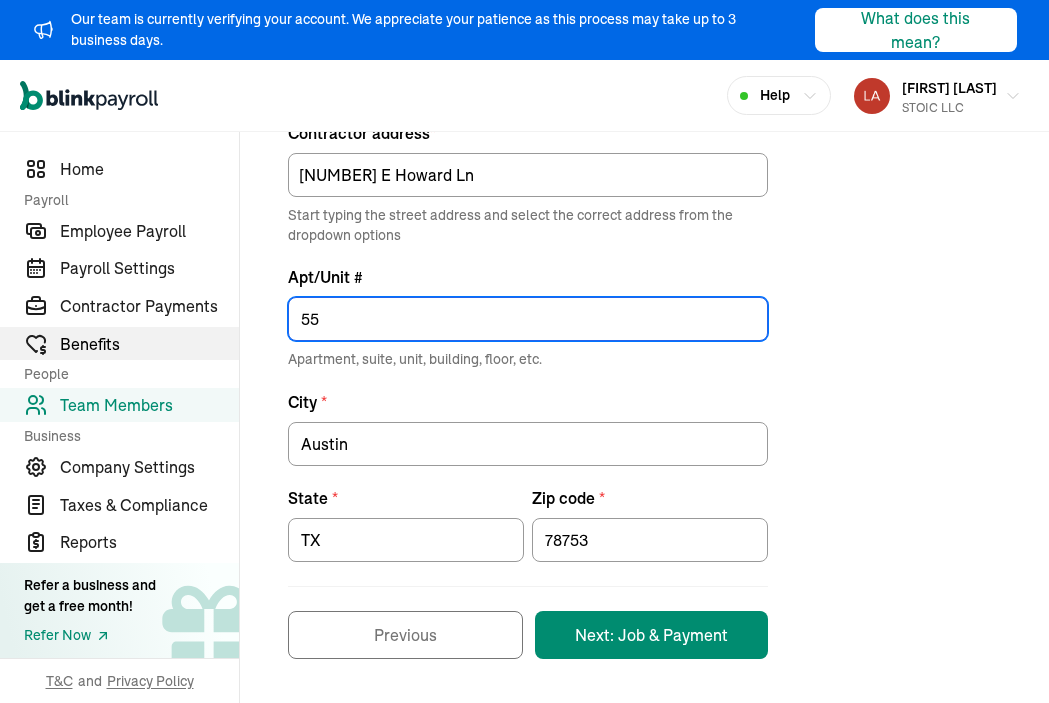 type on "5" 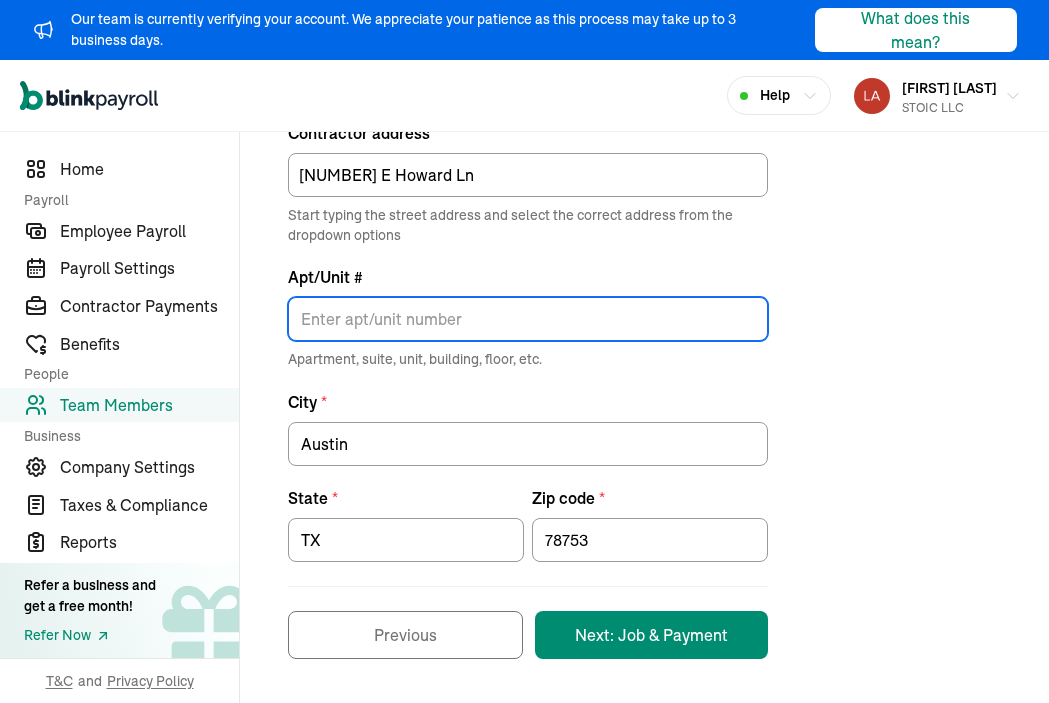 type 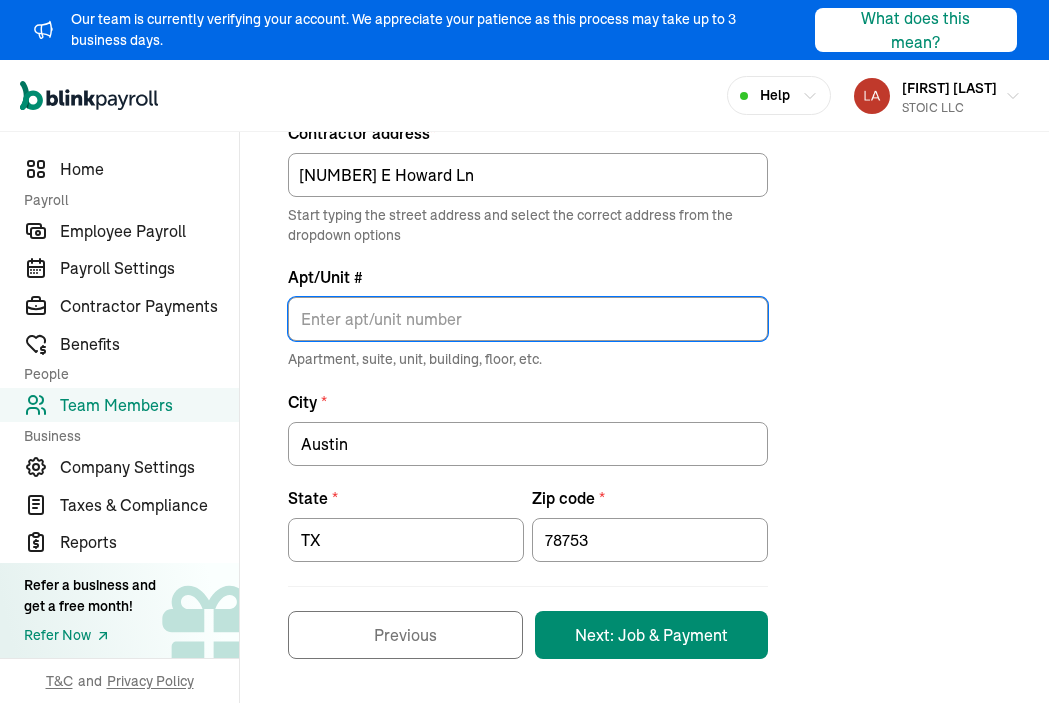 click on "Contractor address  * [NUMBER] [STREET] Start typing the street address and select the correct address from the dropdown options Apt/Unit #     Apartment, suite, unit, building, floor, etc. City   *   [CITY] State   *   [STATE] Zip code   *   [ZIP] Previous Next: Job & Payment" at bounding box center [644, 390] 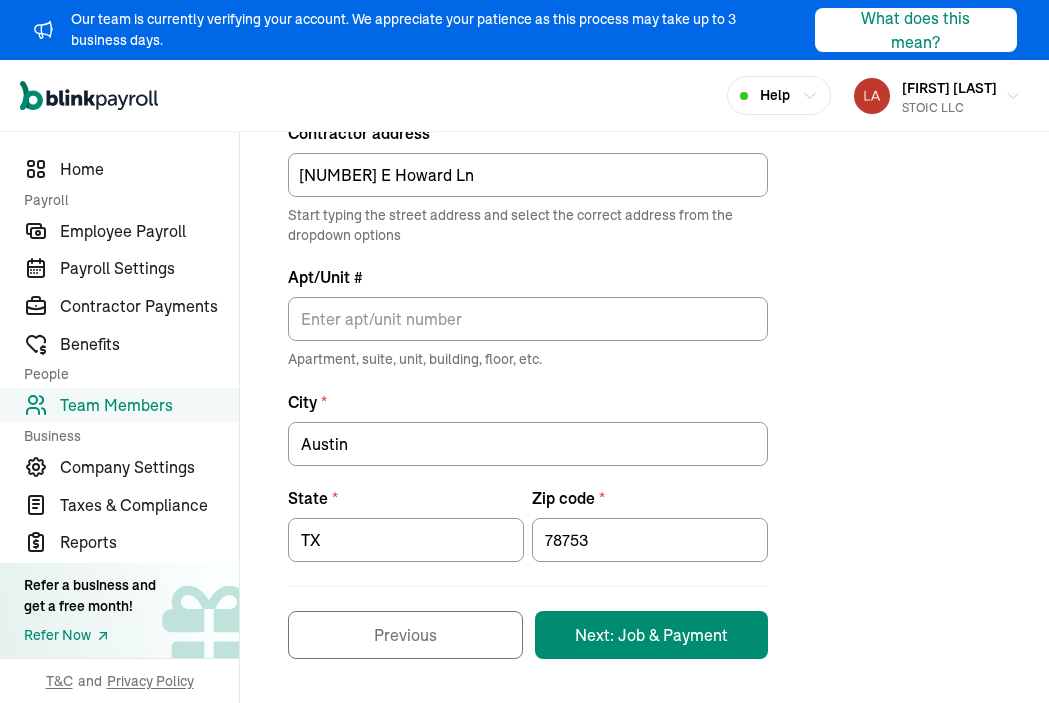 scroll, scrollTop: 0, scrollLeft: 0, axis: both 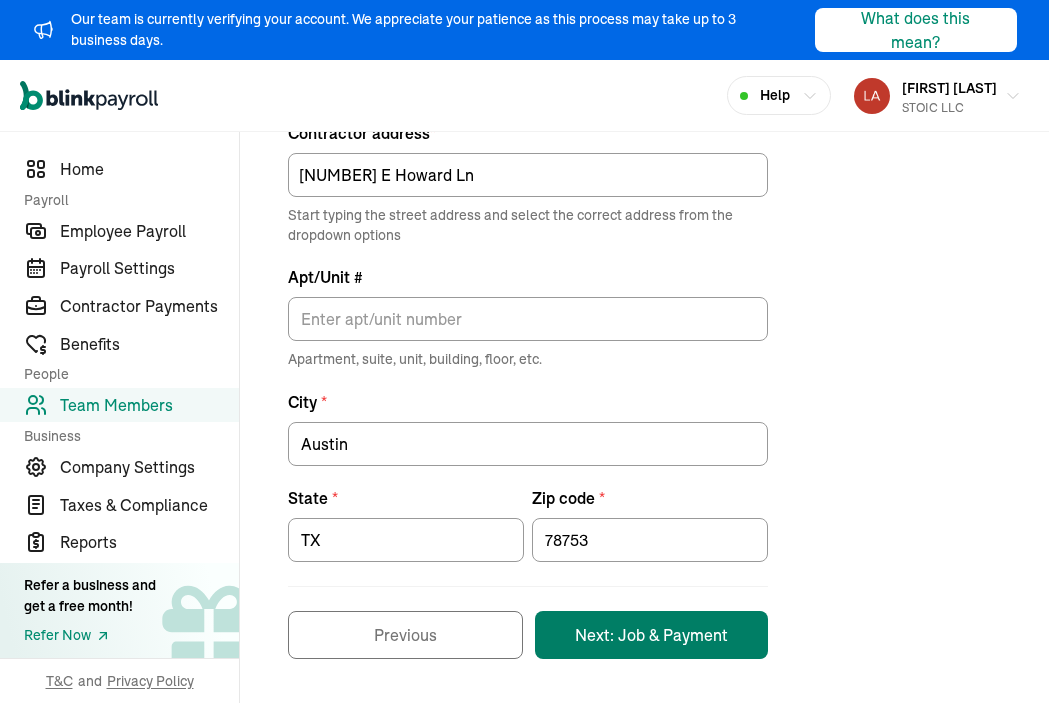 click on "Next: Job & Payment" at bounding box center [651, 635] 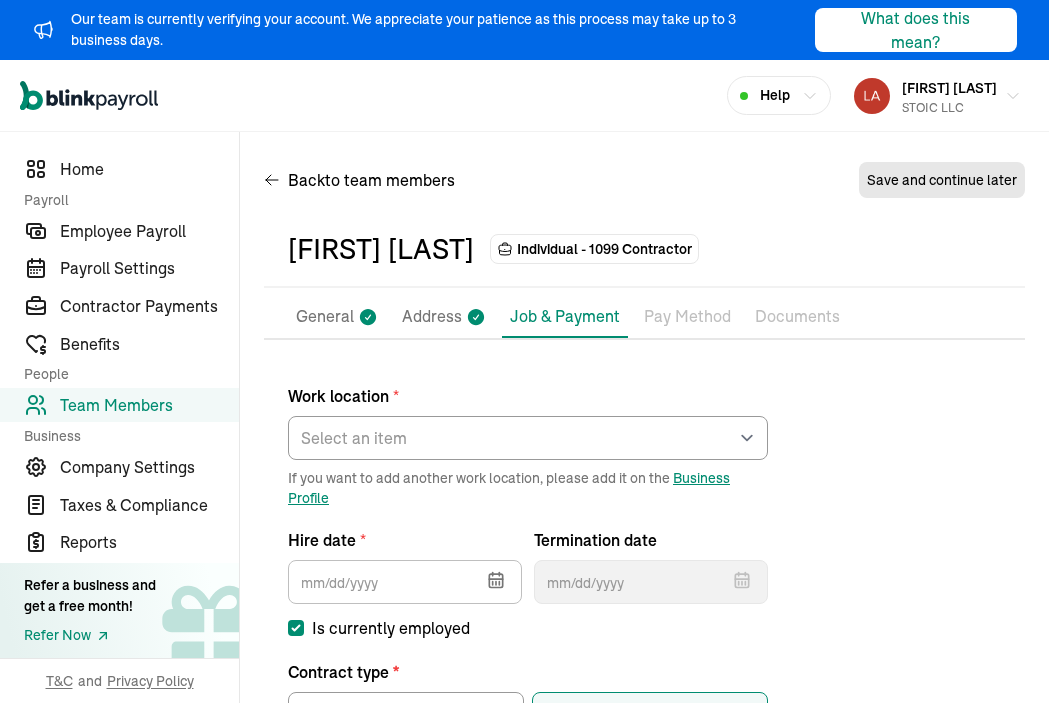 scroll, scrollTop: 0, scrollLeft: 0, axis: both 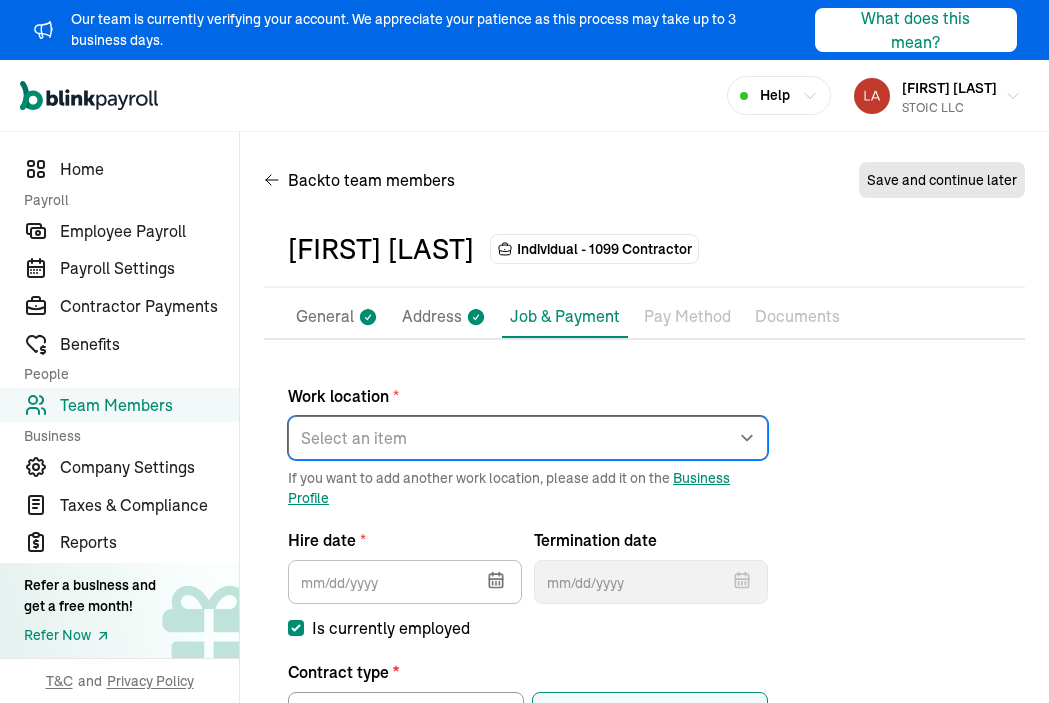 select on "[NUMBER] [STREET]" 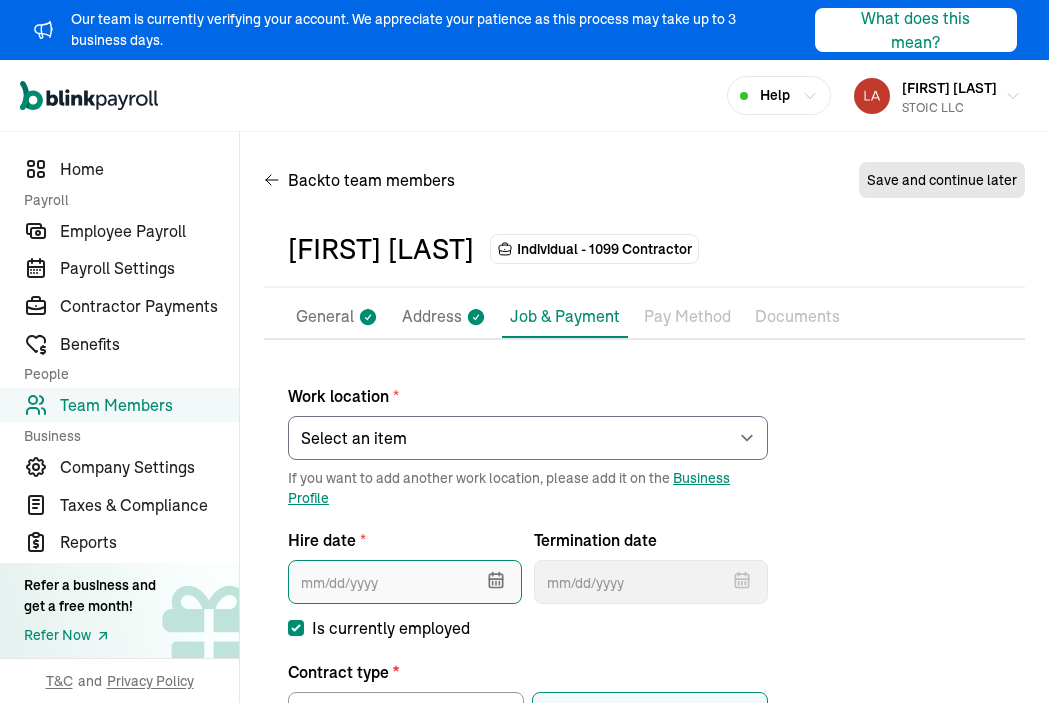 click at bounding box center [405, 582] 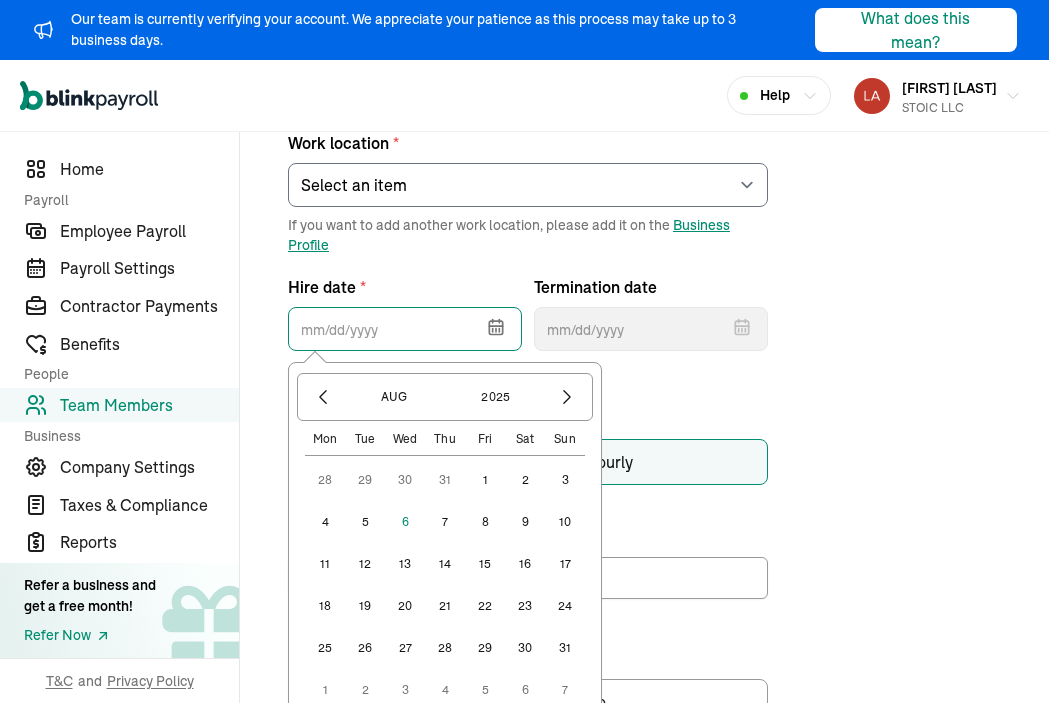 scroll, scrollTop: 310, scrollLeft: 0, axis: vertical 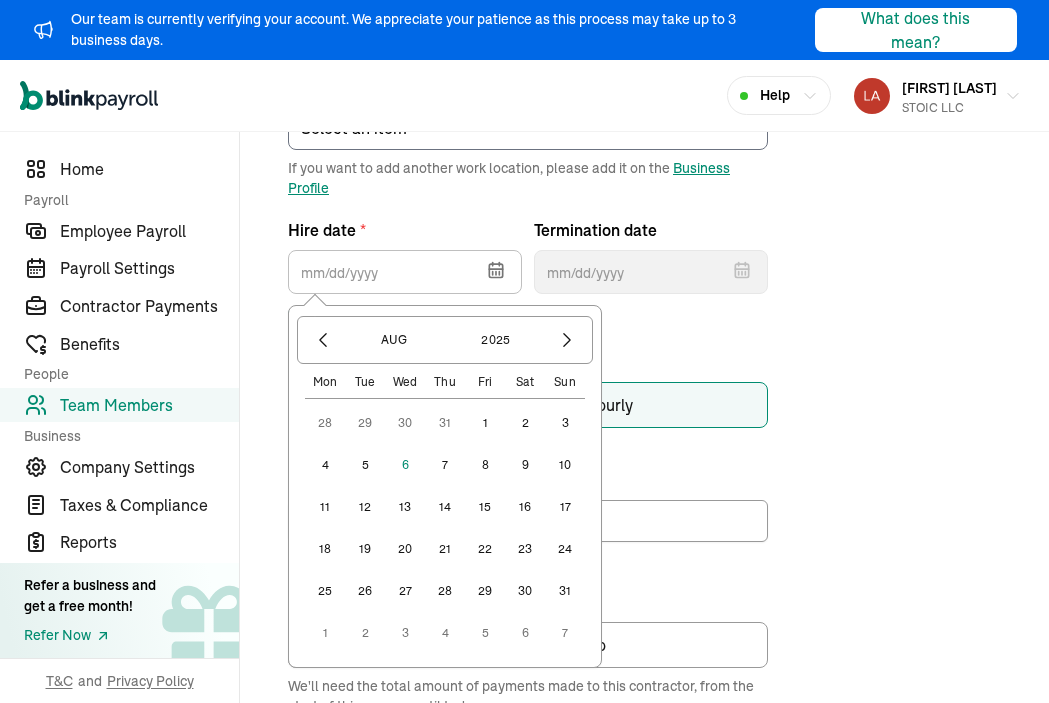 click on "6" at bounding box center (405, 465) 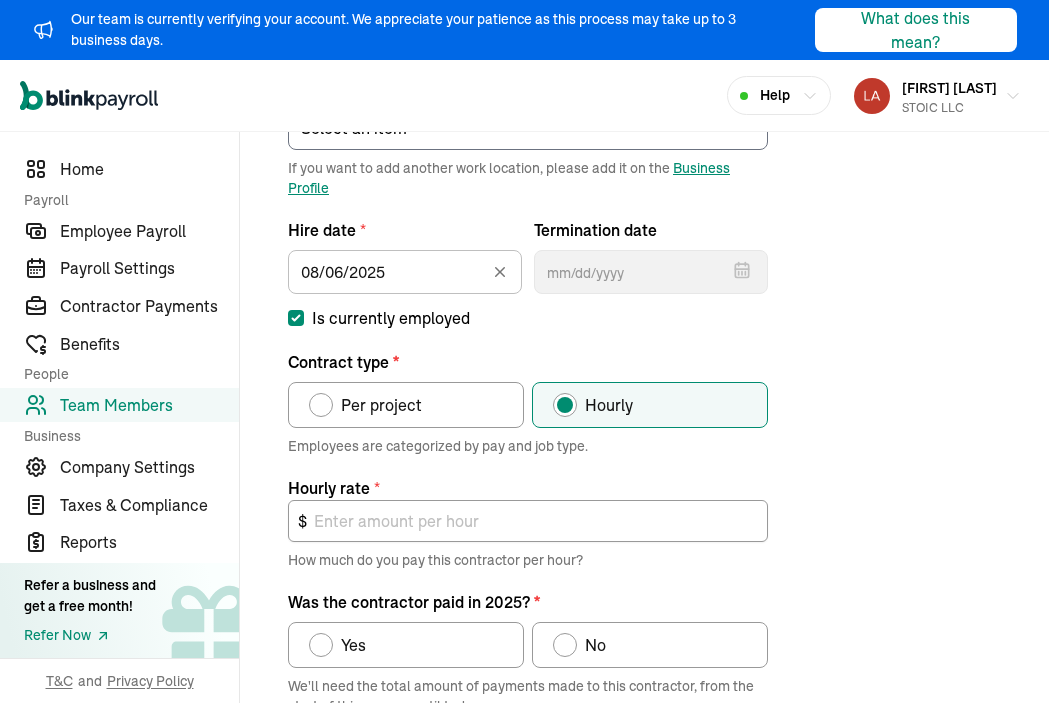 click on "Per project" at bounding box center (406, 405) 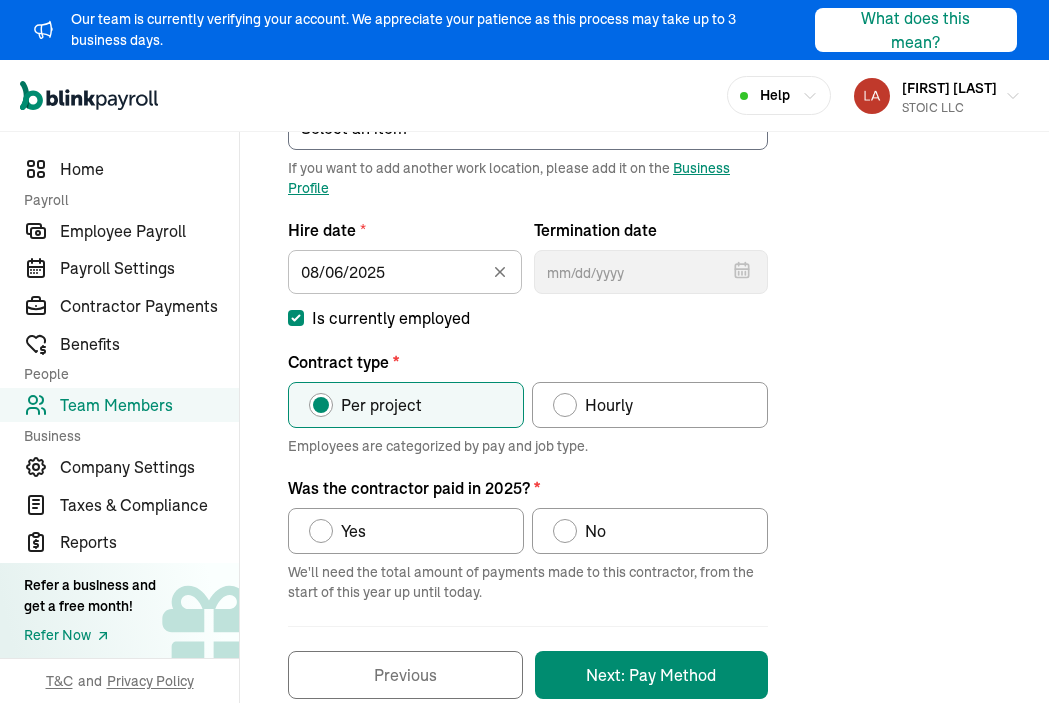 click on "No" at bounding box center (595, 531) 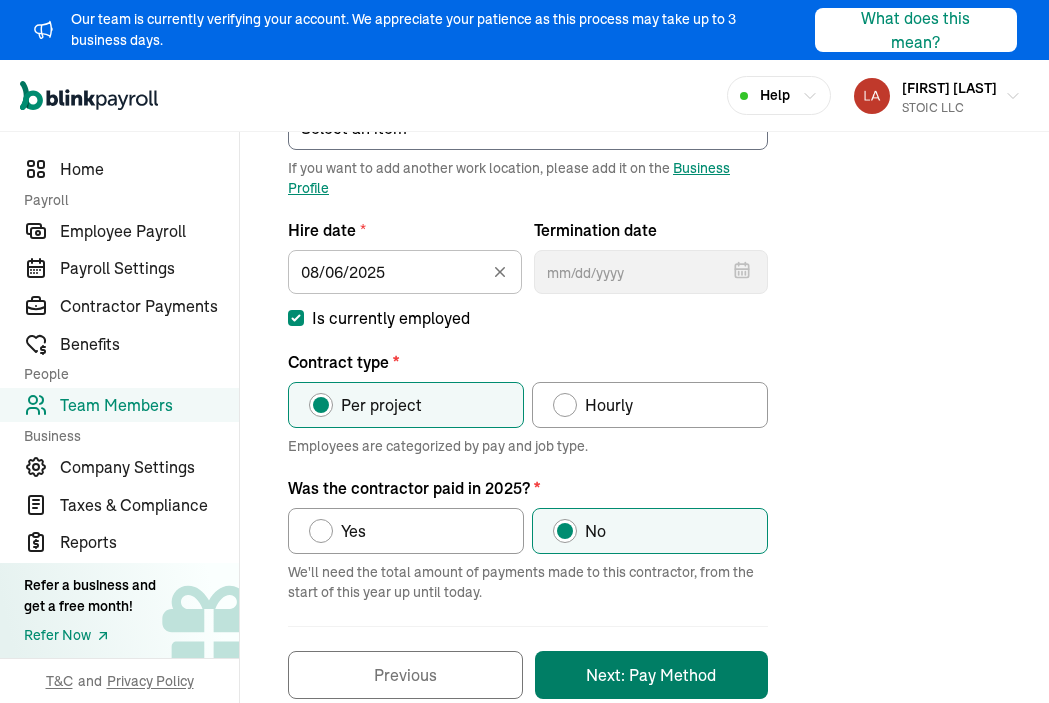 click on "Next: Pay Method" at bounding box center (651, 675) 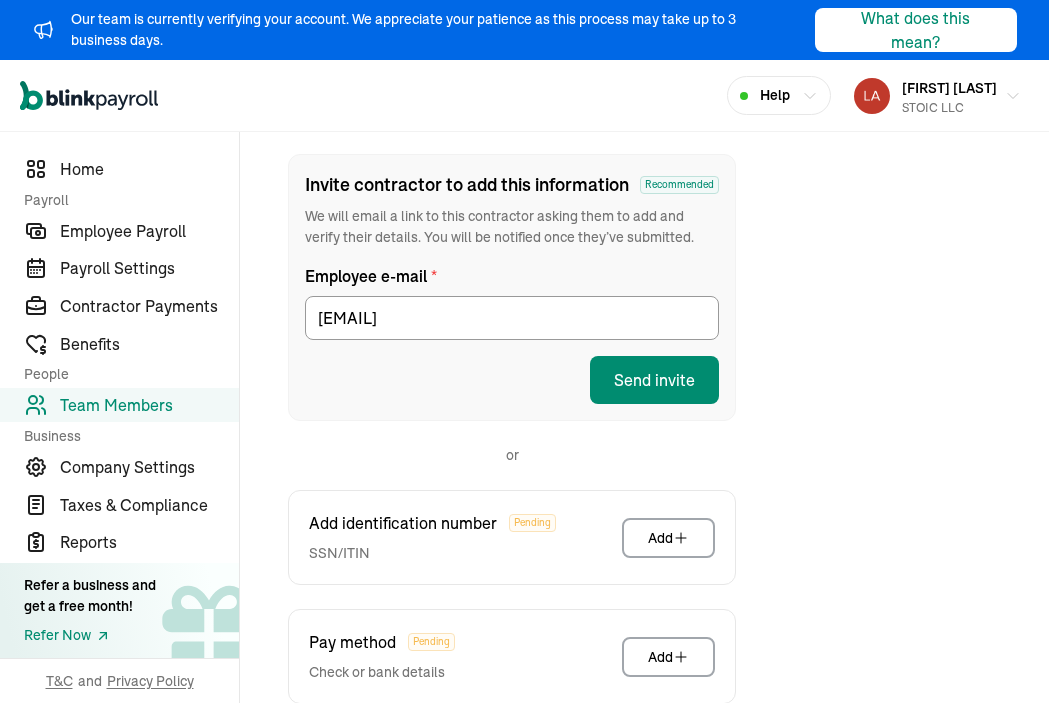 scroll, scrollTop: 161, scrollLeft: 0, axis: vertical 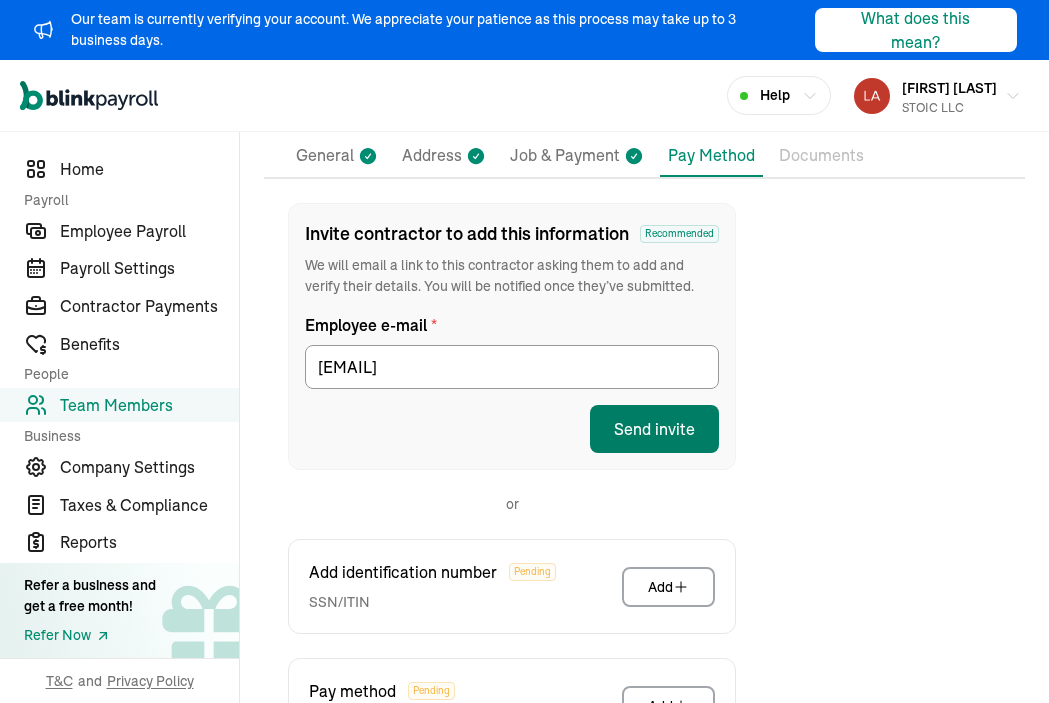 click on "Send invite" at bounding box center [654, 429] 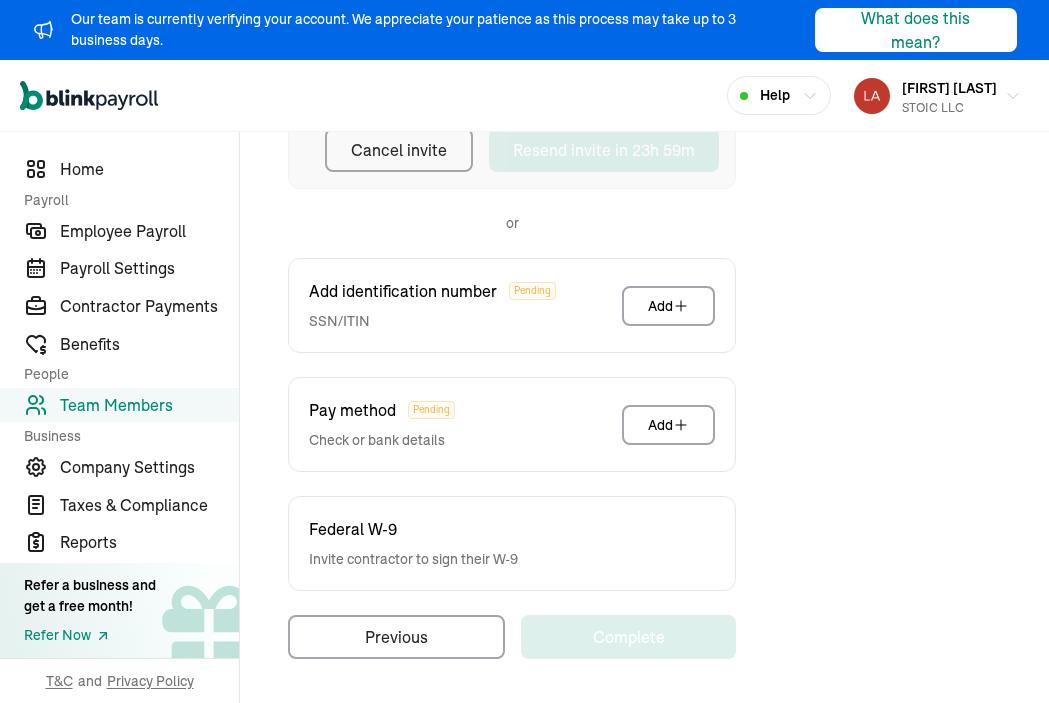 scroll, scrollTop: 412, scrollLeft: 0, axis: vertical 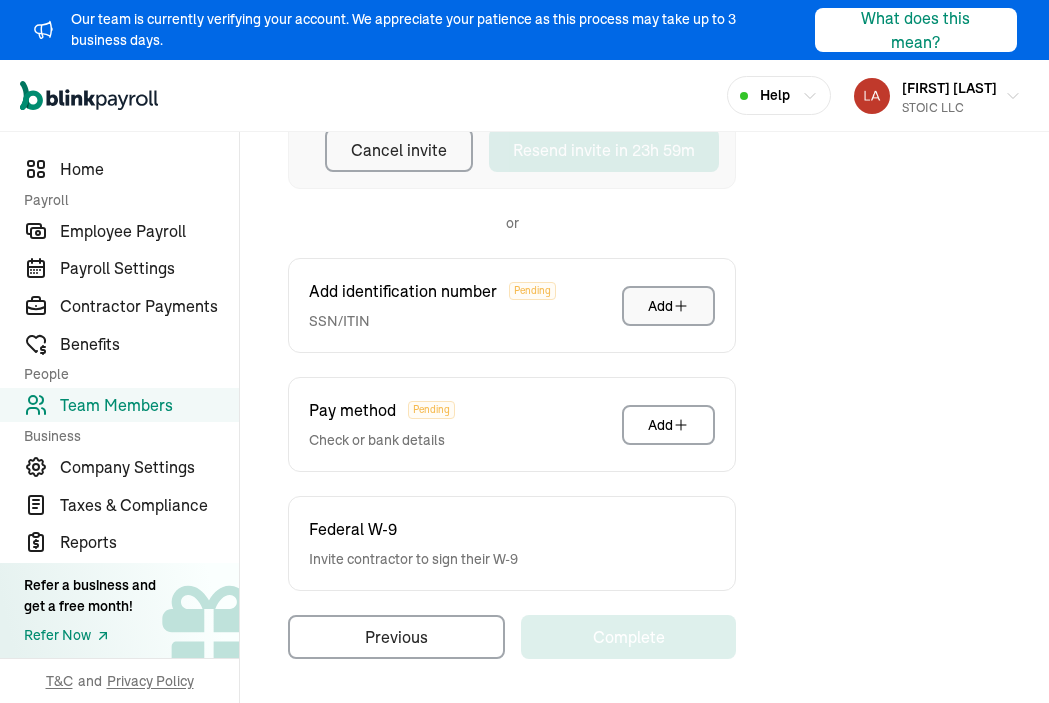 click on "Add" at bounding box center [668, 306] 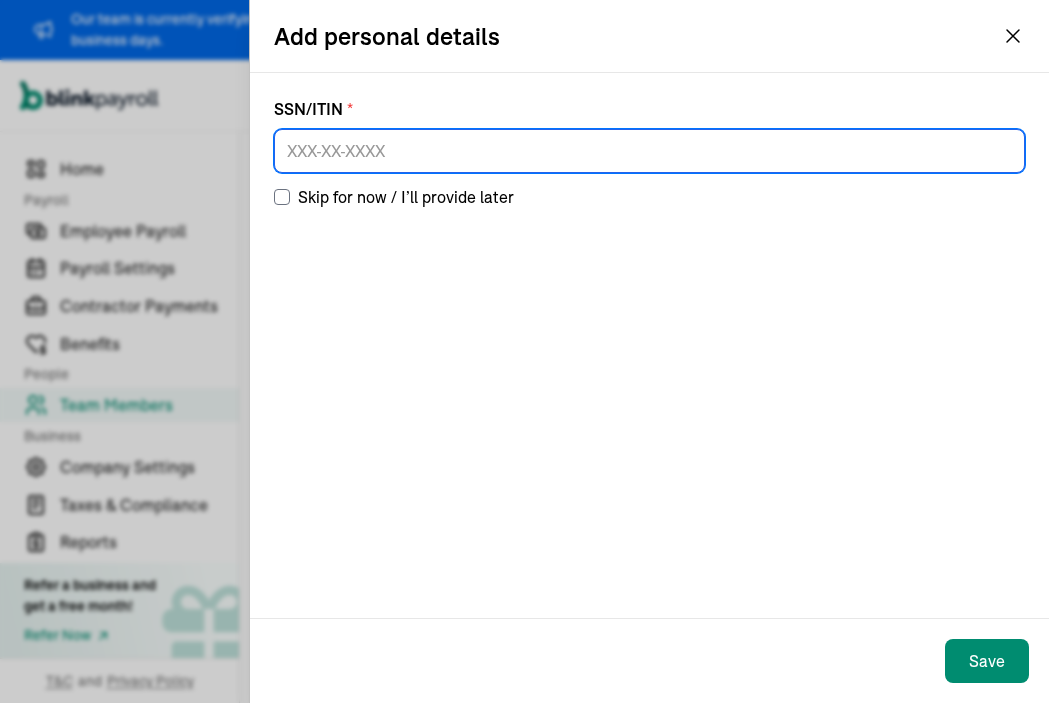 click at bounding box center [649, 151] 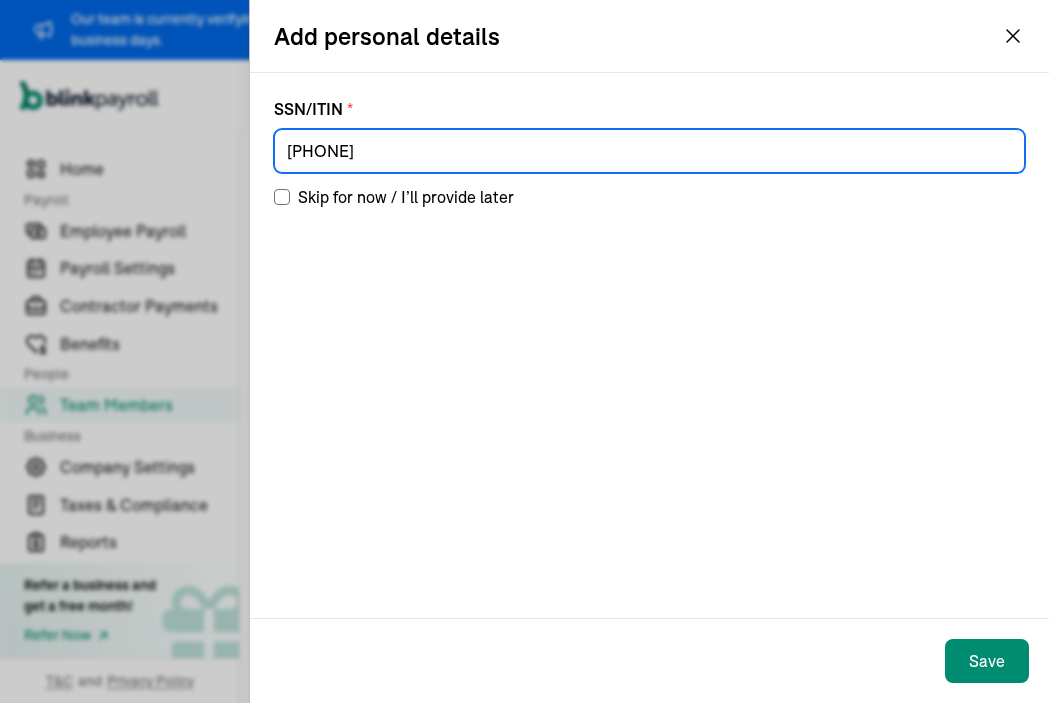 type on "[PHONE]" 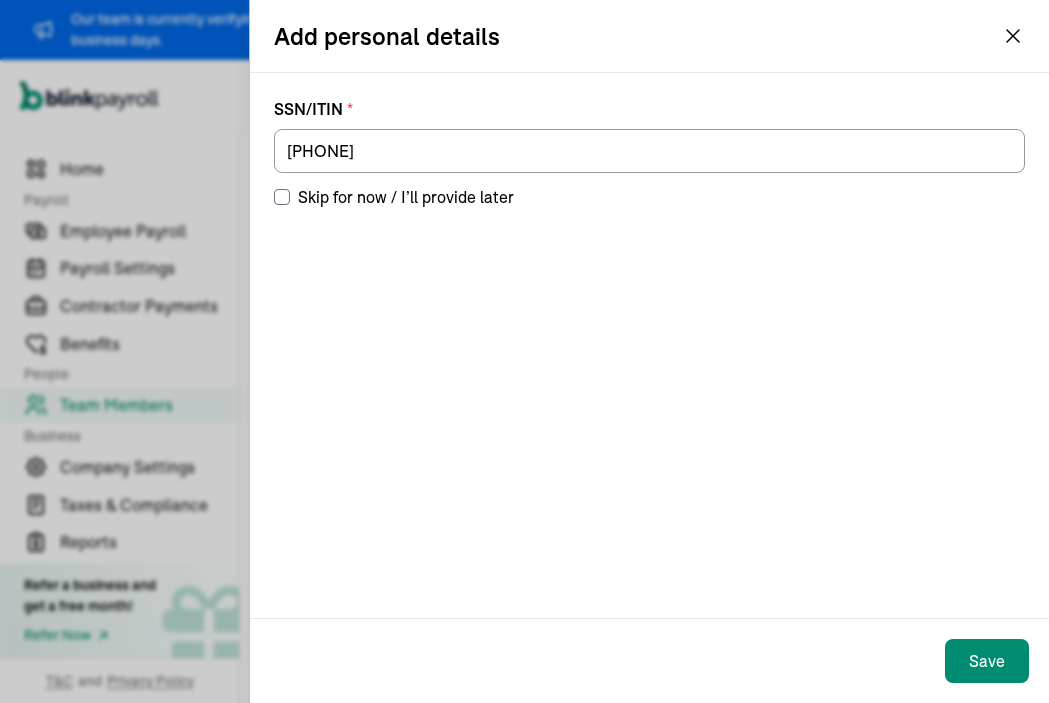 click on "Save" at bounding box center (987, 661) 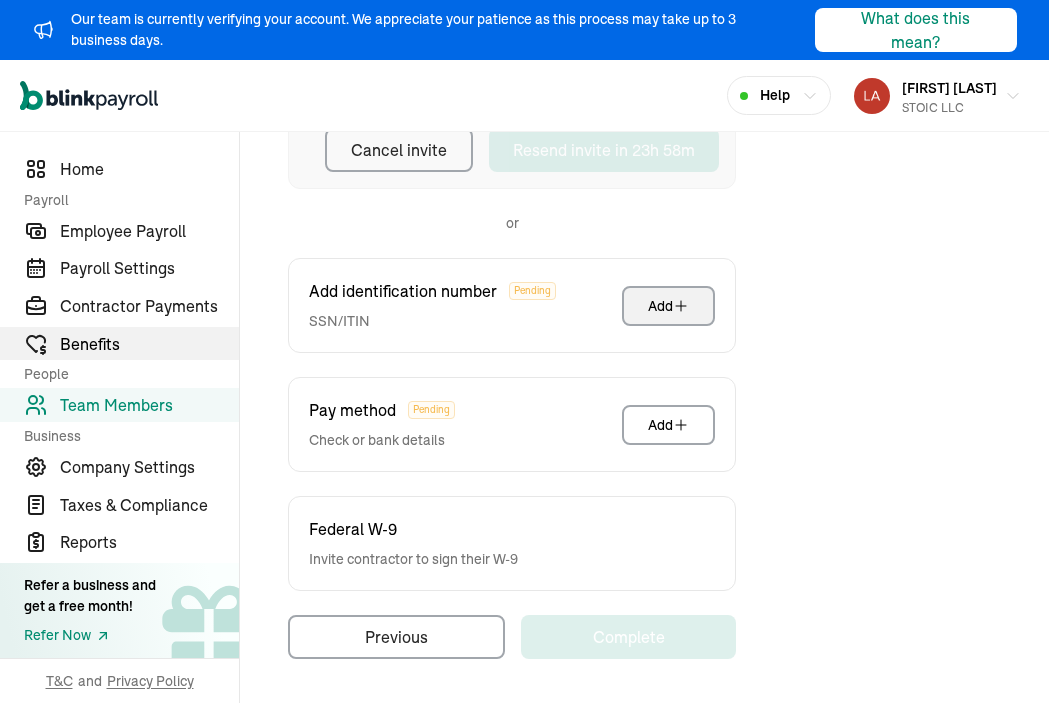scroll, scrollTop: 296, scrollLeft: 0, axis: vertical 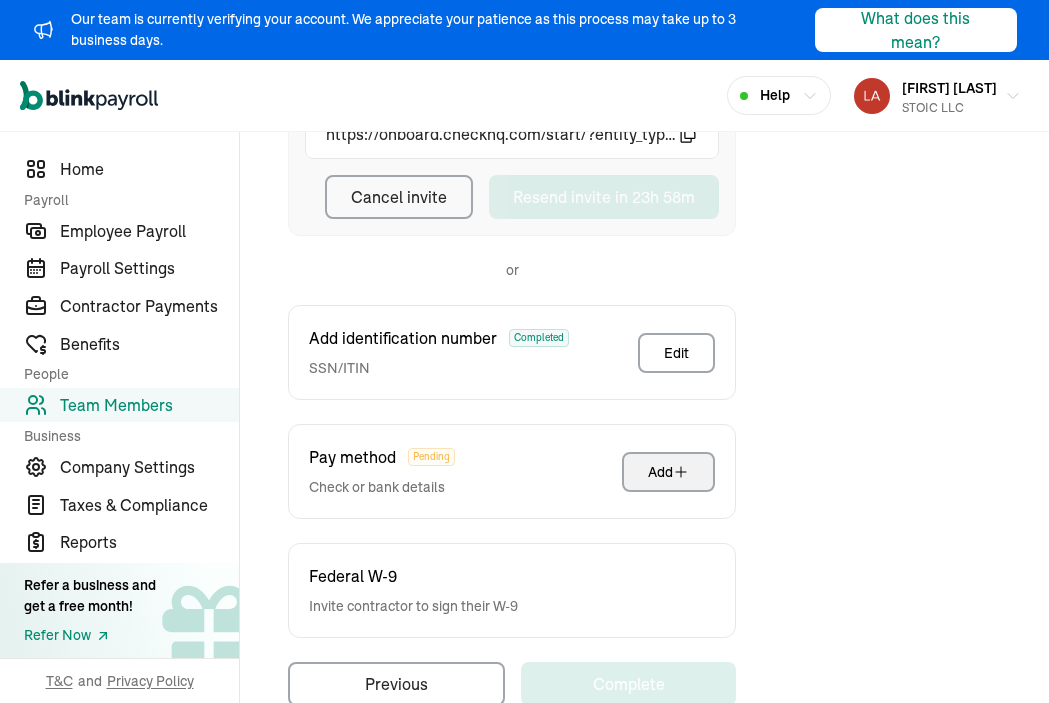 click on "Add" at bounding box center (668, 472) 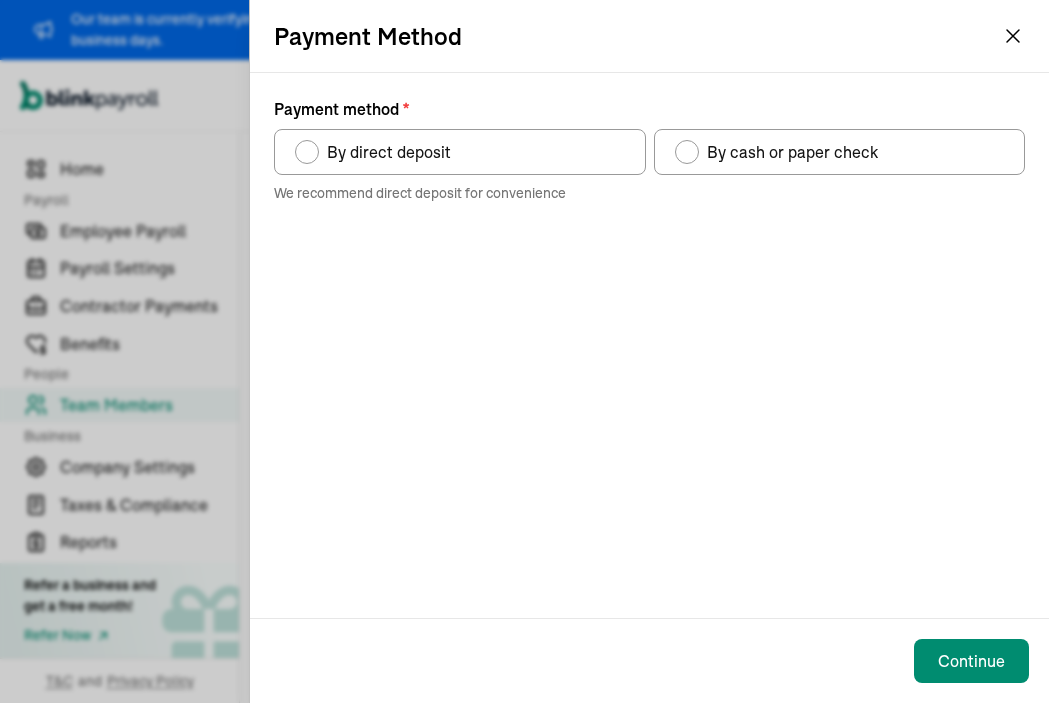 scroll, scrollTop: 296, scrollLeft: 0, axis: vertical 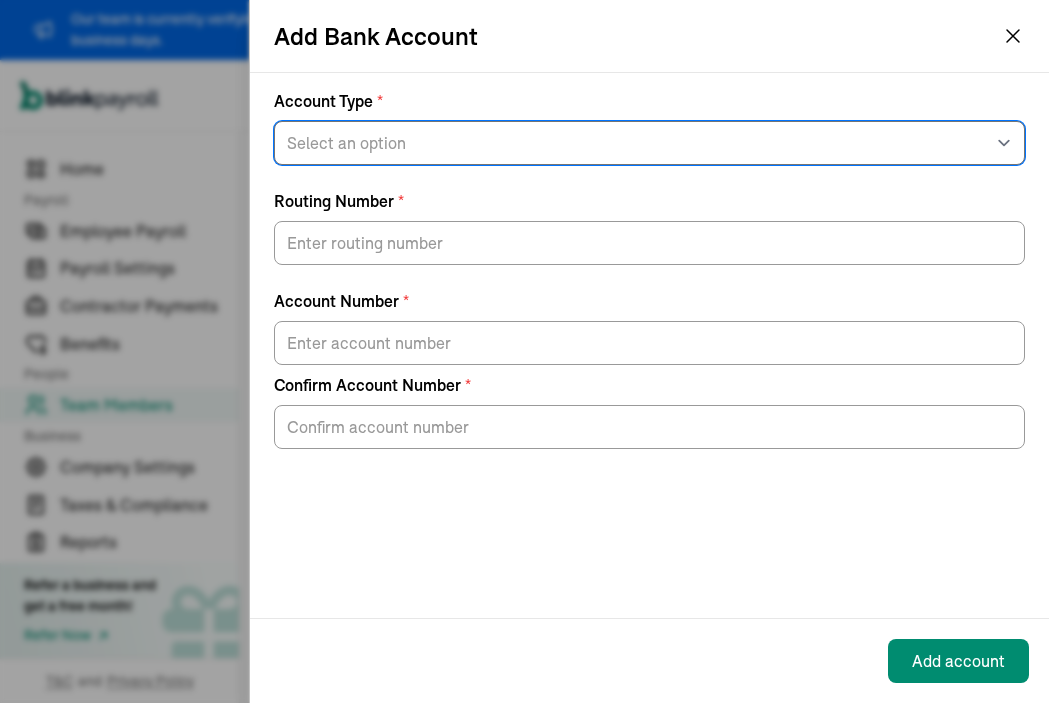 select on "Checking" 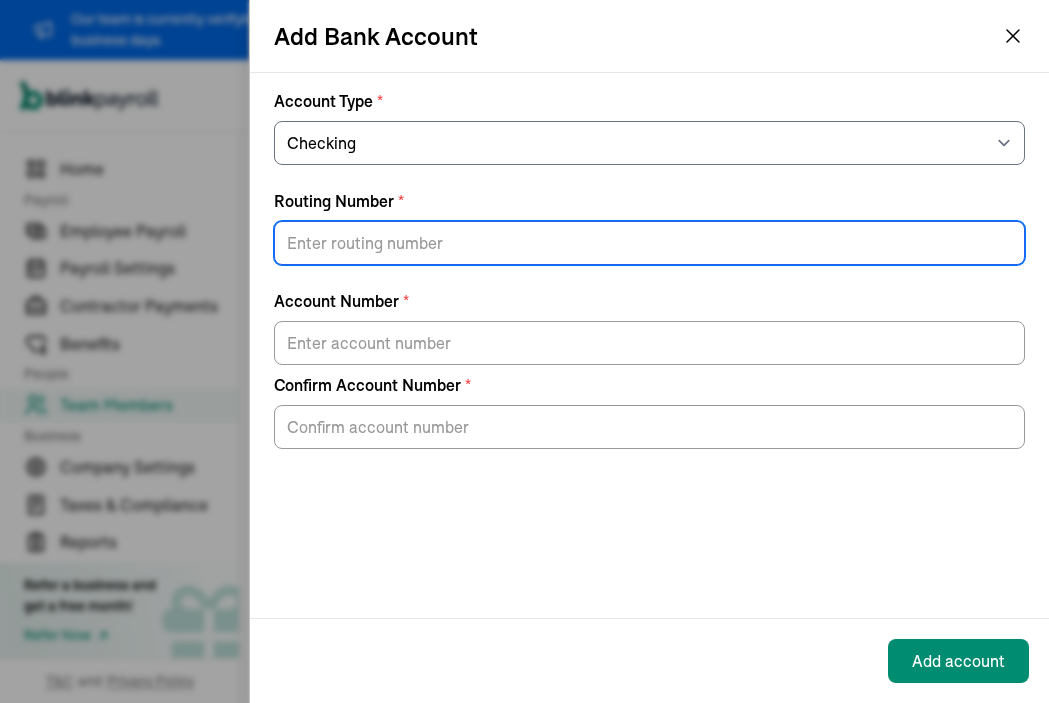 click on "Routing Number   *" at bounding box center [649, 243] 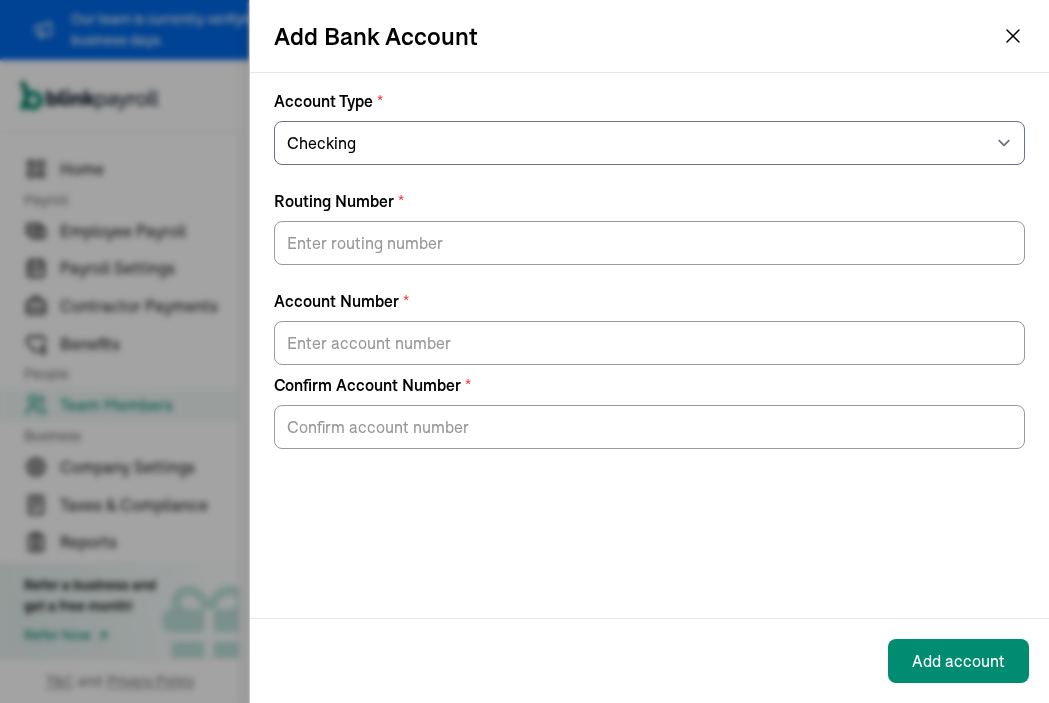 click 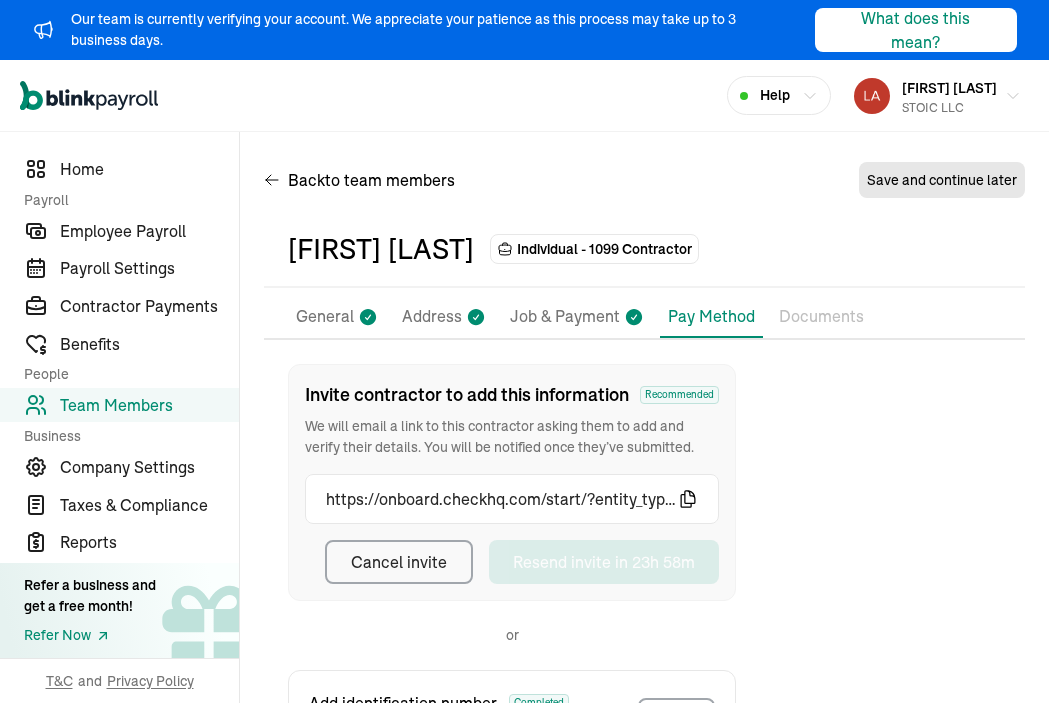 scroll, scrollTop: 0, scrollLeft: 0, axis: both 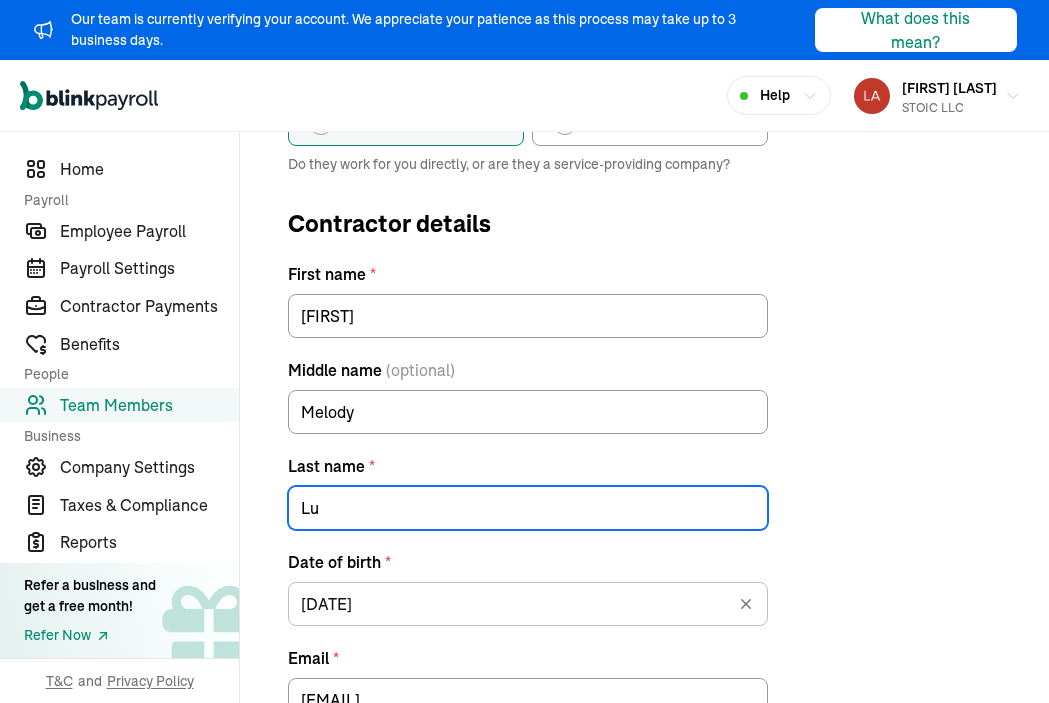 type on "L" 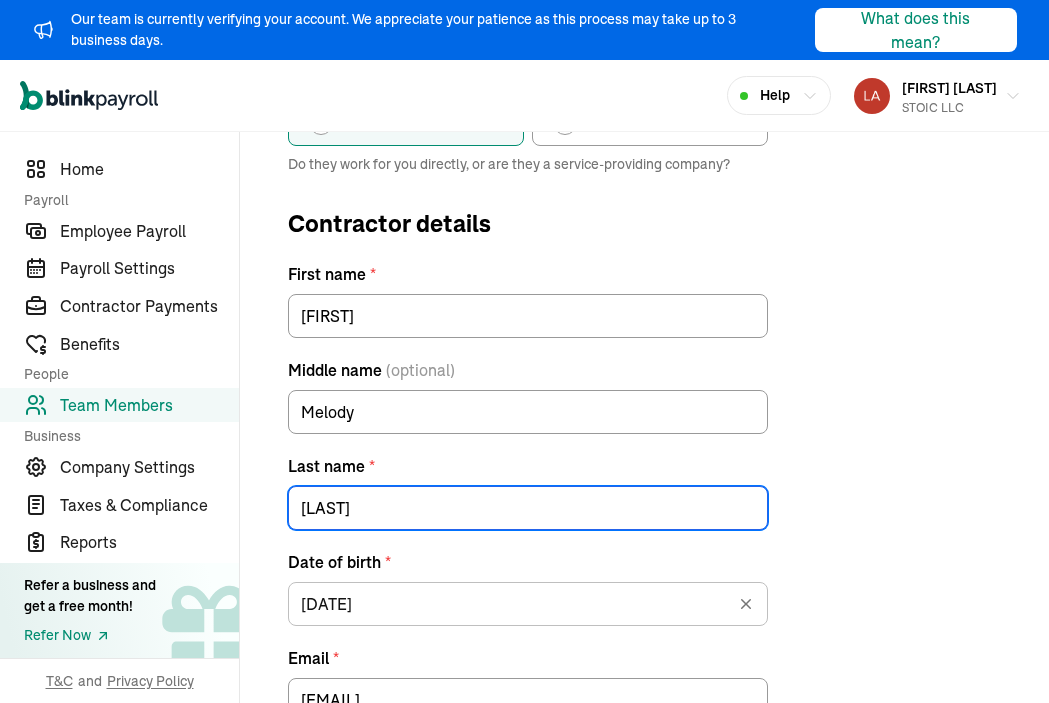 type on "[LAST]" 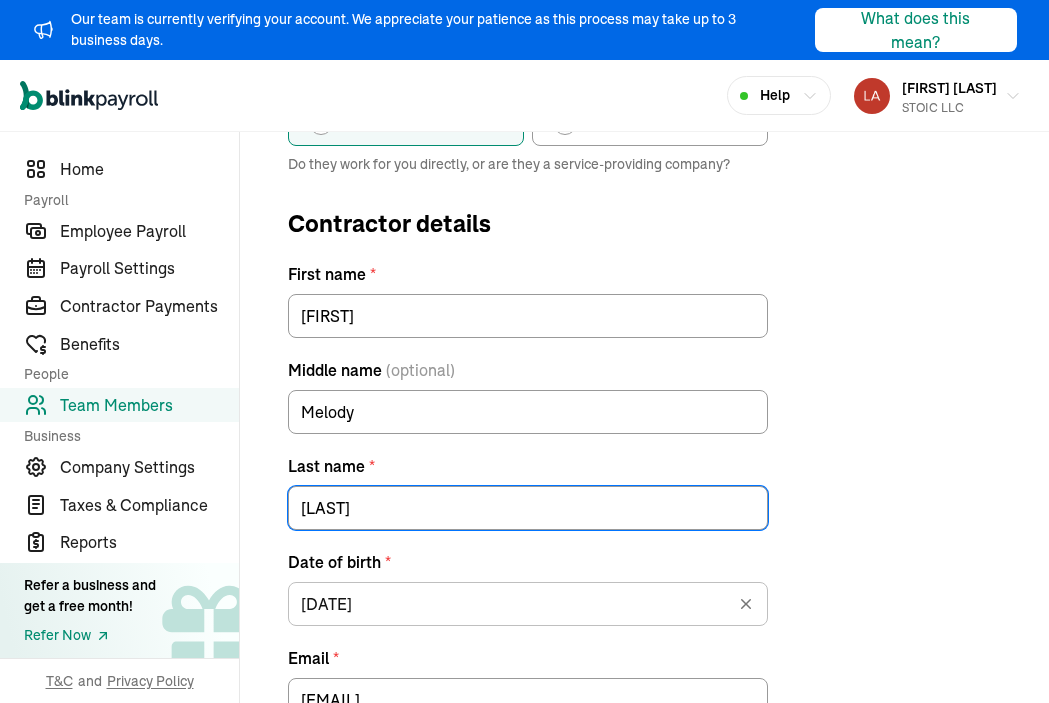click on "Contractor type   * Individual Business Do they work for you directly, or are they a service-providing company? Contractor details First name   *  [FIRST] Middle name   (optional) [FIRST] Last name   *  [LAST] Date of birth * [DATE] Aug 2025 Mon Tue Wed Thu Fri Sat Sun 28 29 30 31 1 2 3 4 5 6 7 8 9 10 11 12 13 14 15 16 17 18 19 20 21 22 23 24 25 26 27 28 29 30 31 1 2 3 4 5 6 7 Email   *  [EMAIL] Cancel changes Next: Address" at bounding box center (644, 443) 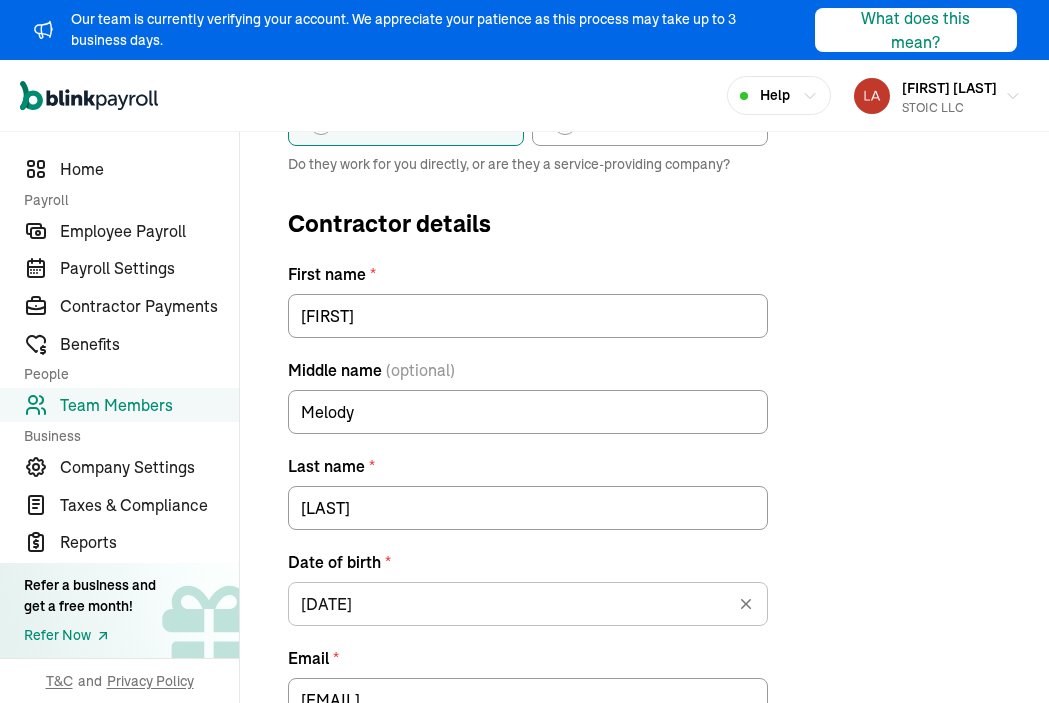 scroll, scrollTop: 456, scrollLeft: 0, axis: vertical 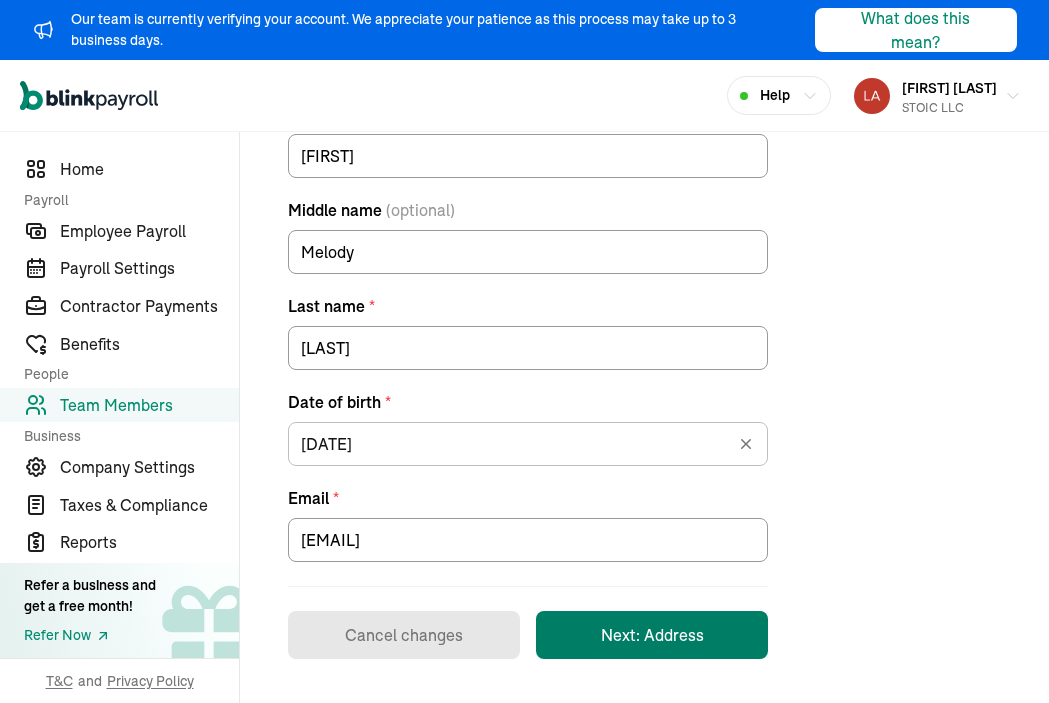 click on "Next: Address" at bounding box center [652, 635] 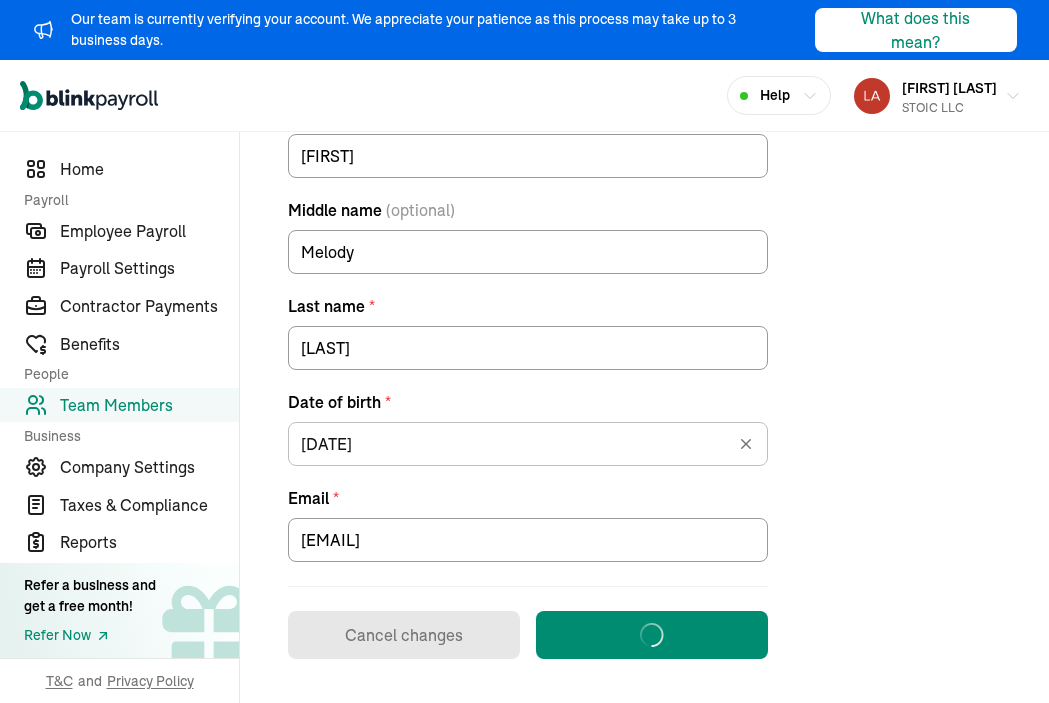 scroll, scrollTop: 245, scrollLeft: 0, axis: vertical 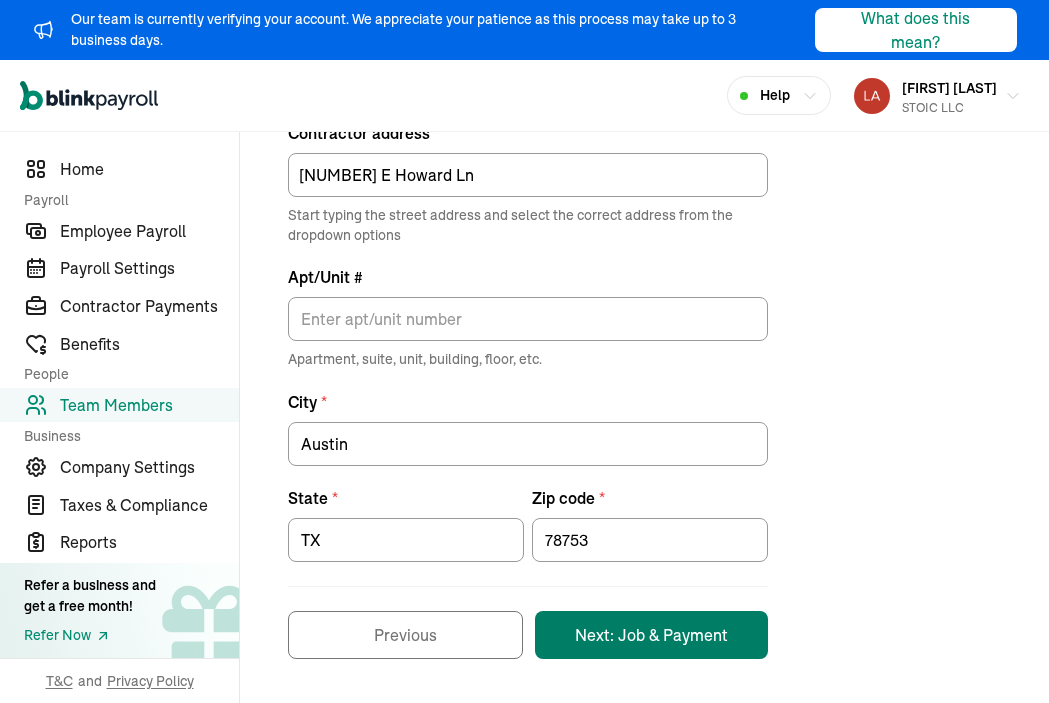 click on "Next: Job & Payment" at bounding box center (651, 635) 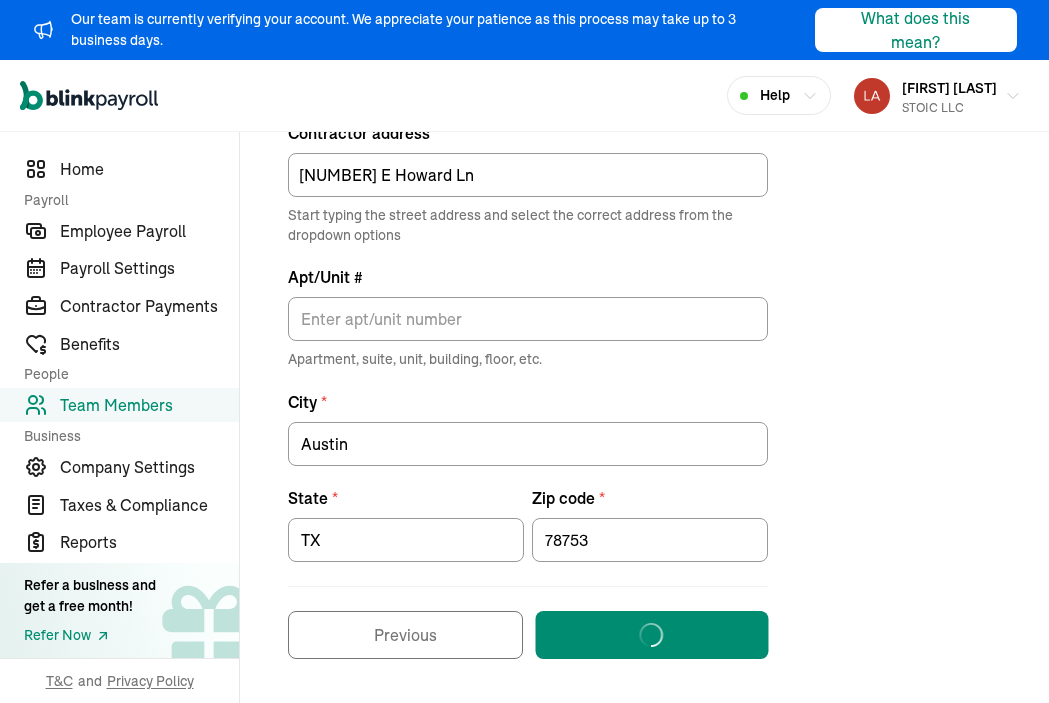 select on "[NUMBER] [STREET]" 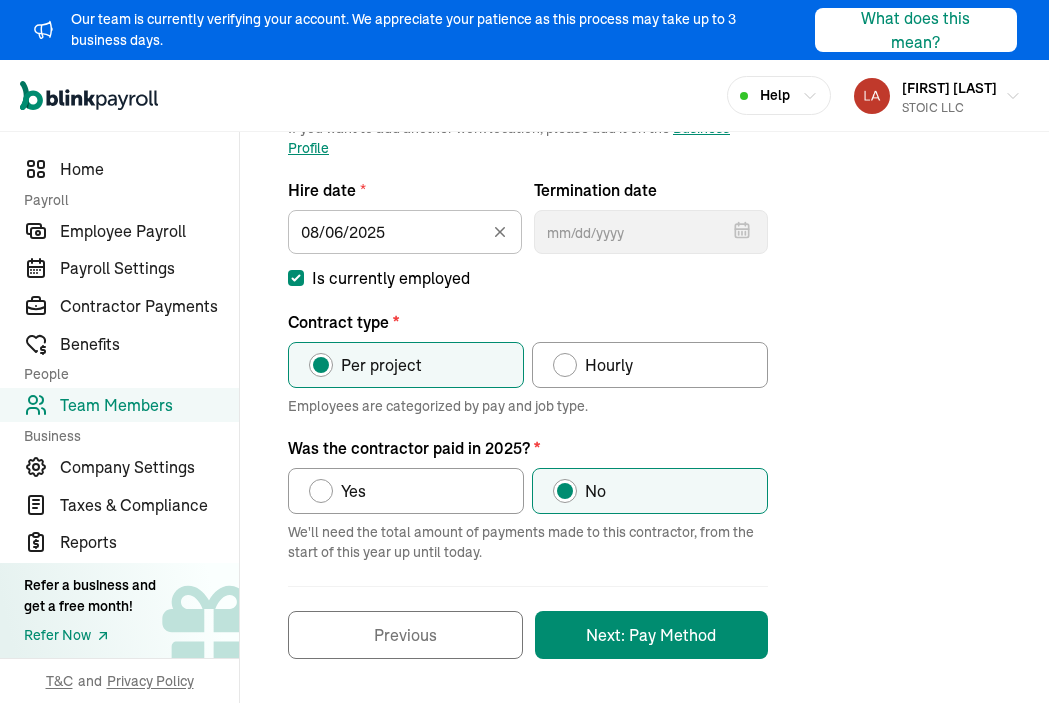 scroll, scrollTop: 354, scrollLeft: 0, axis: vertical 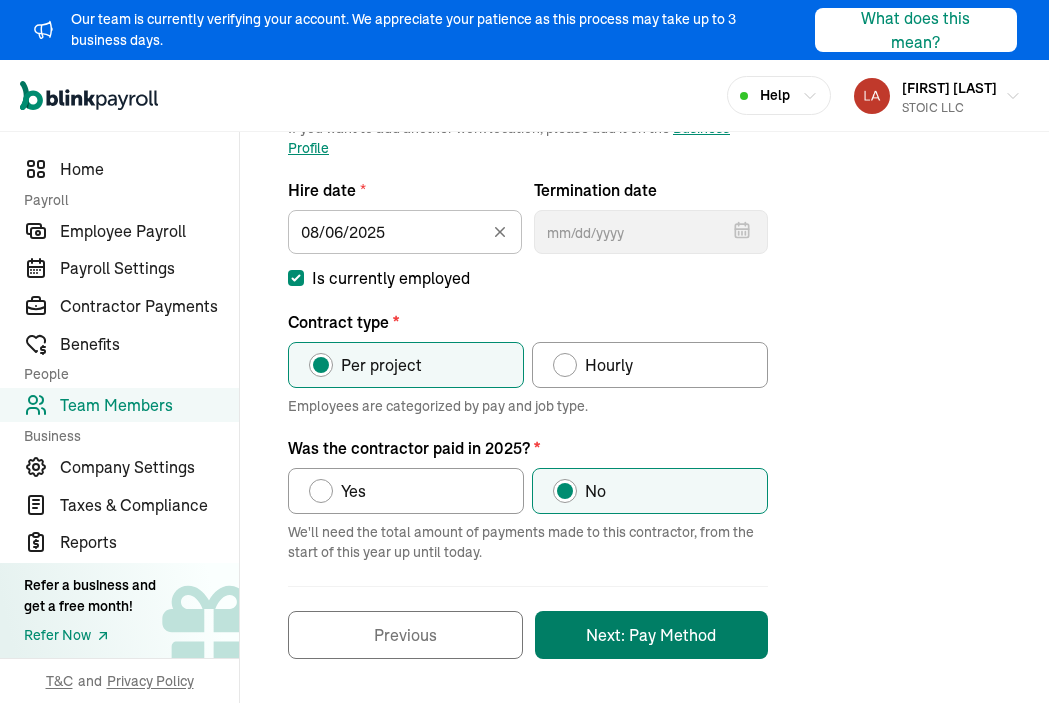 click on "Next: Pay Method" at bounding box center [651, 635] 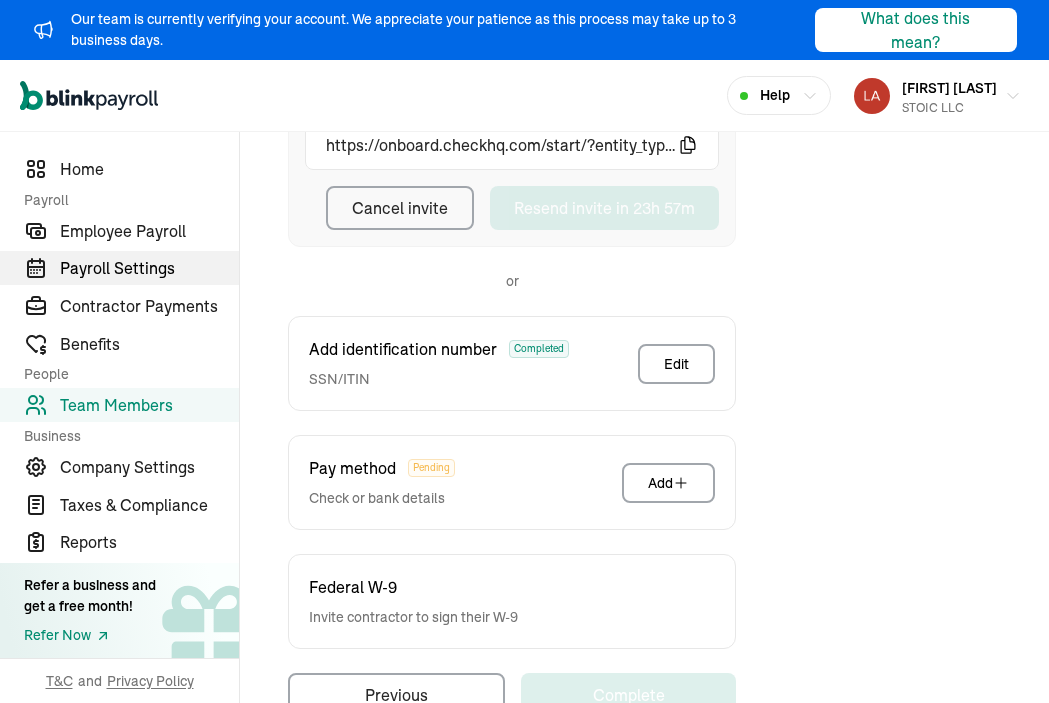 scroll, scrollTop: 296, scrollLeft: 0, axis: vertical 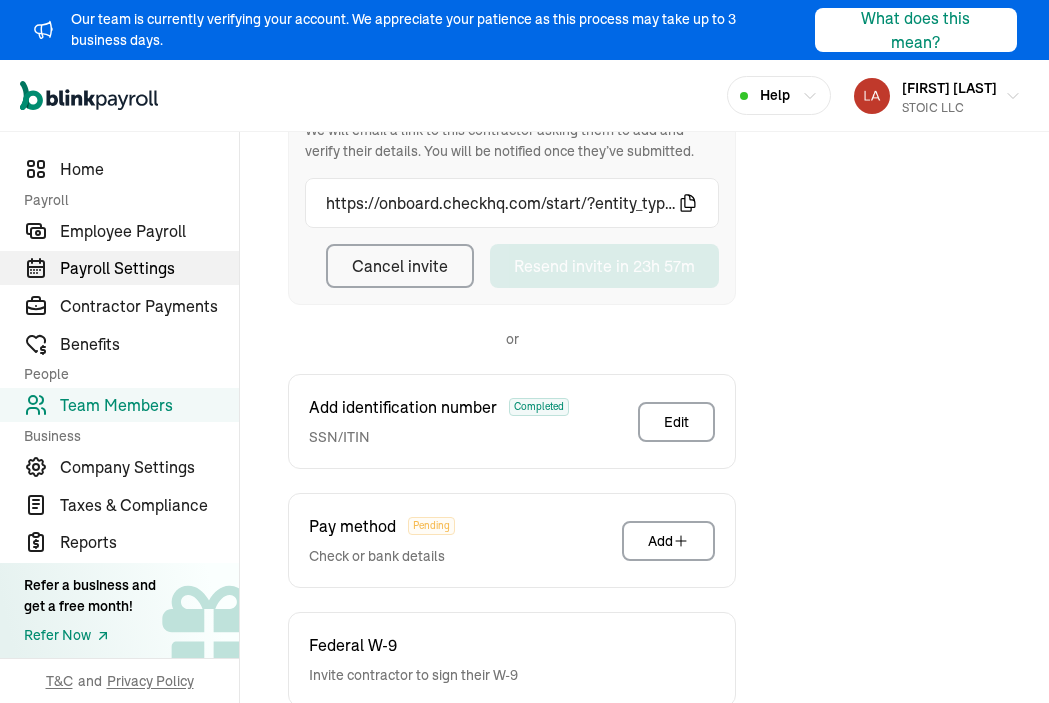 click on "Payroll Settings" at bounding box center [149, 268] 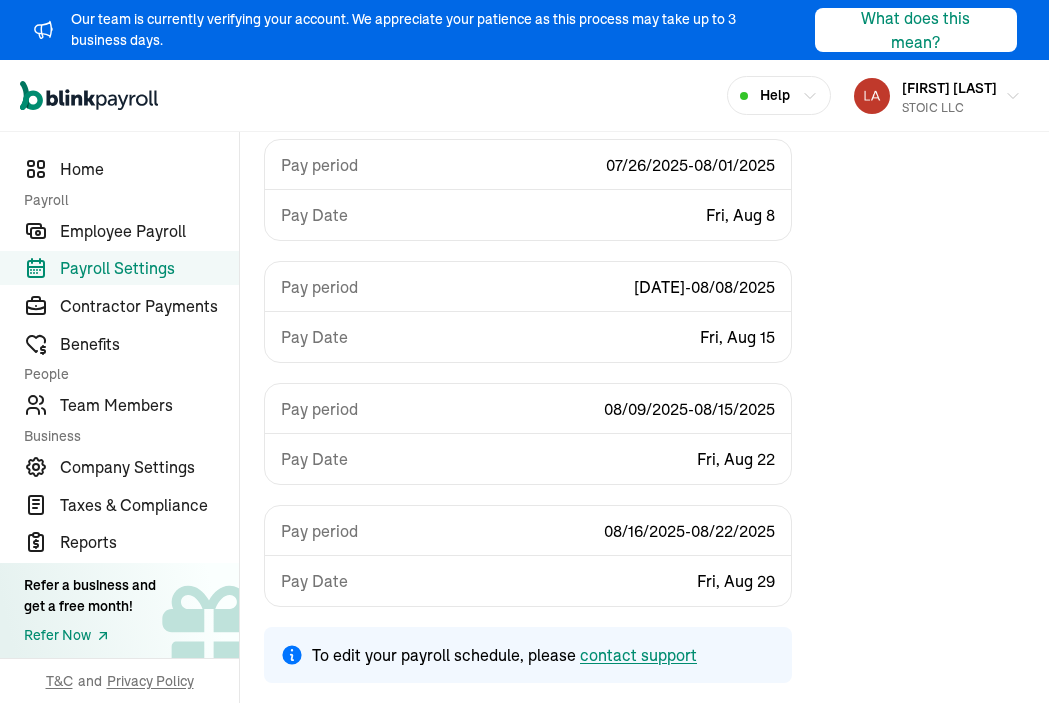 scroll, scrollTop: 3731, scrollLeft: 0, axis: vertical 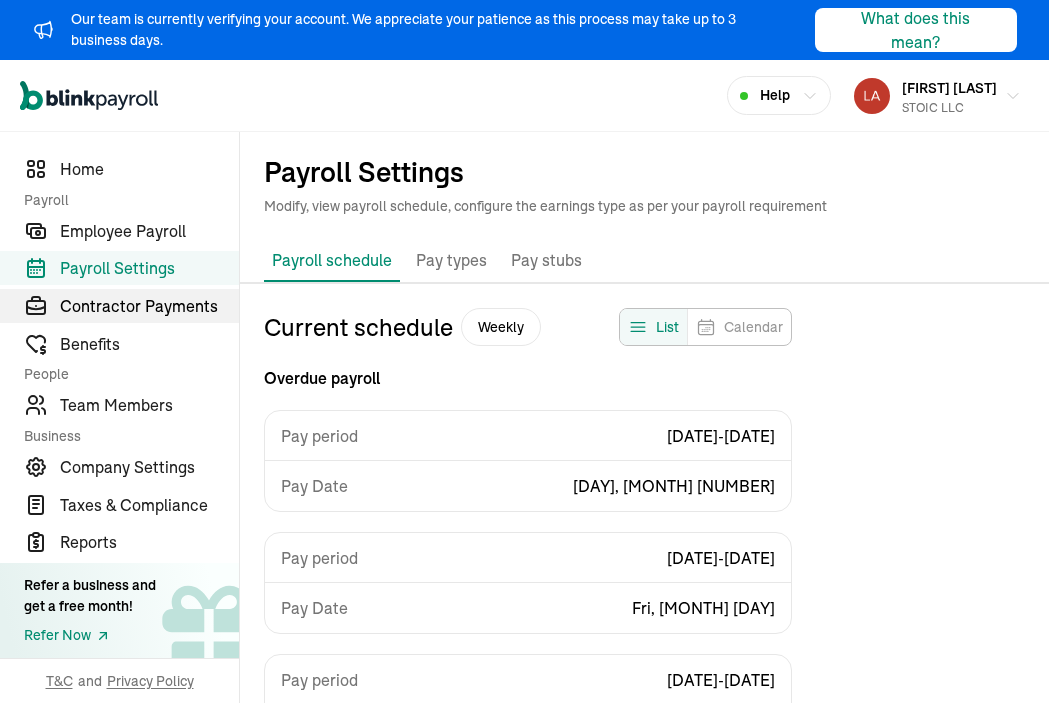 click on "Contractor Payments" at bounding box center (149, 306) 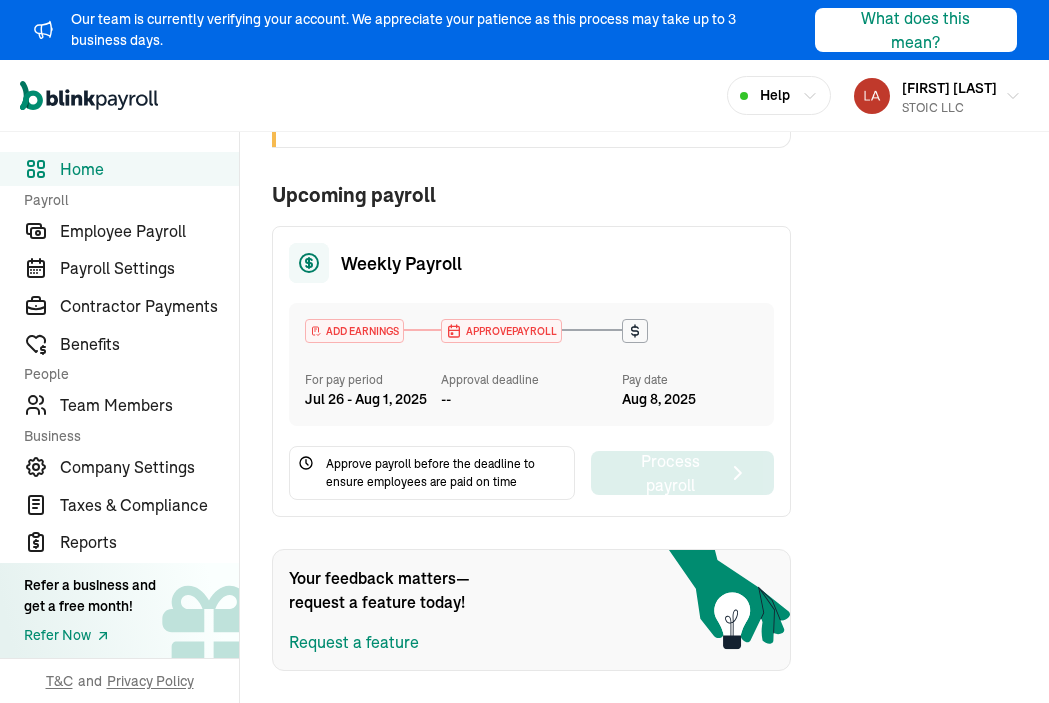 scroll, scrollTop: 693, scrollLeft: 0, axis: vertical 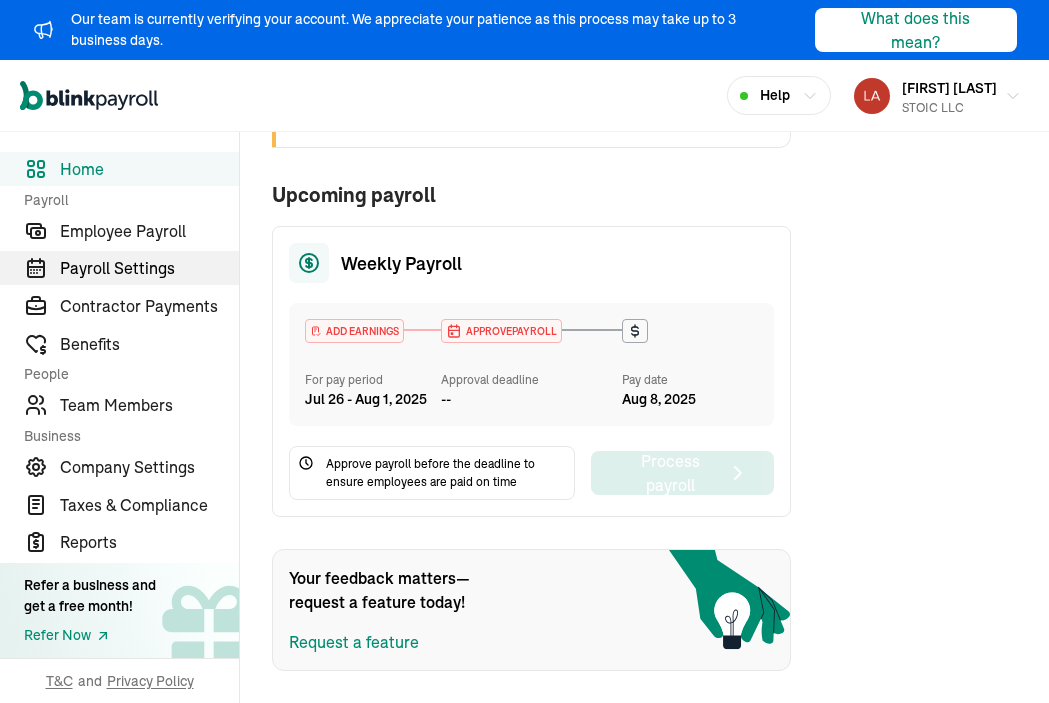 click on "Payroll Settings" at bounding box center [149, 268] 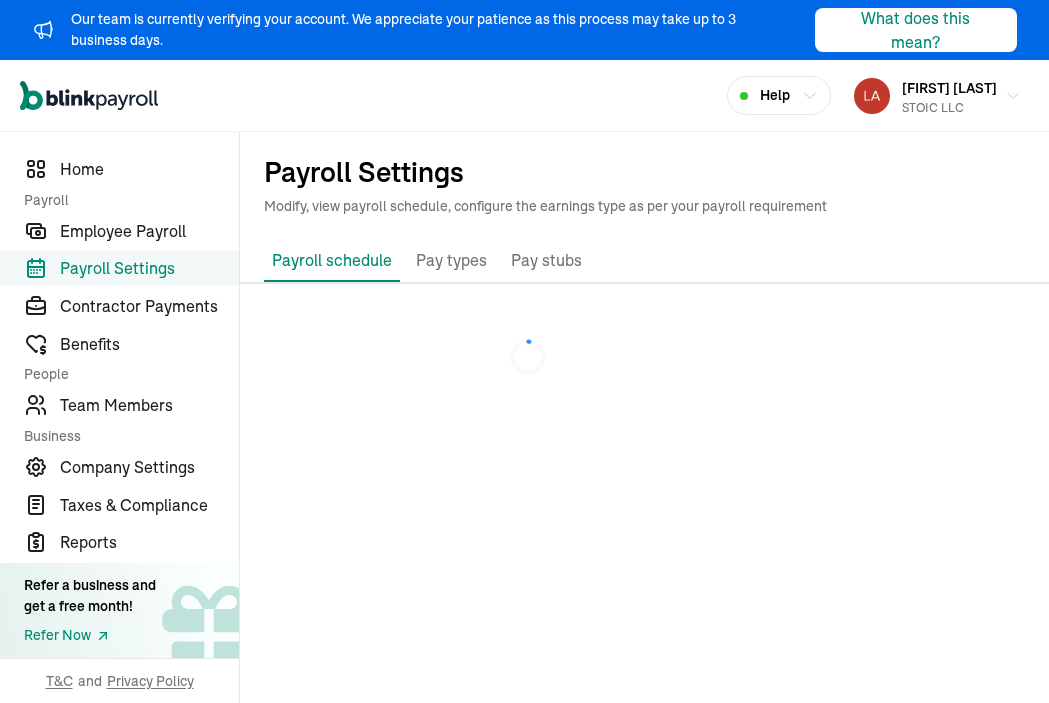 scroll, scrollTop: 0, scrollLeft: 0, axis: both 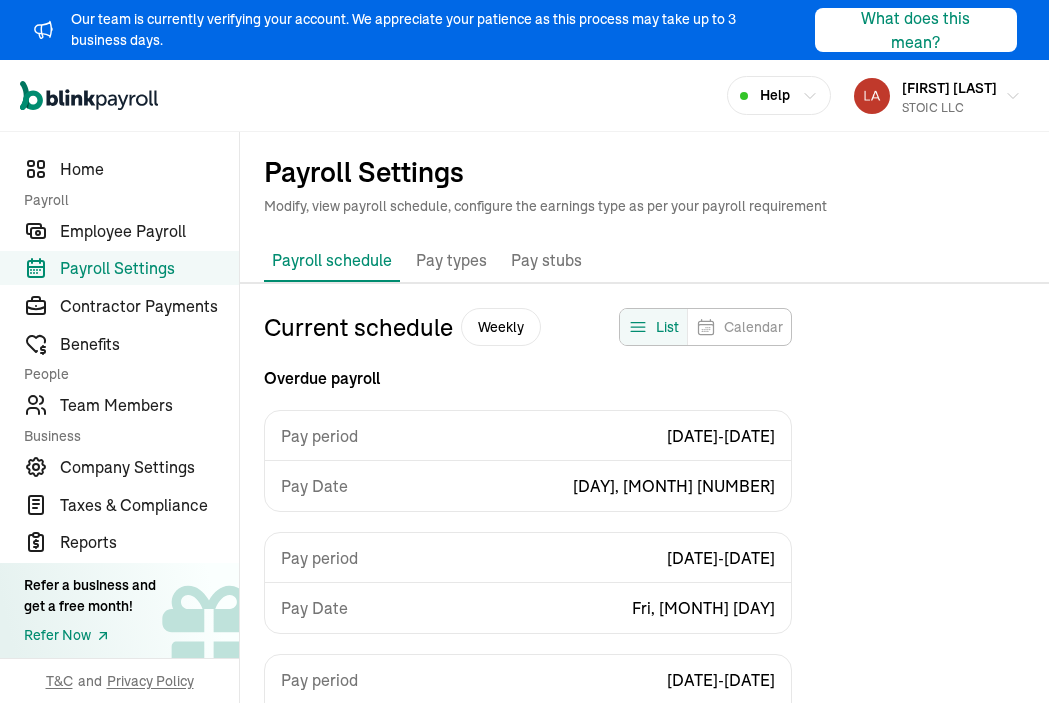 click on "Pay types" at bounding box center [451, 261] 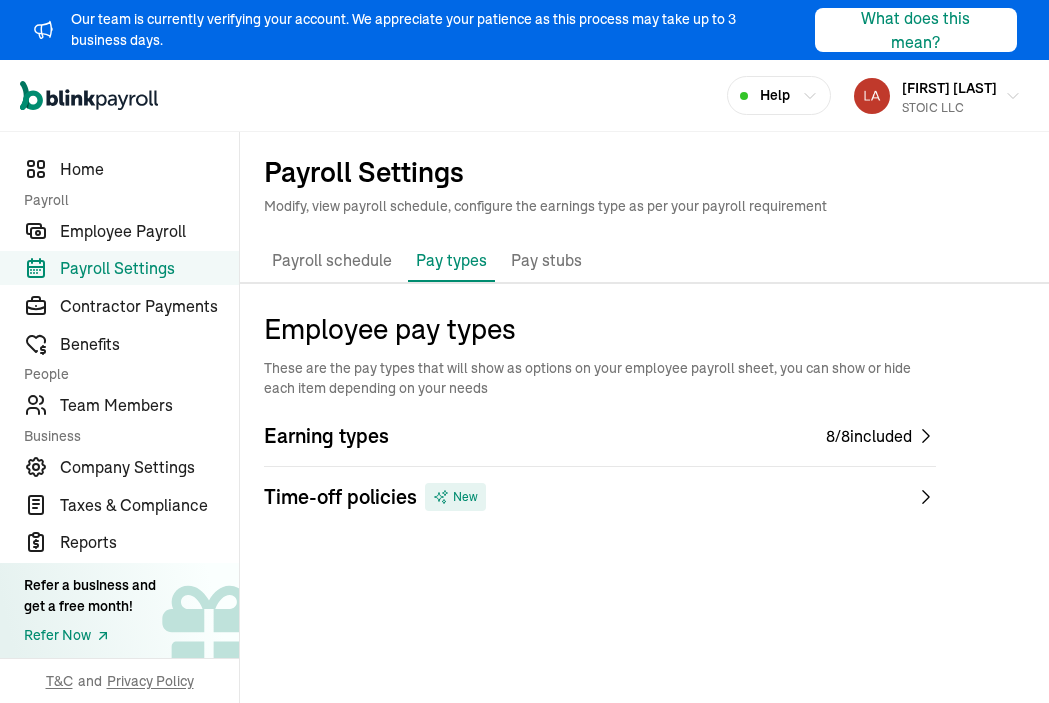 click on "Pay stubs" at bounding box center [546, 261] 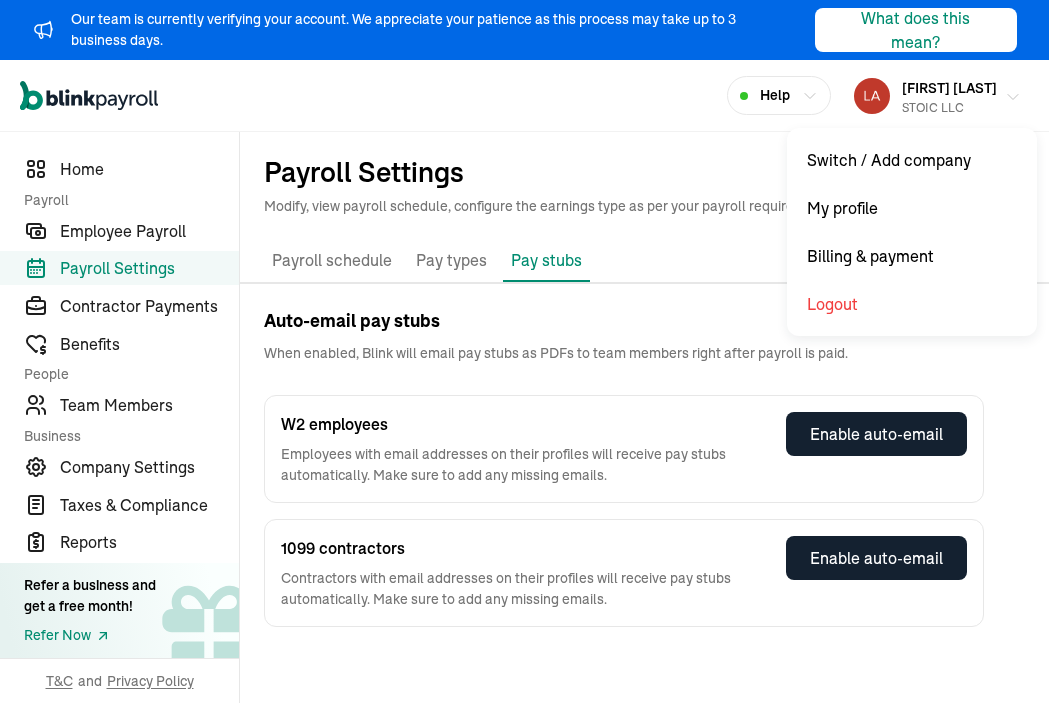 click on "[FIRST] [LAST]" at bounding box center [949, 88] 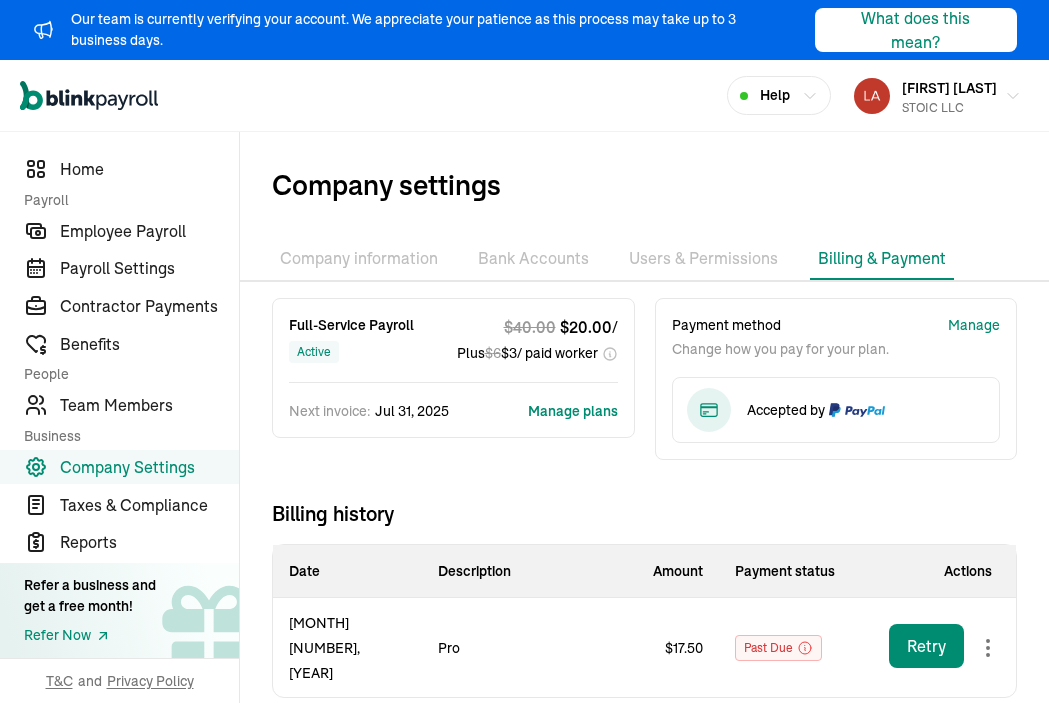 click on "Bank Accounts" at bounding box center (533, 259) 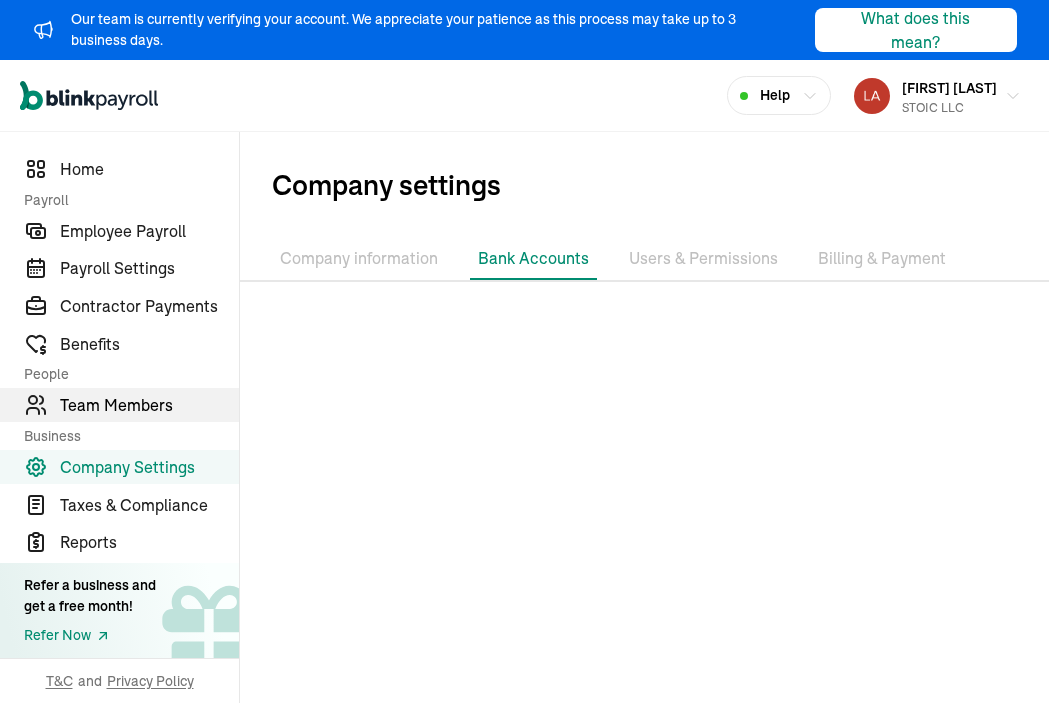 click on "Team Members" at bounding box center (149, 405) 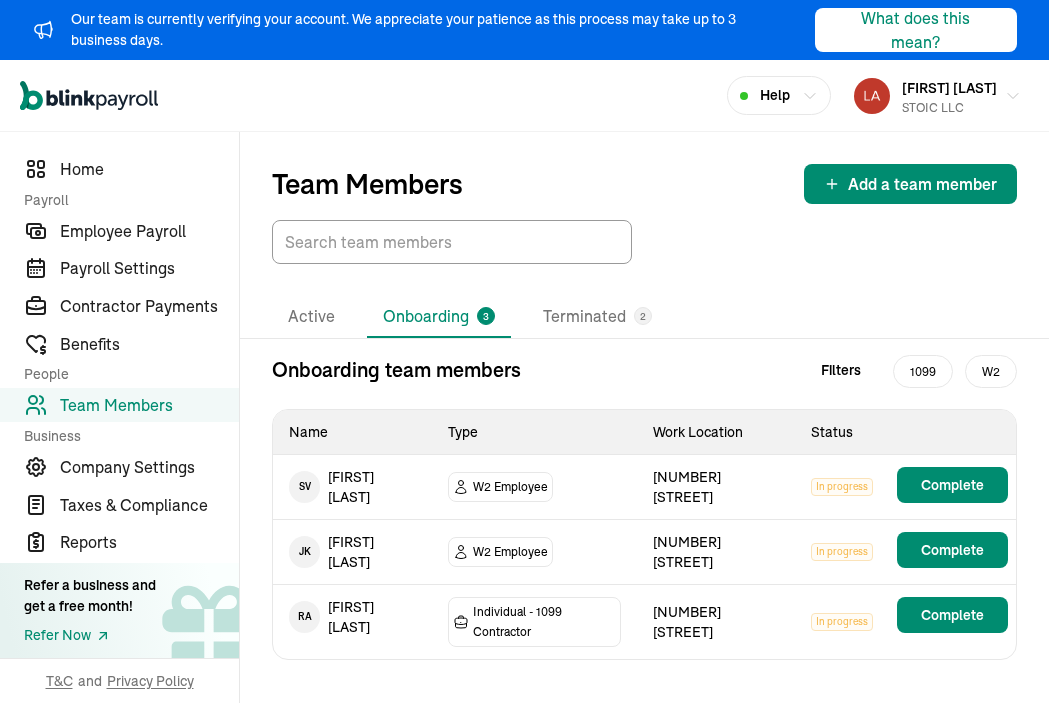 click on "[FIRST] [MIDDLE] [LAST]" at bounding box center (352, 552) 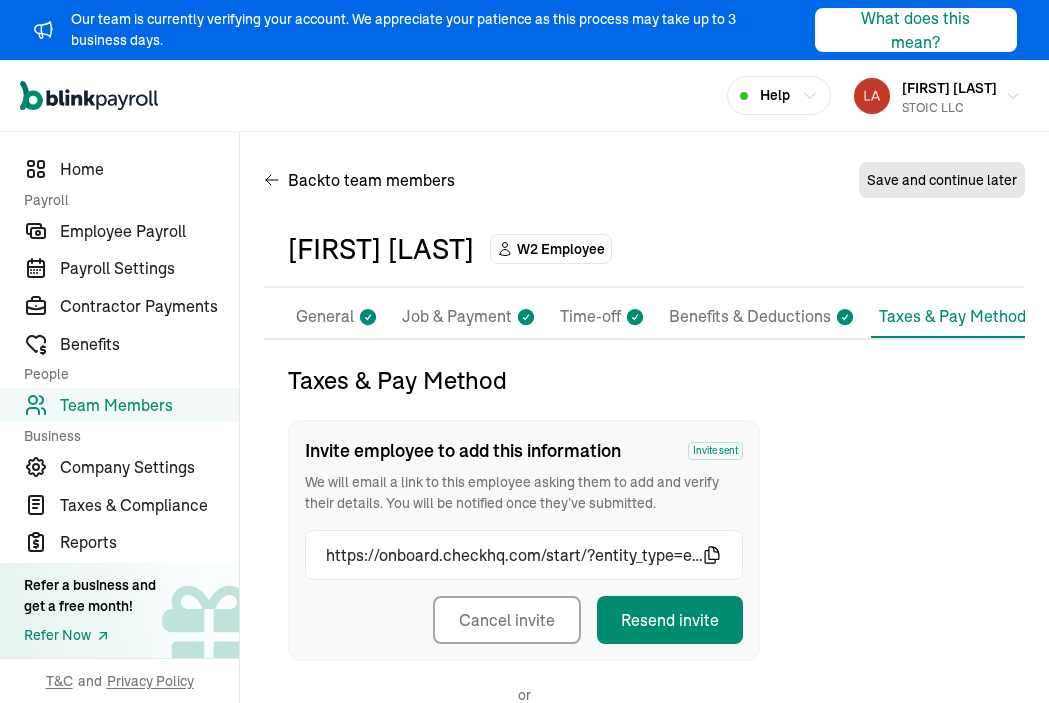 scroll, scrollTop: 0, scrollLeft: 0, axis: both 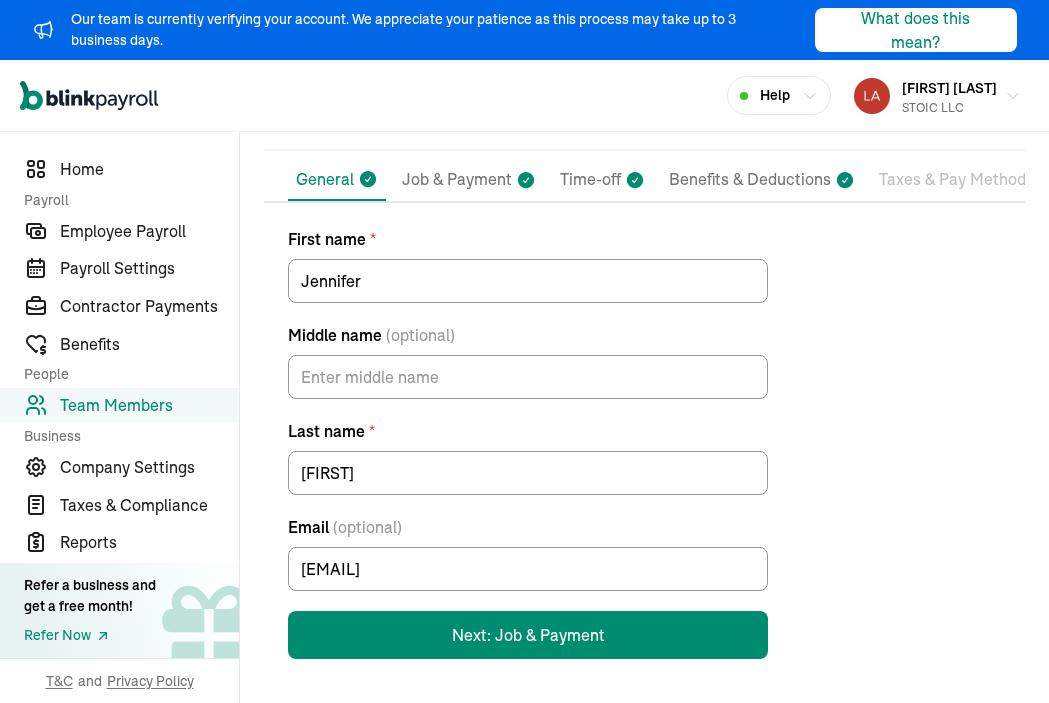 click on "Job & Payment" at bounding box center [457, 180] 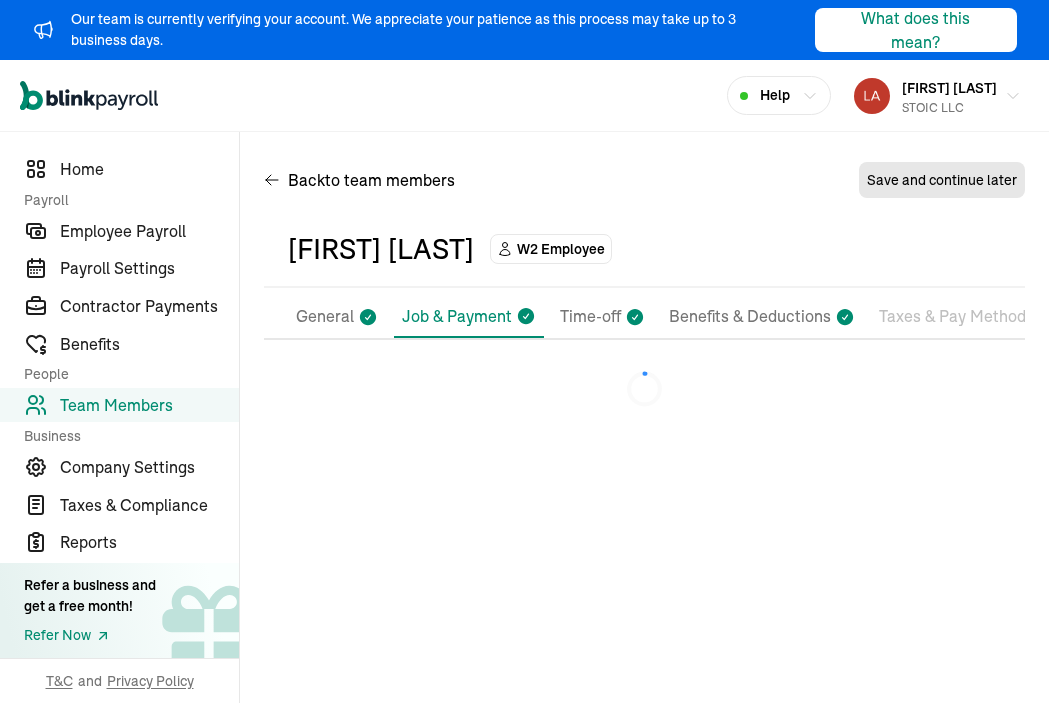 scroll, scrollTop: 0, scrollLeft: 0, axis: both 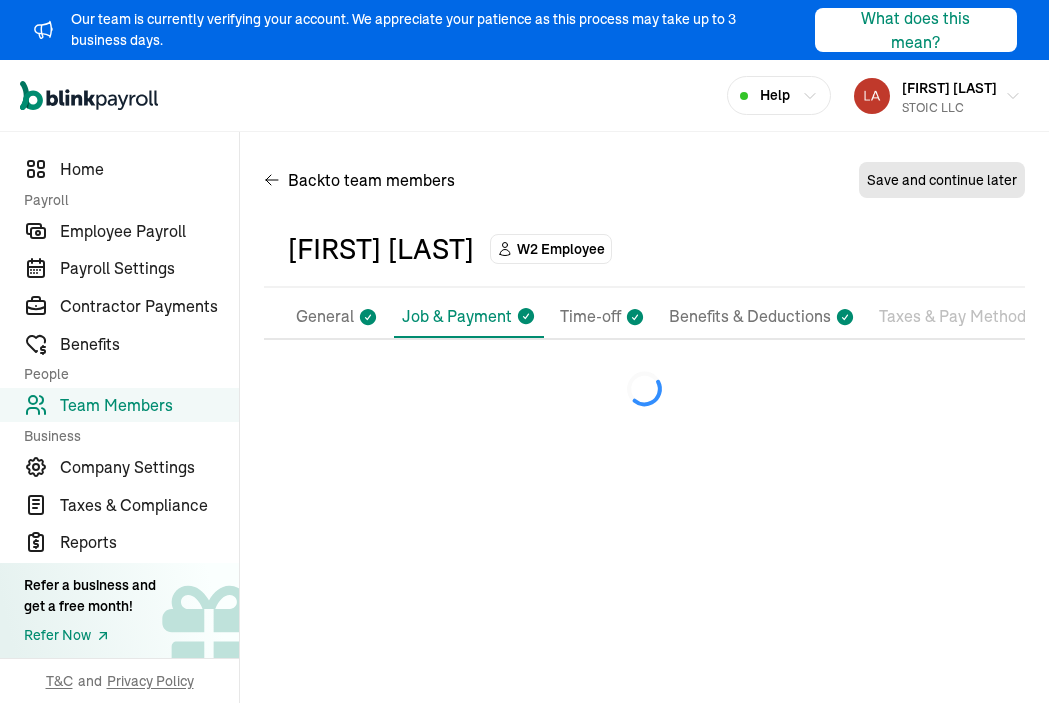 select on "[NUMBER] [STREET]" 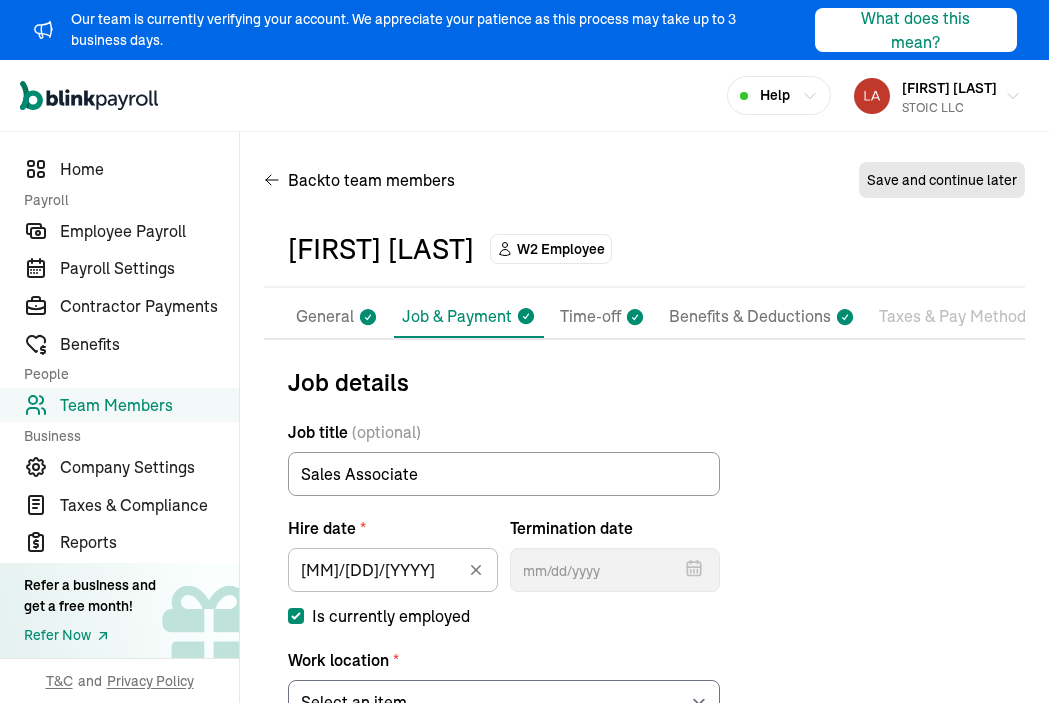click 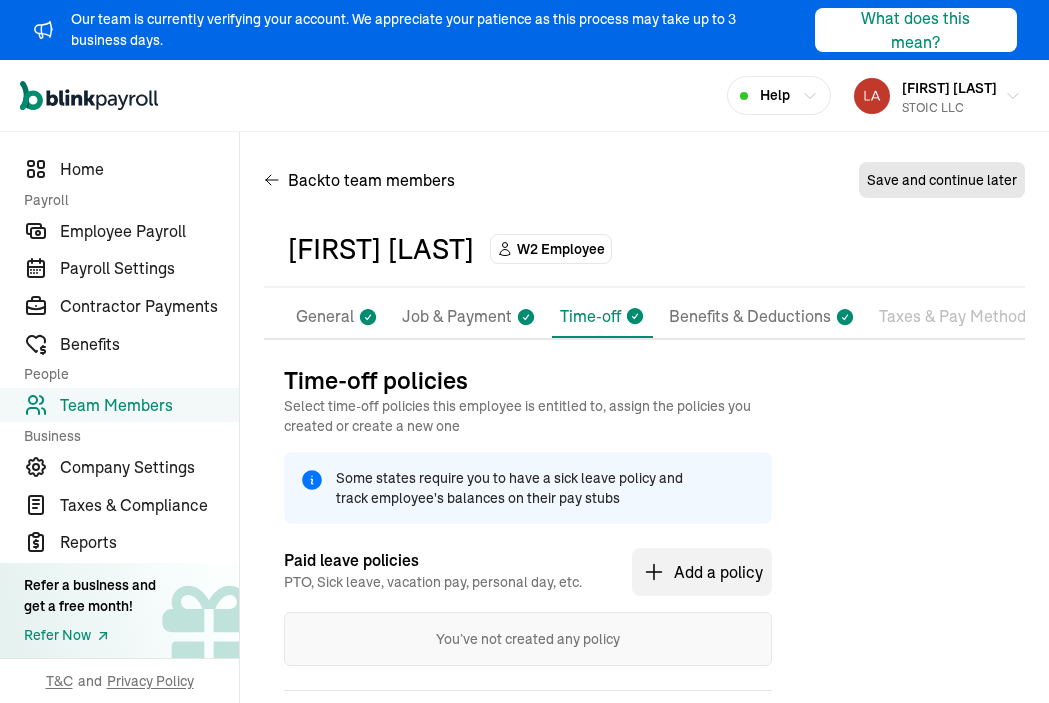 click on "Benefits & Deductions" at bounding box center [750, 317] 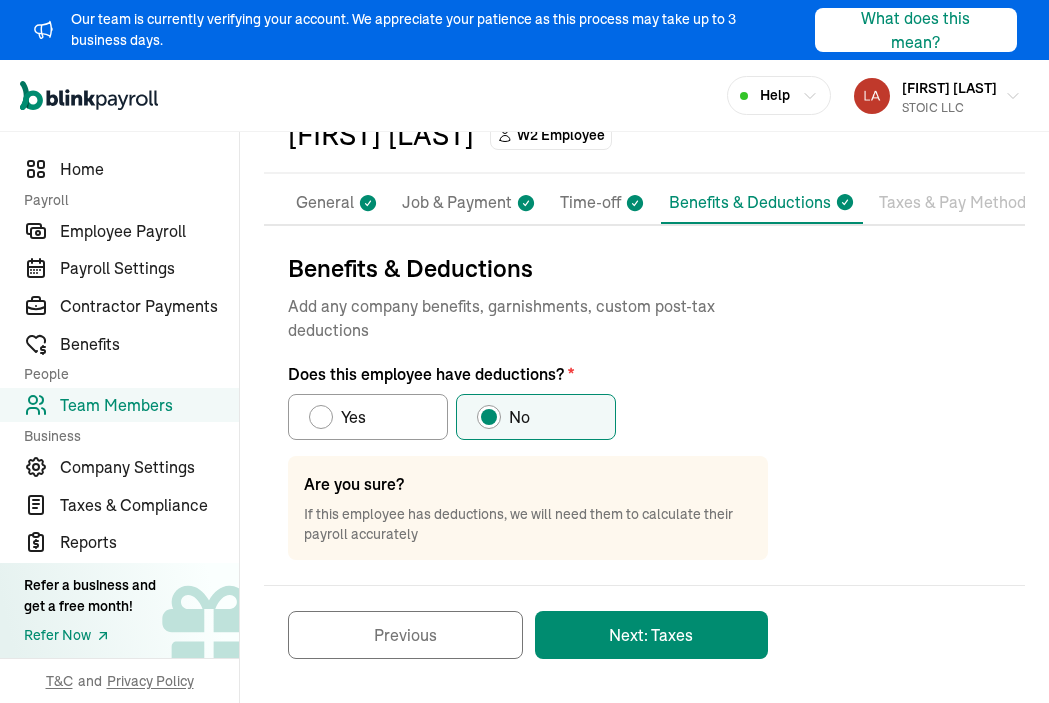 scroll, scrollTop: 122, scrollLeft: 0, axis: vertical 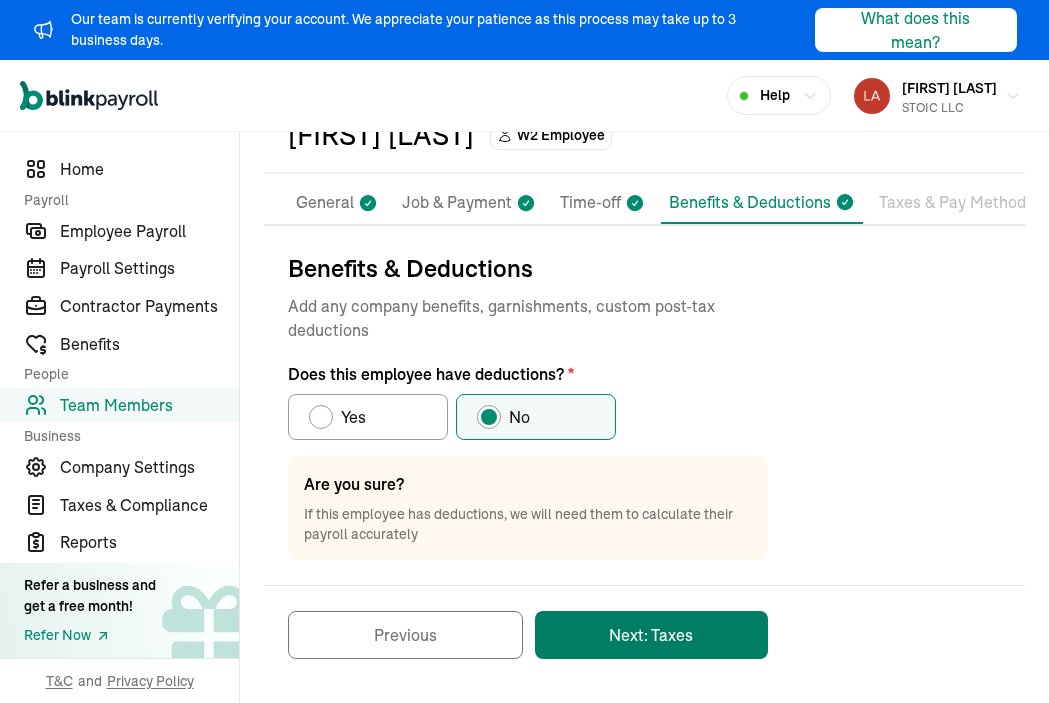 click on "Next: Taxes" at bounding box center [651, 635] 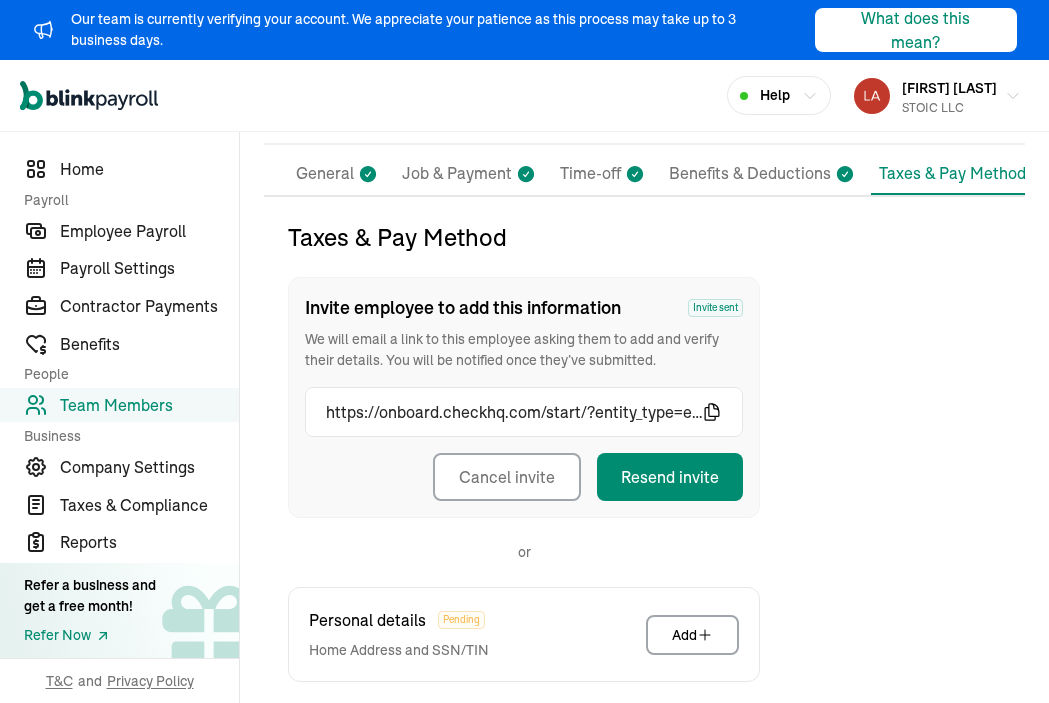 scroll, scrollTop: 126, scrollLeft: 0, axis: vertical 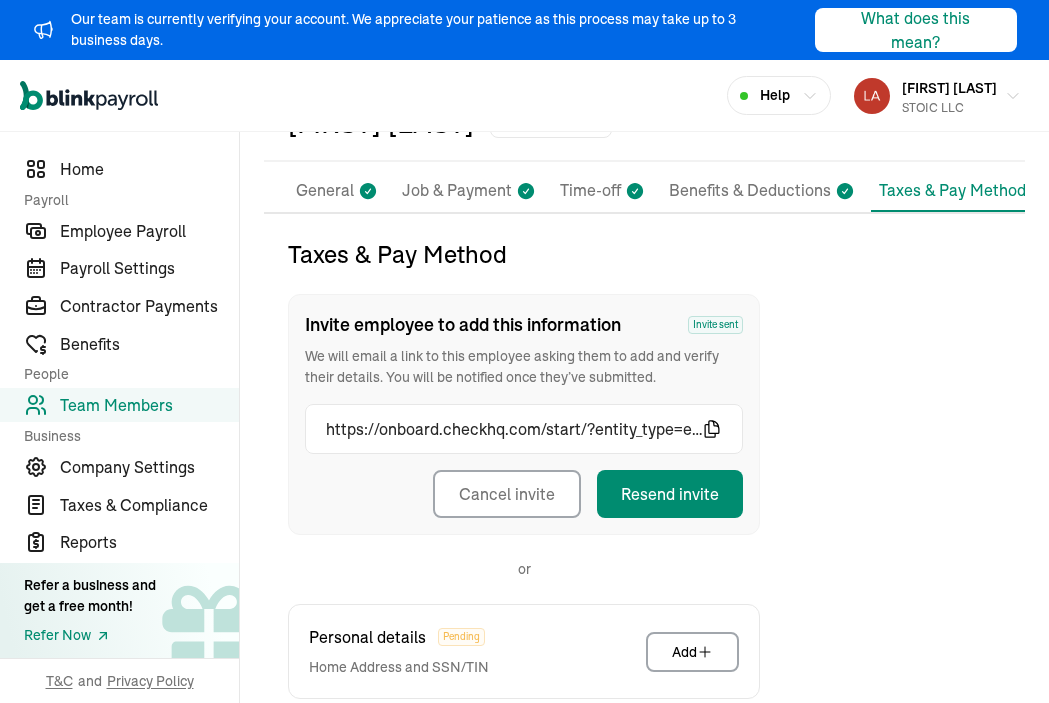 click on "General" at bounding box center [325, 191] 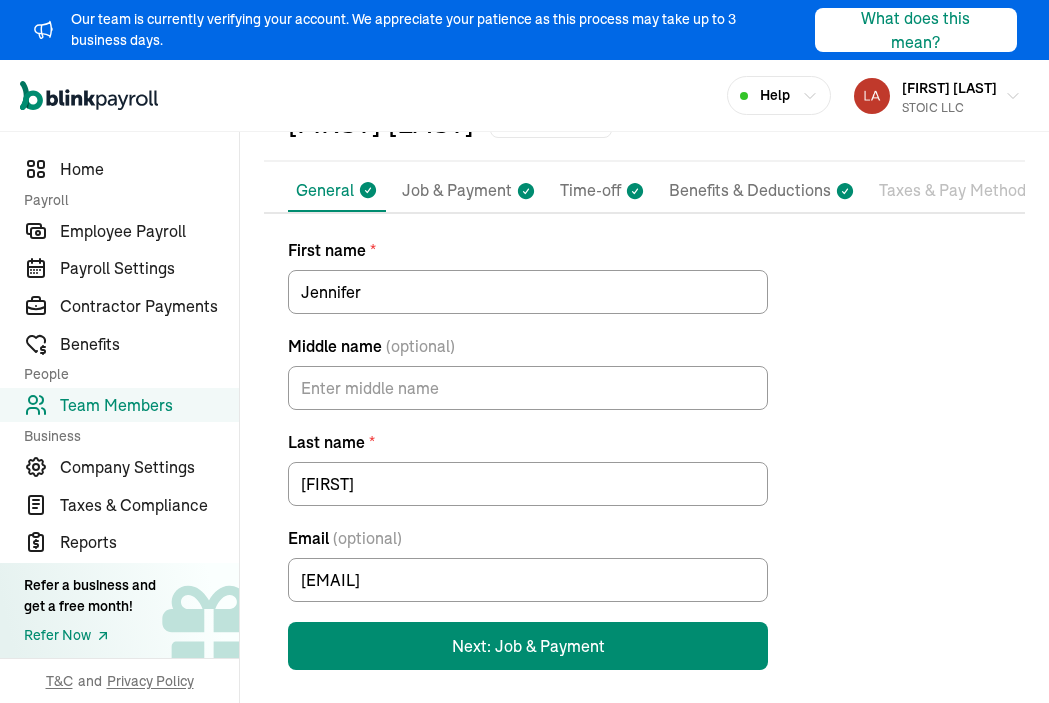 scroll, scrollTop: 145, scrollLeft: 0, axis: vertical 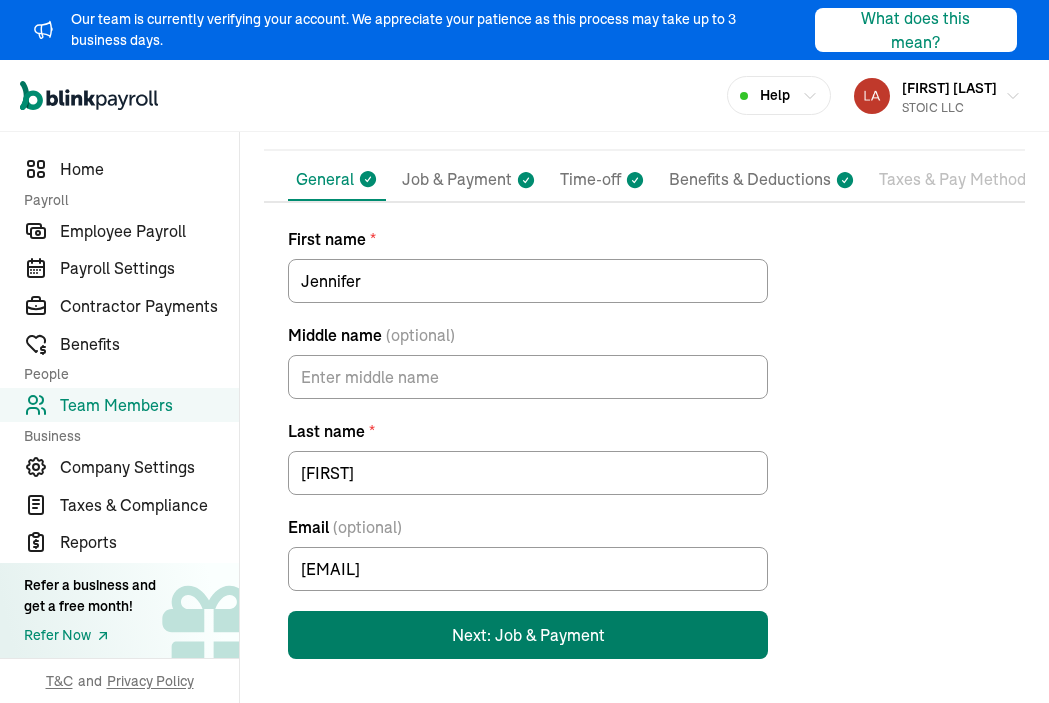 click on "Next: Job & Payment" at bounding box center (528, 635) 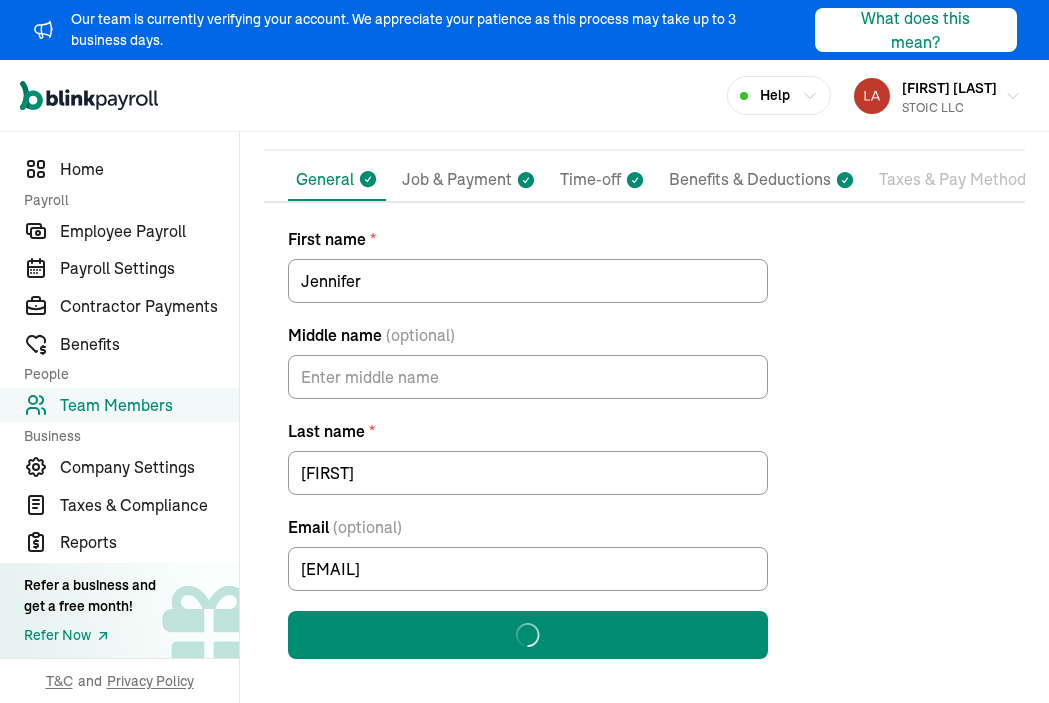 select on "[NUMBER] [STREET]" 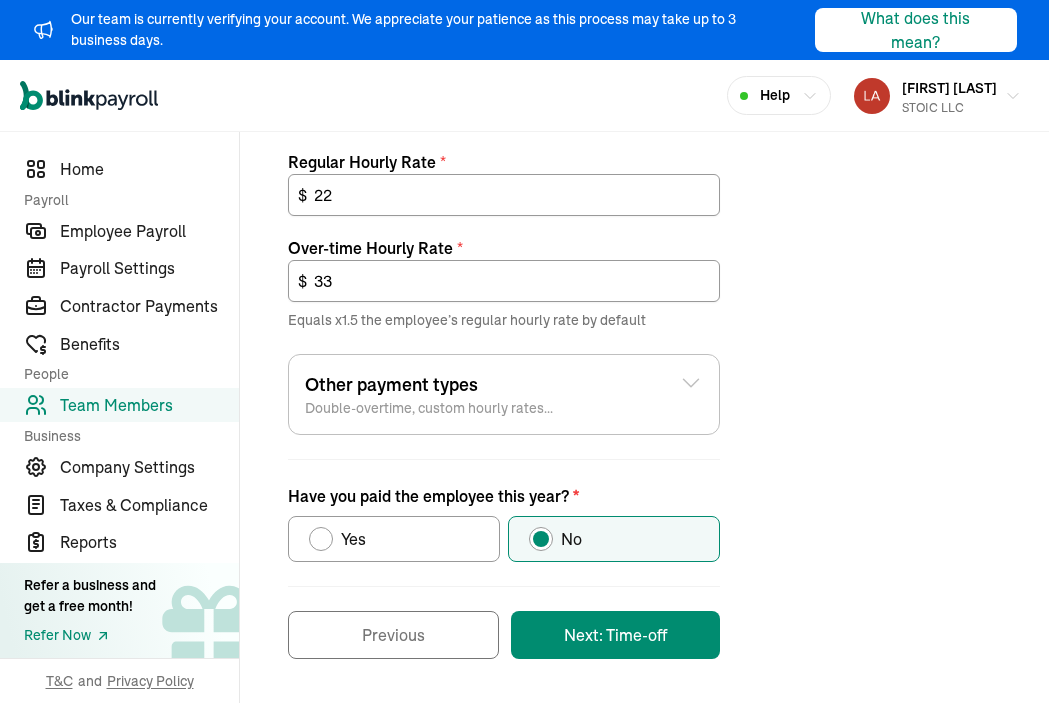scroll, scrollTop: 835, scrollLeft: 0, axis: vertical 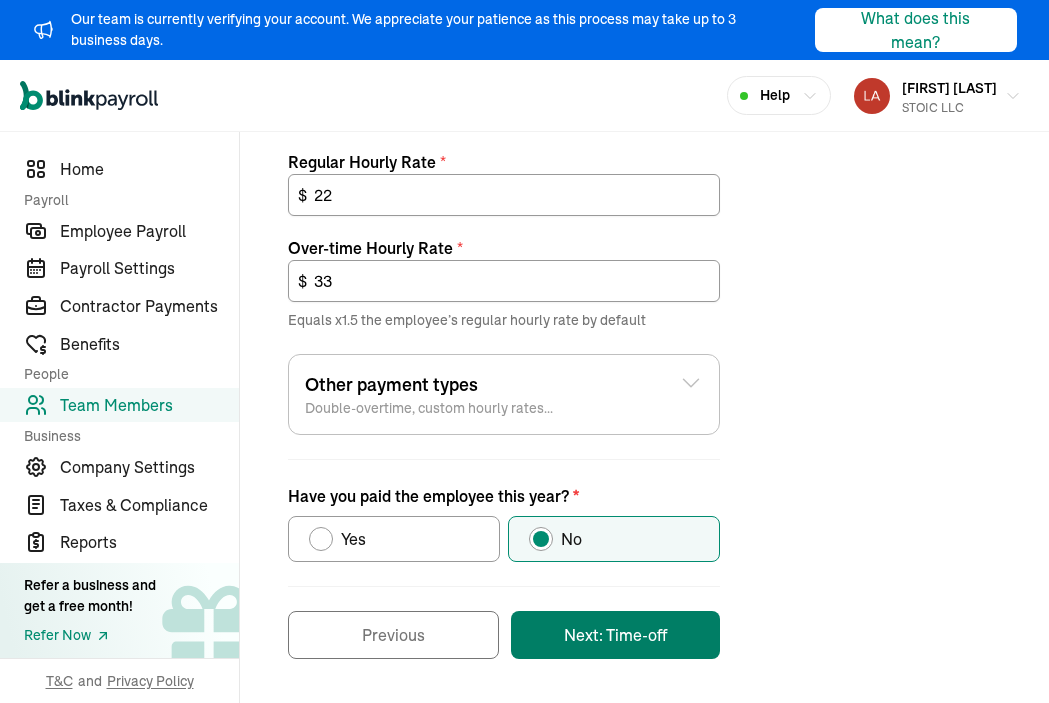 click on "Next: Time-off" at bounding box center (615, 635) 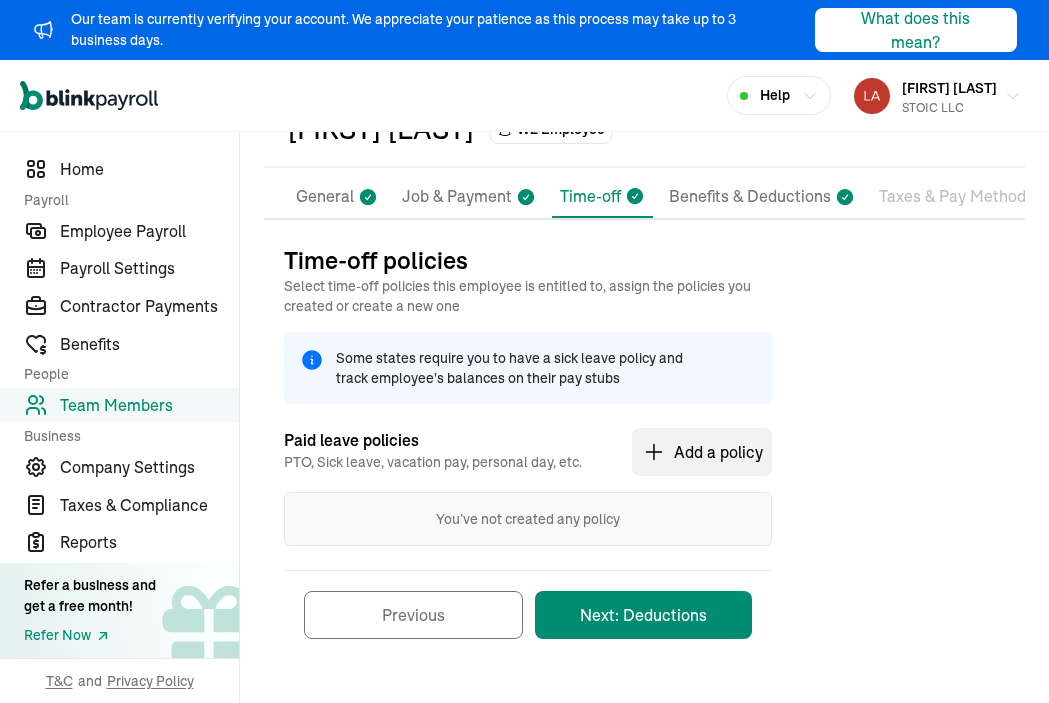 scroll, scrollTop: 122, scrollLeft: 0, axis: vertical 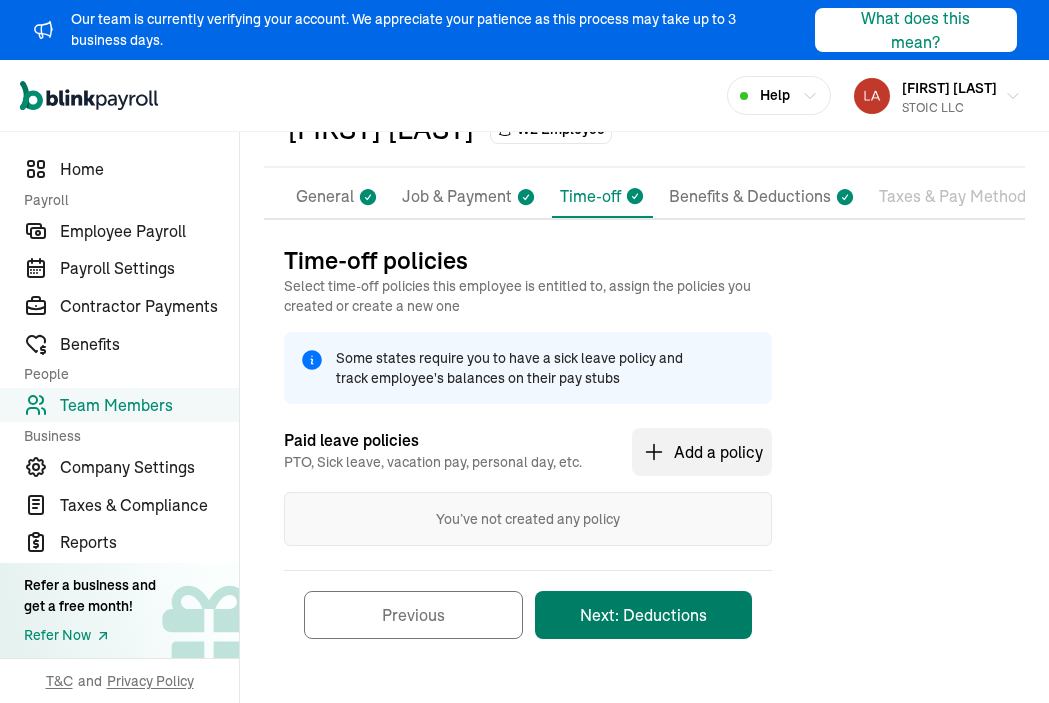 click on "Next: Deductions" at bounding box center [643, 615] 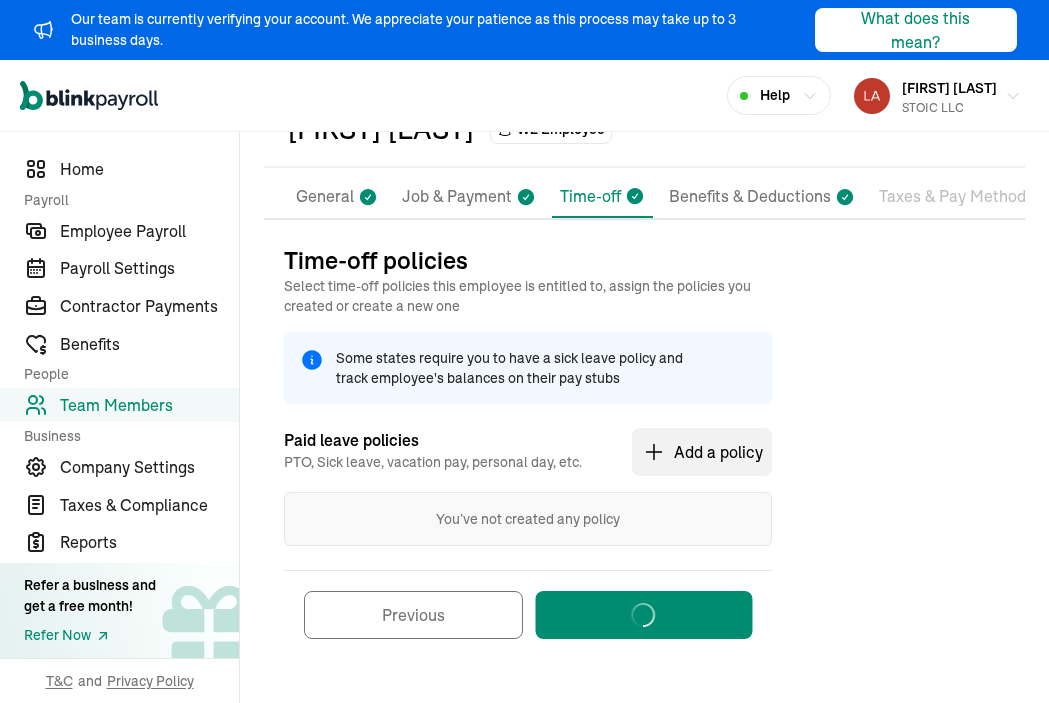 scroll, scrollTop: 118, scrollLeft: 0, axis: vertical 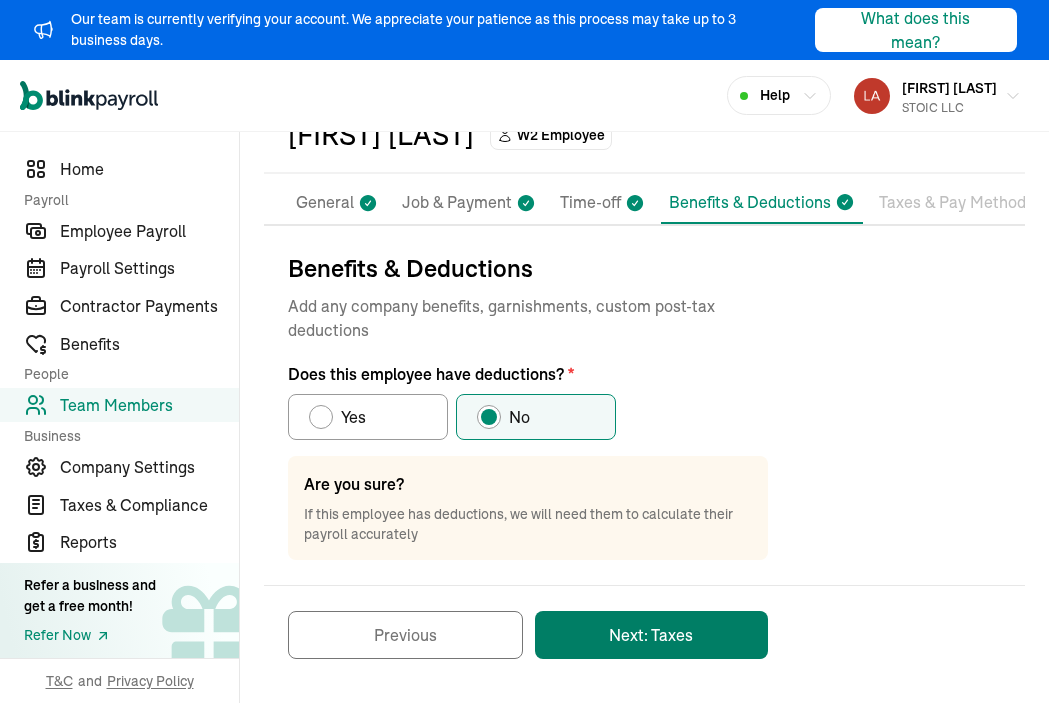 click on "Next: Taxes" at bounding box center (651, 635) 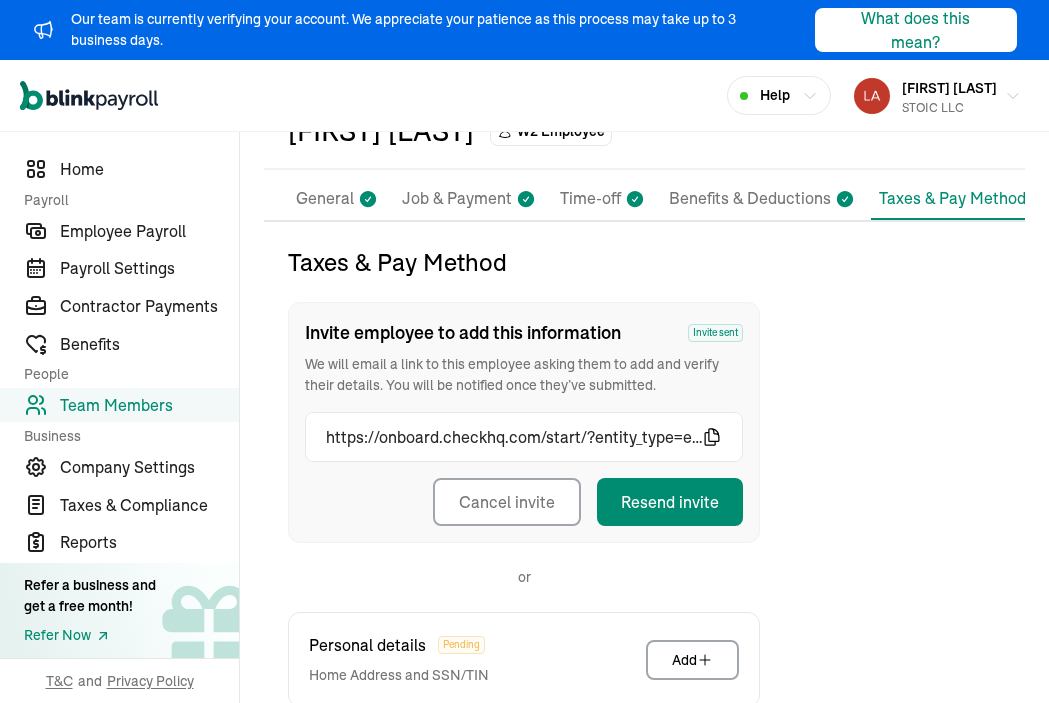 scroll, scrollTop: 296, scrollLeft: 0, axis: vertical 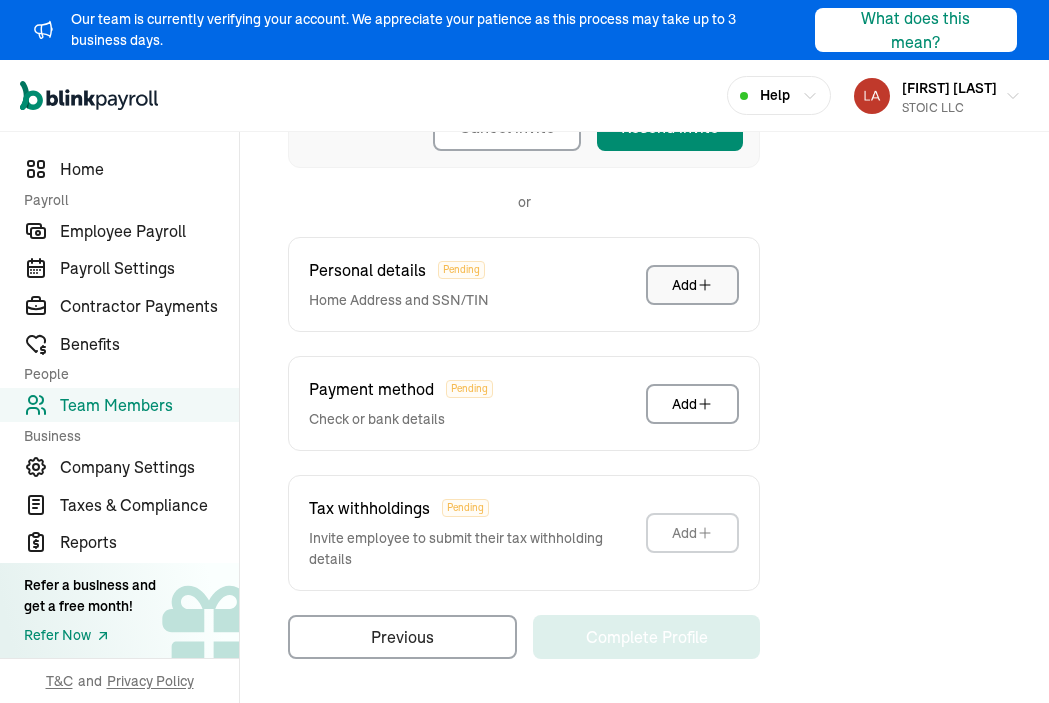 click 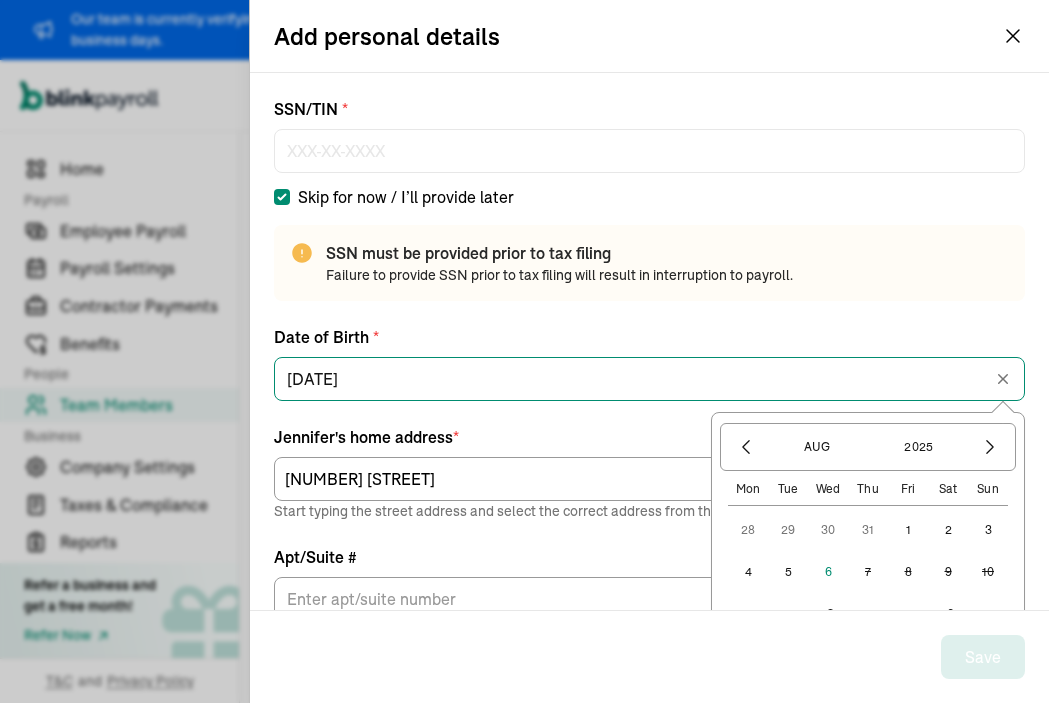 scroll, scrollTop: 296, scrollLeft: 0, axis: vertical 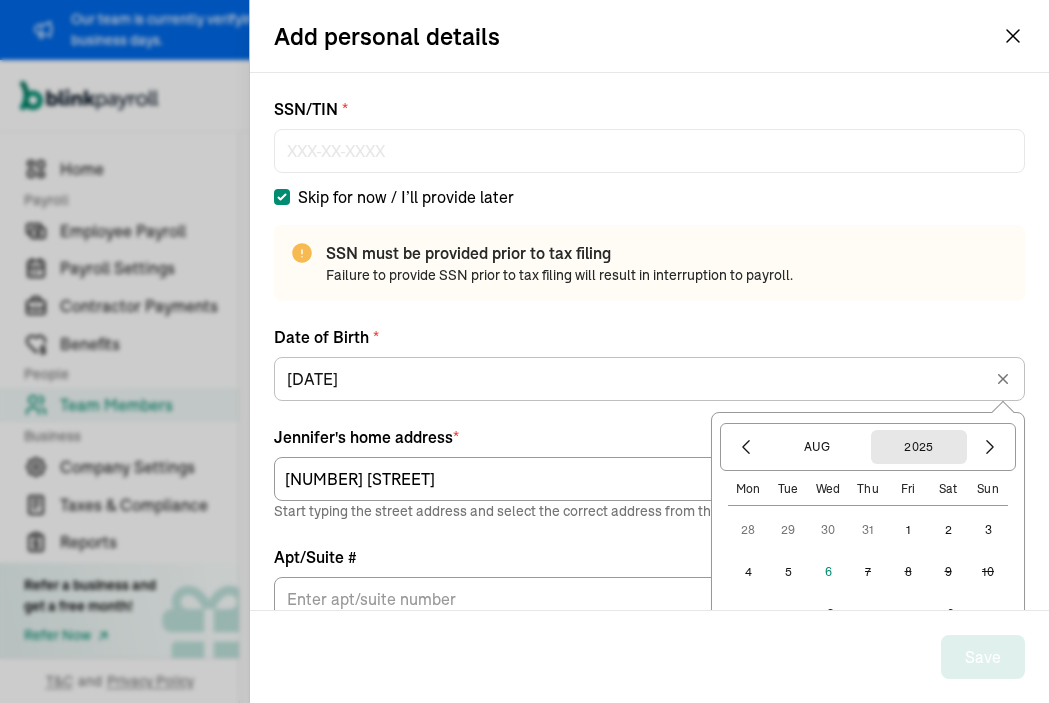 click on "2025" at bounding box center [919, 447] 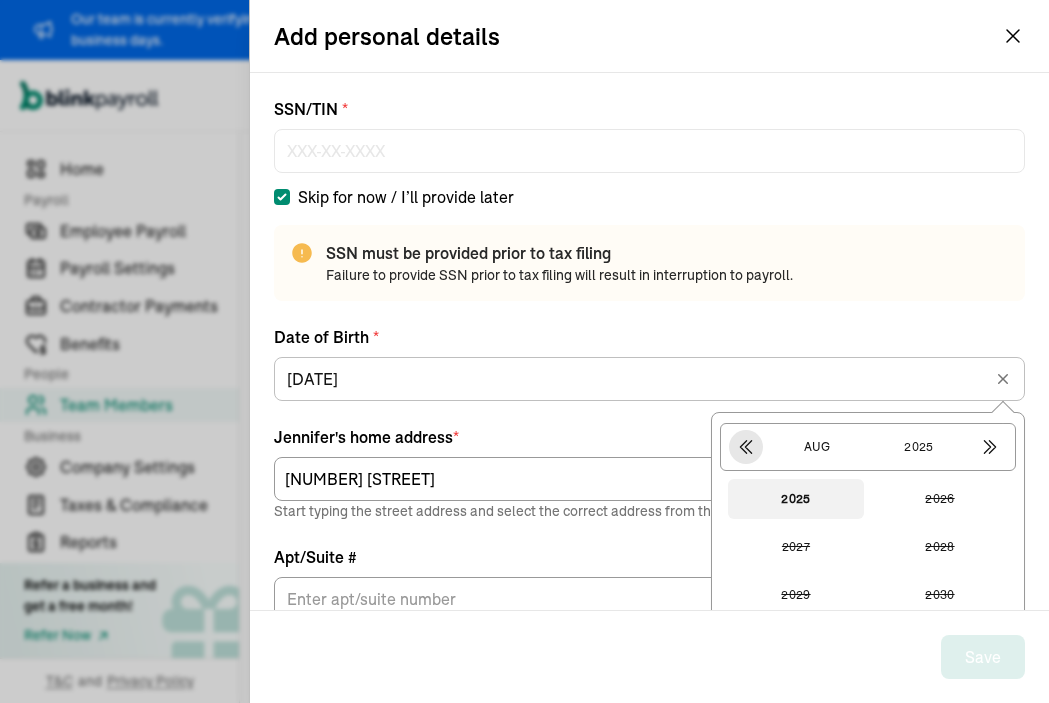 click 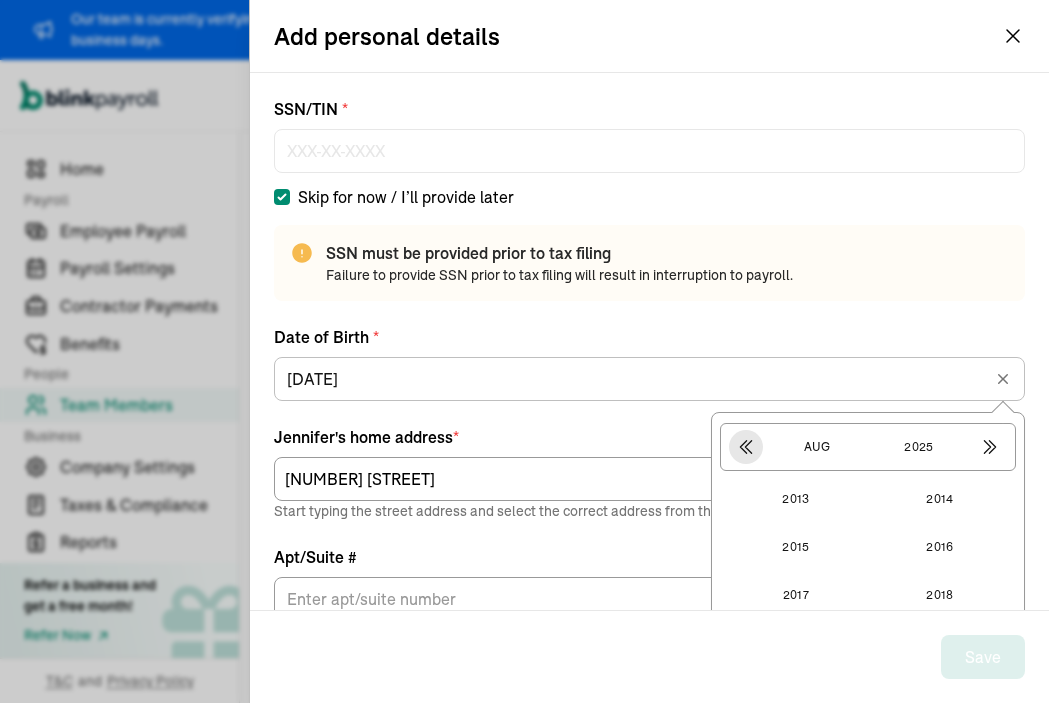 click 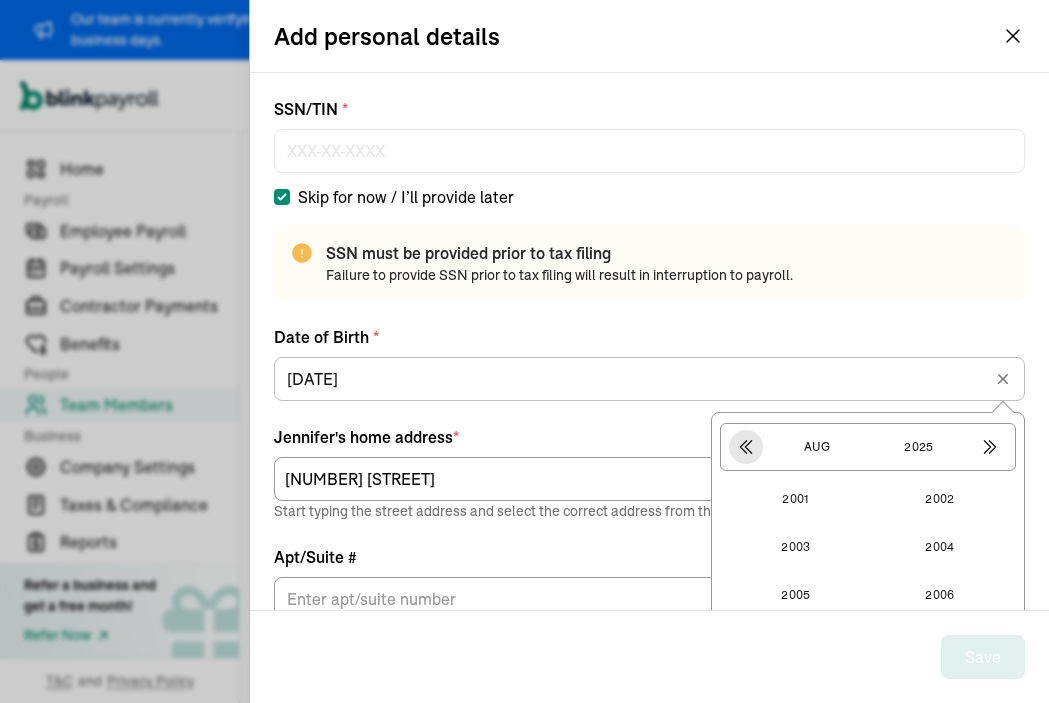 click 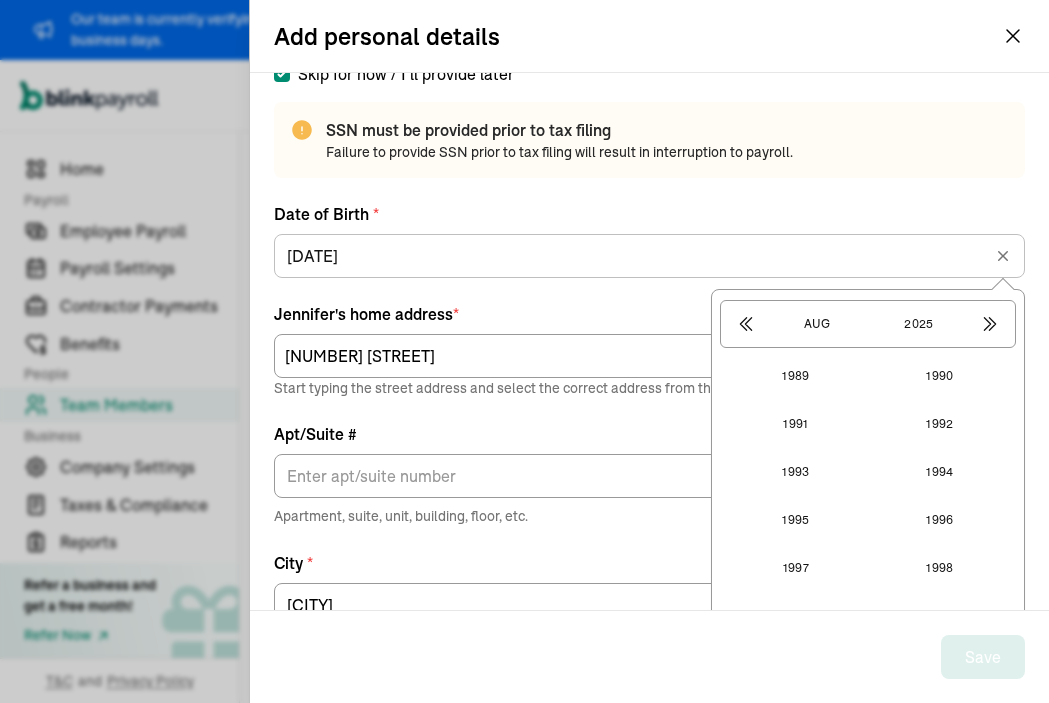scroll, scrollTop: 275, scrollLeft: 0, axis: vertical 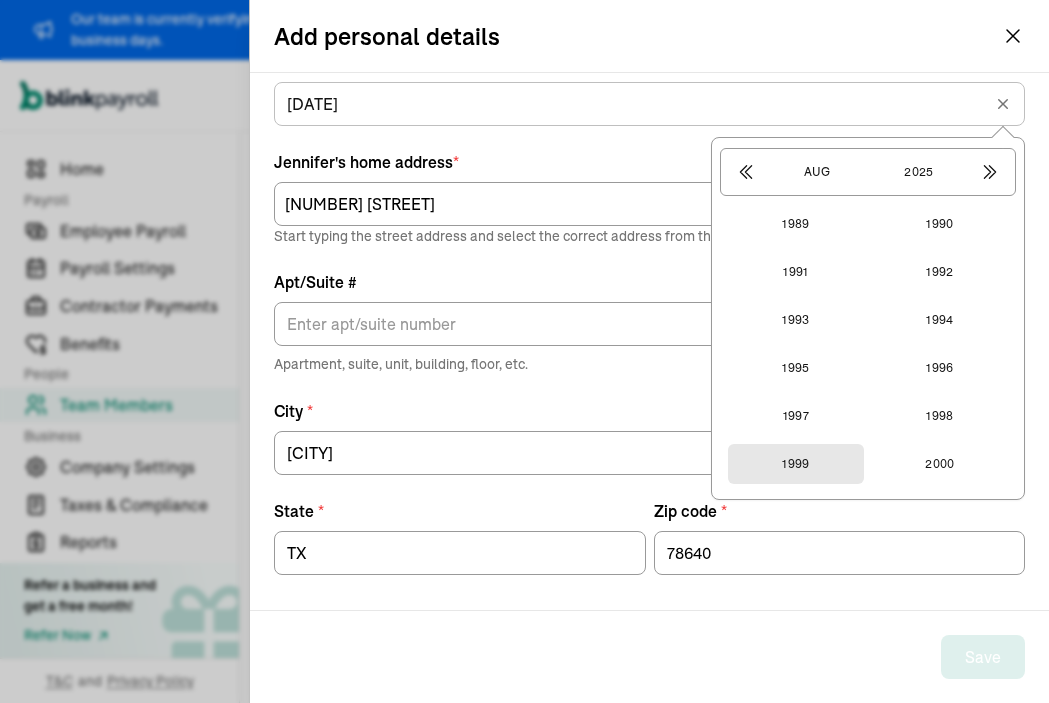 click on "1999" at bounding box center [796, 464] 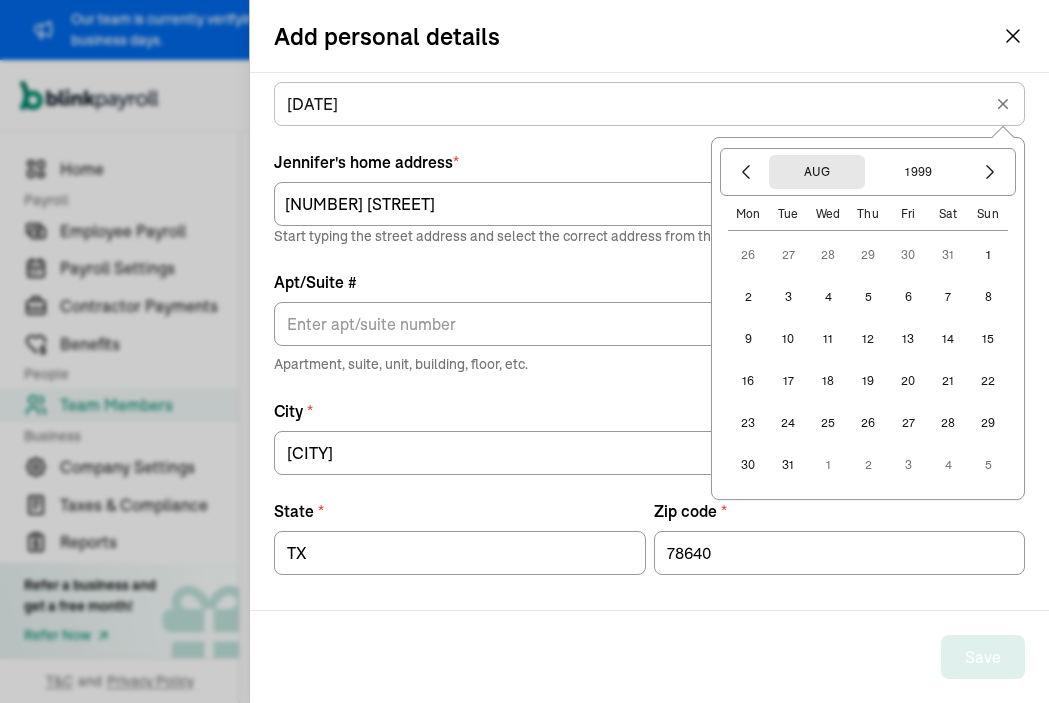 click on "Aug" at bounding box center [817, 172] 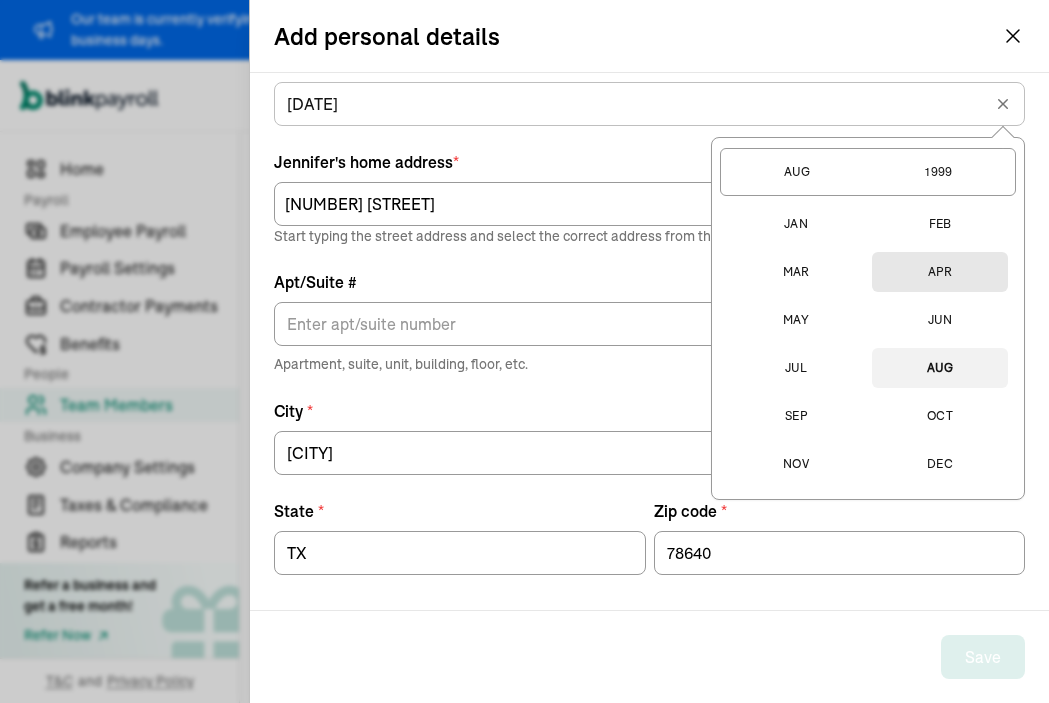 click on "Apr" at bounding box center (940, 272) 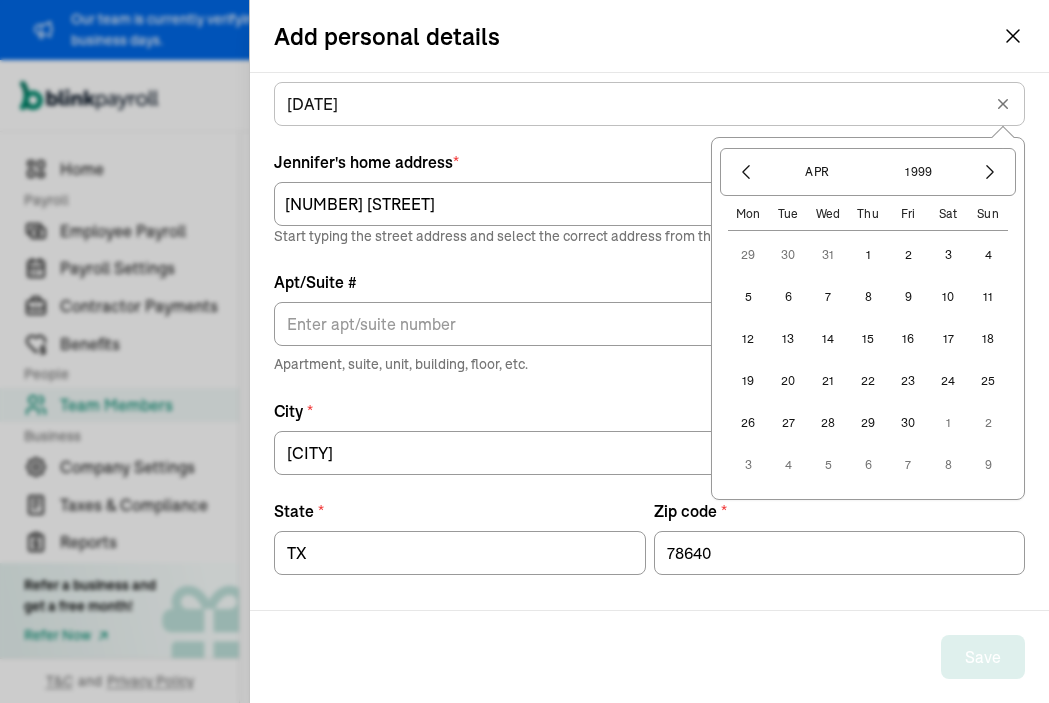 click on "14" at bounding box center (828, 339) 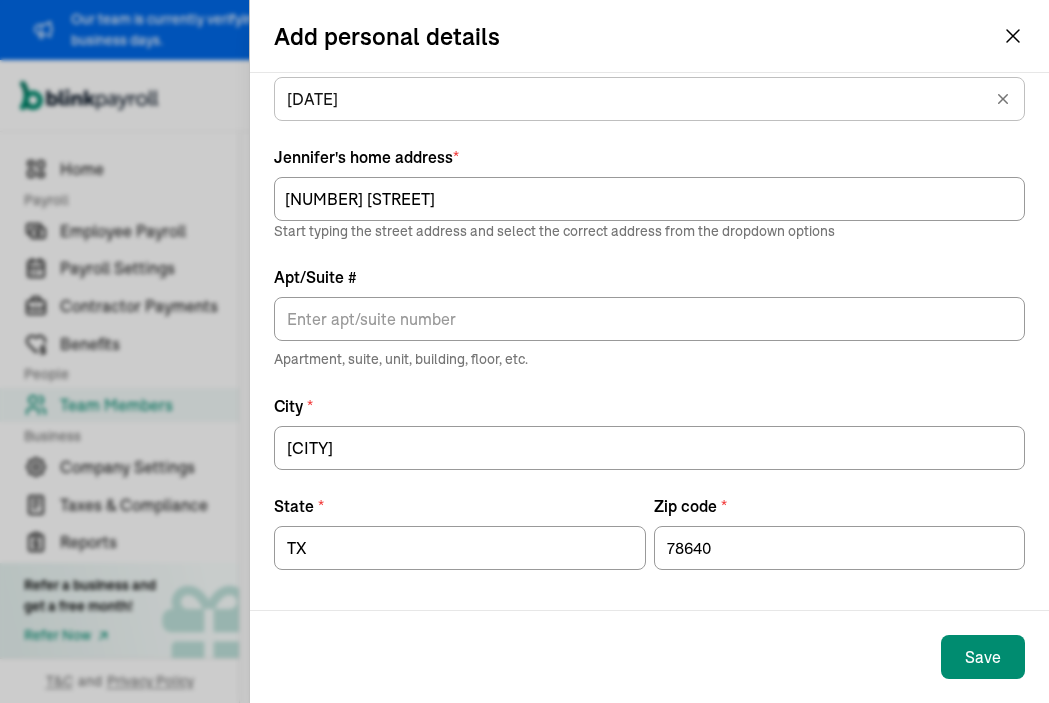 scroll, scrollTop: 280, scrollLeft: 0, axis: vertical 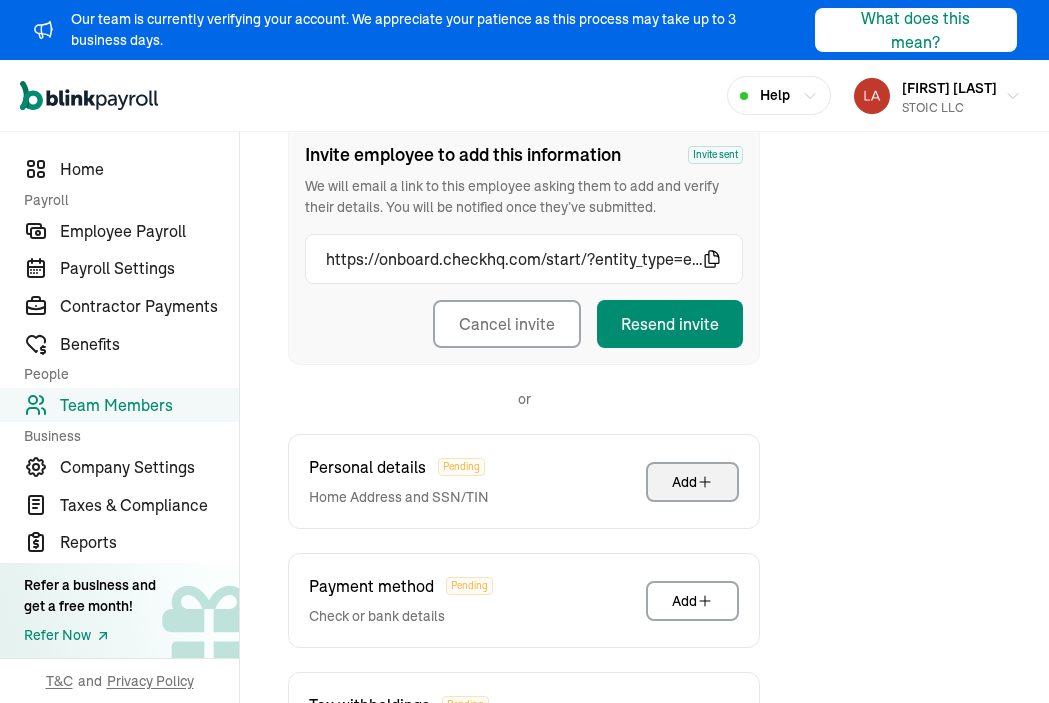 click 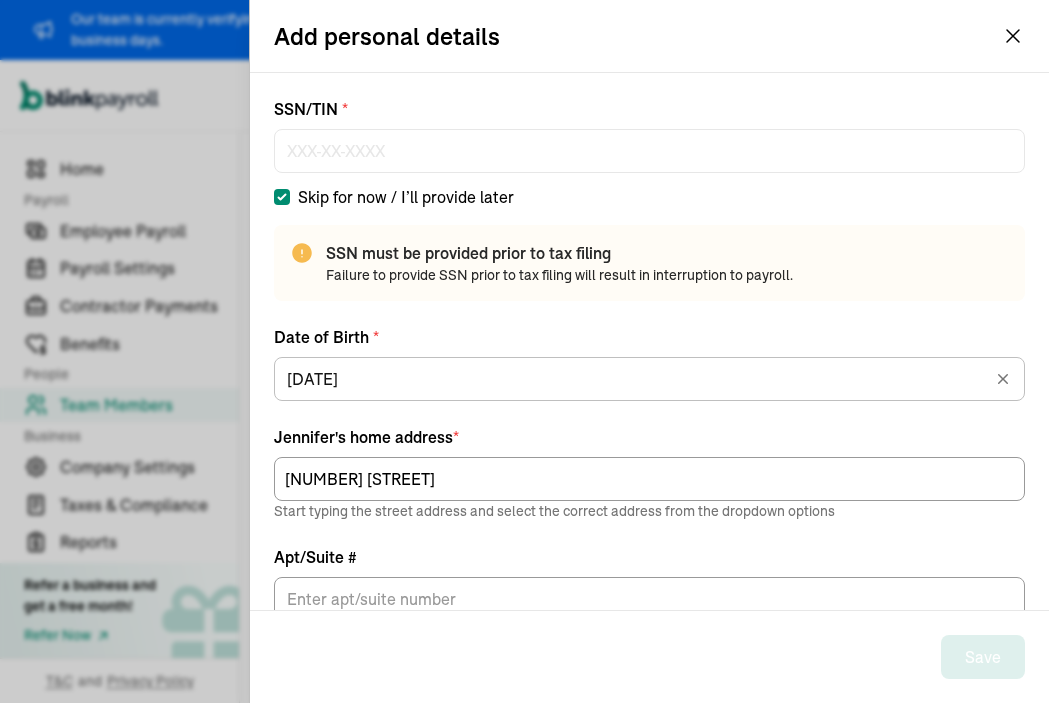 click on "Skip for now / I’ll provide later" at bounding box center [282, 197] 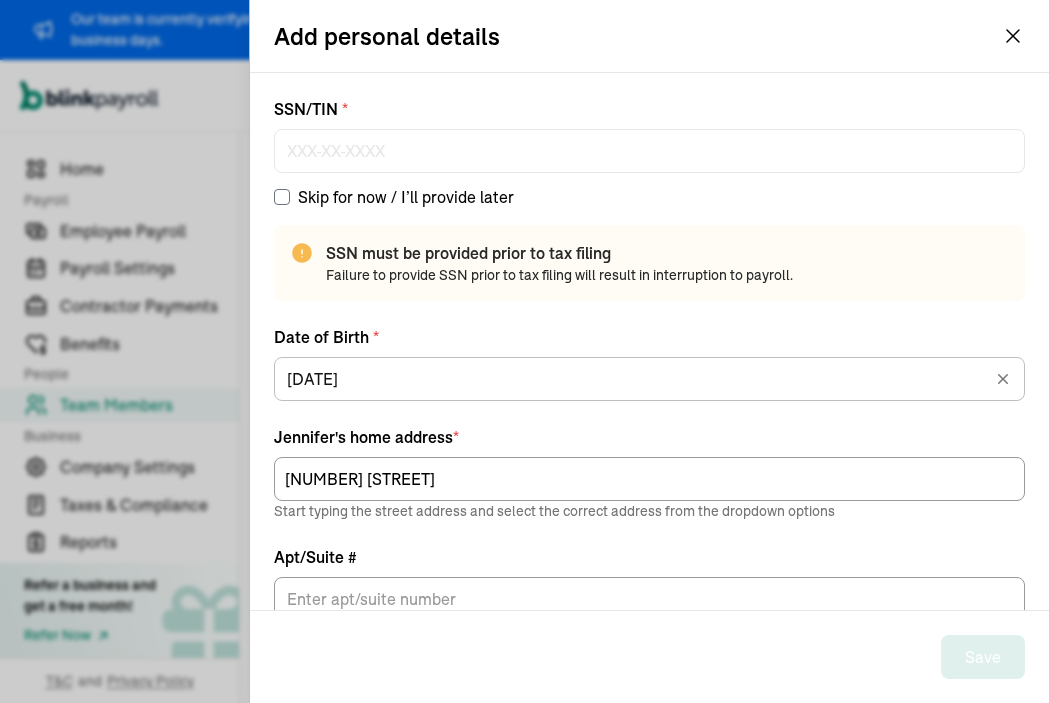 checkbox on "false" 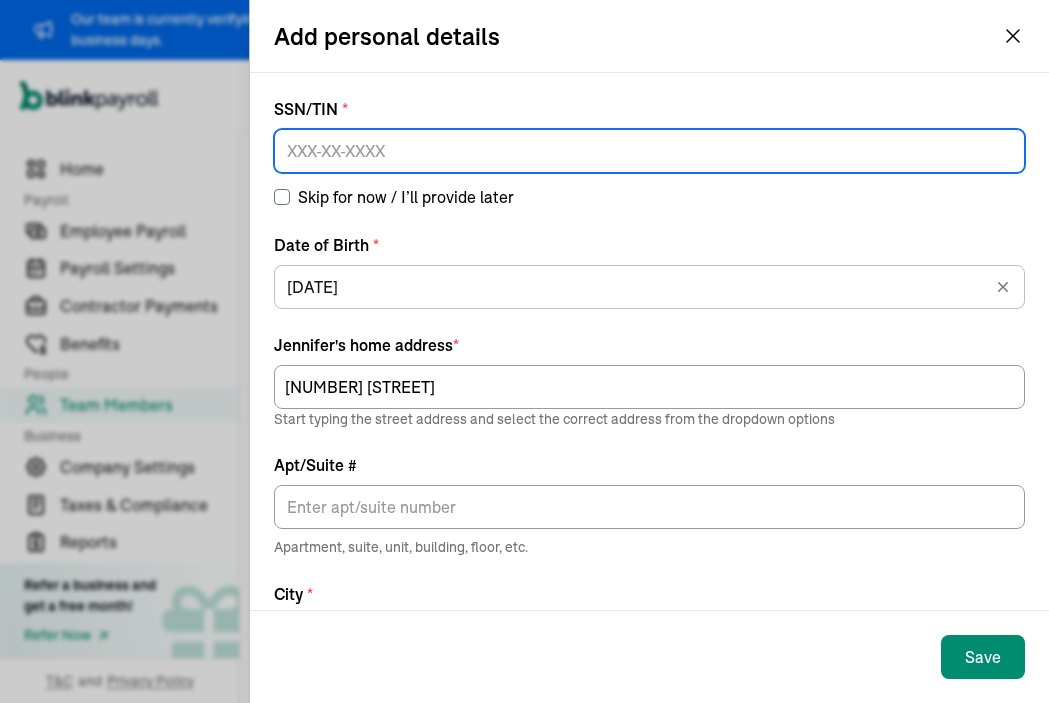 click at bounding box center (649, 151) 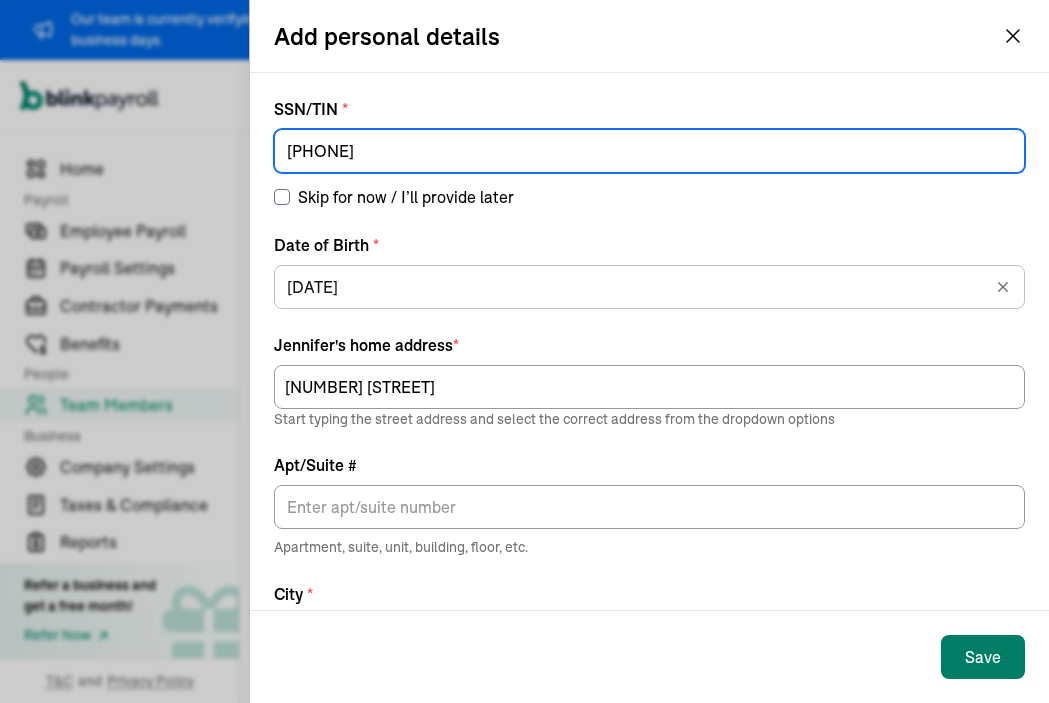 type on "[PHONE]" 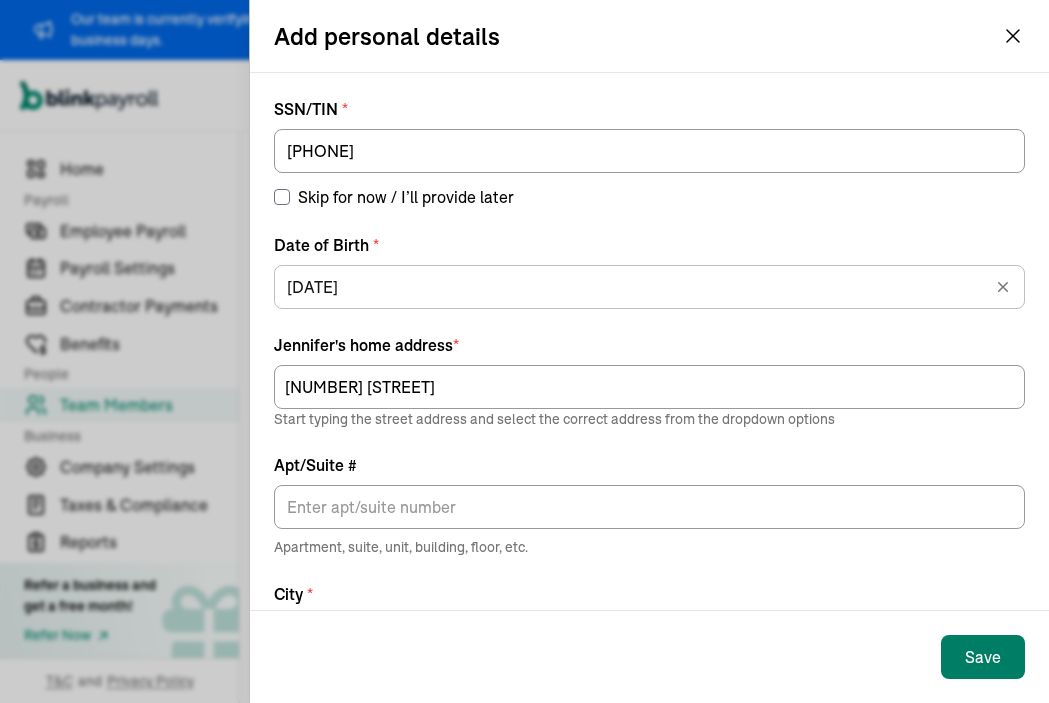 click on "Save" at bounding box center [983, 657] 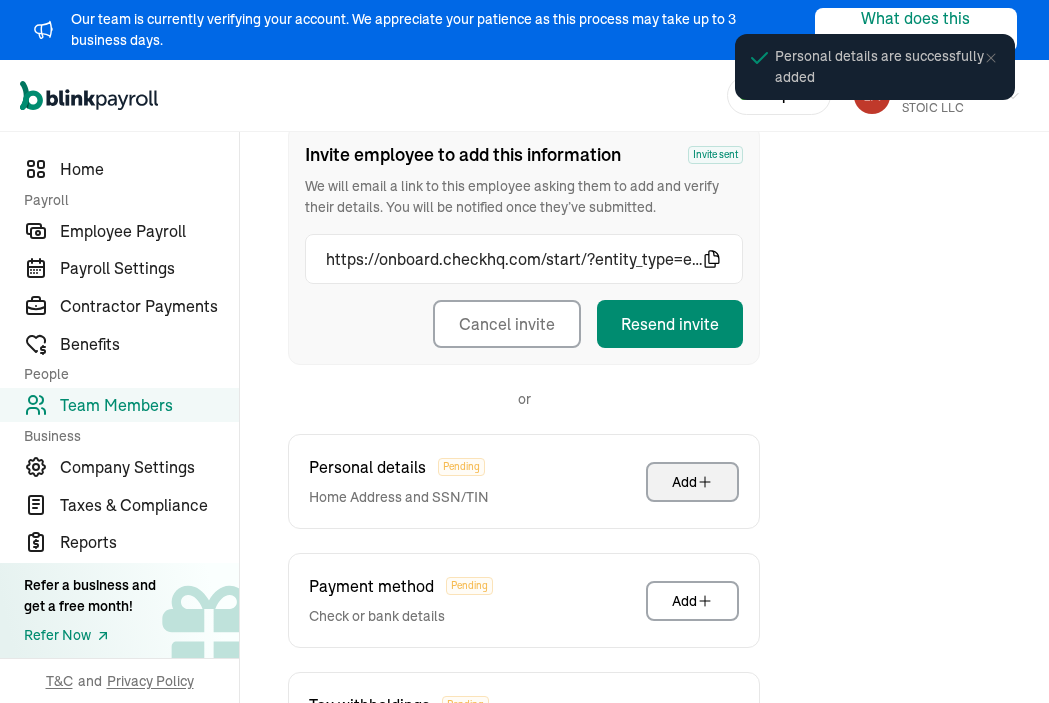 click 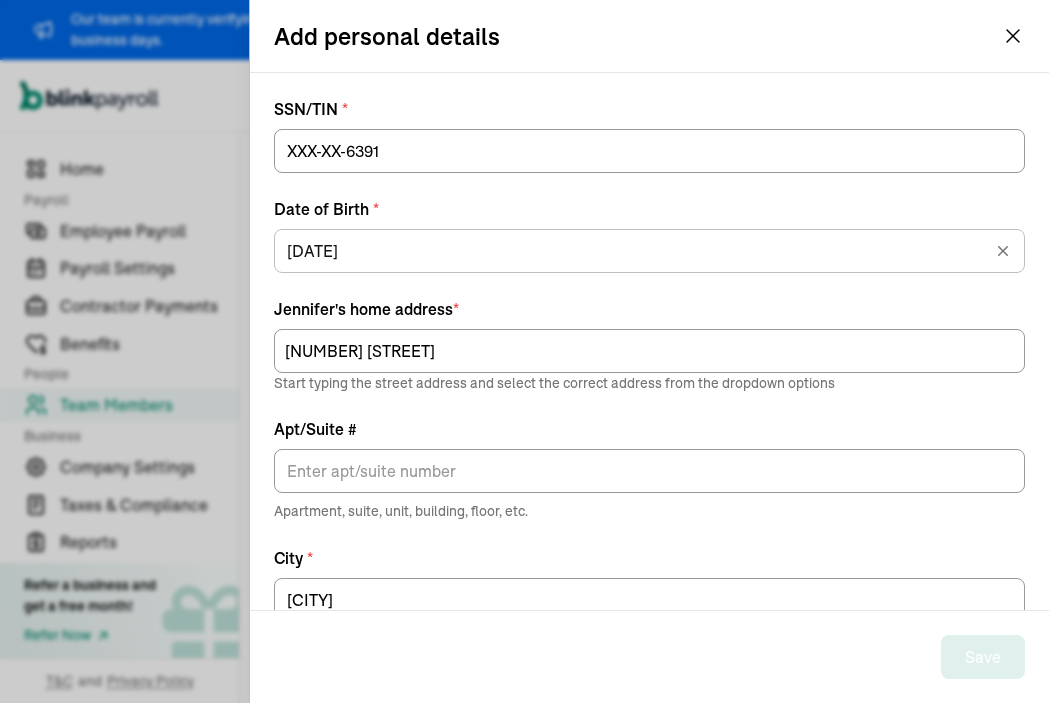 scroll, scrollTop: 0, scrollLeft: 0, axis: both 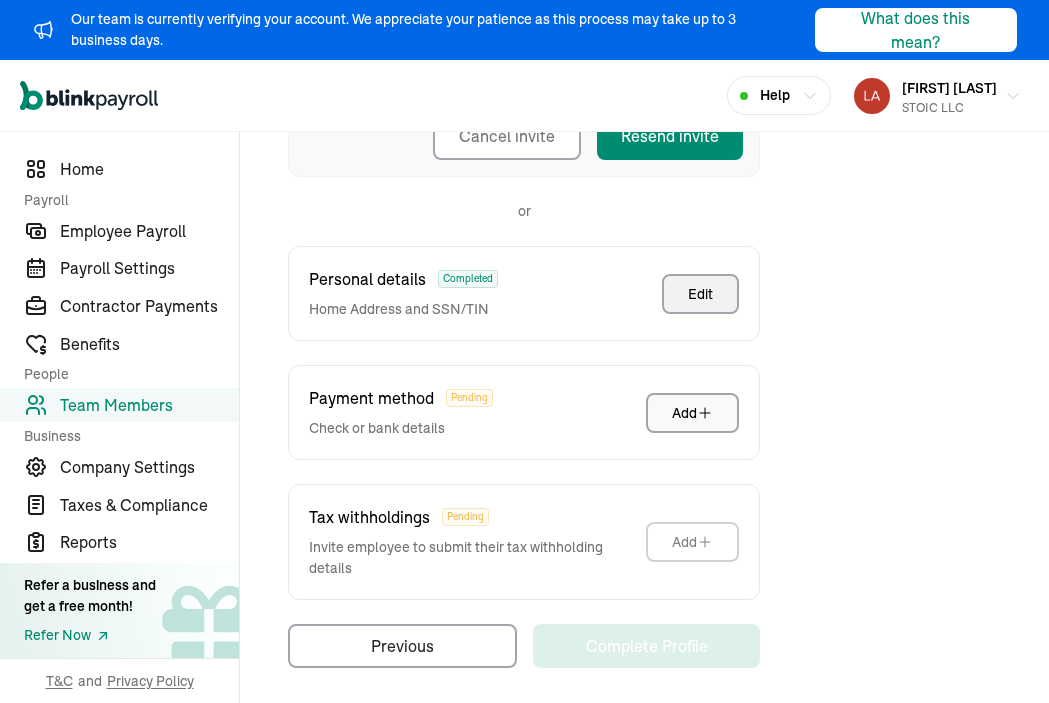 click 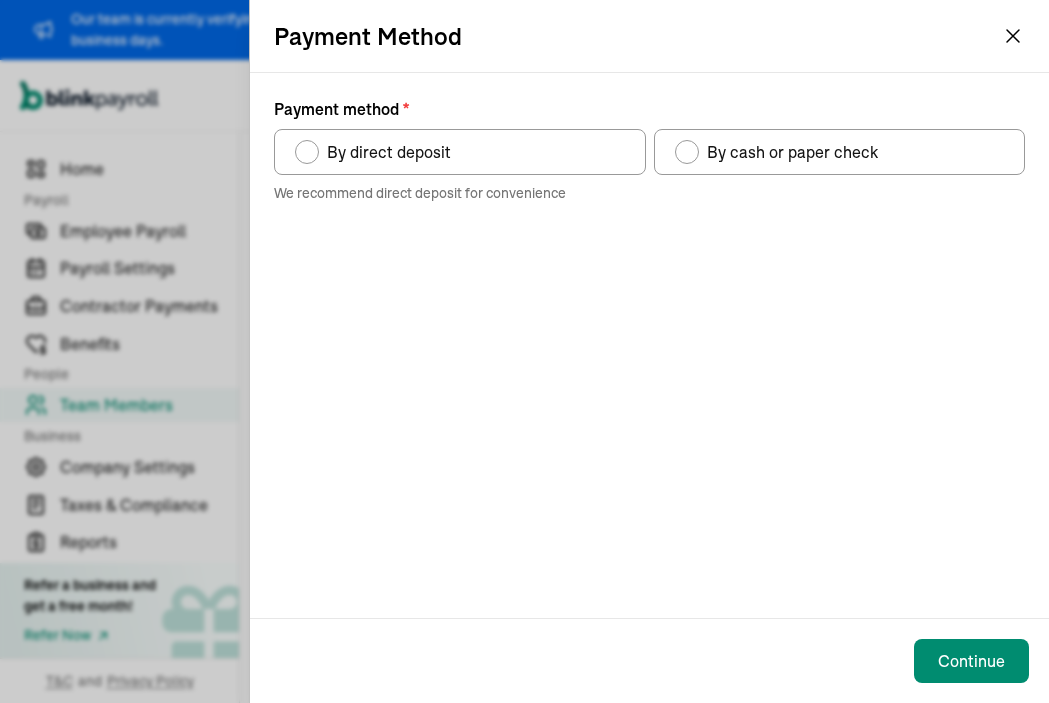 click on "By direct deposit" at bounding box center (460, 152) 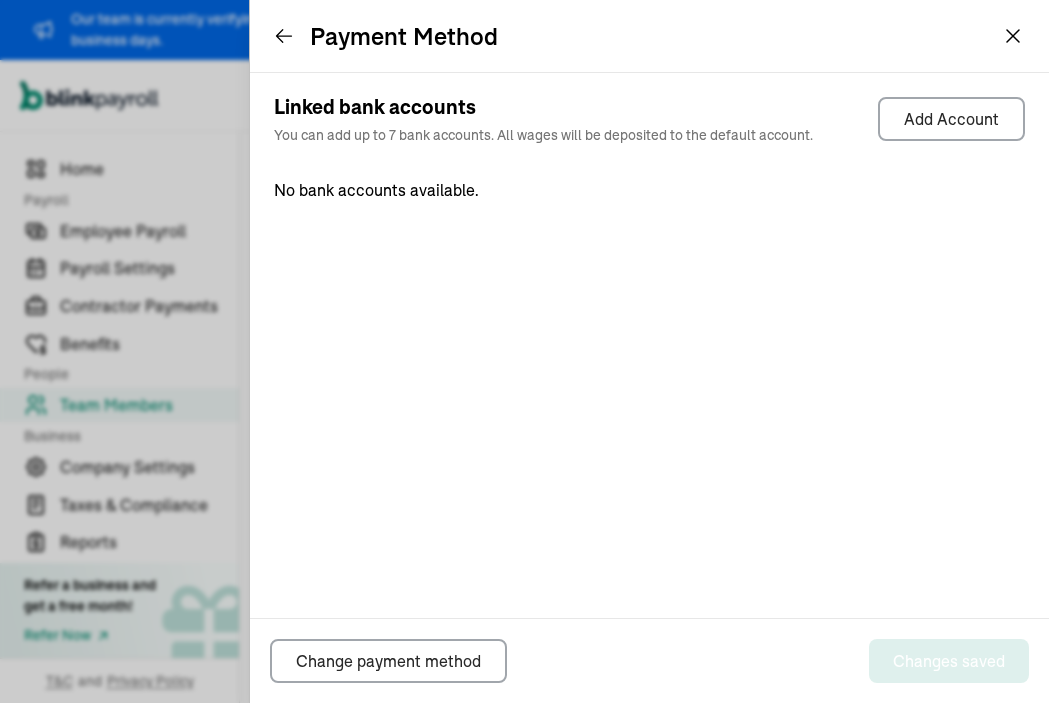 scroll, scrollTop: 296, scrollLeft: 0, axis: vertical 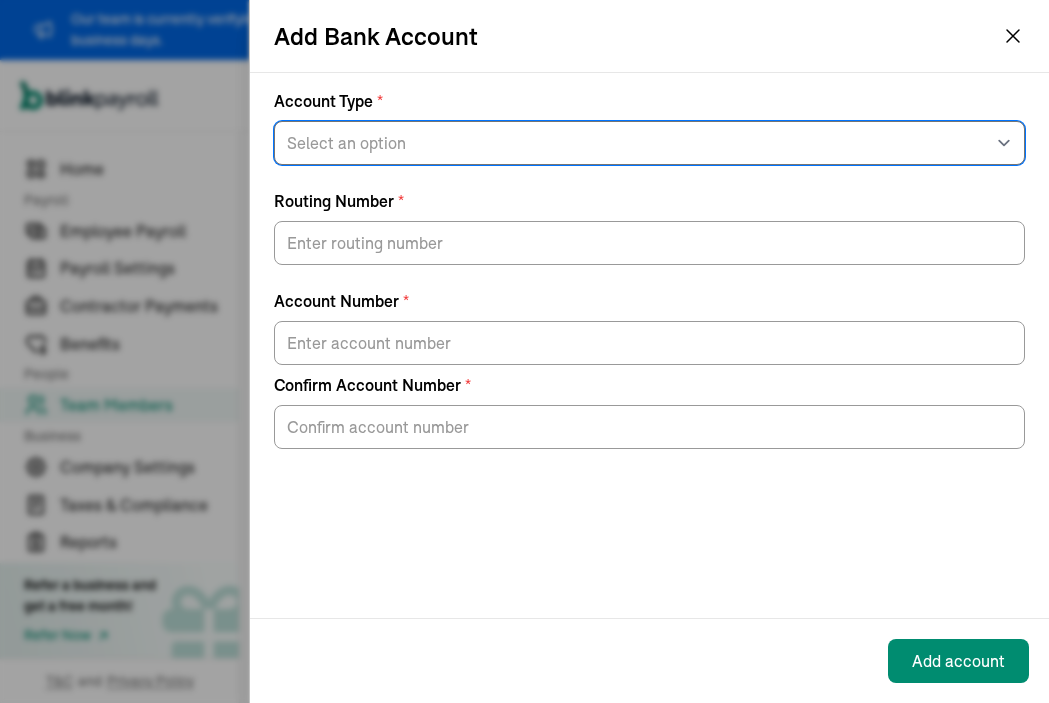 select on "Checking" 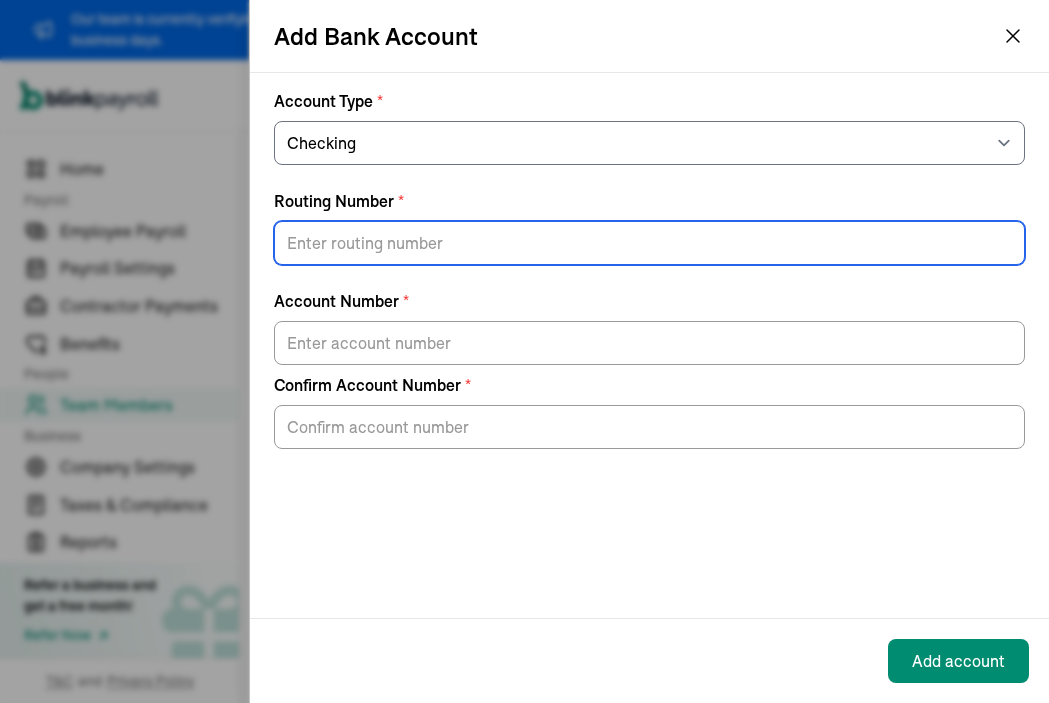 click on "Routing Number   *" at bounding box center (649, 243) 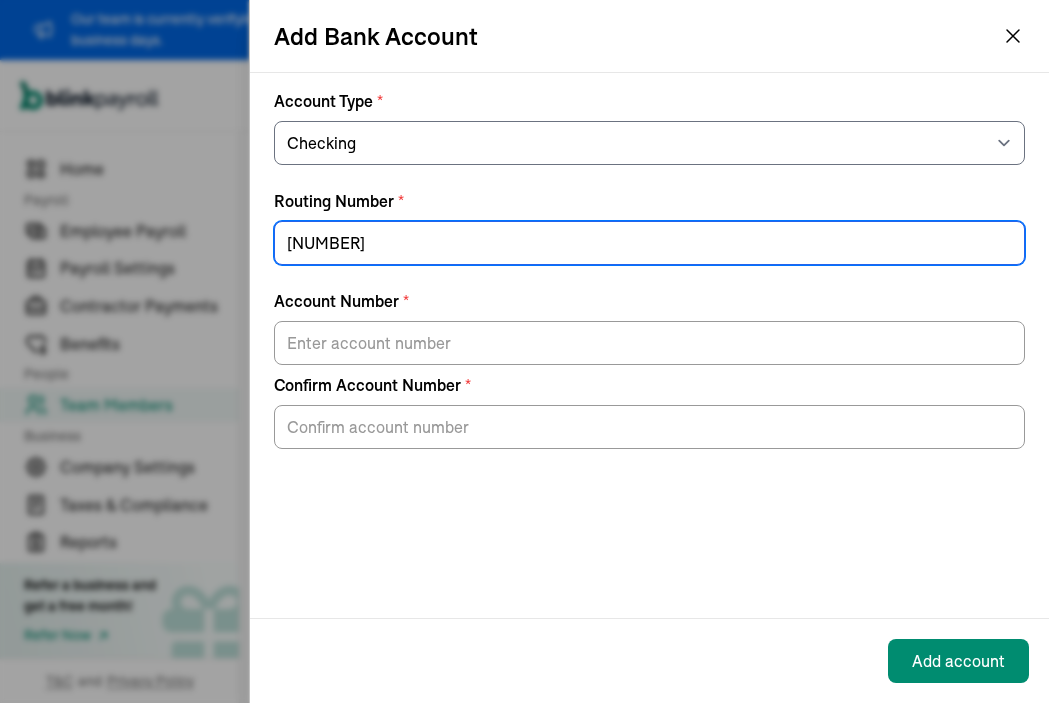 type on "[NUMBER]" 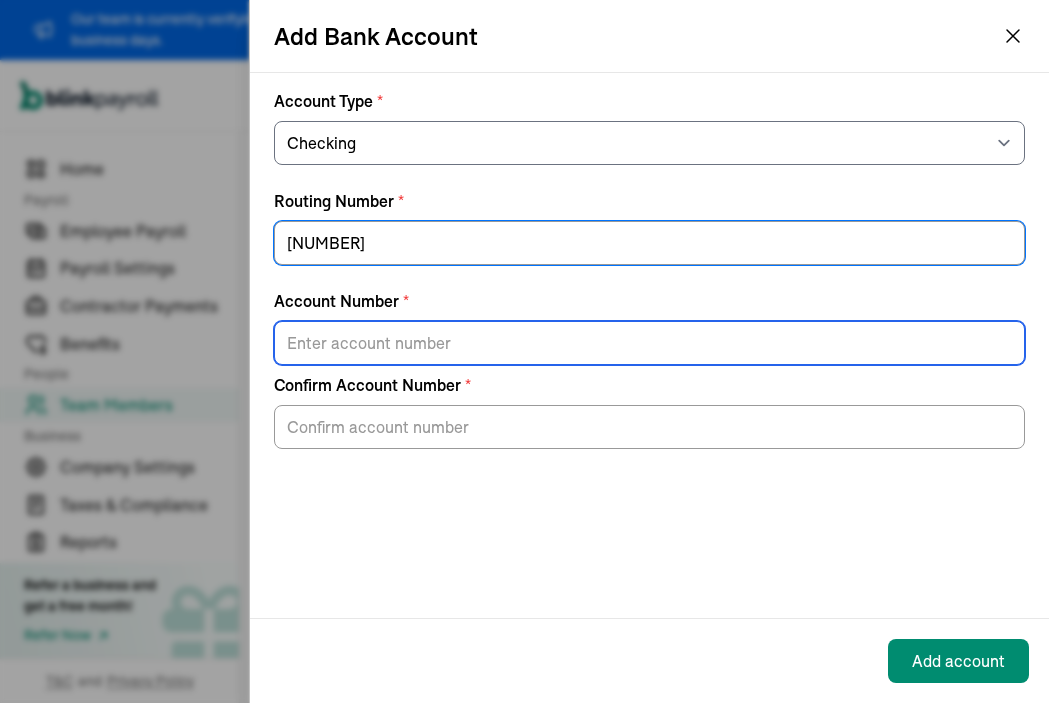 click on "Account Number   *" at bounding box center [649, 343] 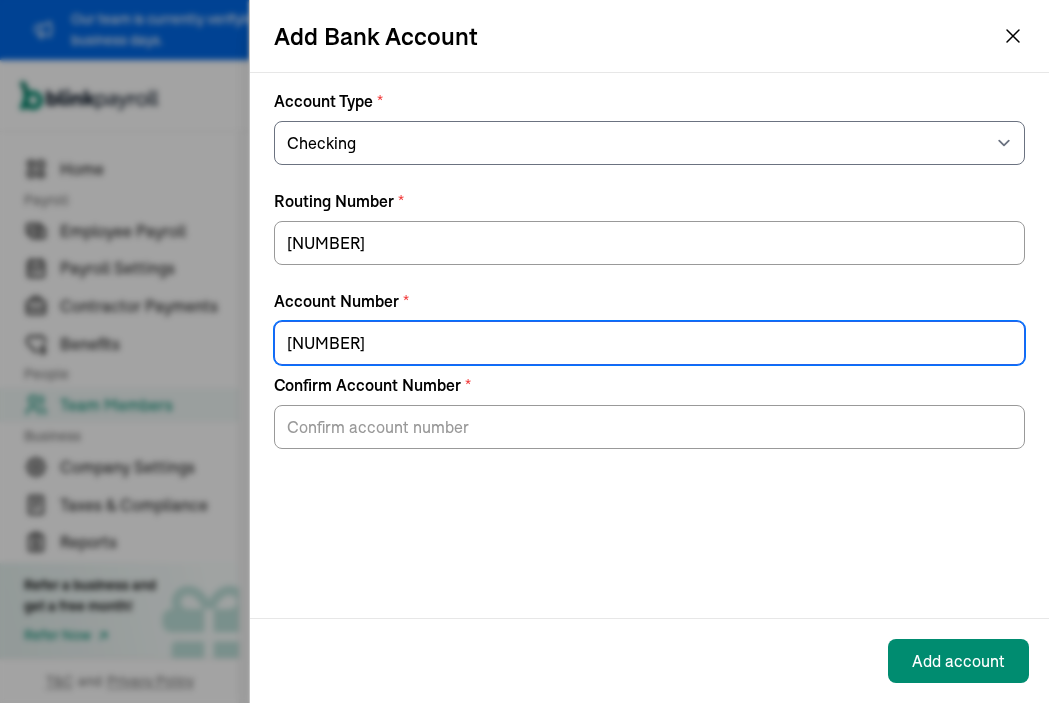 type on "[NUMBER]" 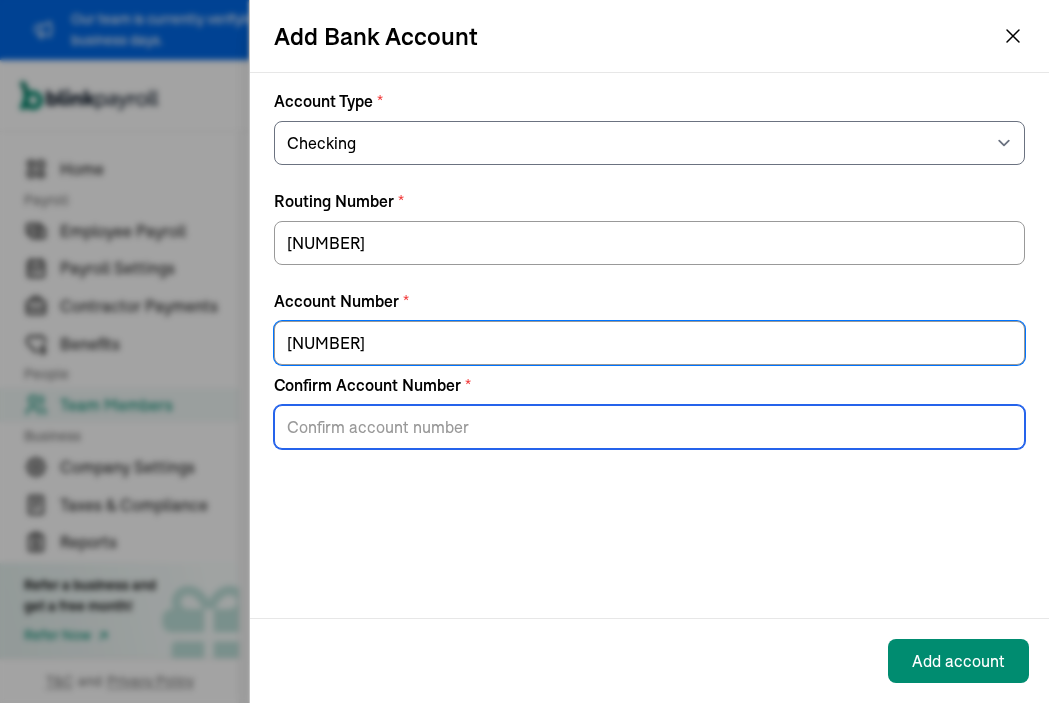click on "Confirm Account Number   *" at bounding box center [649, 427] 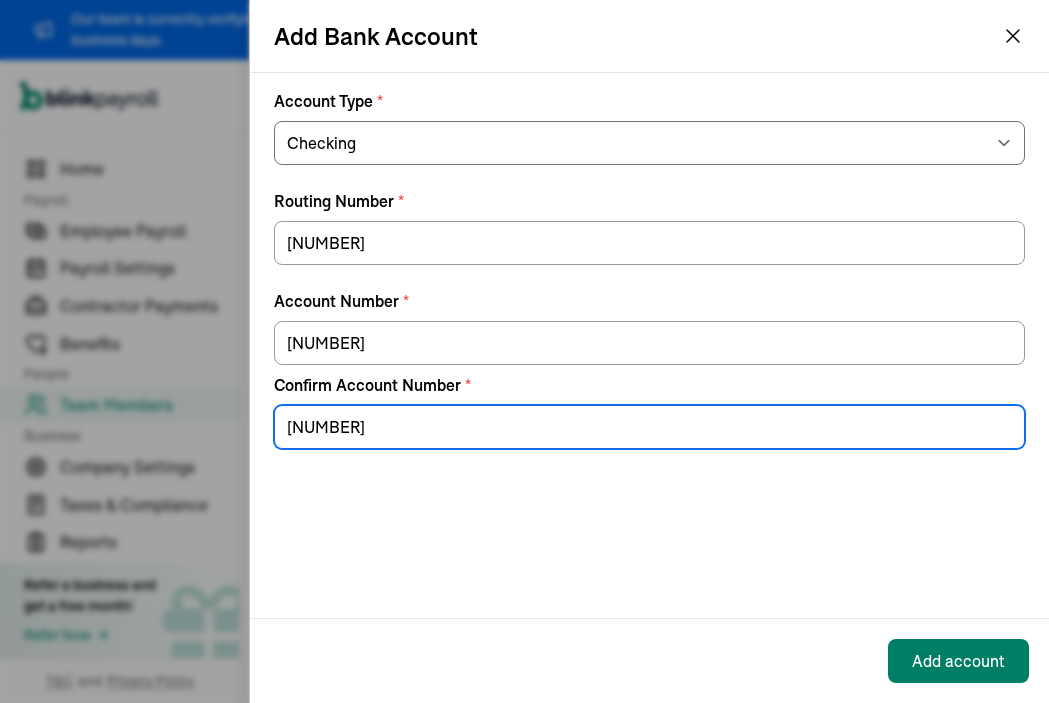 type on "[NUMBER]" 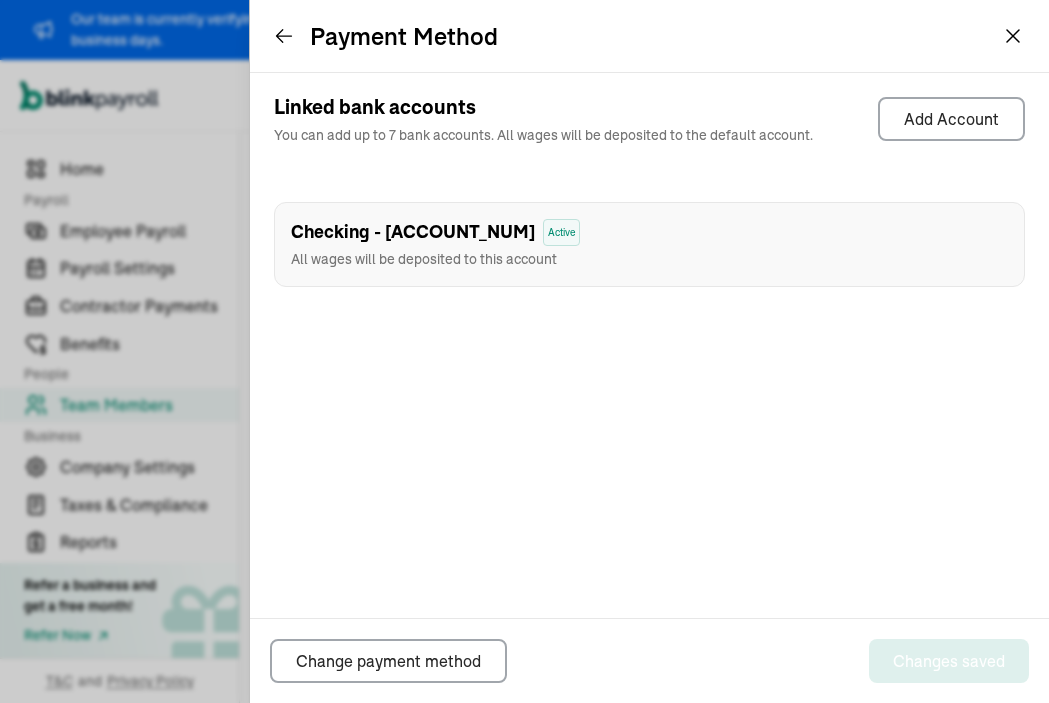 click on "Payment Method" at bounding box center (649, 36) 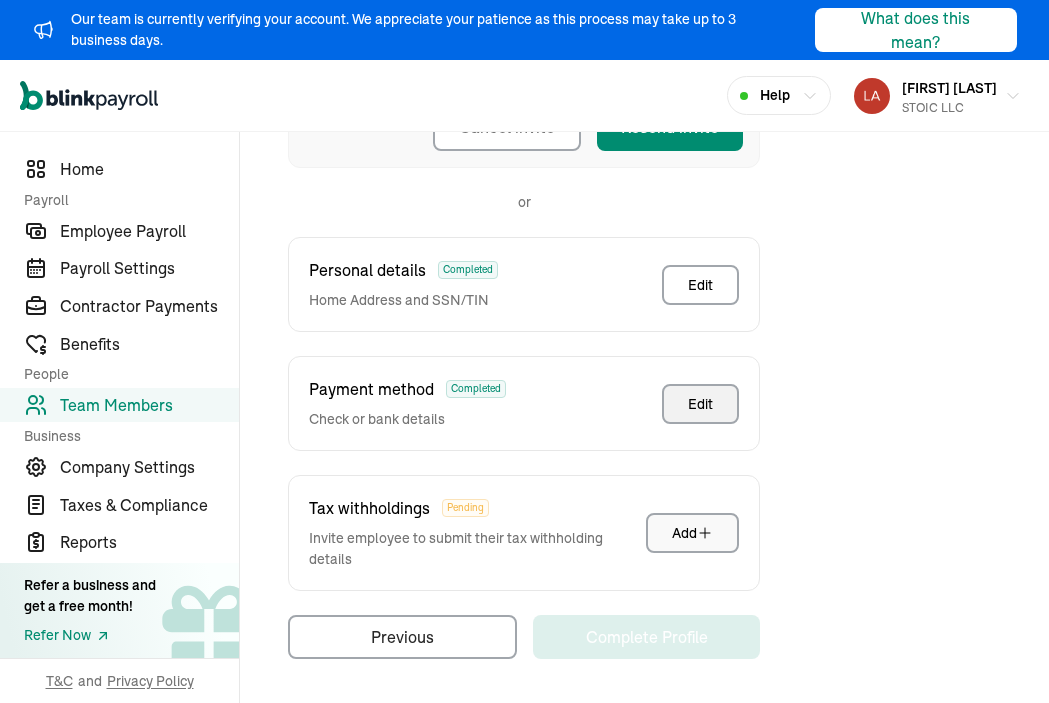 scroll, scrollTop: 493, scrollLeft: 0, axis: vertical 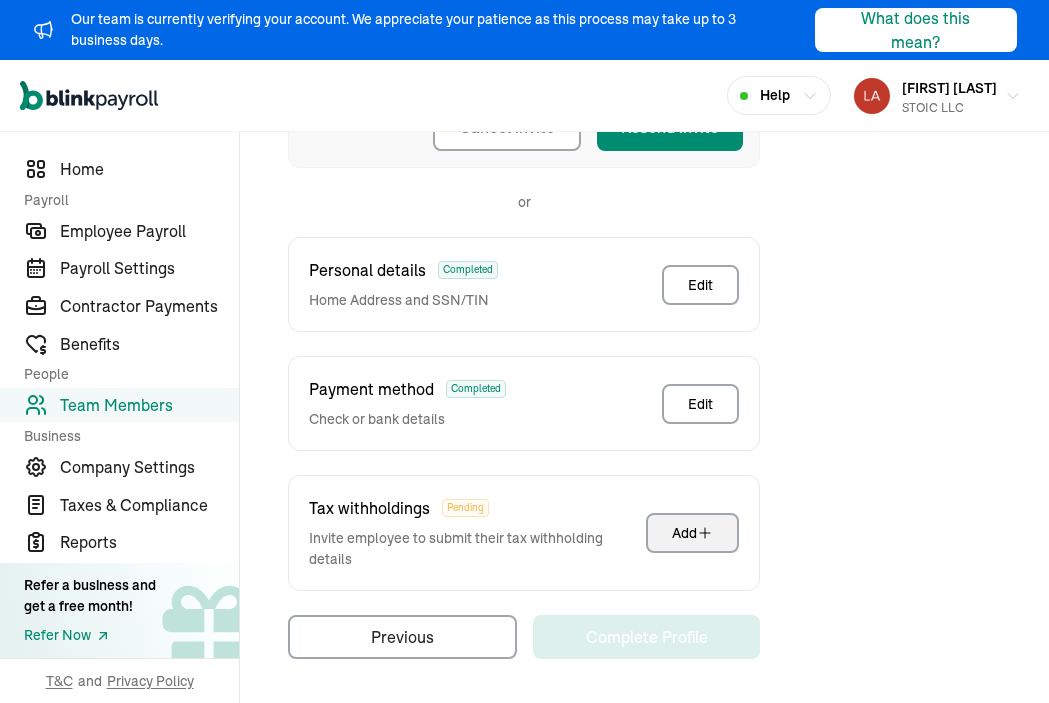 click on "Add" at bounding box center [692, 533] 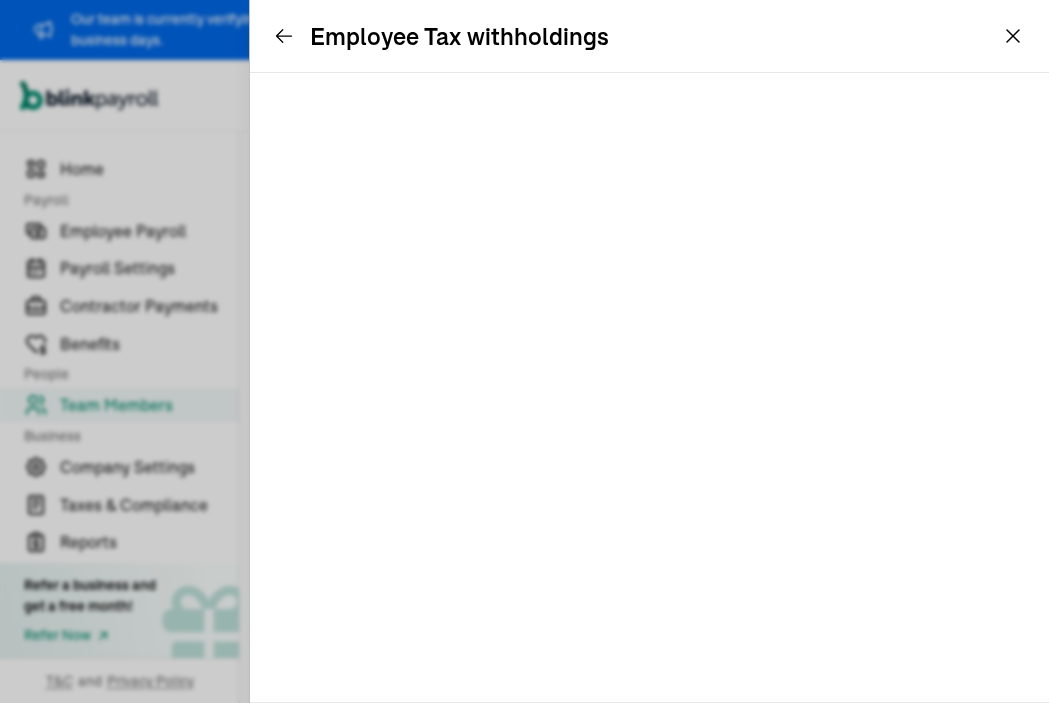scroll, scrollTop: 296, scrollLeft: 0, axis: vertical 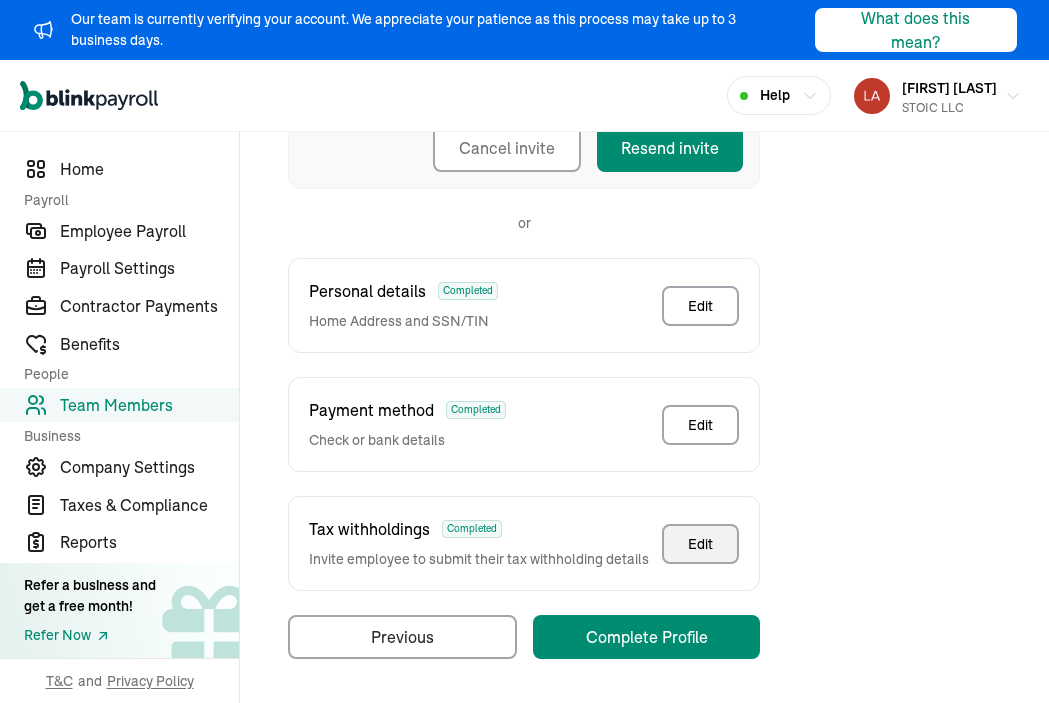 click on "Edit" at bounding box center [700, 544] 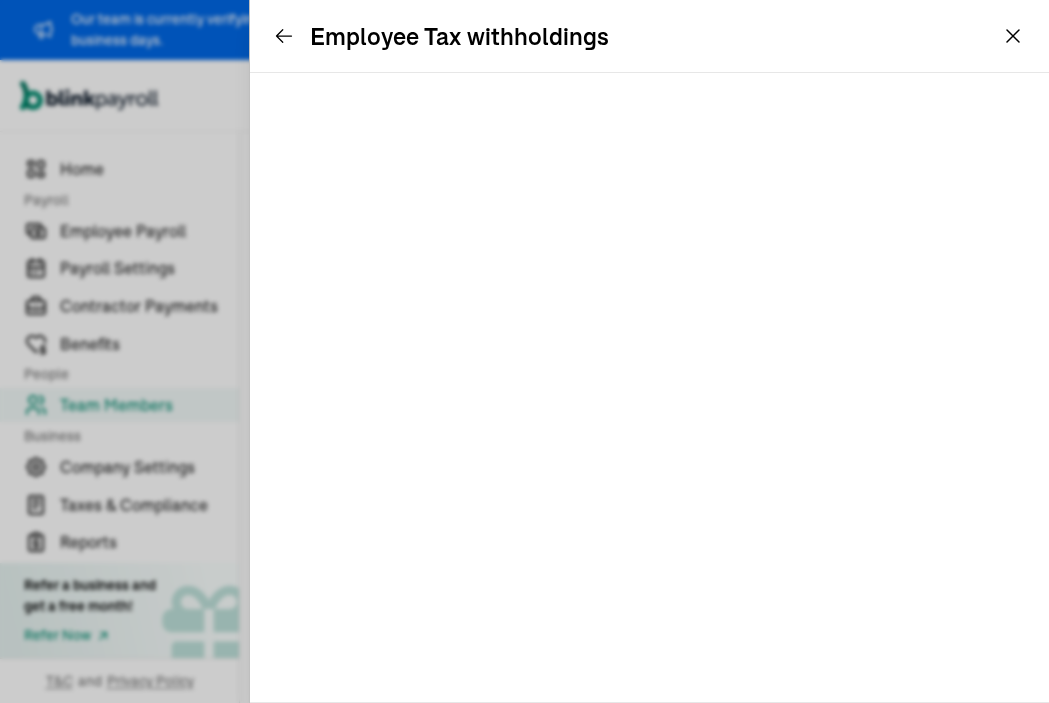 scroll, scrollTop: 296, scrollLeft: 0, axis: vertical 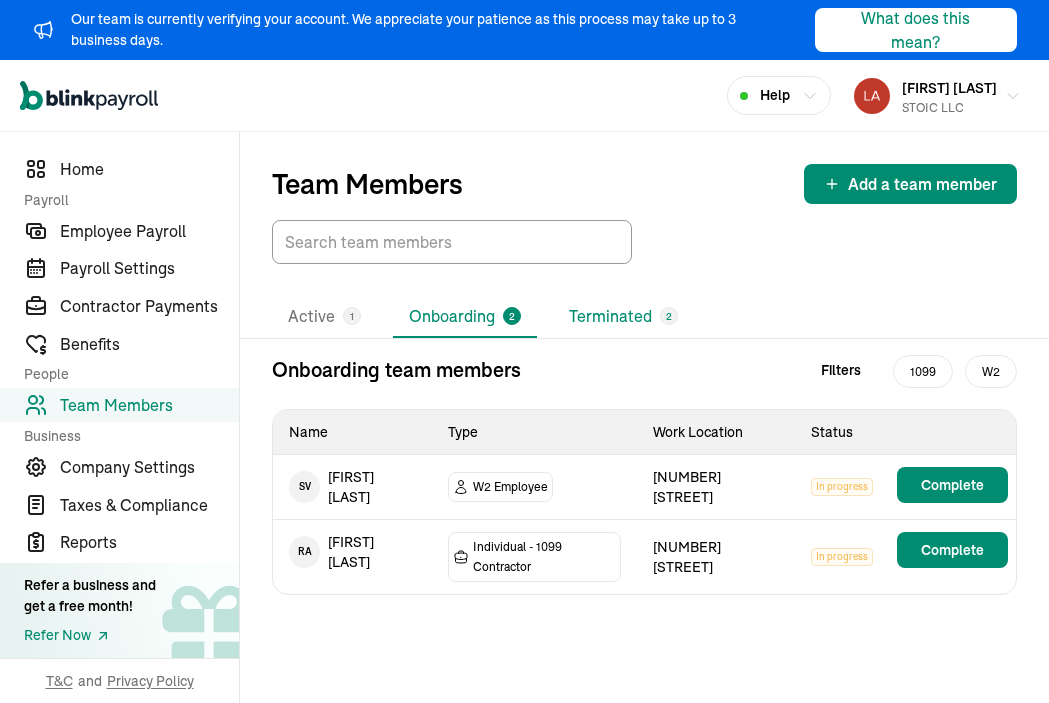 click on "Terminated 2" at bounding box center (623, 317) 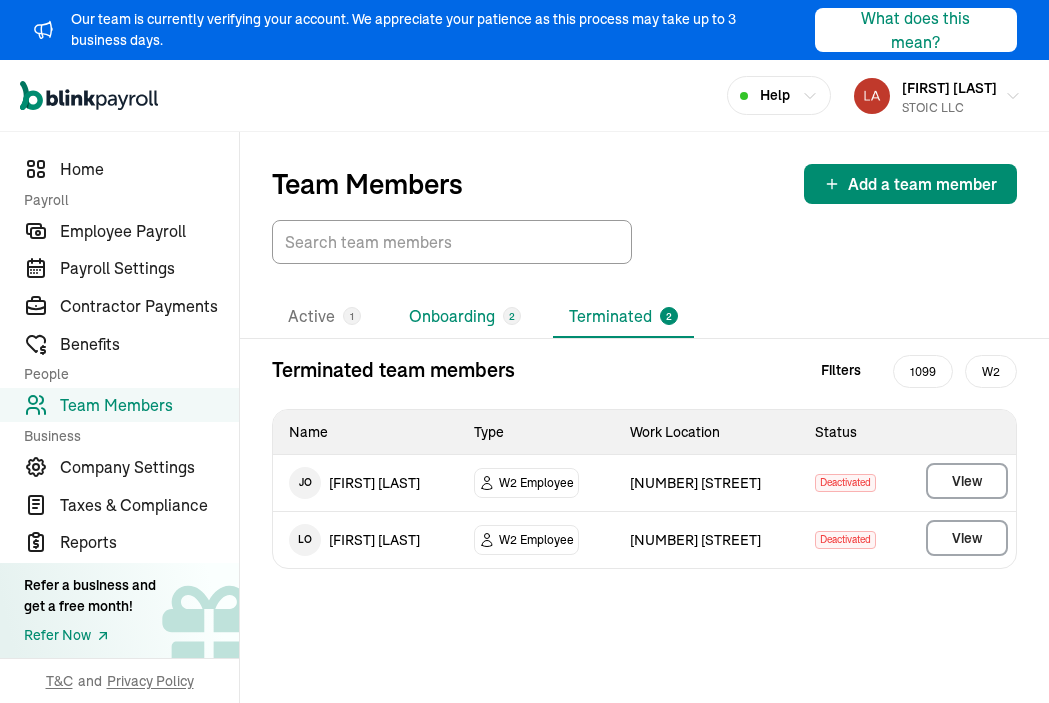 click on "Onboarding 2" at bounding box center (465, 317) 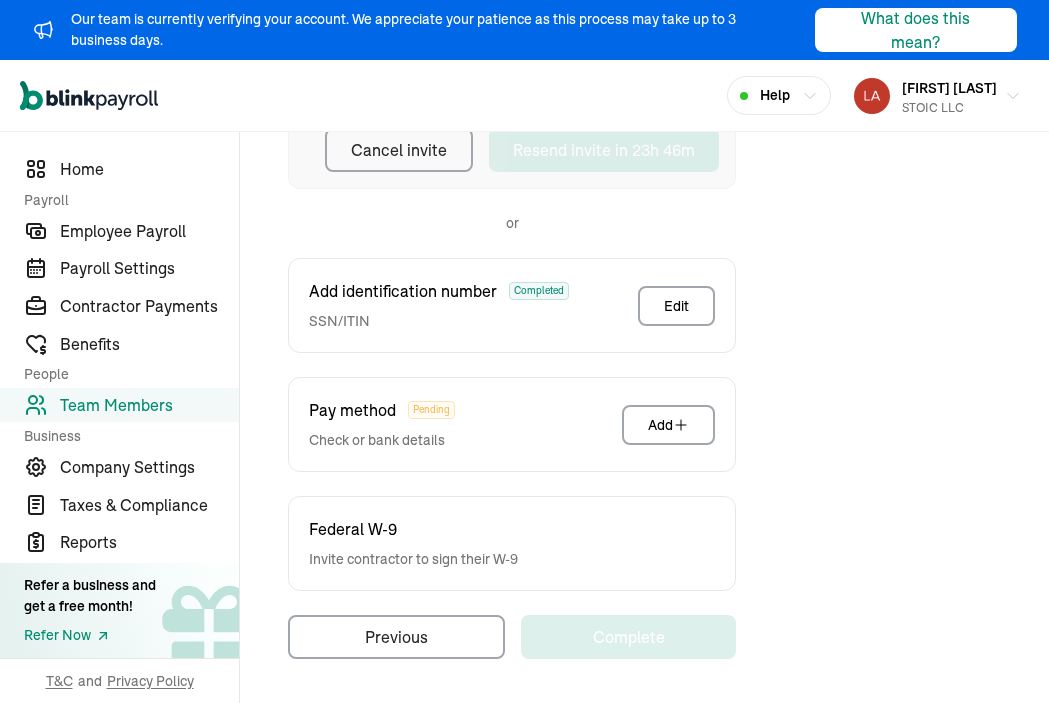 scroll, scrollTop: 412, scrollLeft: 0, axis: vertical 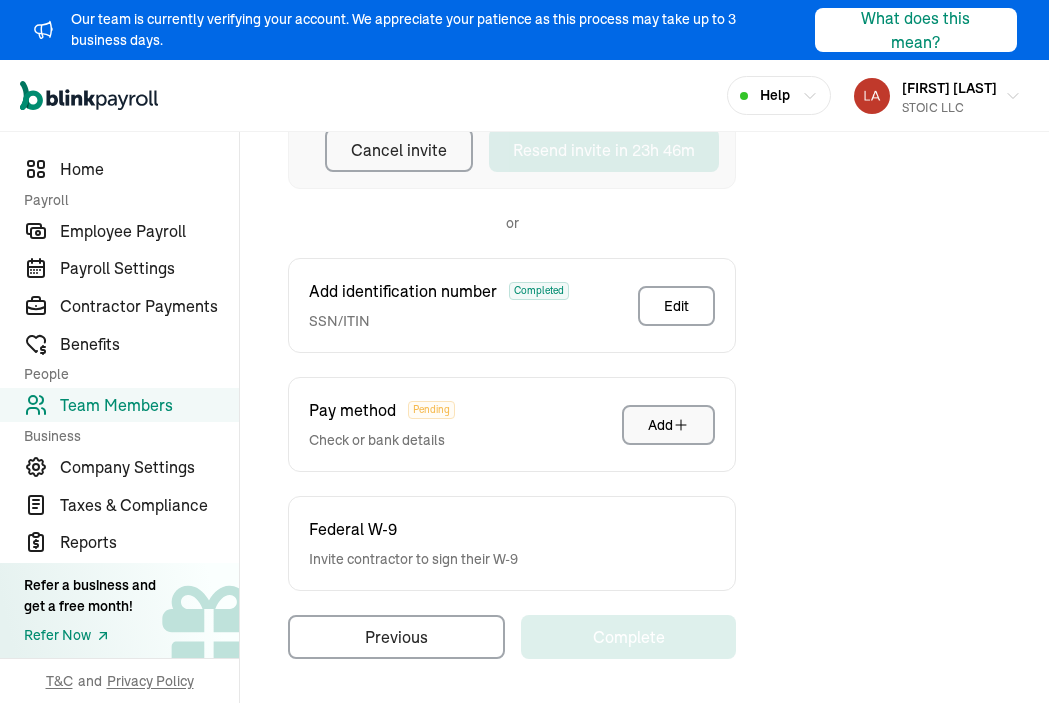 click 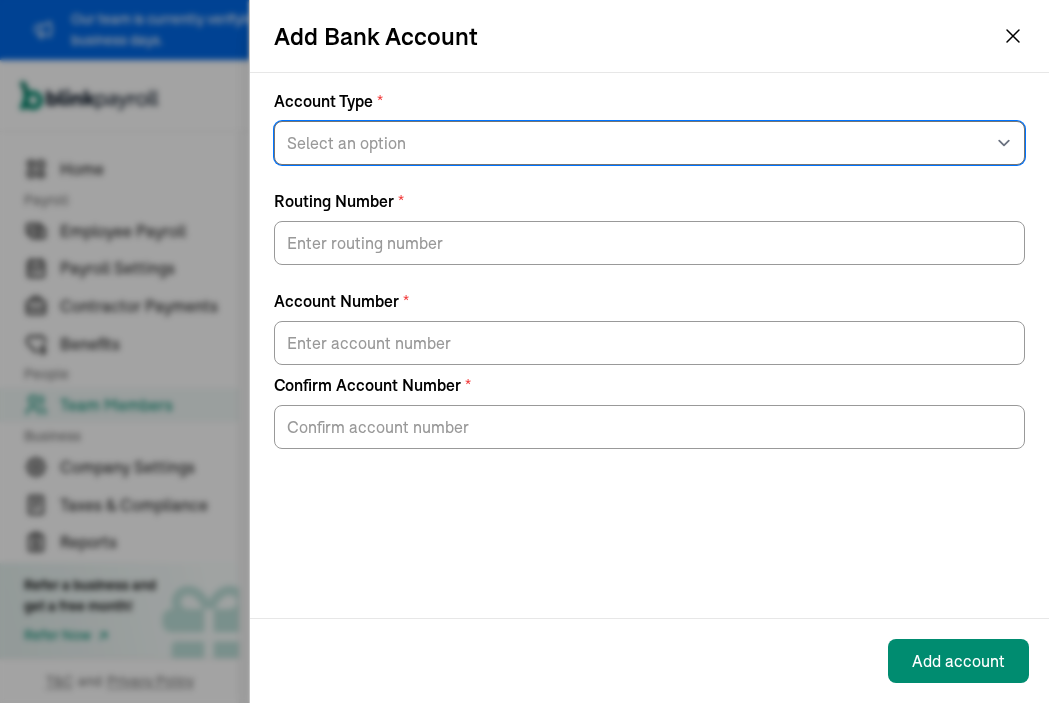 select on "Checking" 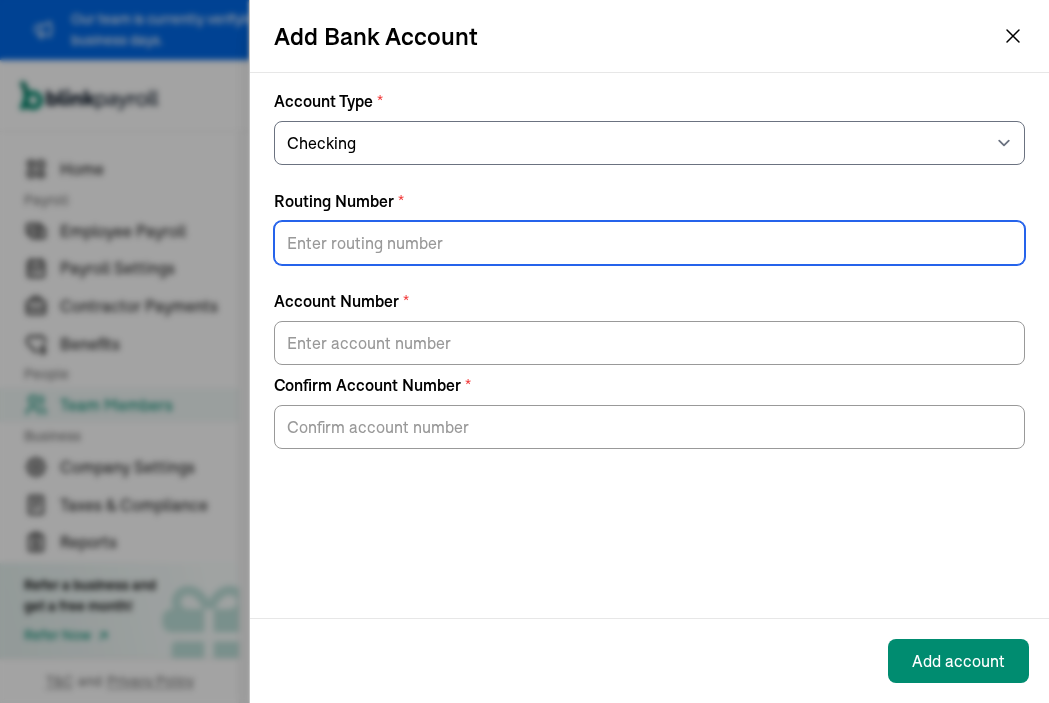 click on "Routing Number   *" at bounding box center [649, 243] 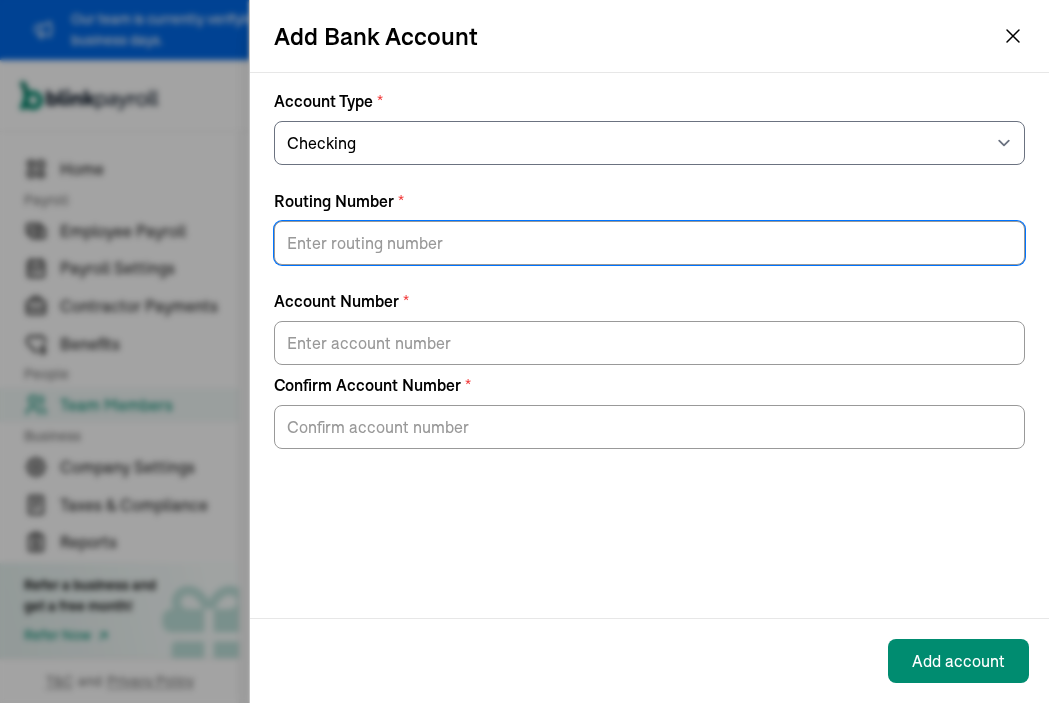 click on "Routing Number   *" at bounding box center (649, 201) 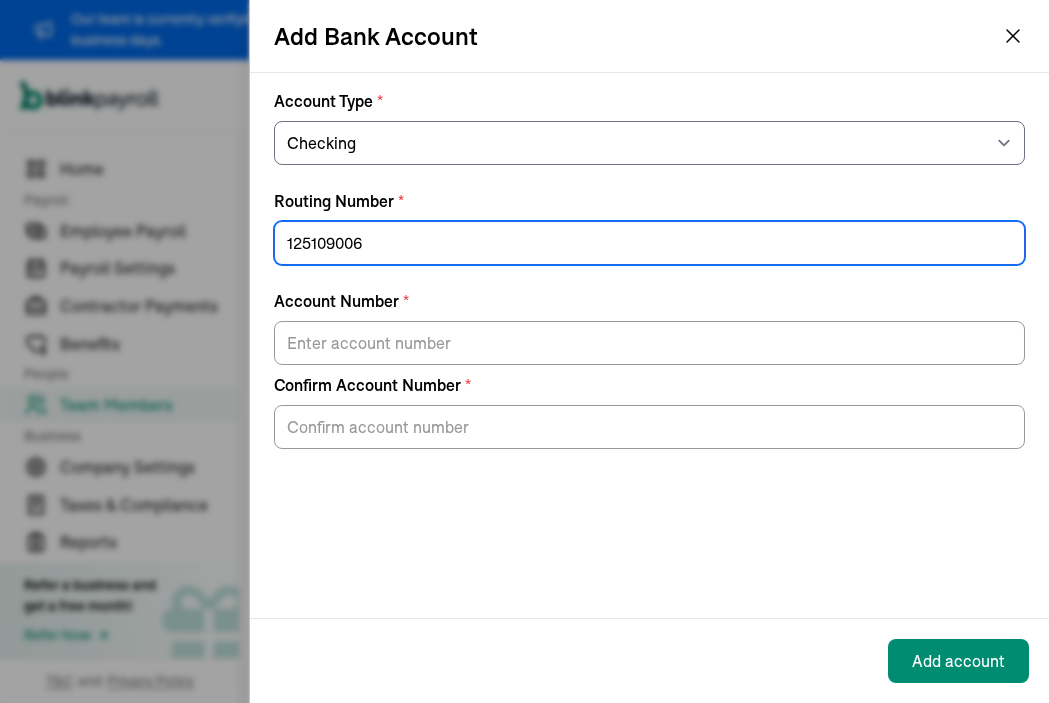 type on "125109006" 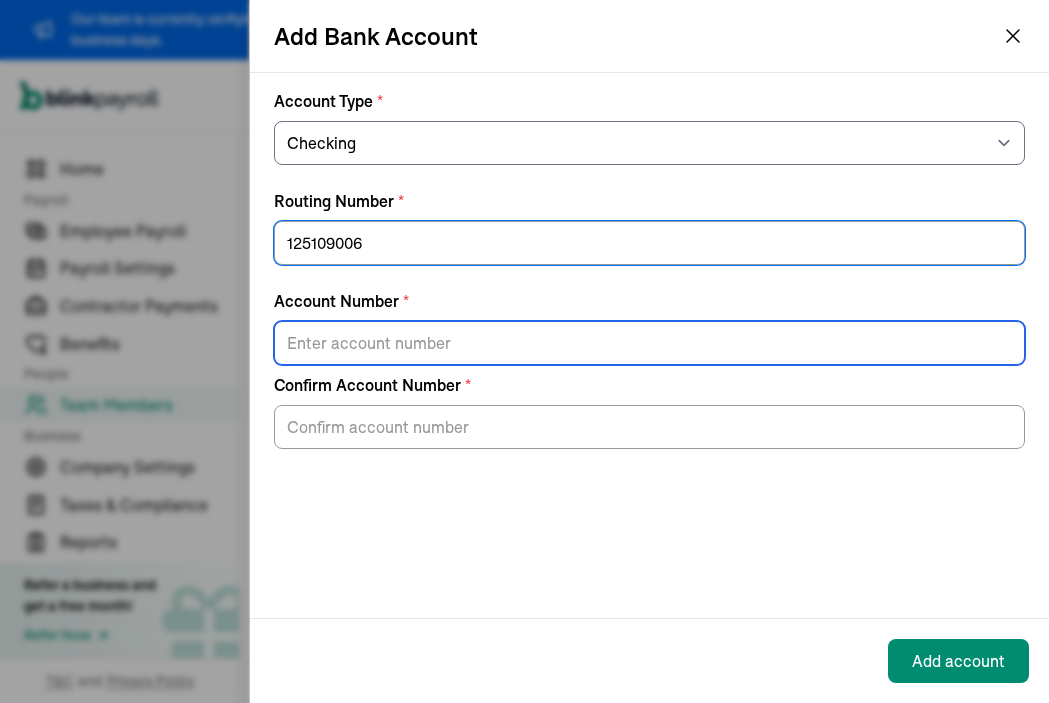 click on "Account Number   *" at bounding box center [649, 343] 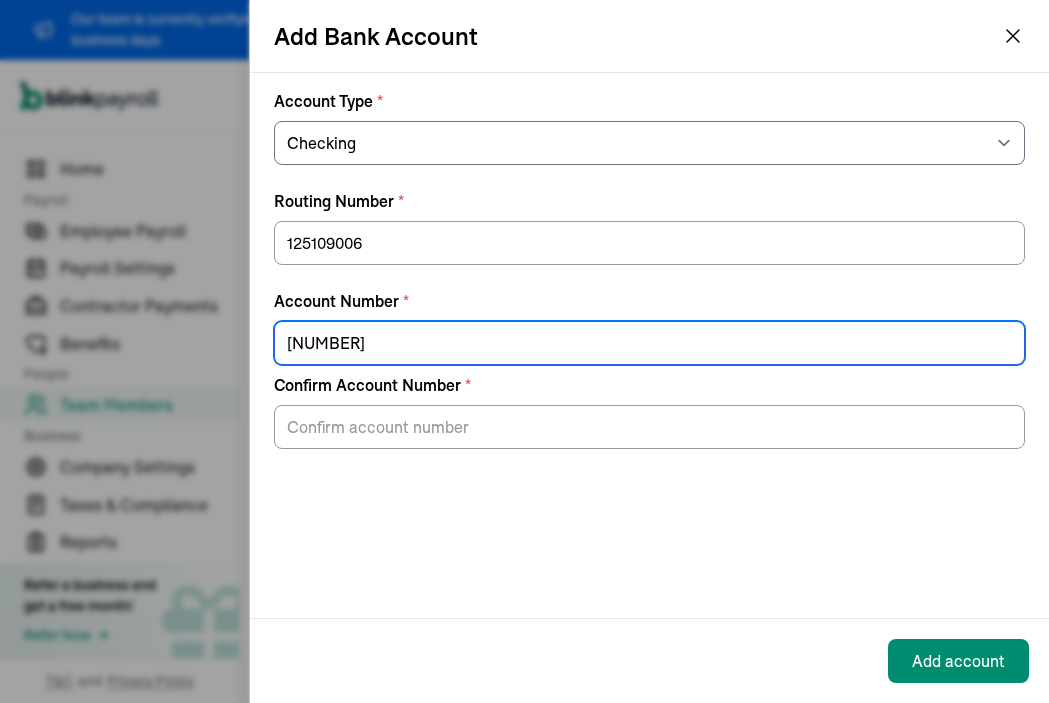type on "[NUMBER]" 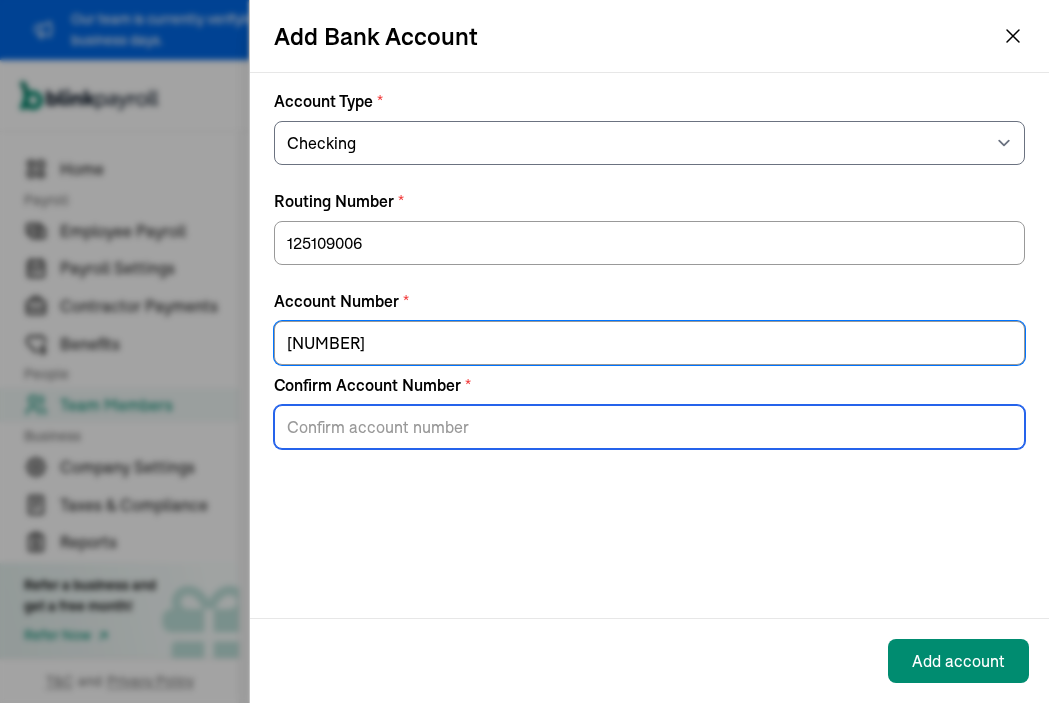 click on "Confirm Account Number   *" at bounding box center [649, 427] 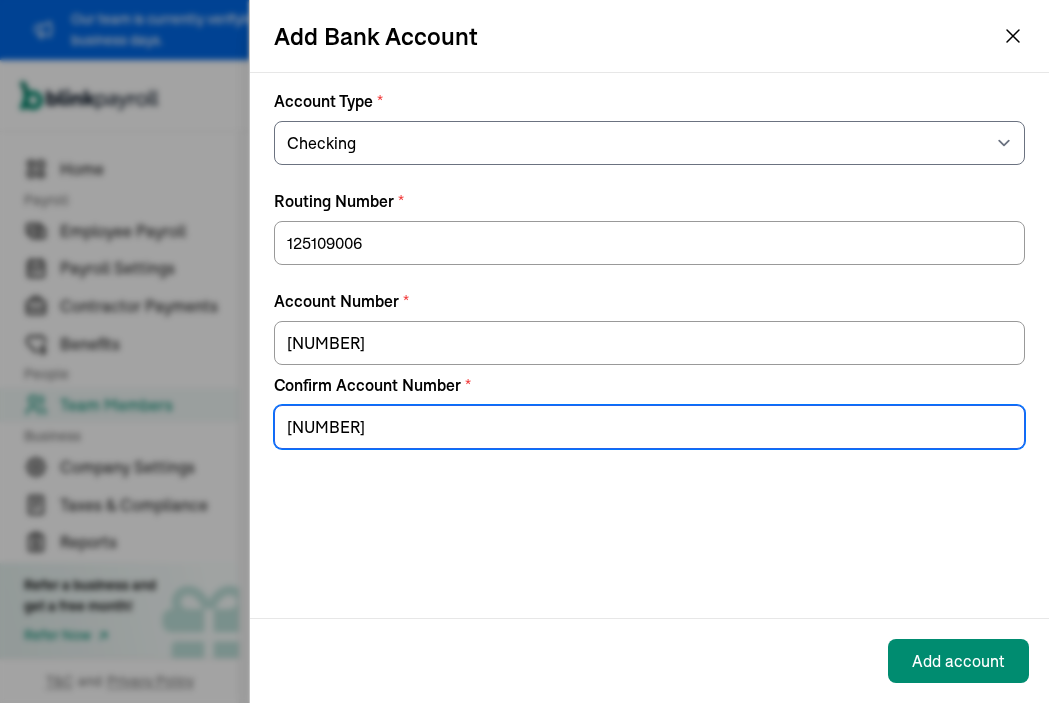 type on "[NUMBER]" 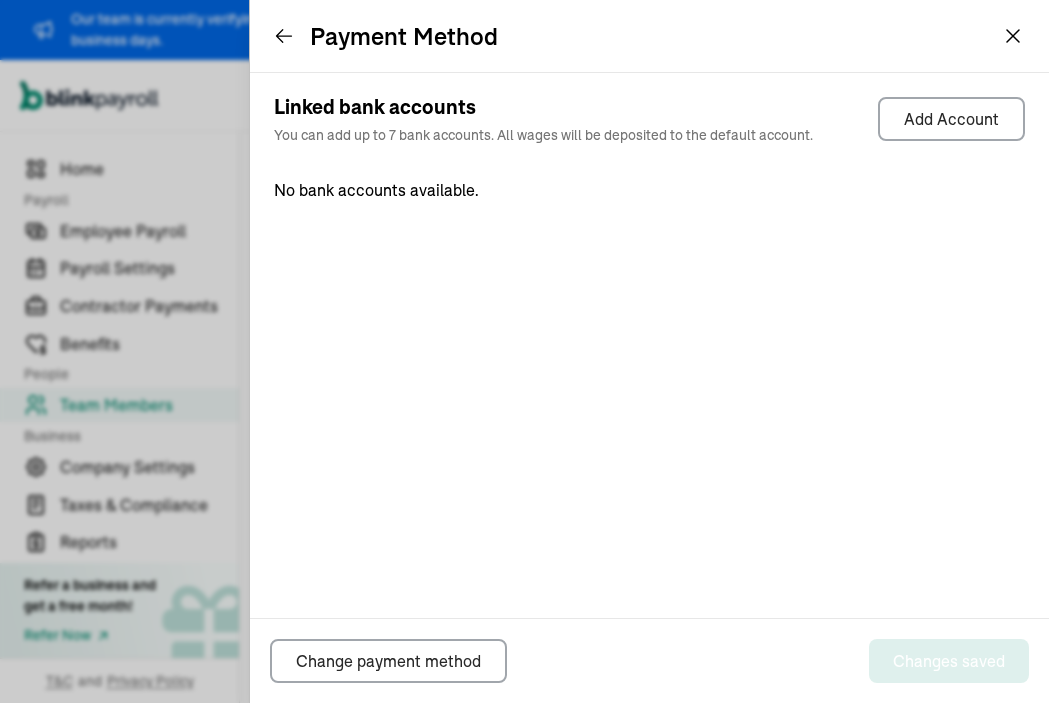 scroll, scrollTop: 296, scrollLeft: 0, axis: vertical 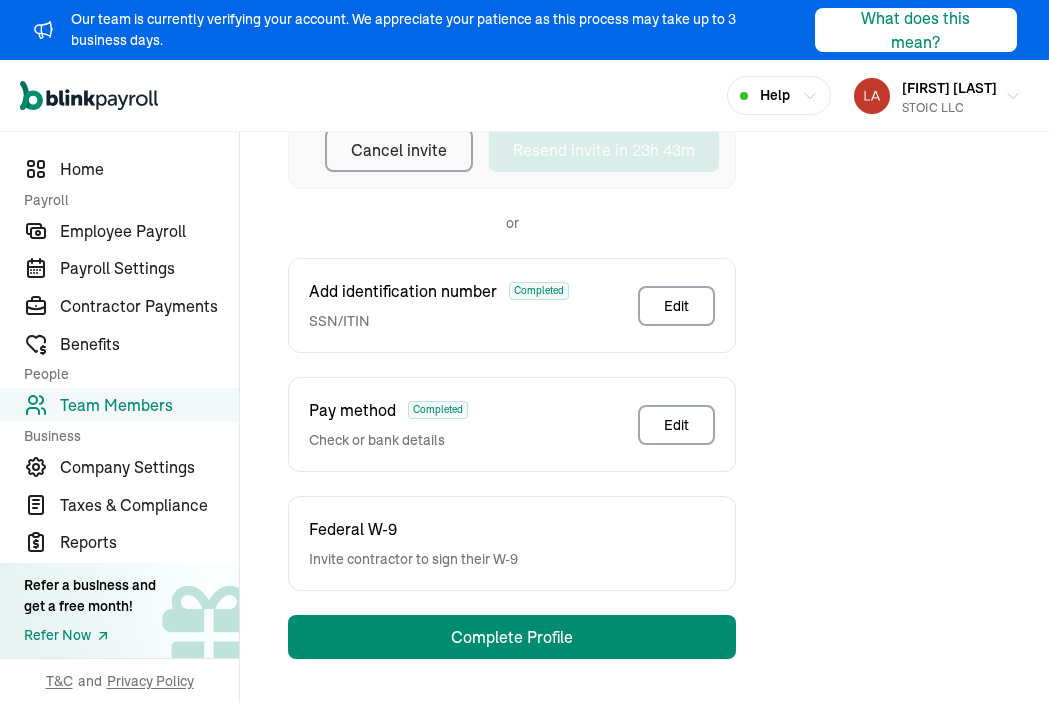 click on "Federal W-9" at bounding box center [413, 529] 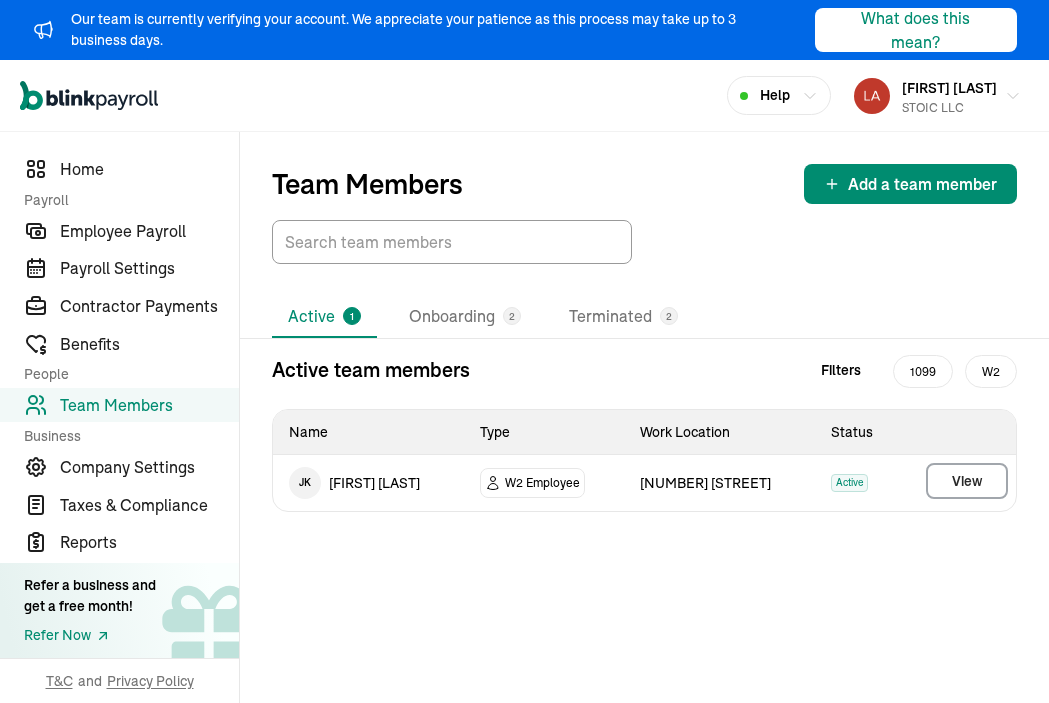 scroll, scrollTop: 0, scrollLeft: 0, axis: both 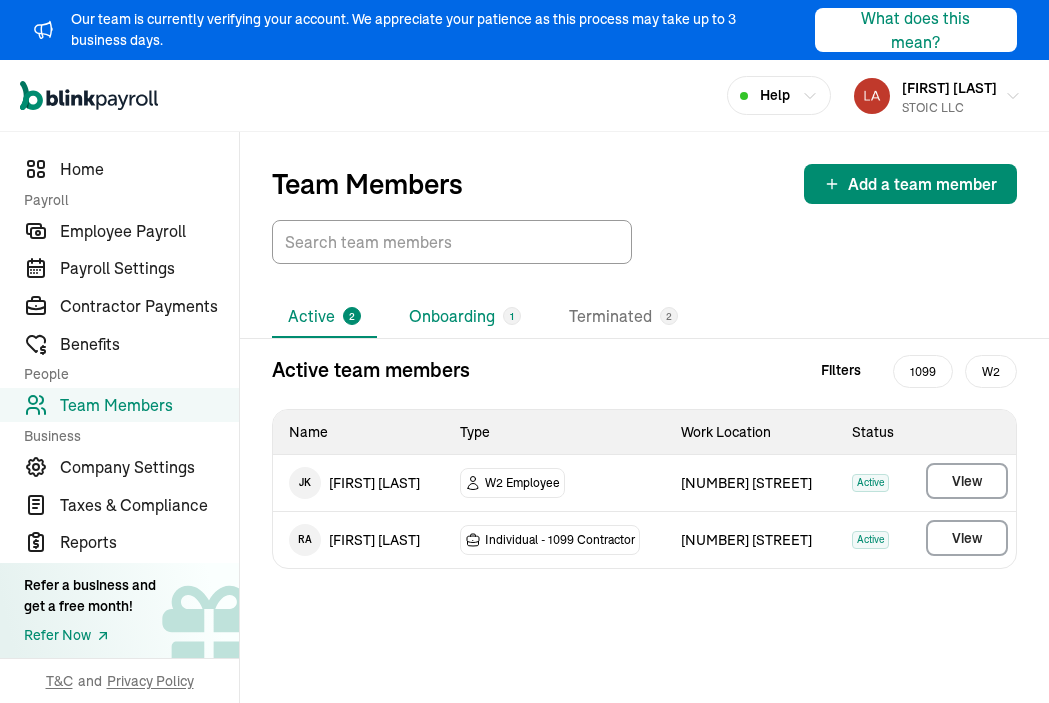 click on "Onboarding 1" at bounding box center [465, 317] 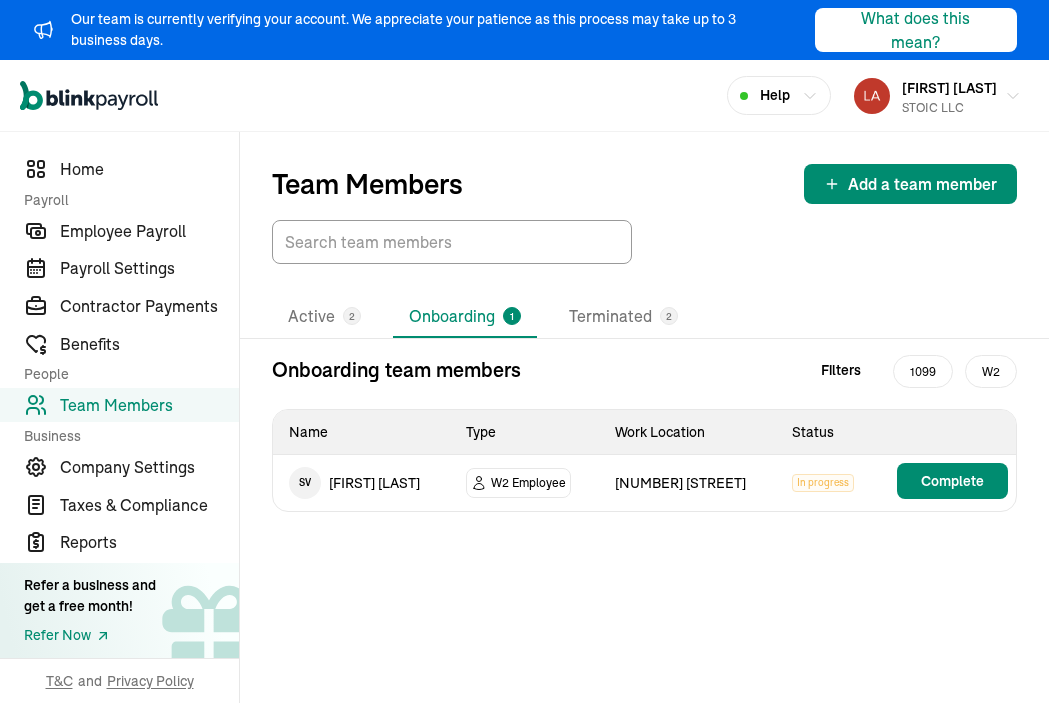 click on "[NUMBER] [STREET]" at bounding box center [687, 483] 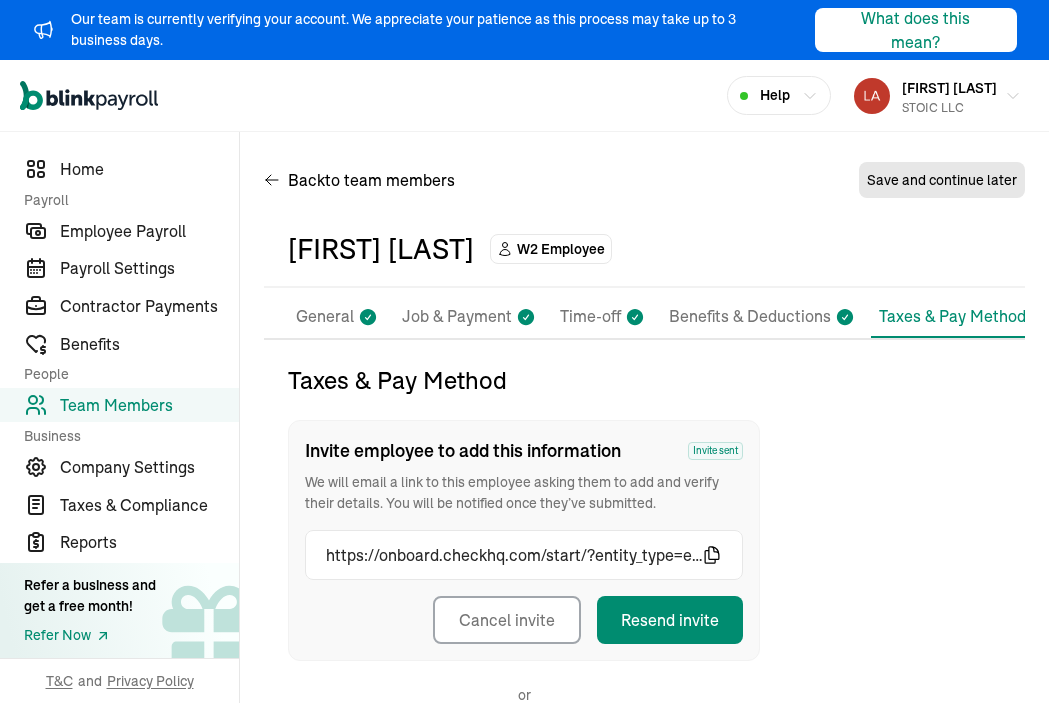 scroll, scrollTop: 264, scrollLeft: 0, axis: vertical 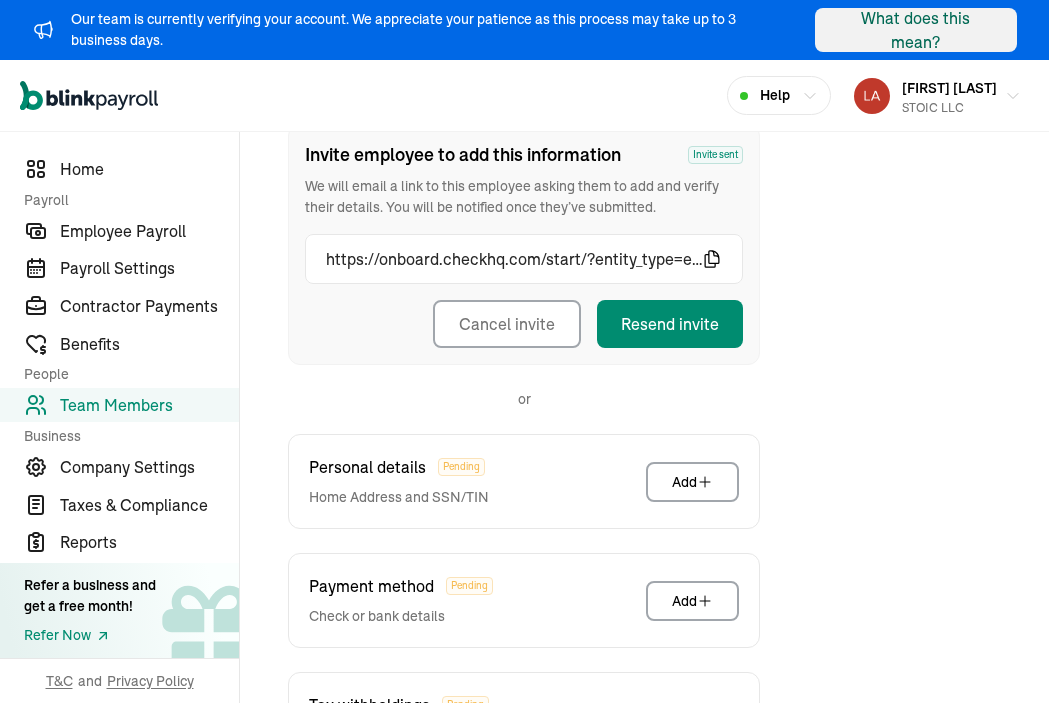 click on "What does this mean?" at bounding box center (916, 30) 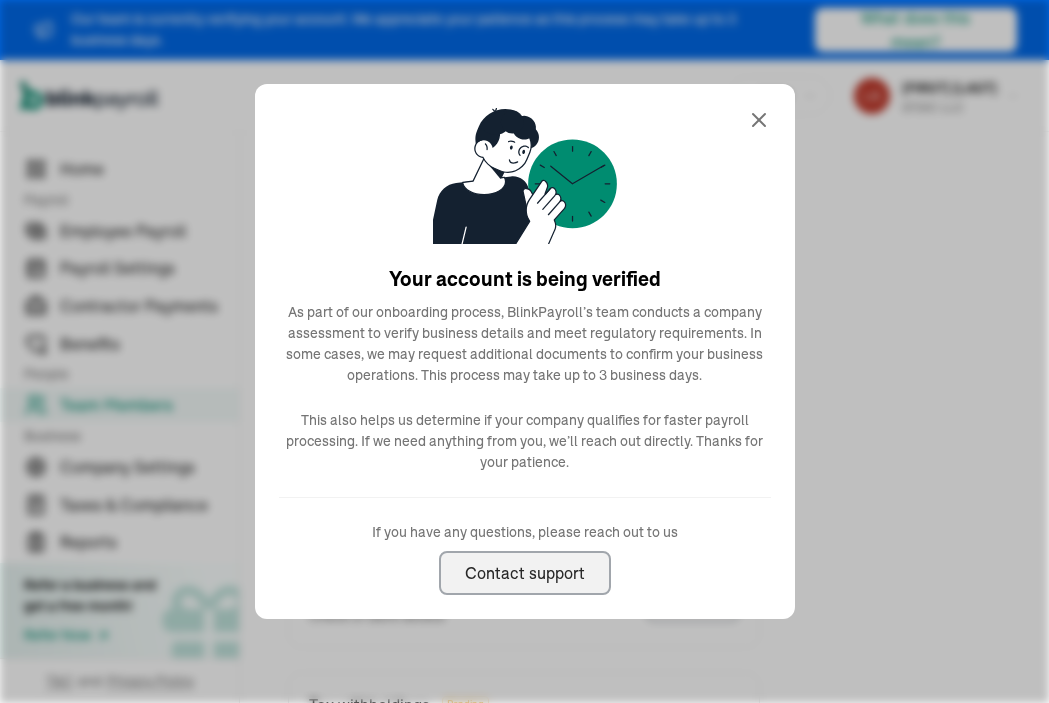 click on "Your account is being verified As part of our onboarding process, BlinkPayroll’s team conducts a company assessment to verify business details and meet regulatory requirements. In some cases, we may request additional documents to confirm your business operations. This process may take up to 3 business days. This also helps us determine if your company qualifies for faster payroll processing. If we need anything from you, we’ll reach out directly. Thanks for your patience. If you have any questions, please reach out to us Contact support" at bounding box center (525, 351) 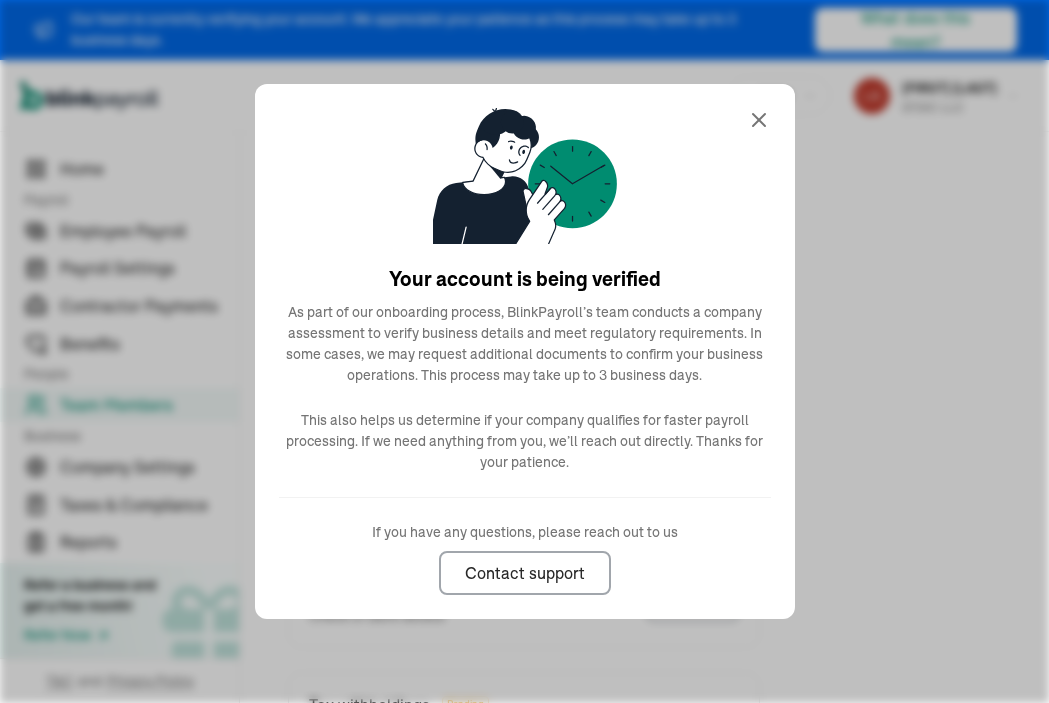 click 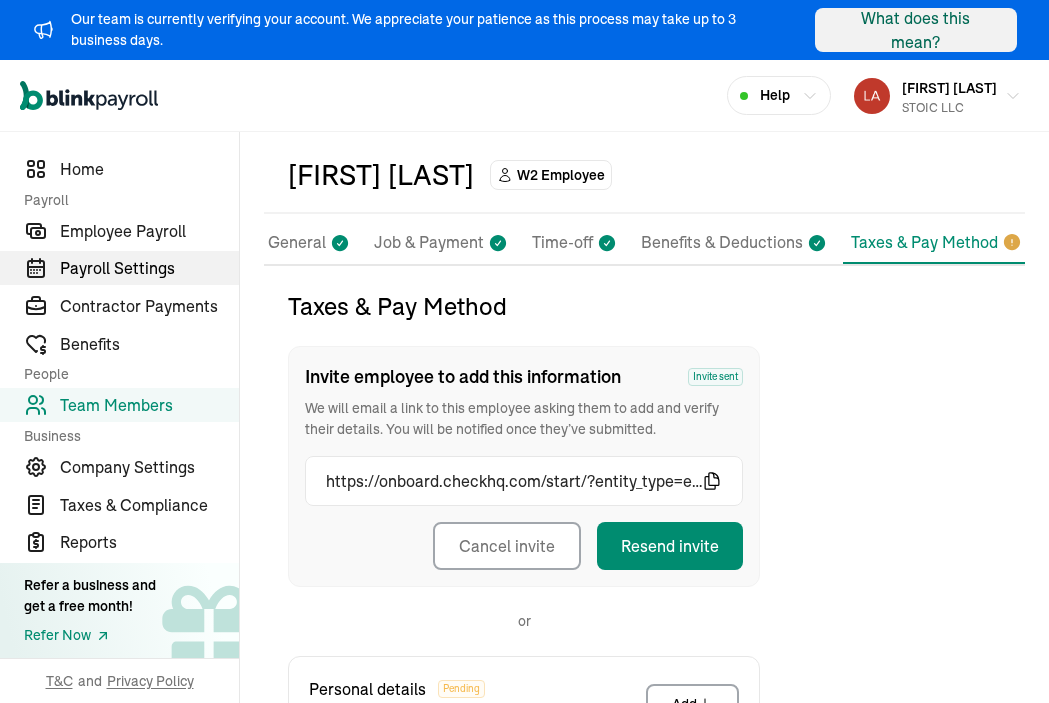 scroll, scrollTop: 56, scrollLeft: 0, axis: vertical 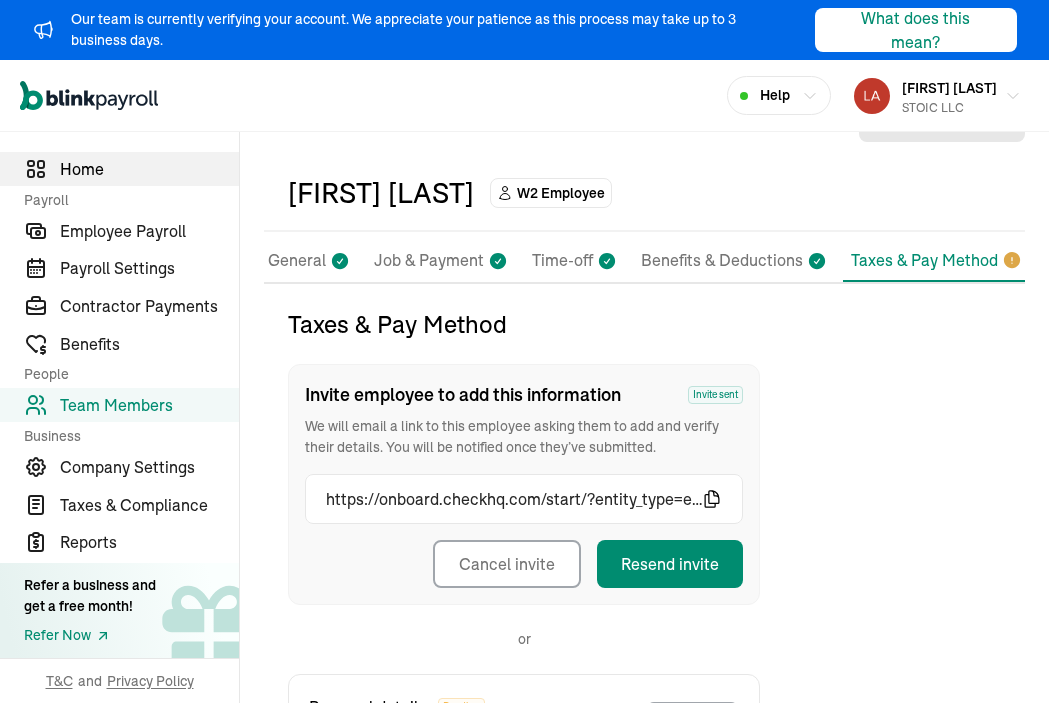 click on "Home" at bounding box center (149, 169) 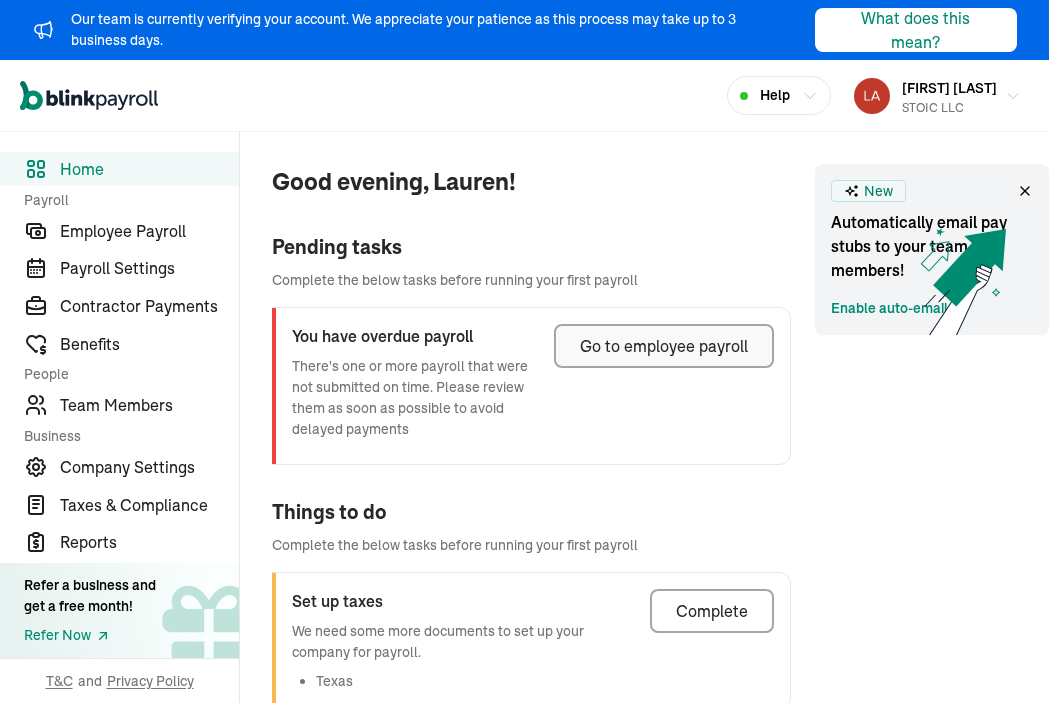 click on "Go to employee payroll" at bounding box center [664, 346] 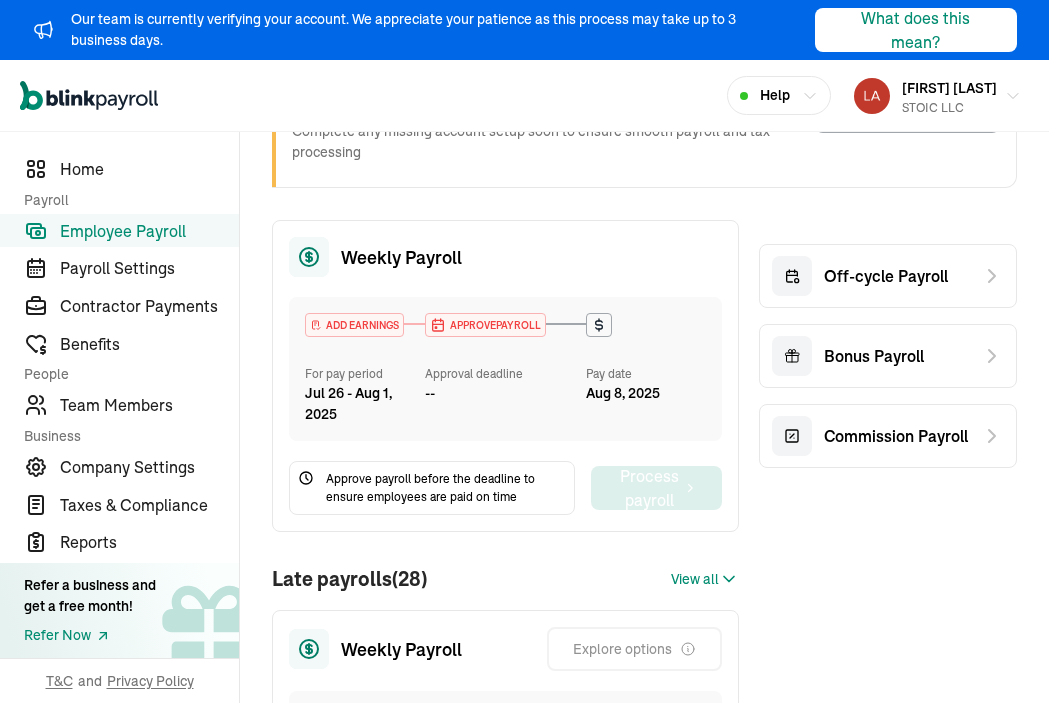 scroll, scrollTop: 155, scrollLeft: 0, axis: vertical 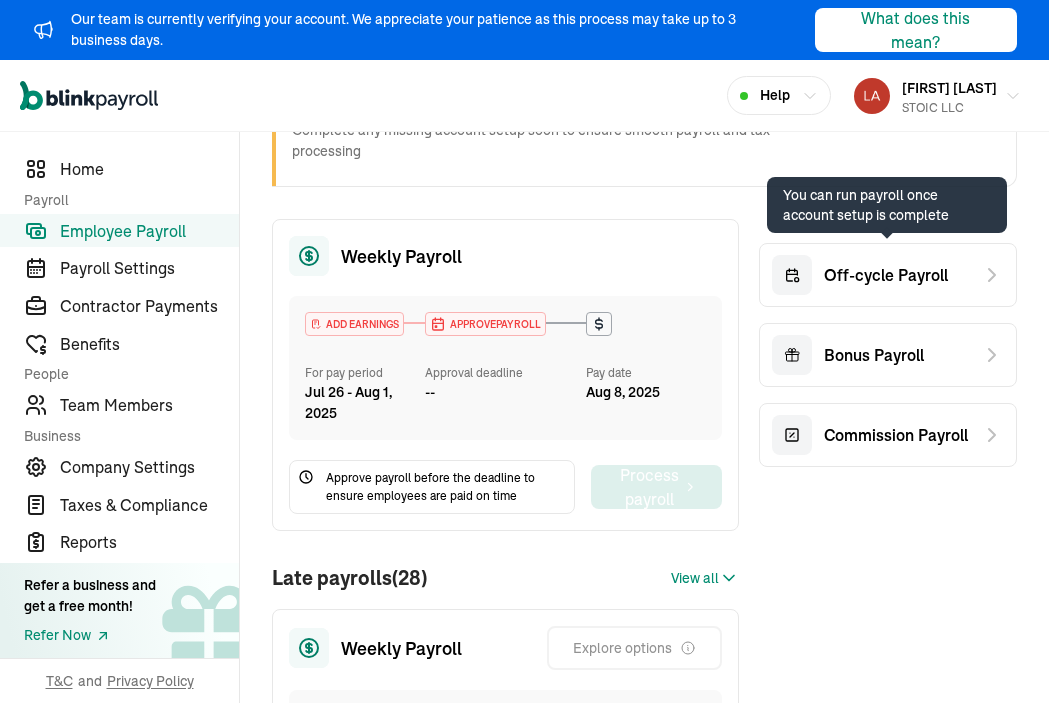 click on "Off-cycle Payroll" at bounding box center (886, 275) 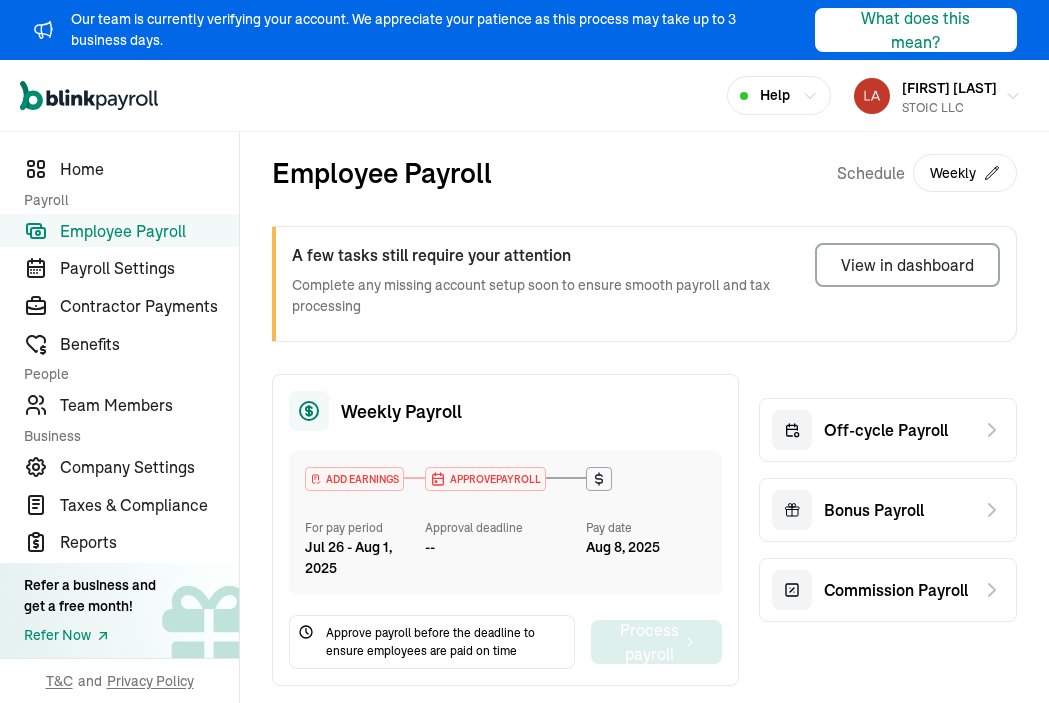 scroll, scrollTop: 0, scrollLeft: 0, axis: both 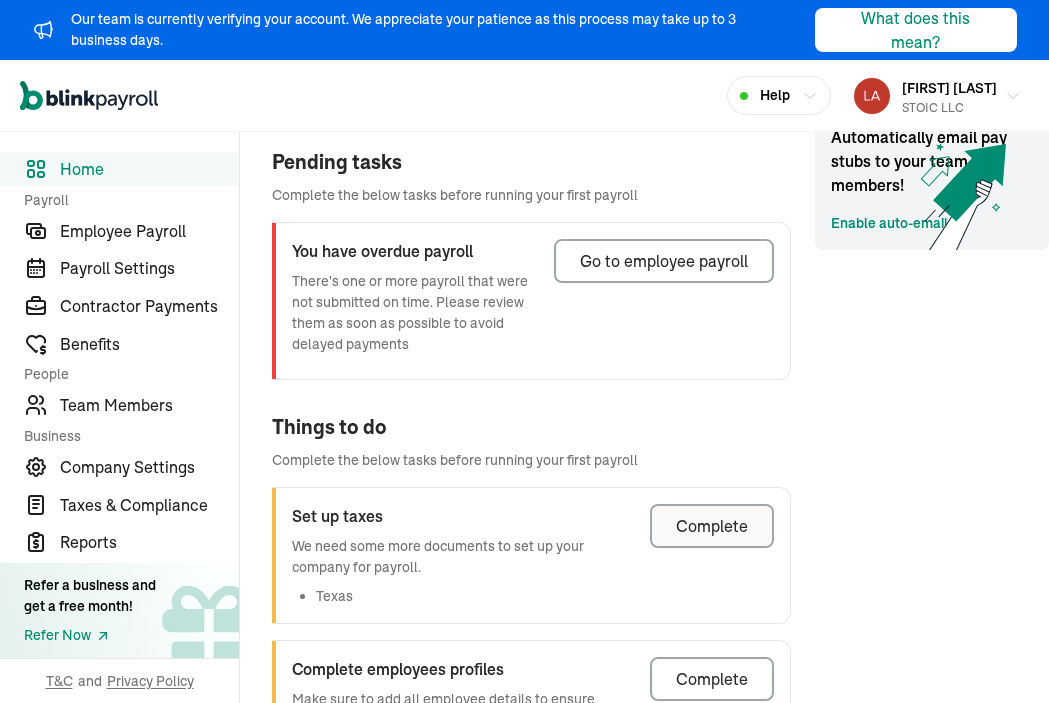 click on "Complete" at bounding box center [712, 526] 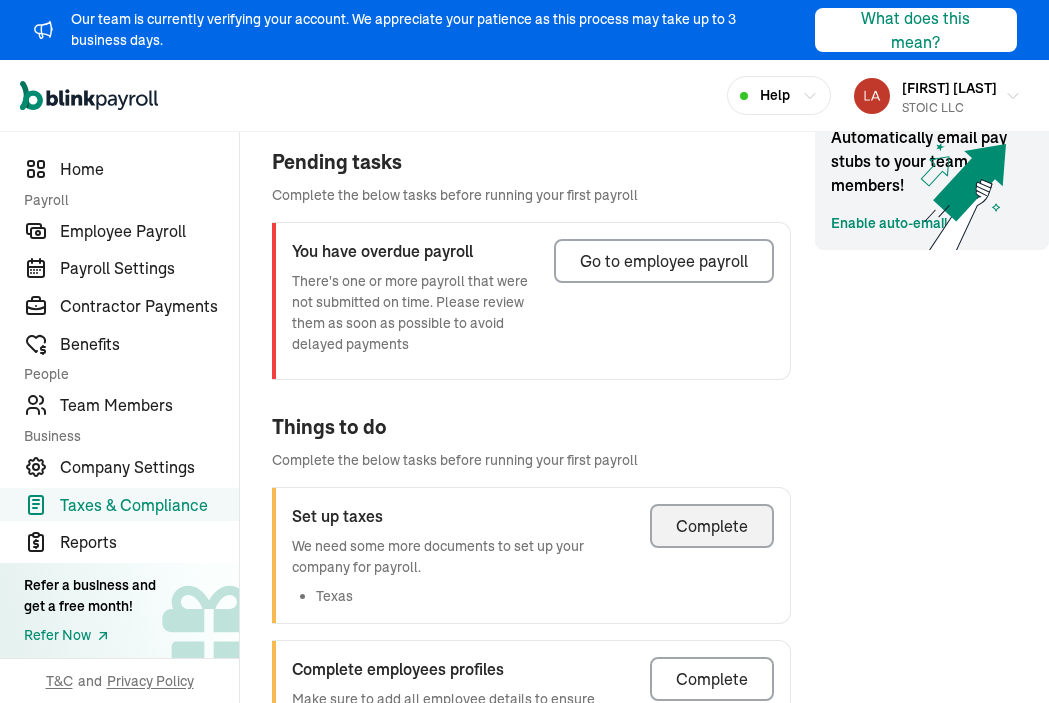 scroll, scrollTop: 0, scrollLeft: 0, axis: both 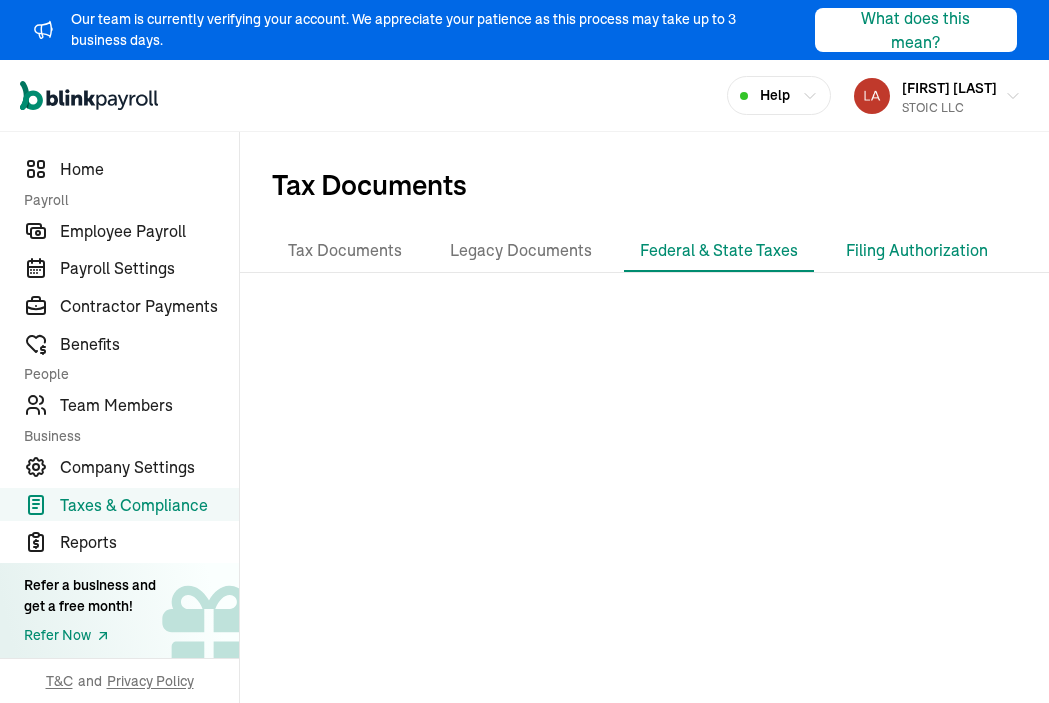 click on "Filing Authorization" at bounding box center (917, 251) 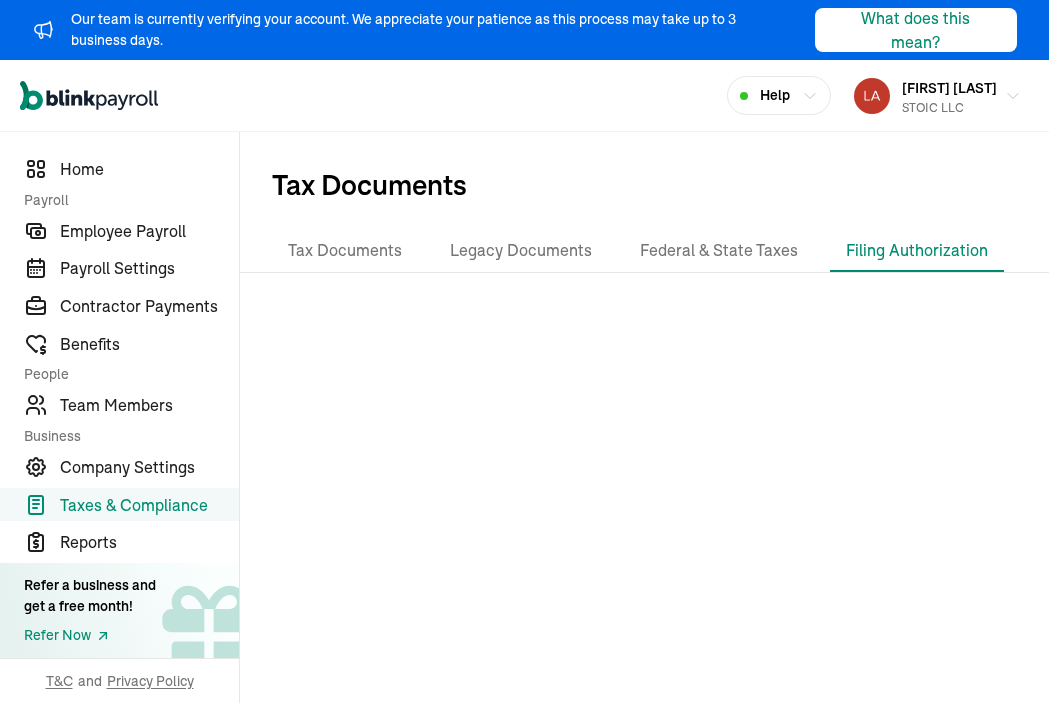 click on "Open main menu Help Lauren Ortiz STOIC LLC" at bounding box center [524, 96] 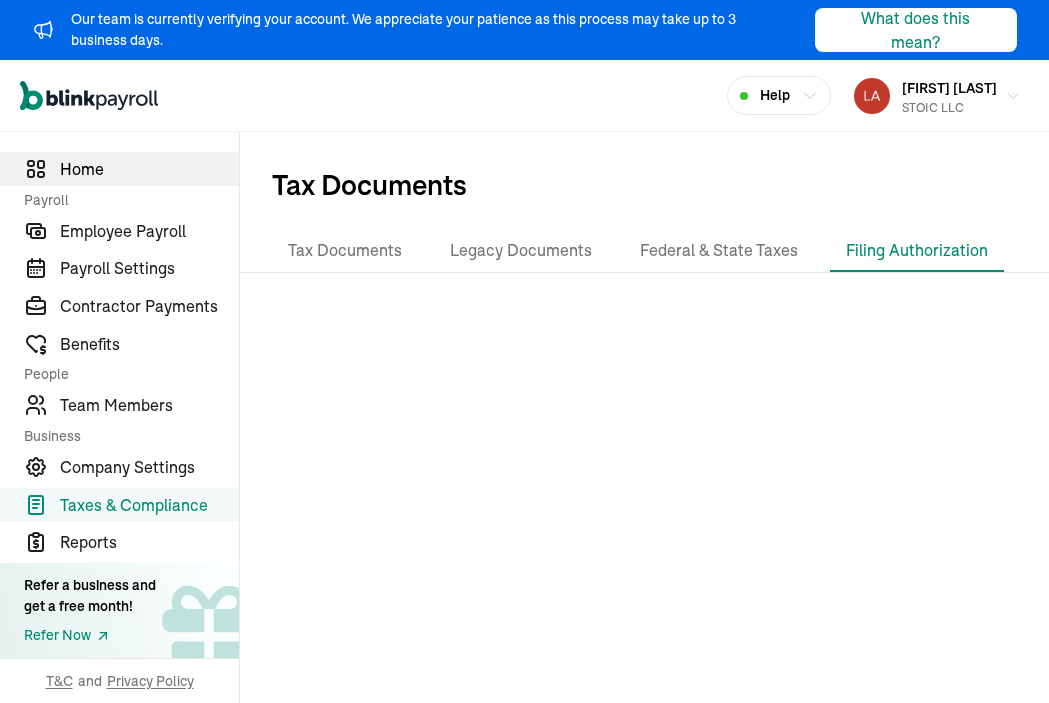 click on "Home" at bounding box center (149, 169) 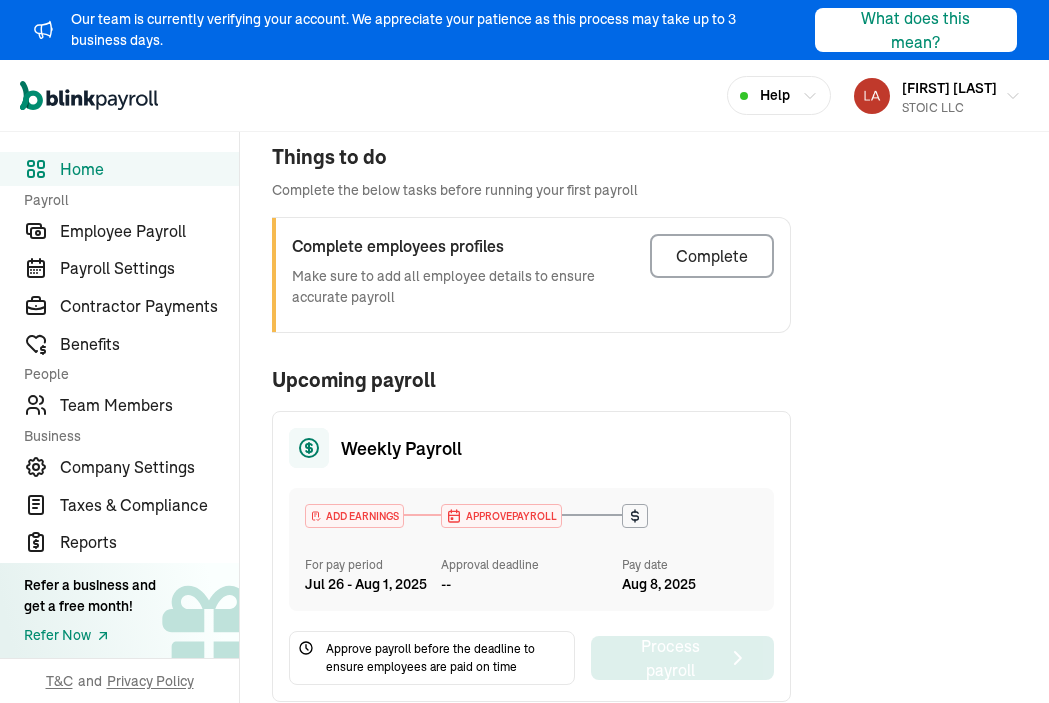 scroll, scrollTop: 388, scrollLeft: 0, axis: vertical 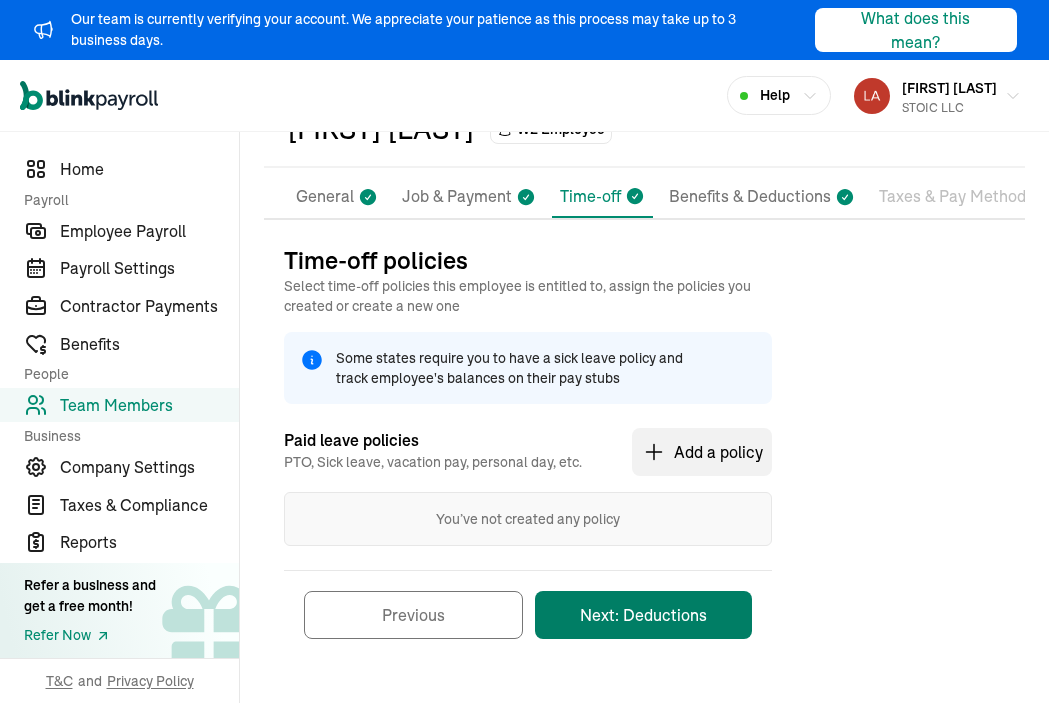 click on "Next: Deductions" at bounding box center [643, 615] 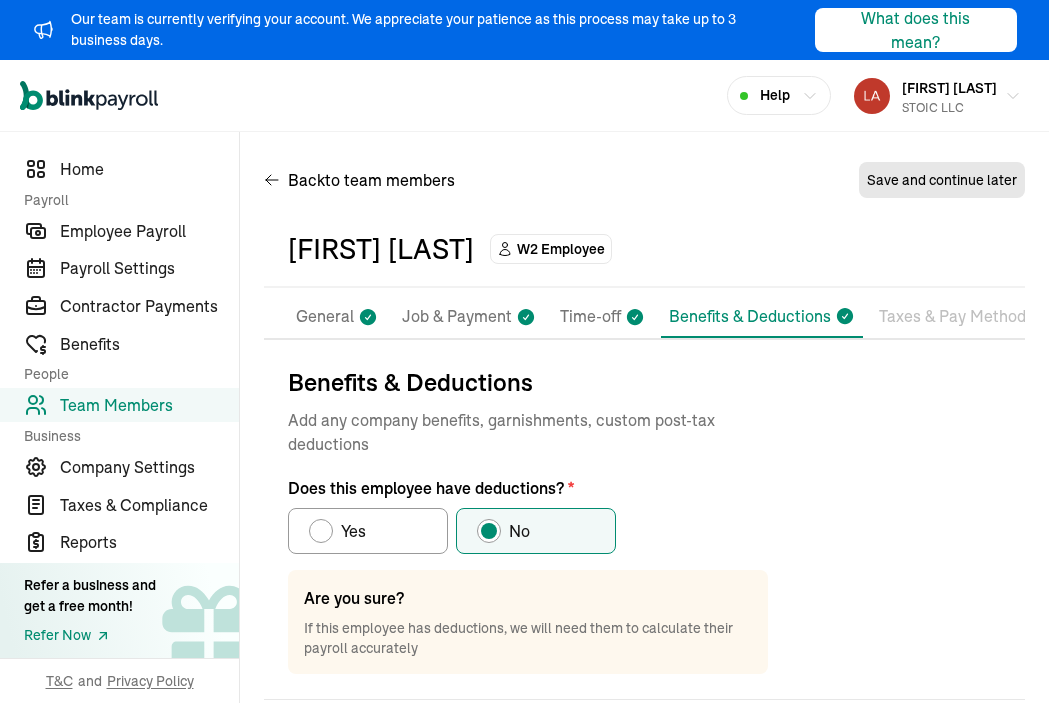 scroll, scrollTop: 116, scrollLeft: 0, axis: vertical 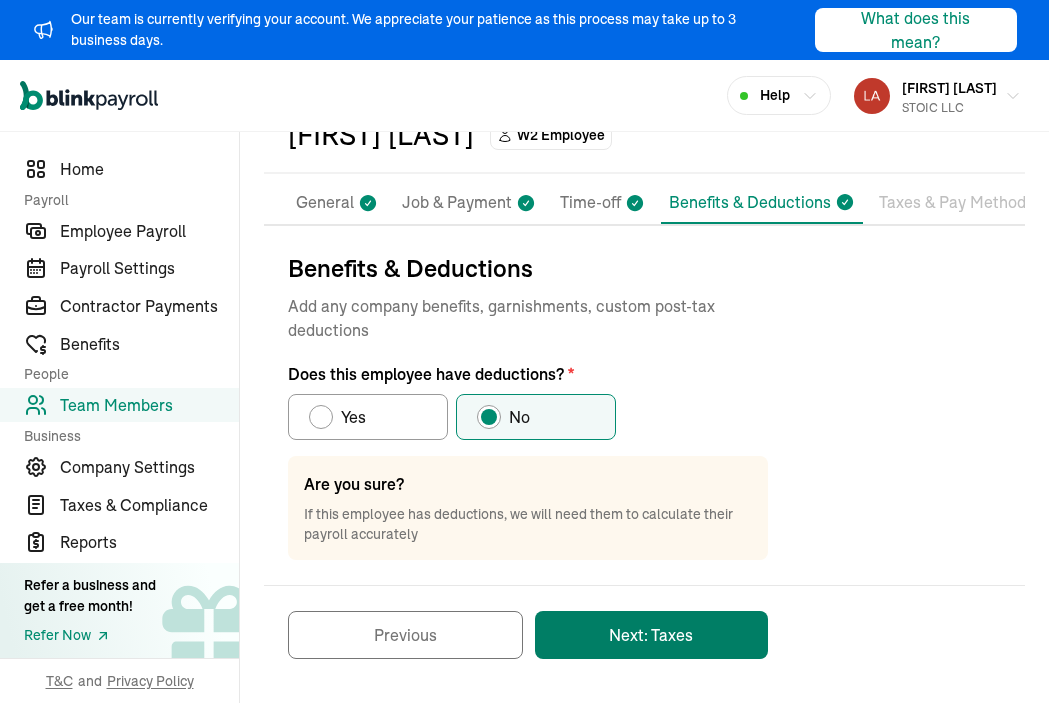 click on "Next: Taxes" at bounding box center [651, 635] 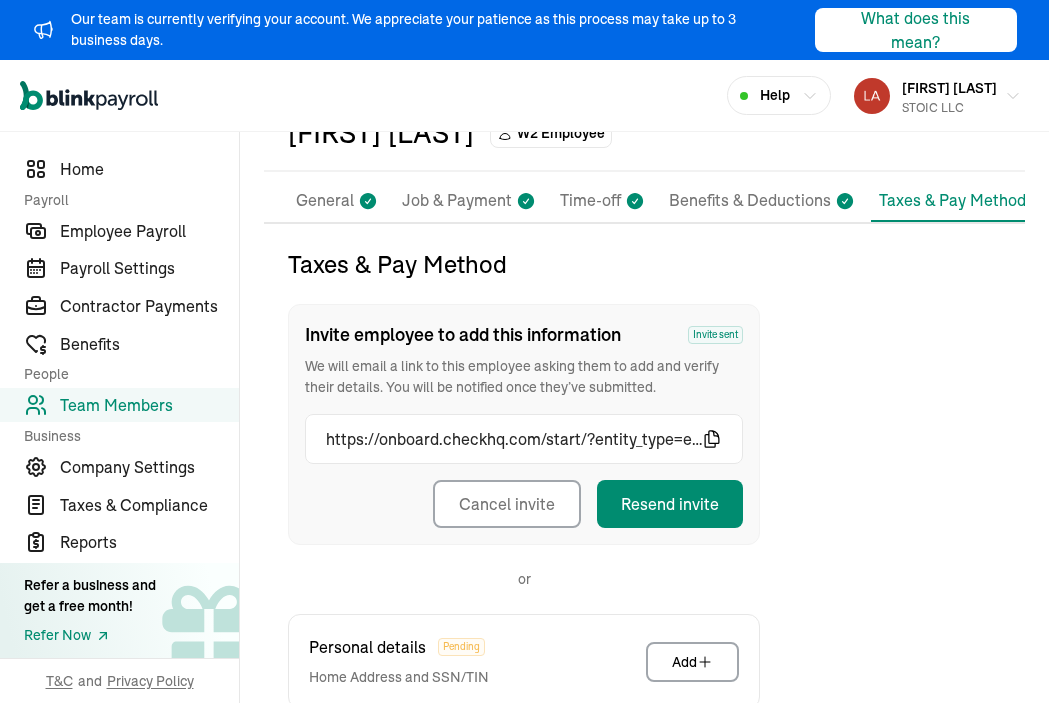 scroll, scrollTop: 296, scrollLeft: 0, axis: vertical 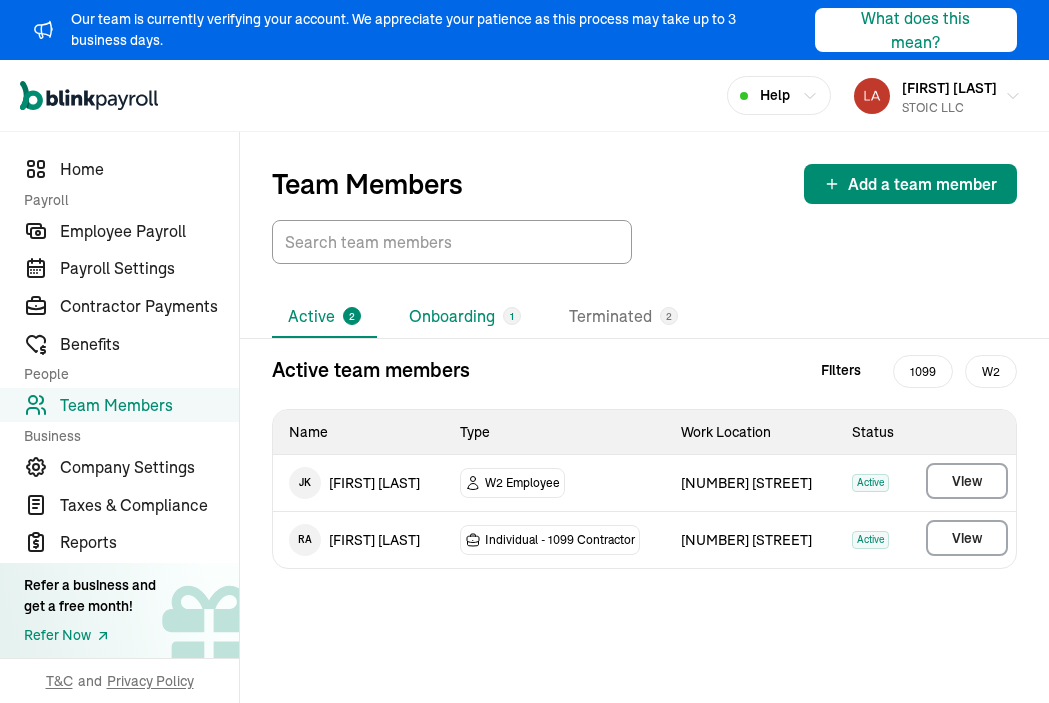 click on "Onboarding 1" at bounding box center [465, 317] 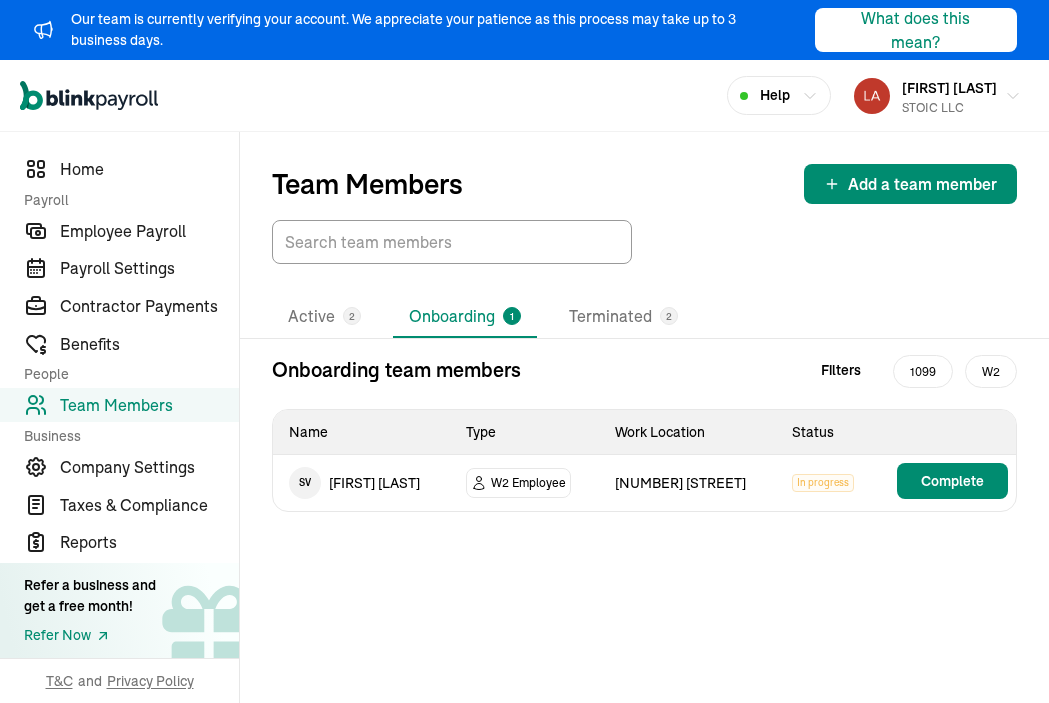 click on "[FIRST] [LAST]" at bounding box center [361, 483] 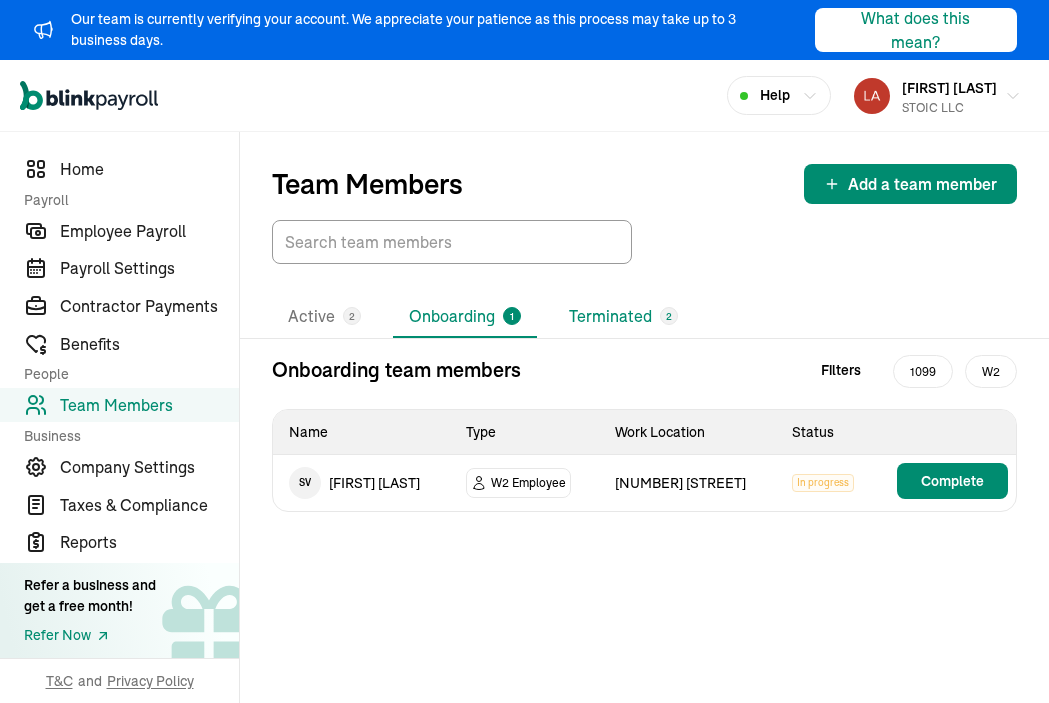 click on "Terminated 2" at bounding box center [623, 317] 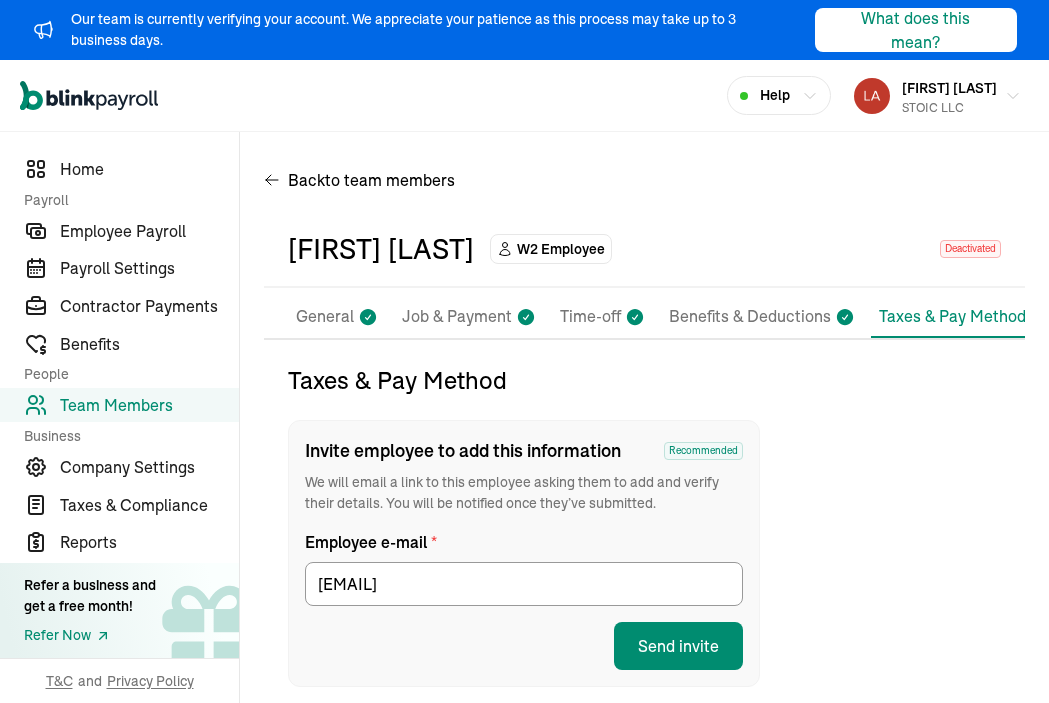 scroll, scrollTop: 0, scrollLeft: 0, axis: both 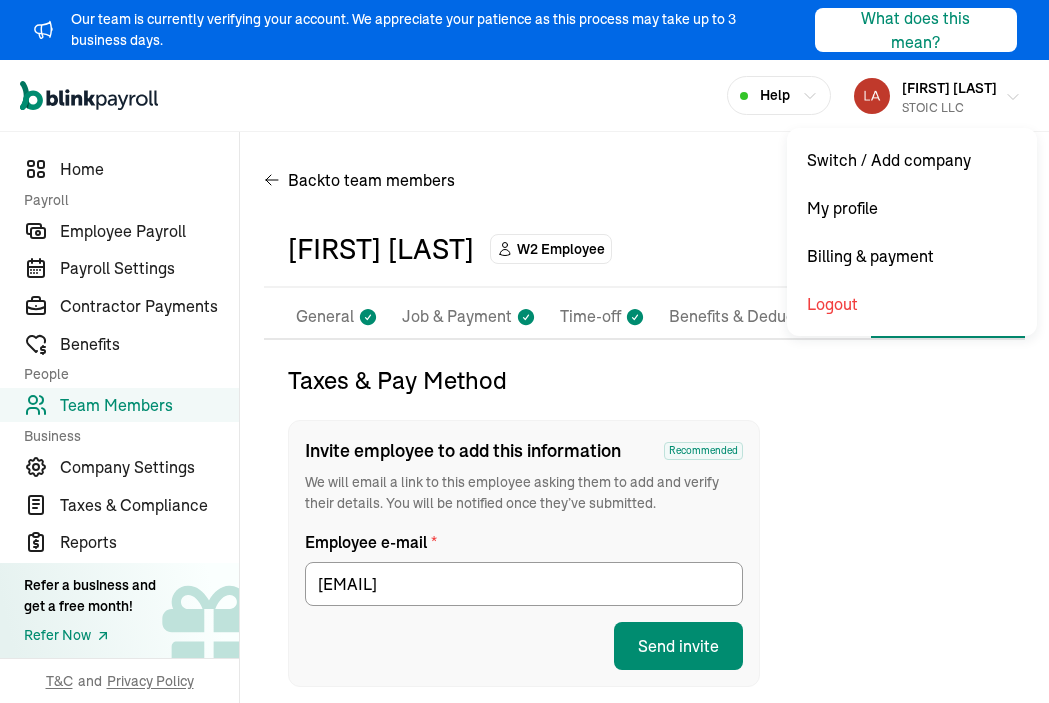 click on "[FIRST] [LAST]" at bounding box center (949, 88) 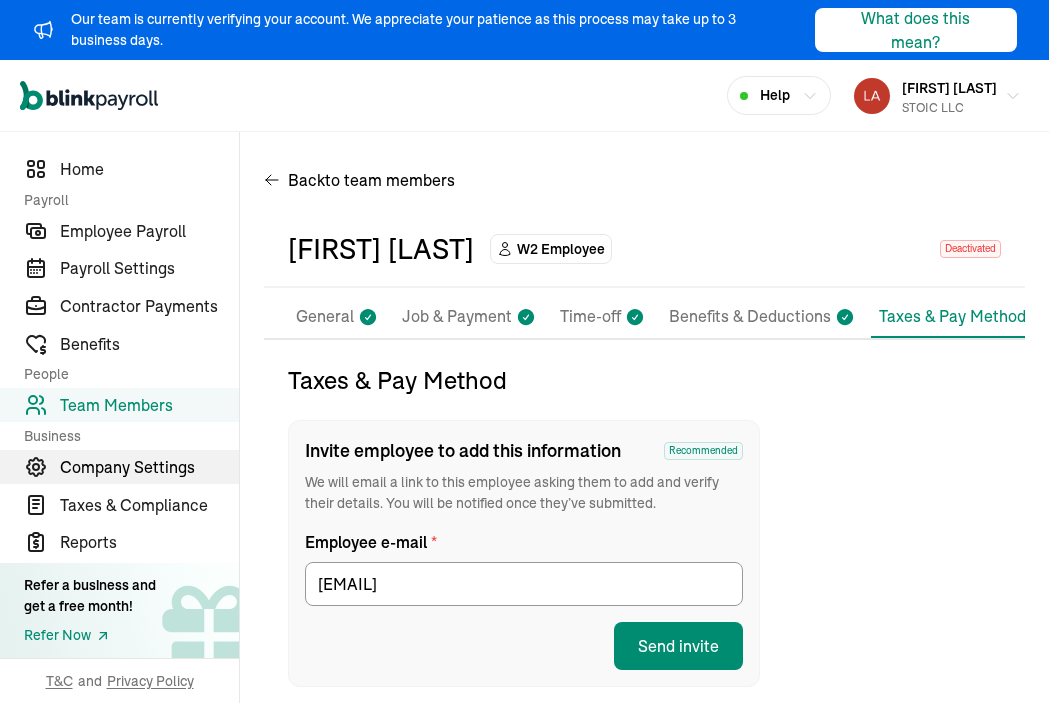 click on "Company Settings" at bounding box center [149, 467] 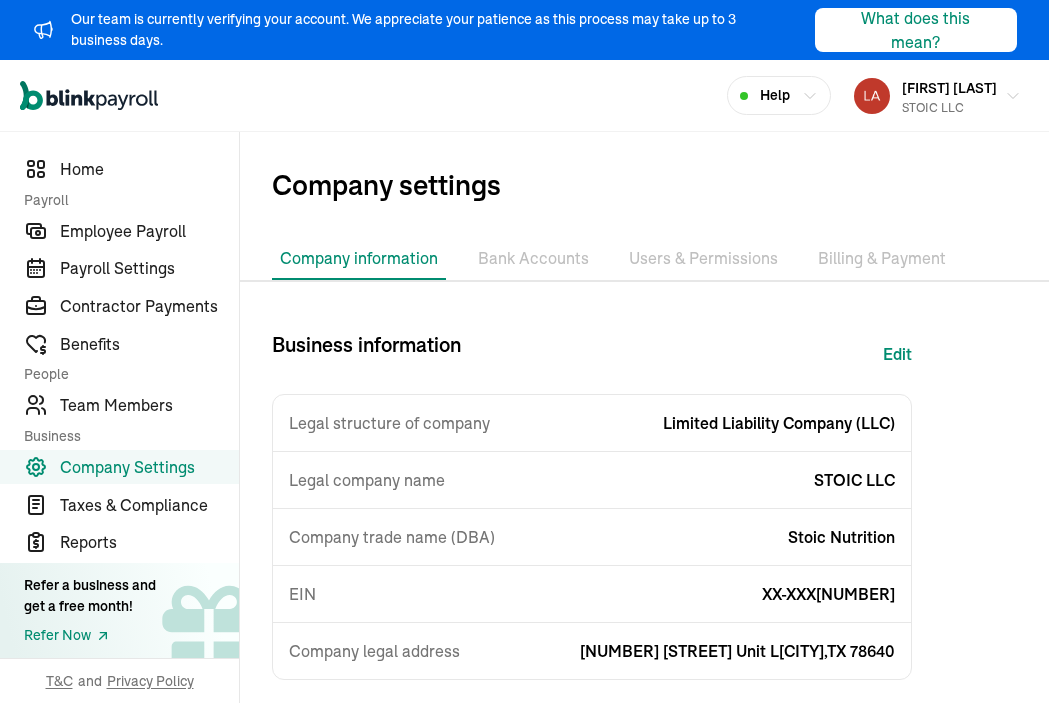 scroll, scrollTop: -1, scrollLeft: 0, axis: vertical 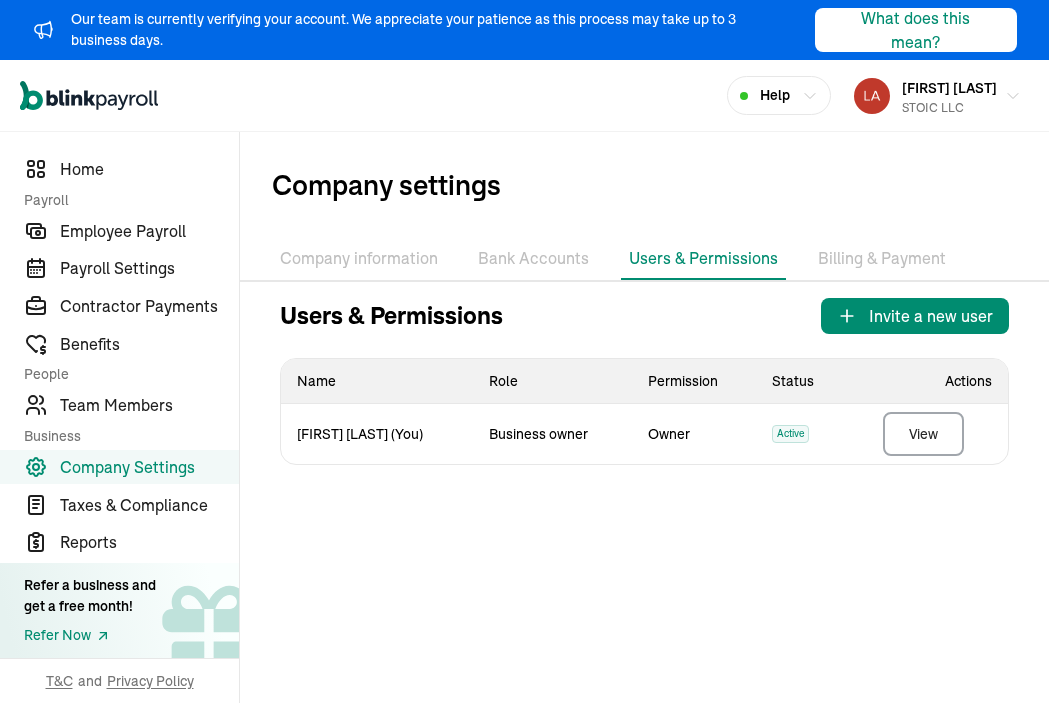click on "Billing & Payment" at bounding box center (882, 259) 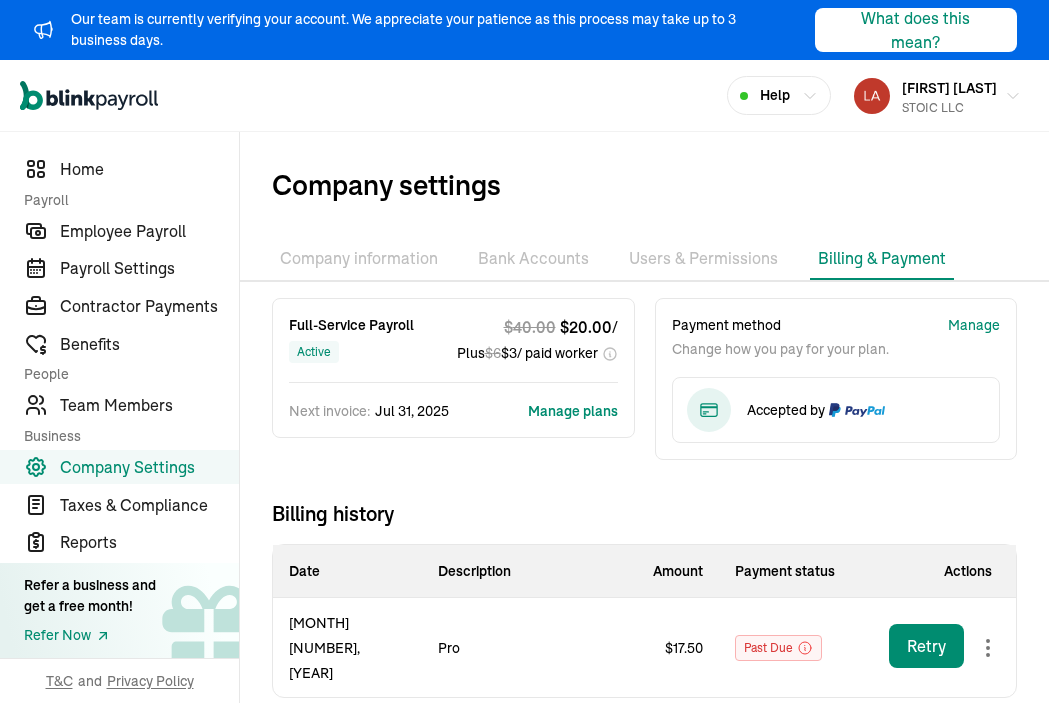 scroll, scrollTop: 0, scrollLeft: 0, axis: both 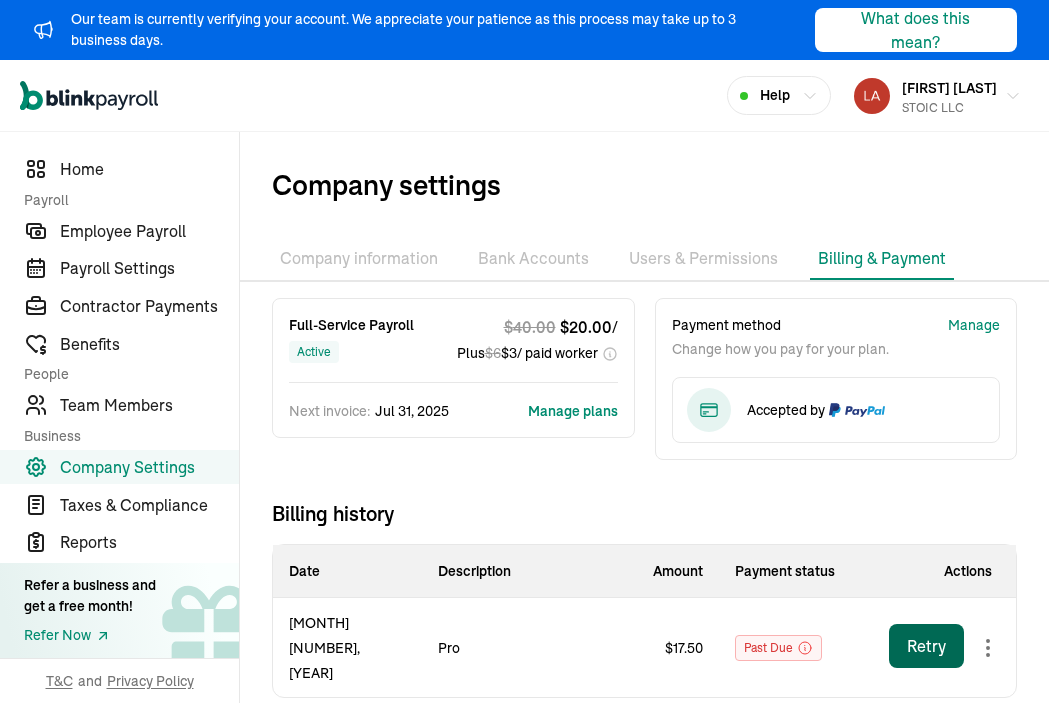 click on "Retry" at bounding box center [926, 646] 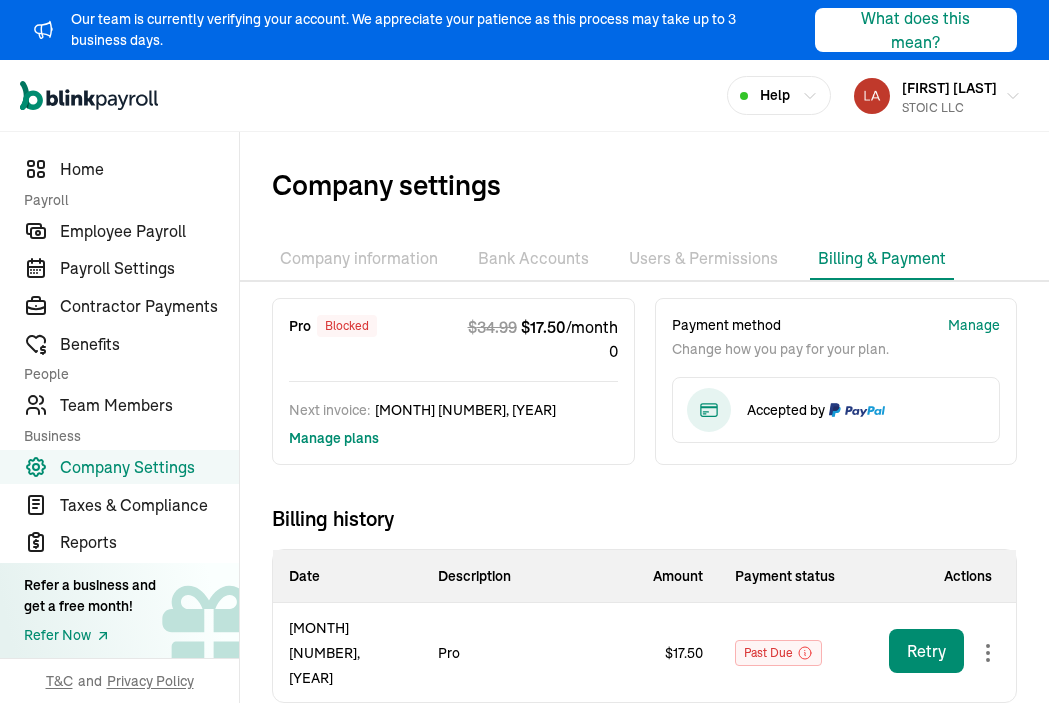 click on "pro blocked $ 34.99 $ 17.50 / month 0" at bounding box center [453, 339] 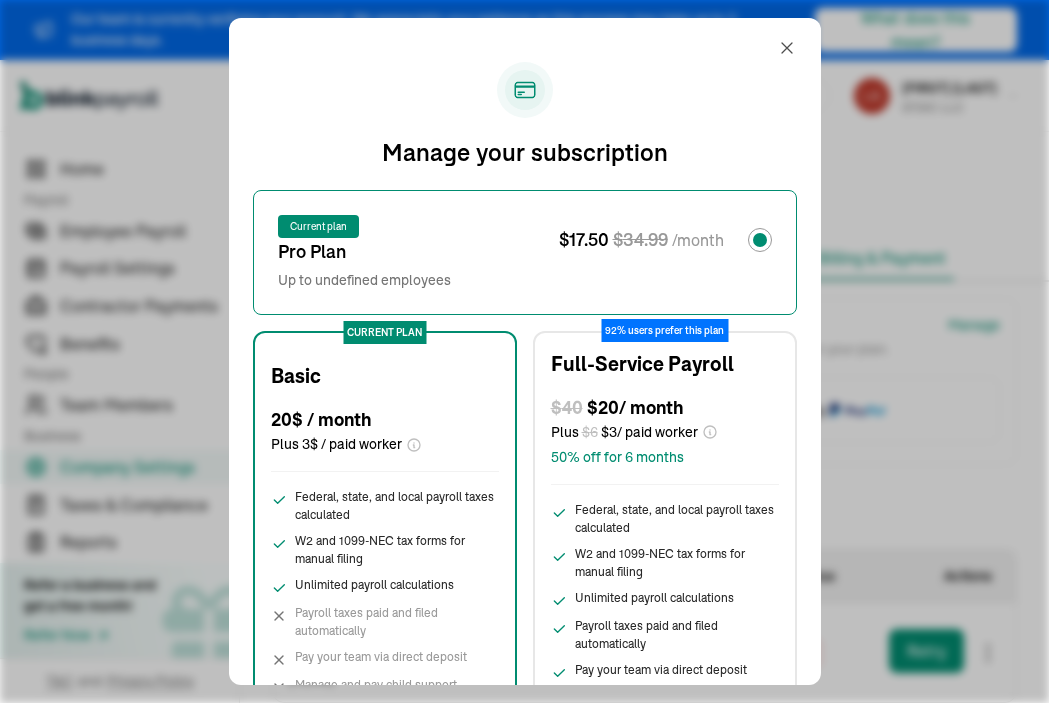 click on "Full-Service Payroll" at bounding box center (642, 364) 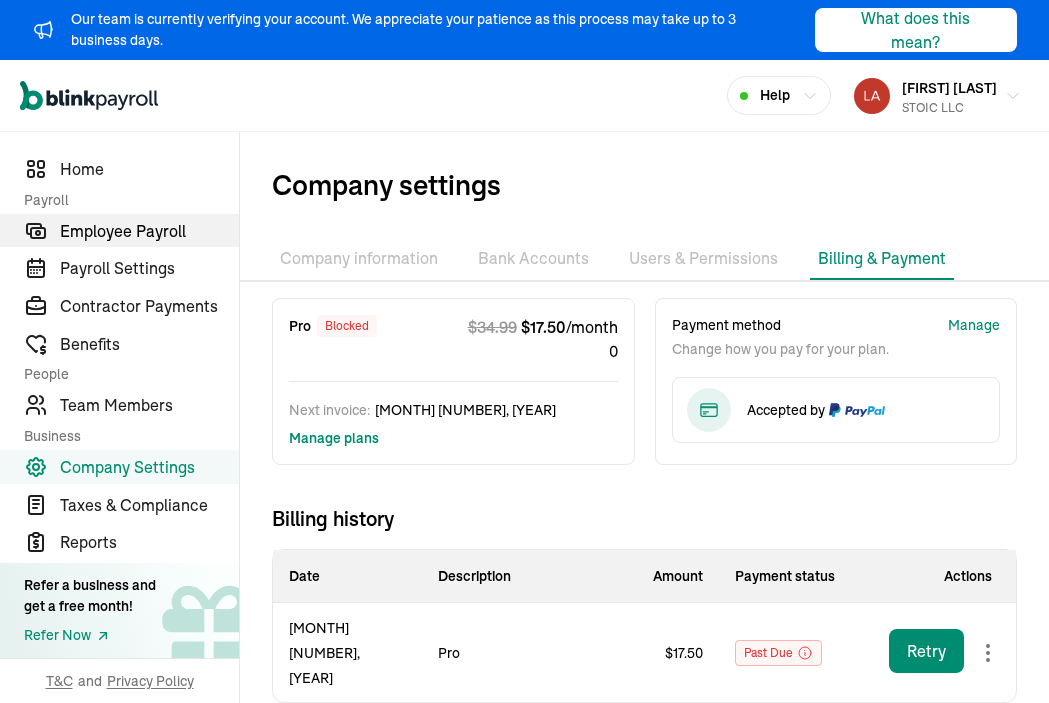 click on "Employee Payroll" at bounding box center (149, 231) 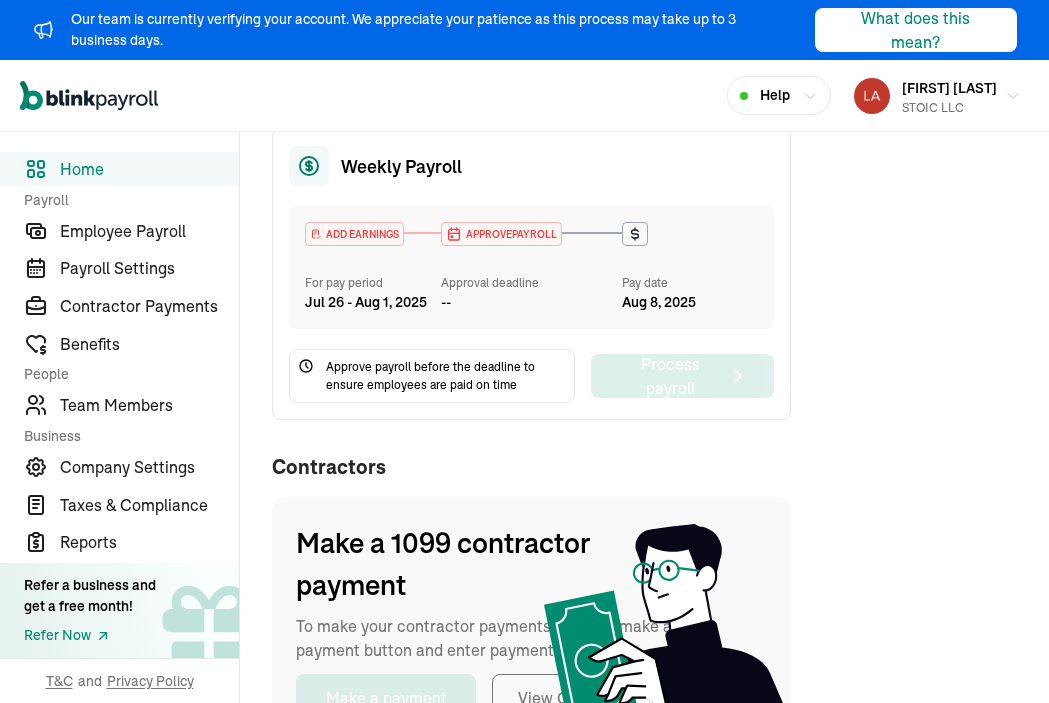 scroll, scrollTop: 665, scrollLeft: 0, axis: vertical 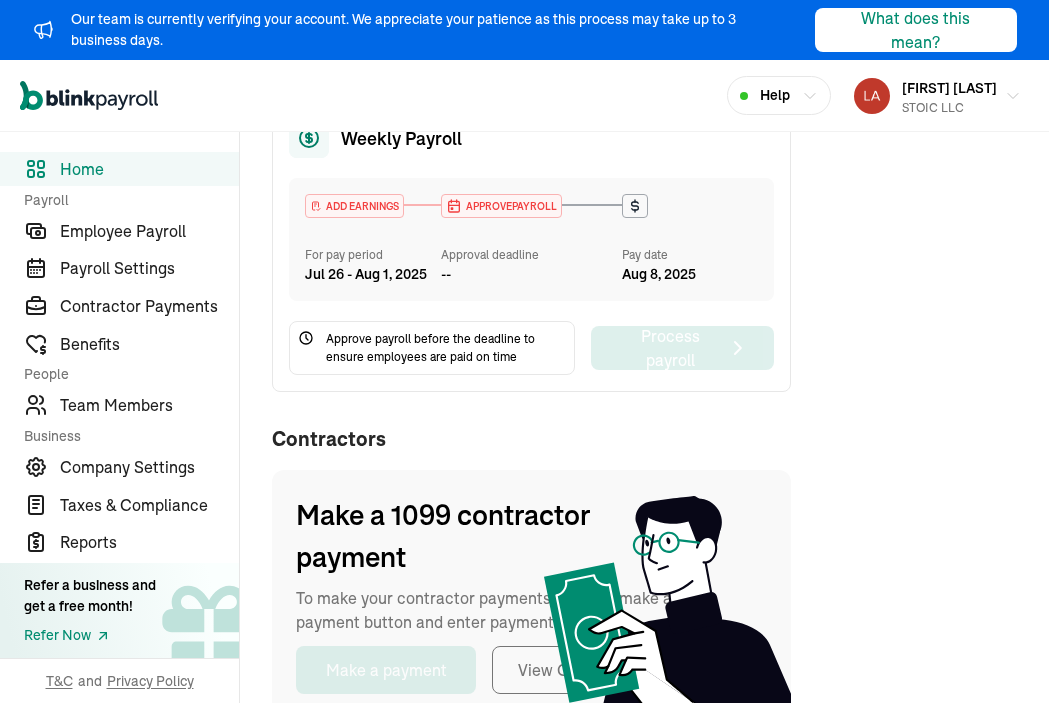click on "Approve payroll before the deadline to ensure employees are paid on time" at bounding box center [446, 348] 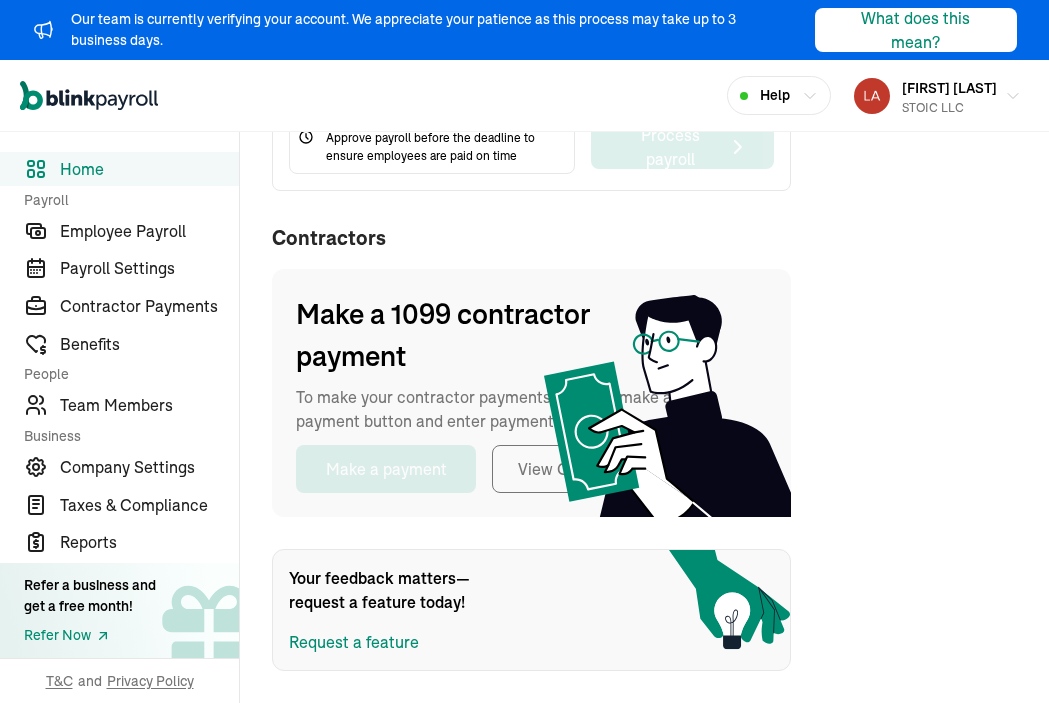 scroll, scrollTop: 866, scrollLeft: 0, axis: vertical 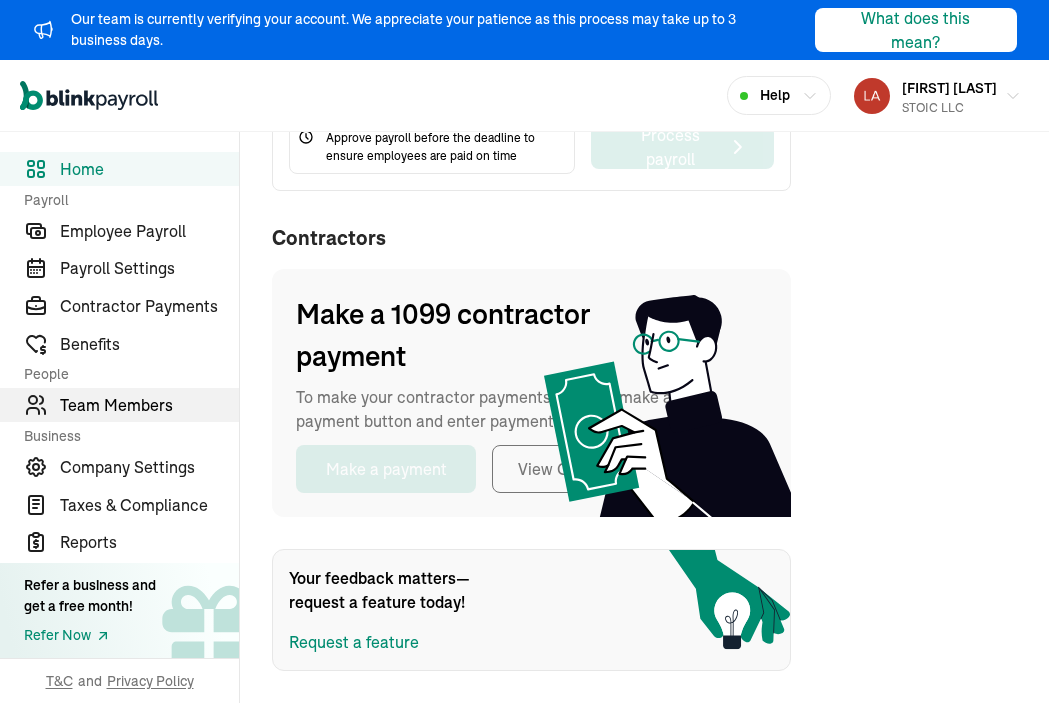 click on "Team Members" at bounding box center [119, 405] 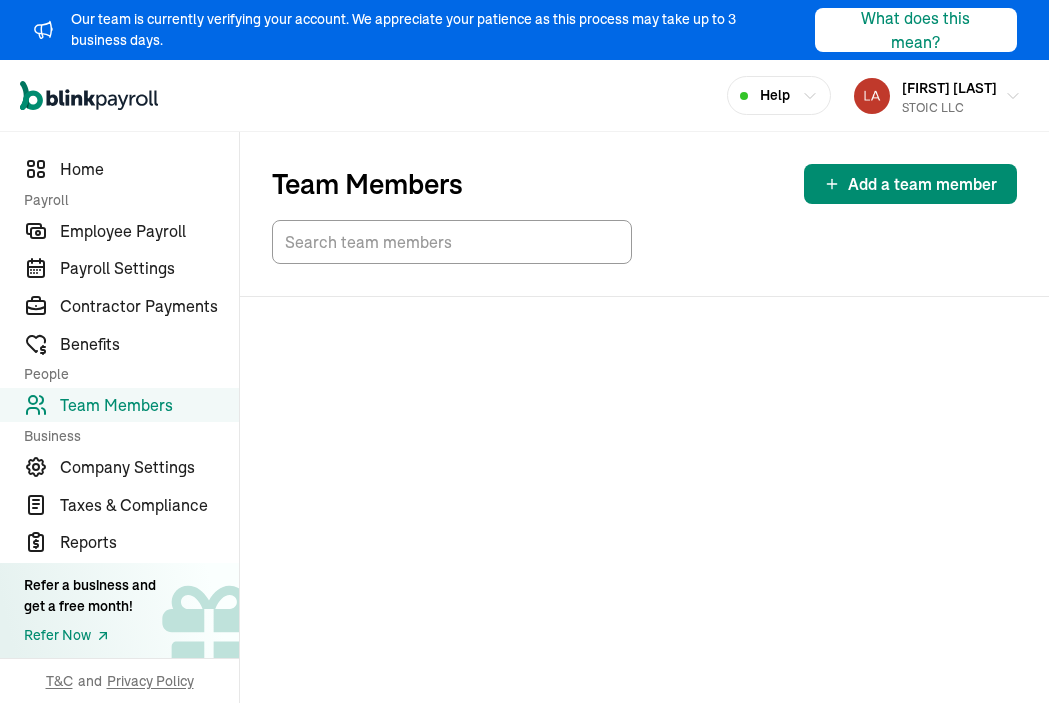 scroll, scrollTop: 0, scrollLeft: 0, axis: both 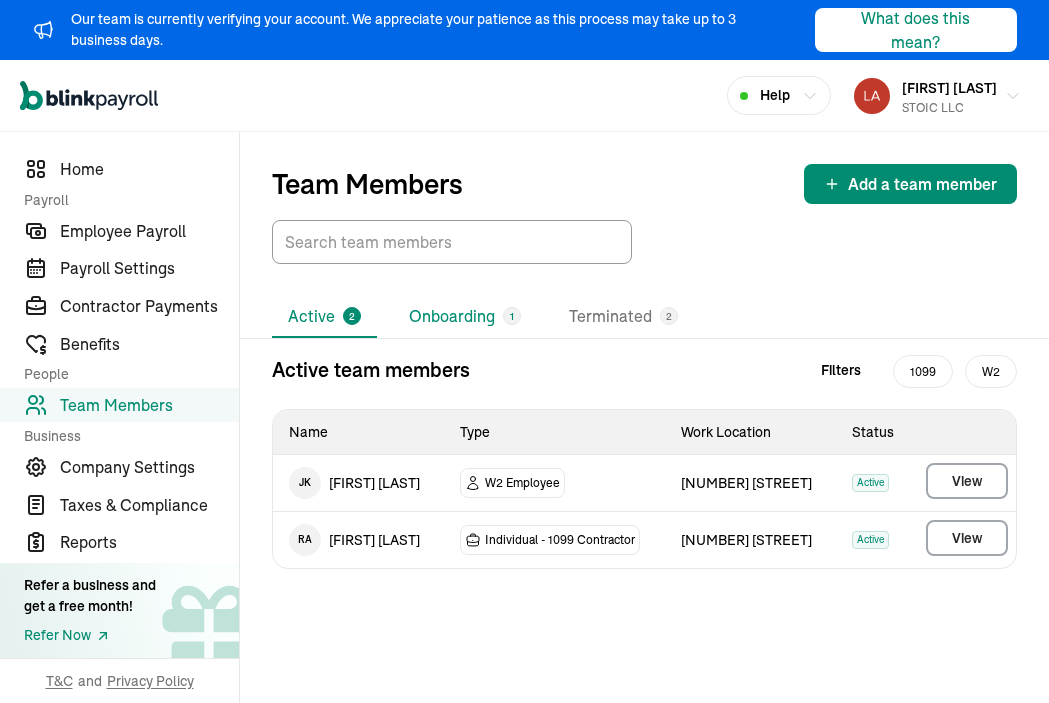 click on "Onboarding 1" at bounding box center (465, 317) 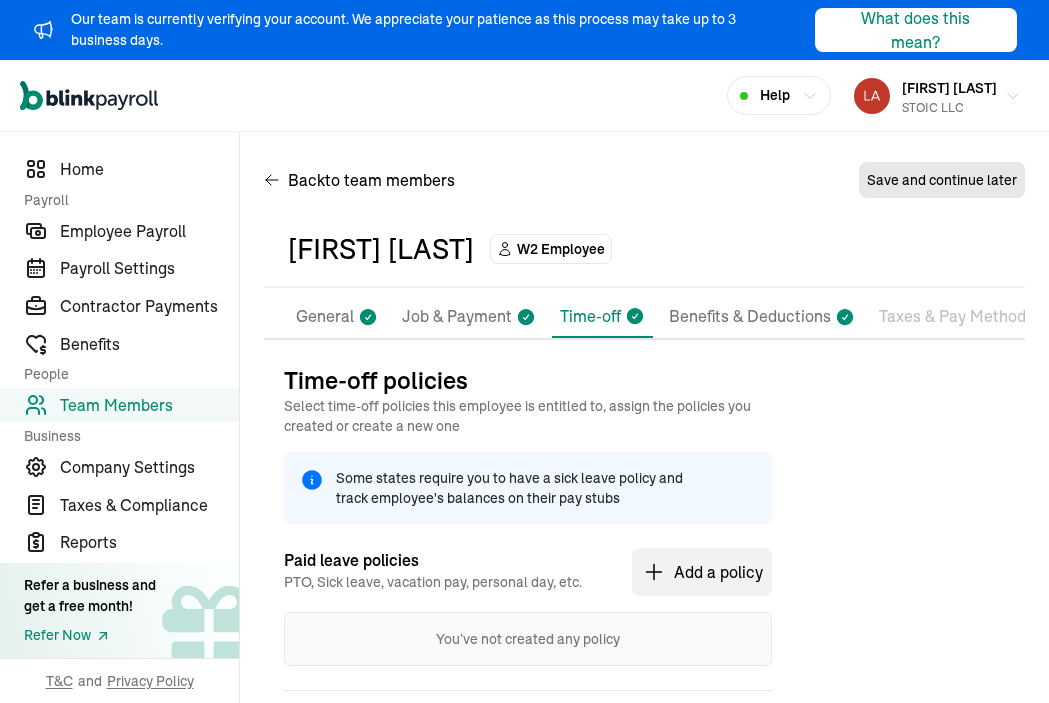 scroll, scrollTop: 120, scrollLeft: 0, axis: vertical 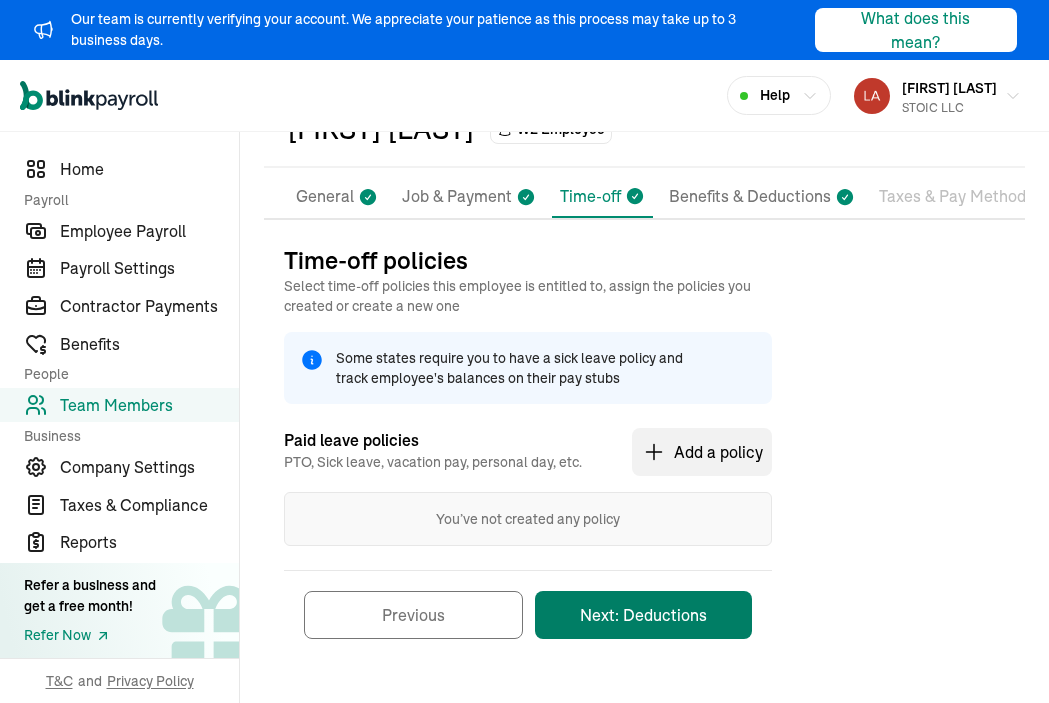 click on "Next: Deductions" at bounding box center (643, 615) 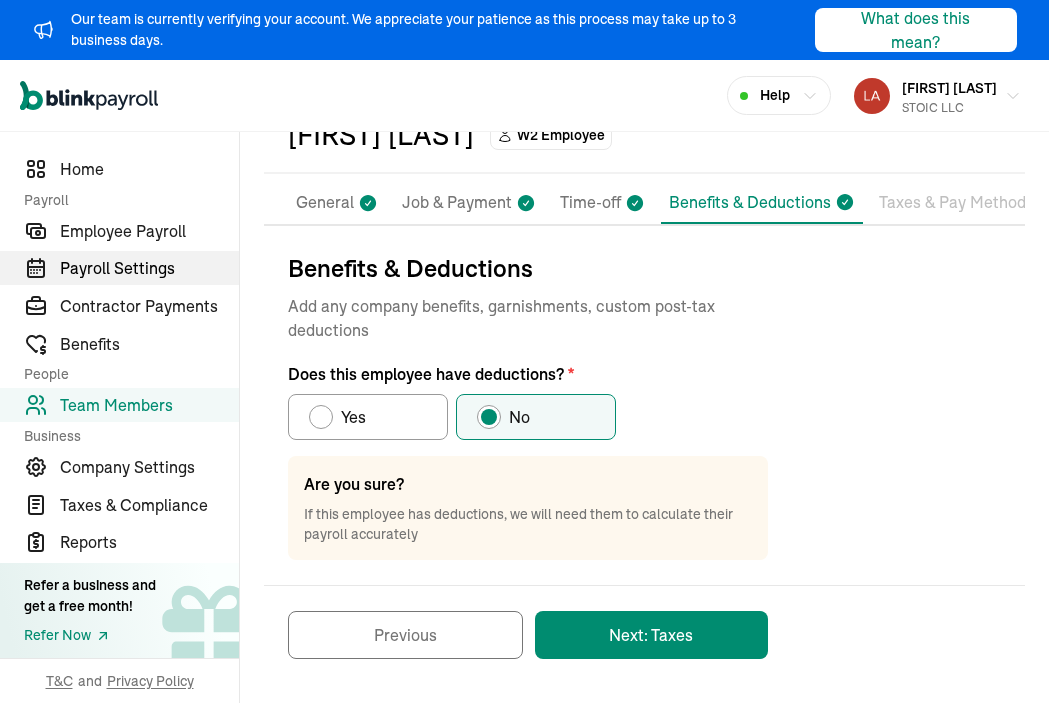 scroll, scrollTop: 114, scrollLeft: 0, axis: vertical 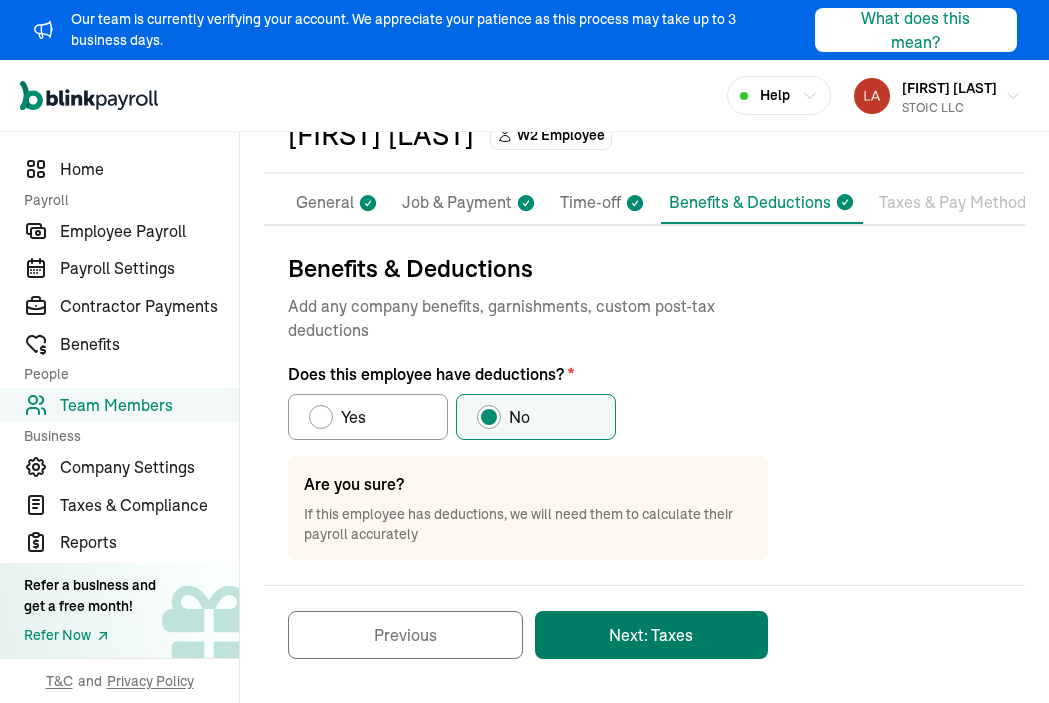 click on "Next: Taxes" at bounding box center [651, 635] 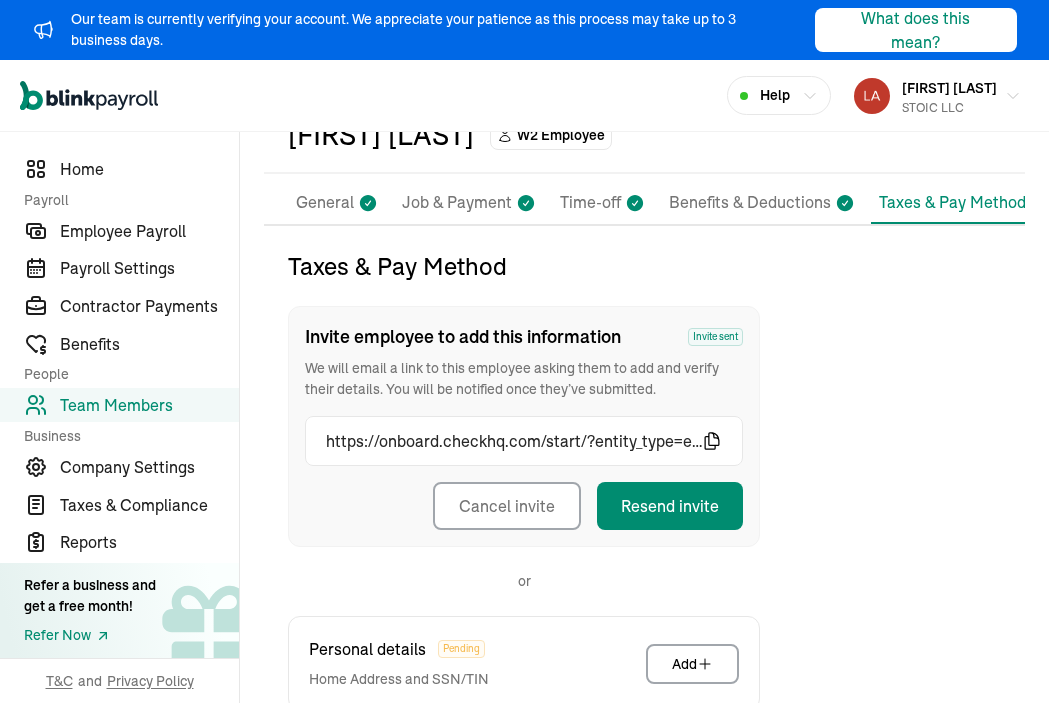 scroll, scrollTop: 296, scrollLeft: 0, axis: vertical 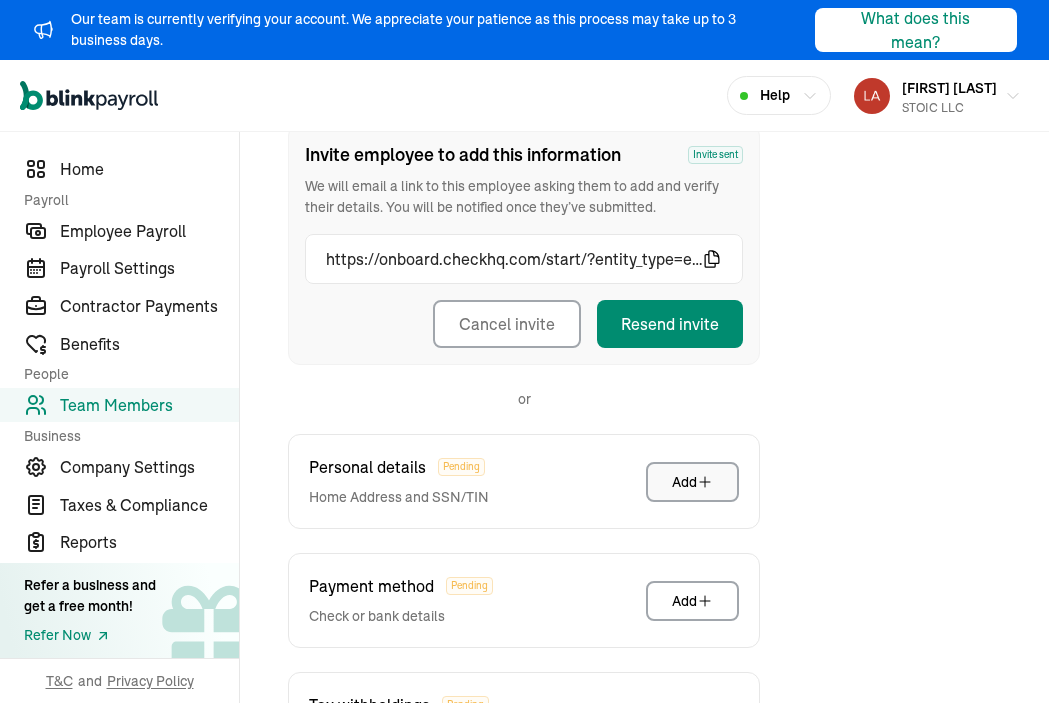 click on "Add" at bounding box center [692, 482] 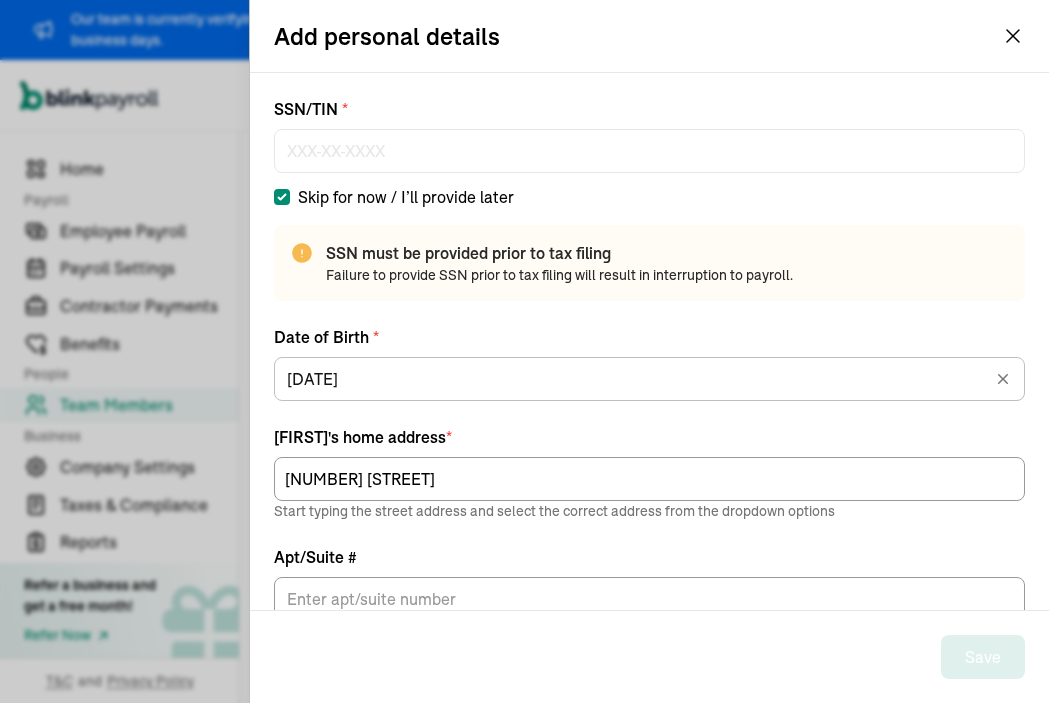 click on "Skip for now / I’ll provide later" at bounding box center (282, 197) 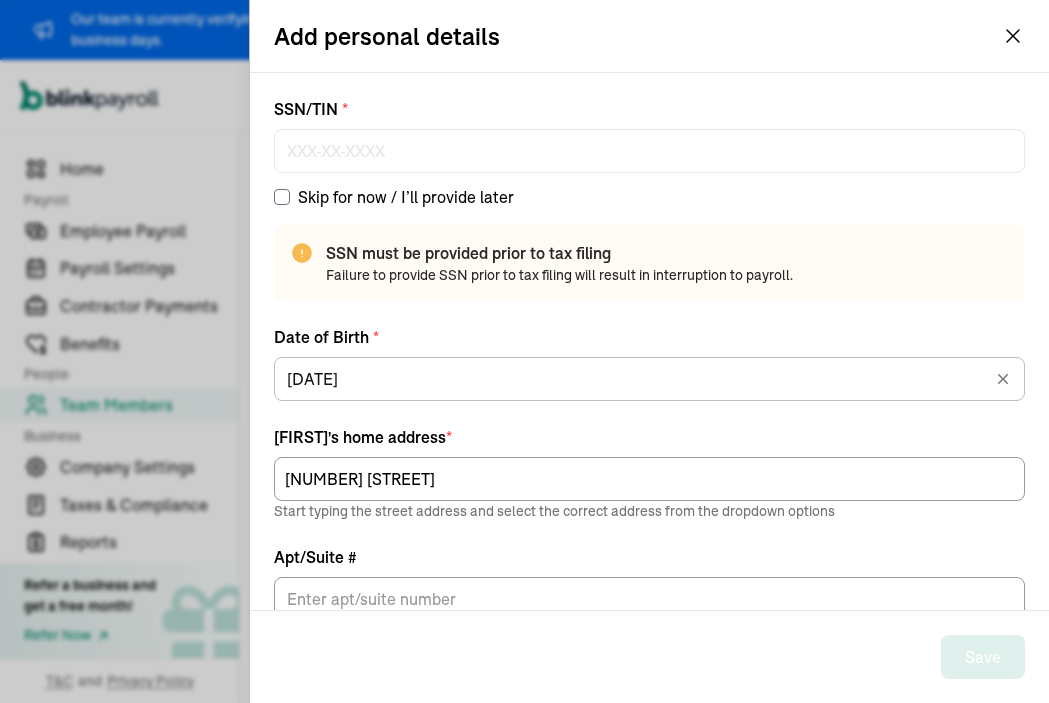 checkbox on "false" 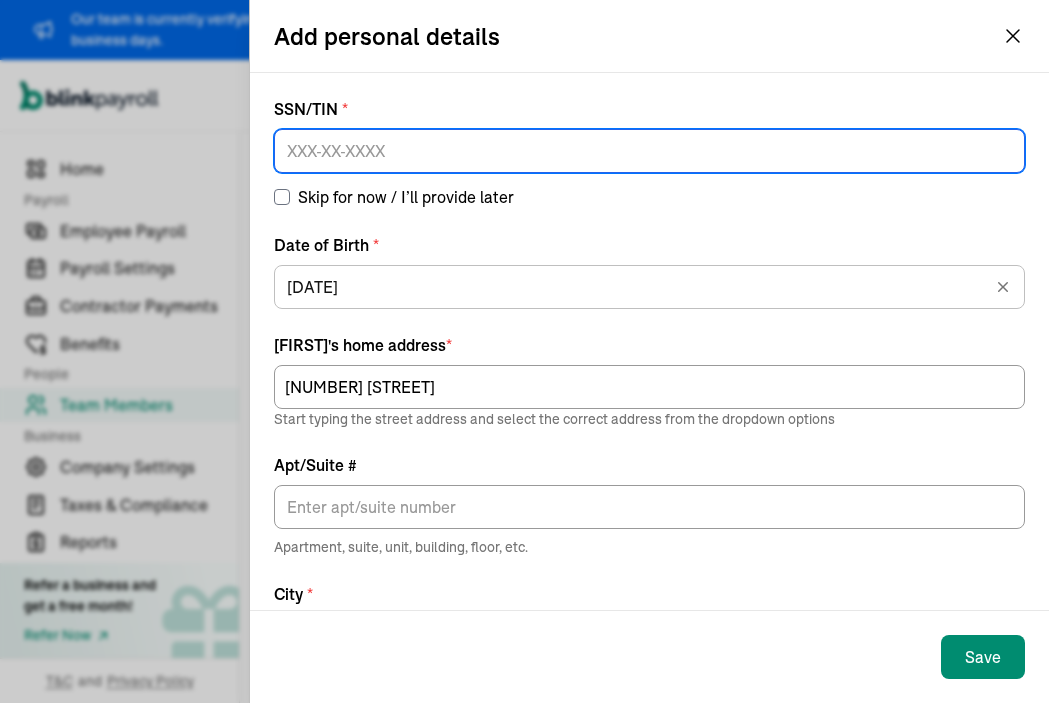 click at bounding box center (649, 151) 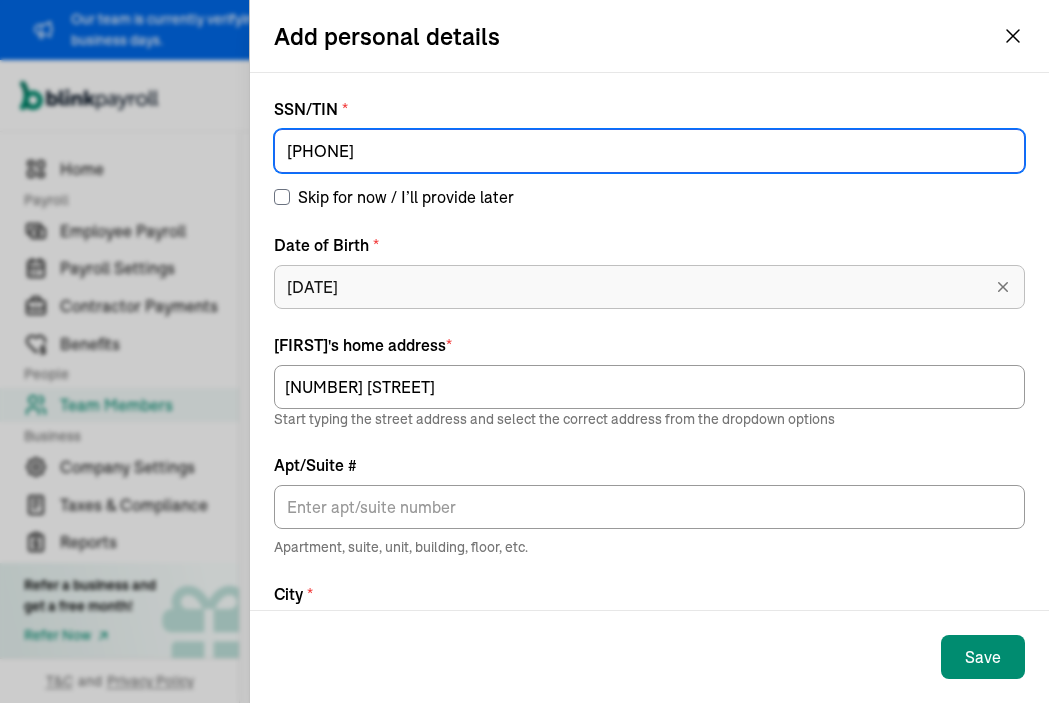 type on "[PHONE]" 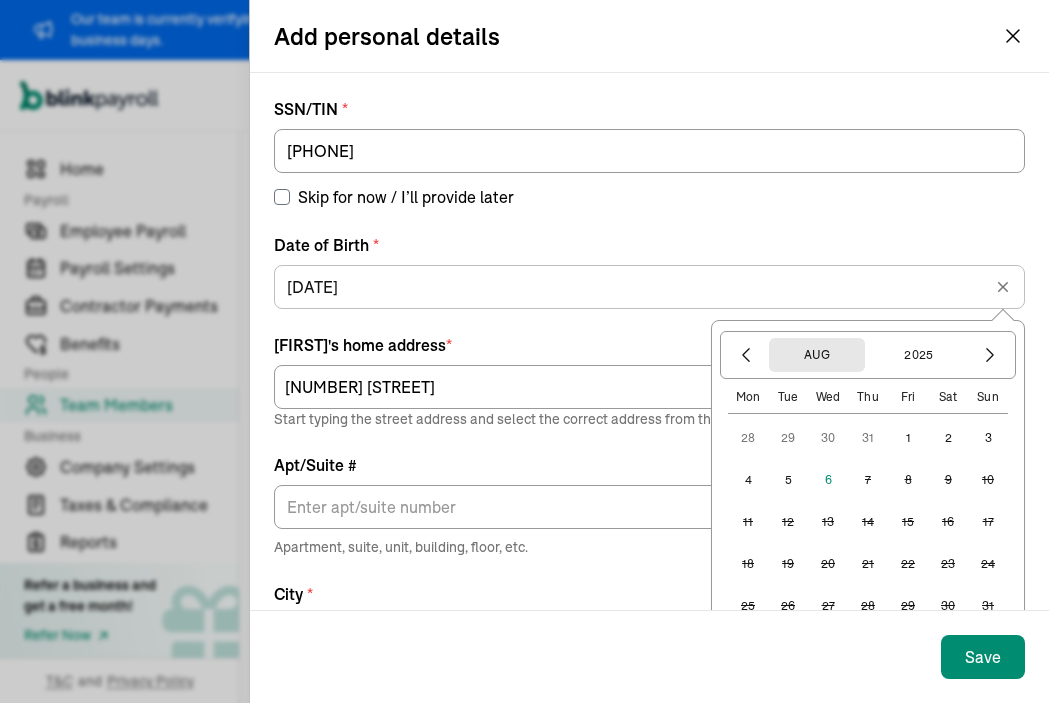 click on "Aug" at bounding box center (817, 355) 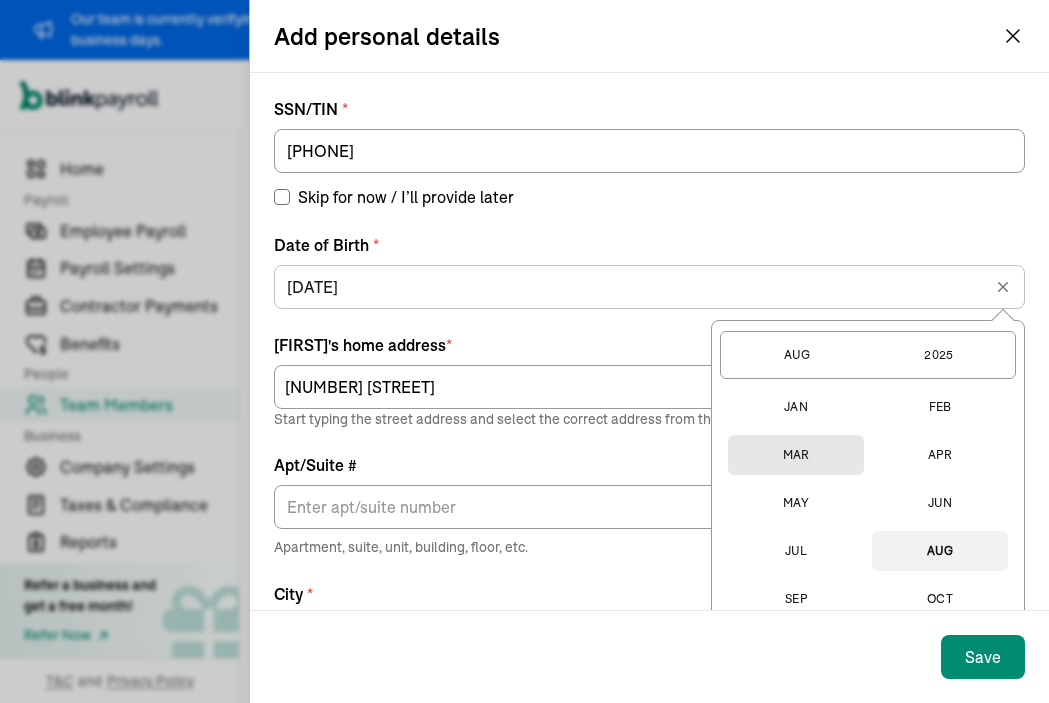 click on "Mar" at bounding box center [796, 455] 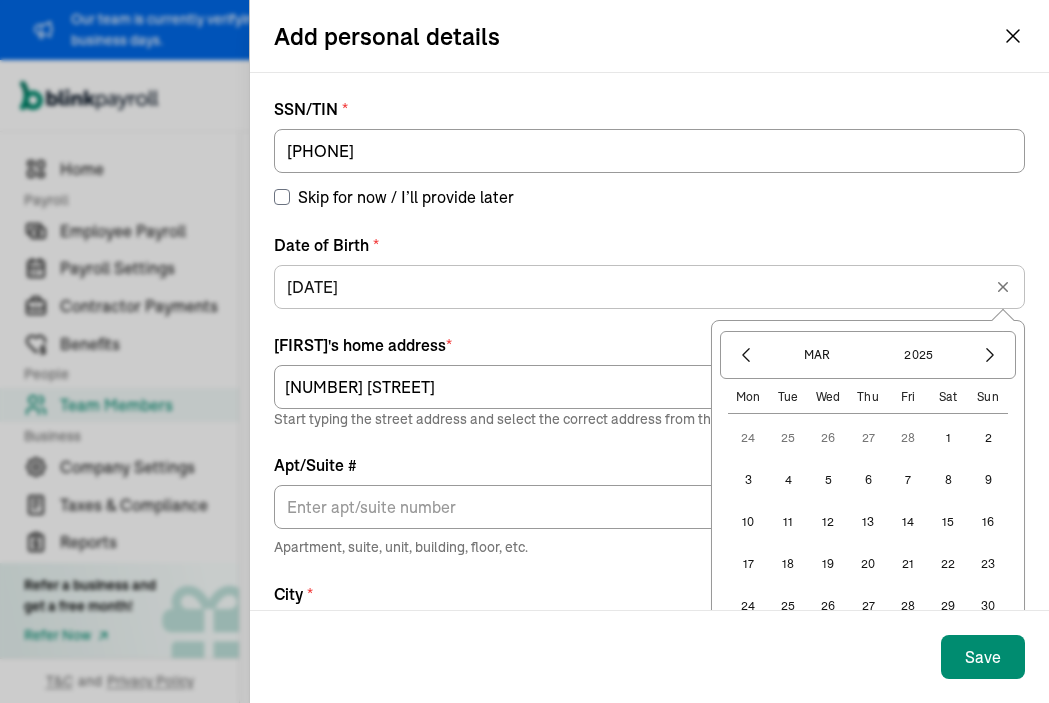 click on "5" at bounding box center (828, 480) 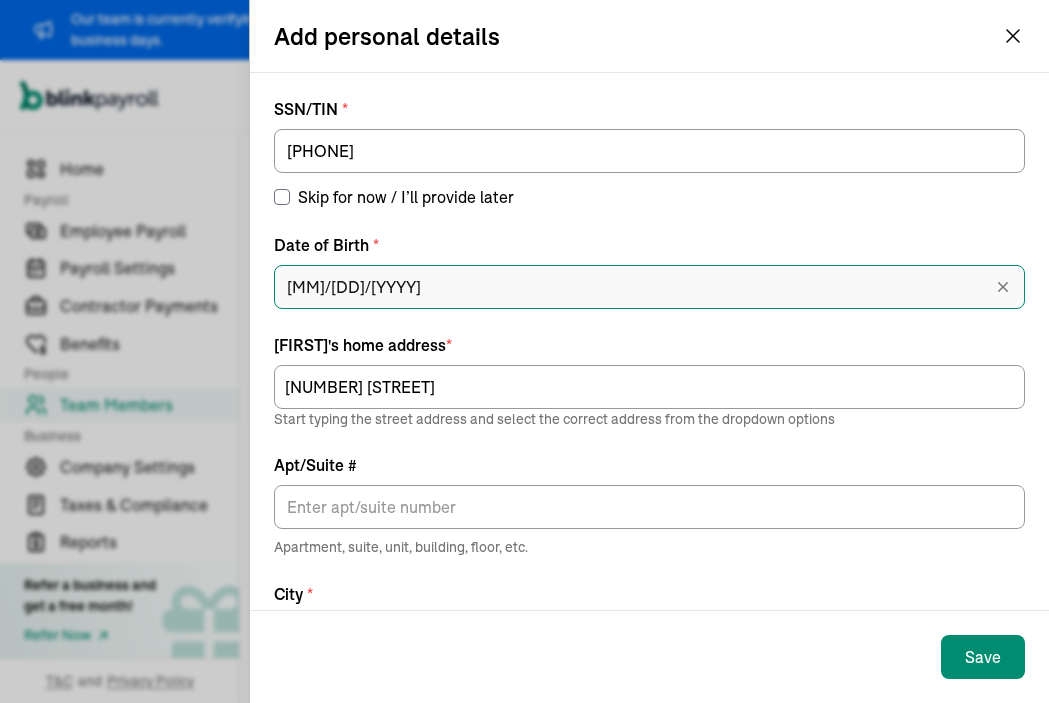 click on "[MM]/[DD]/[YYYY]" at bounding box center (649, 287) 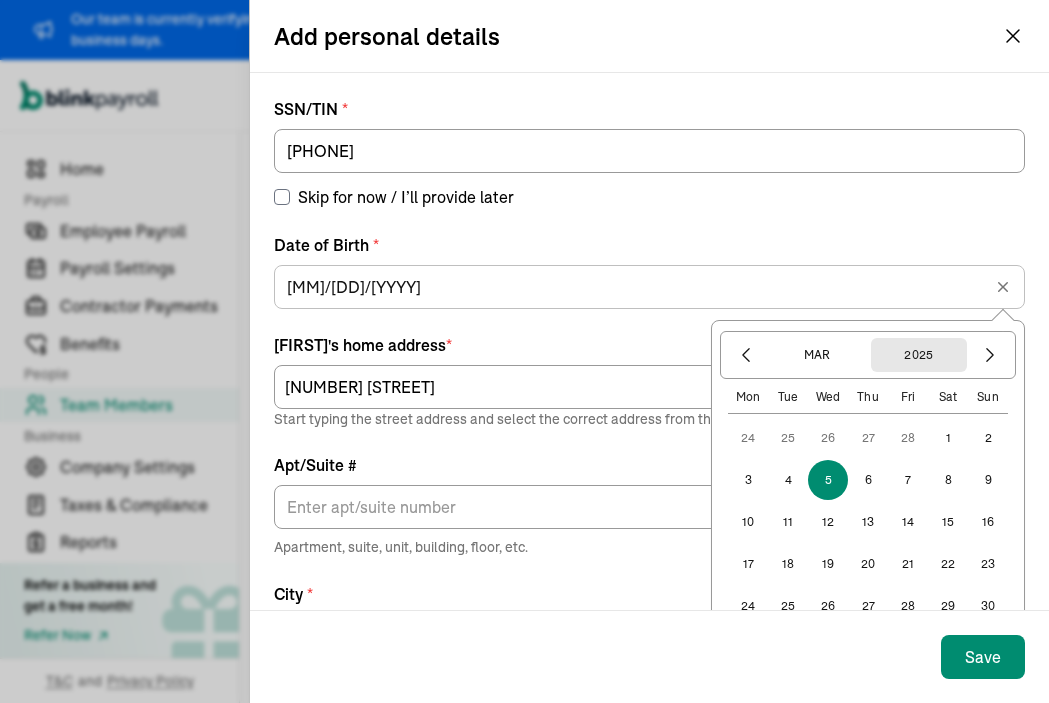 click on "2025" at bounding box center (919, 355) 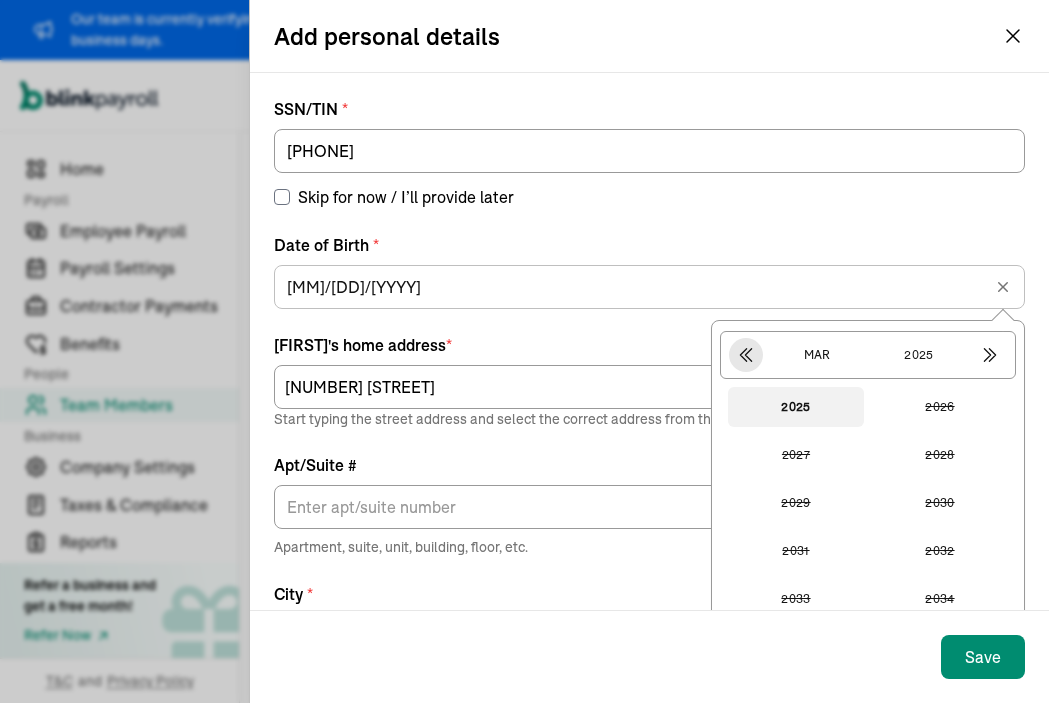 click 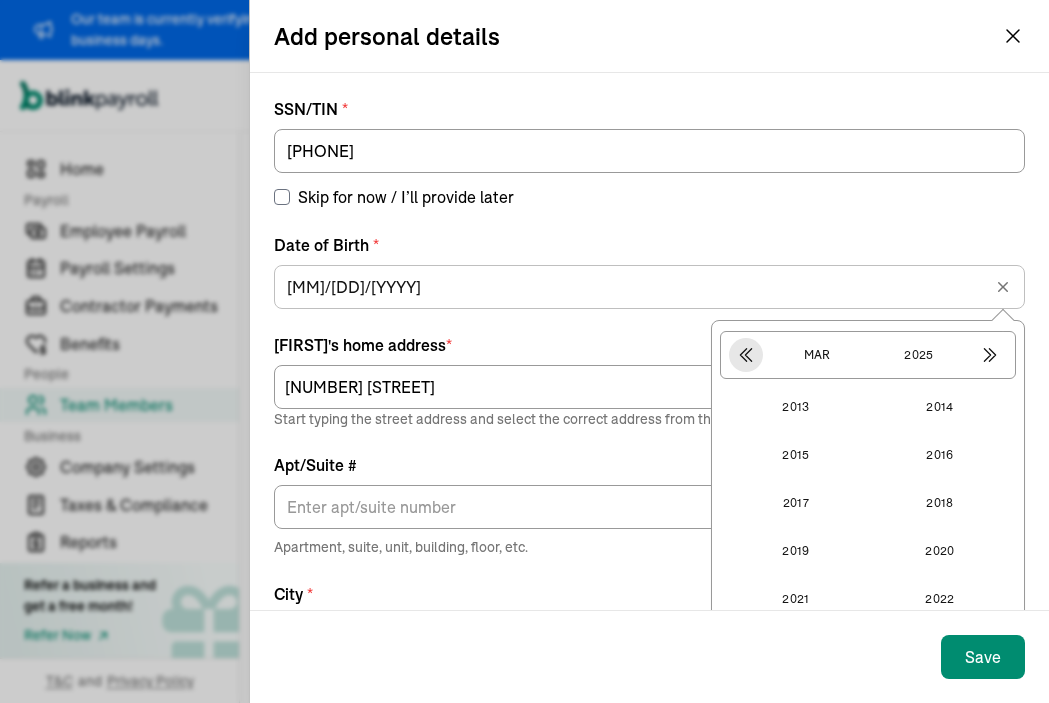 click 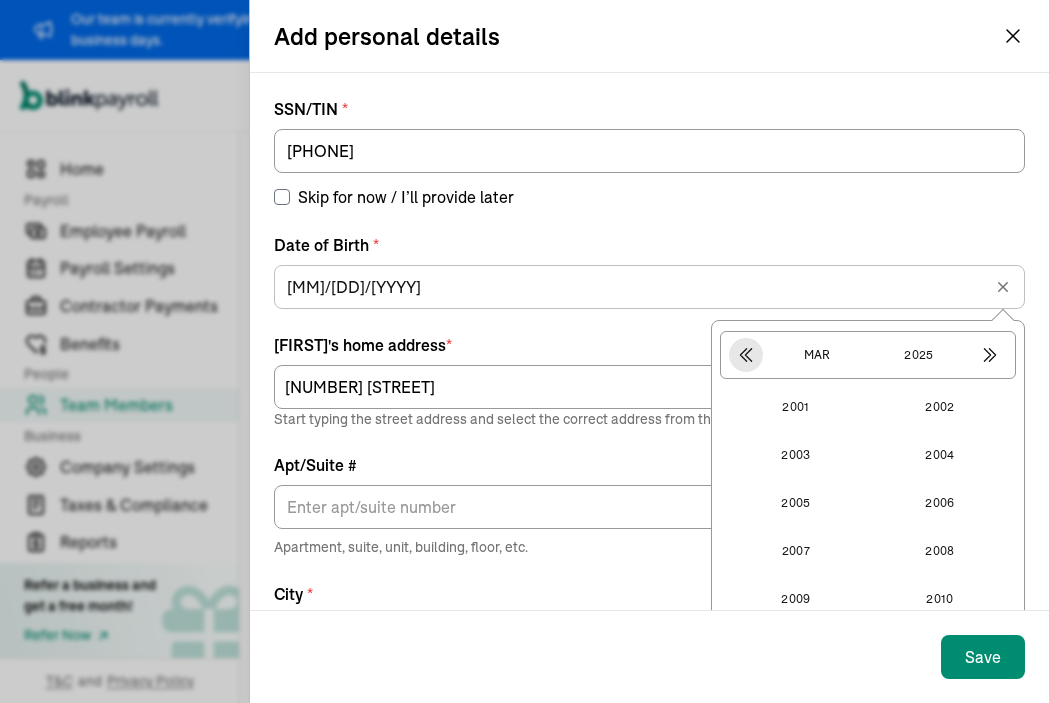 click 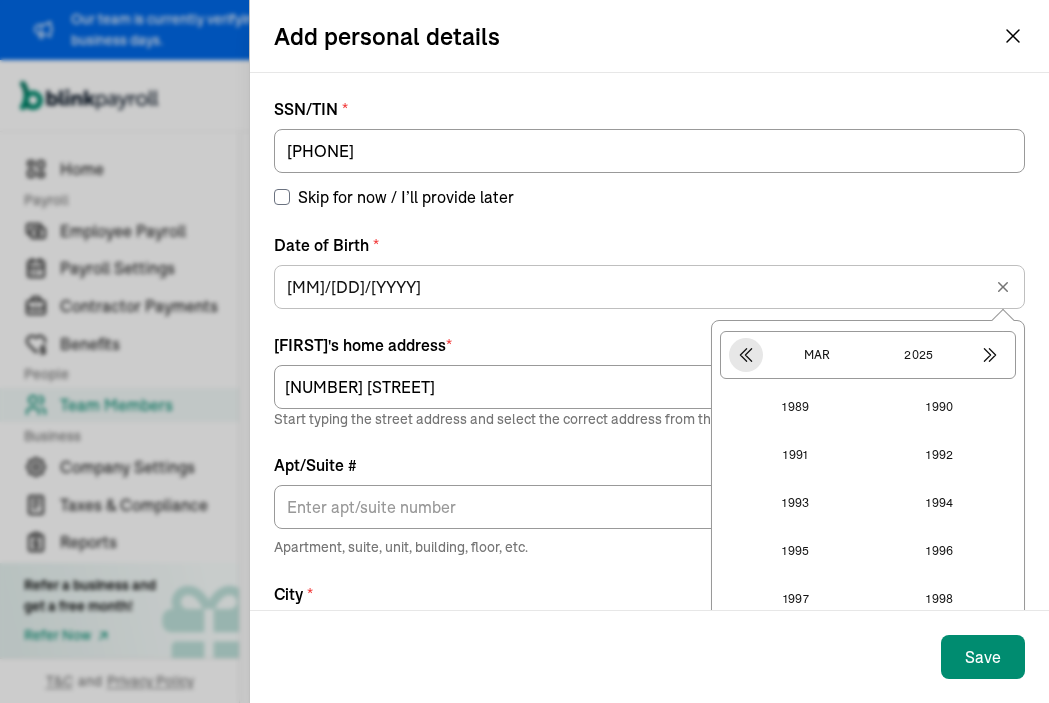 click 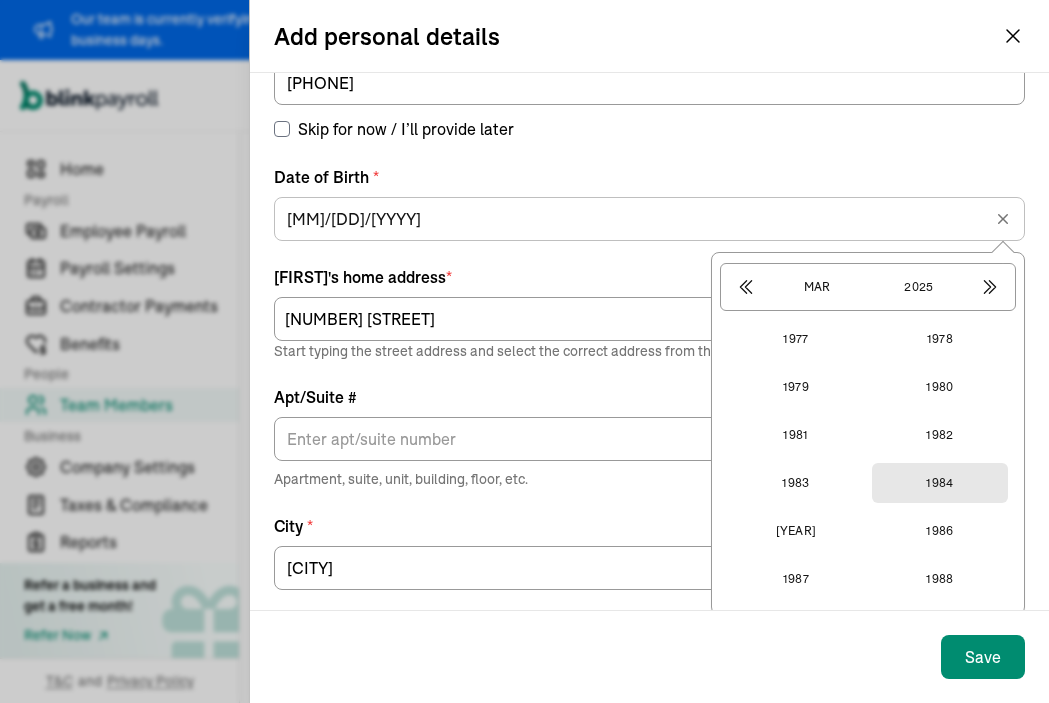 scroll, scrollTop: 84, scrollLeft: 0, axis: vertical 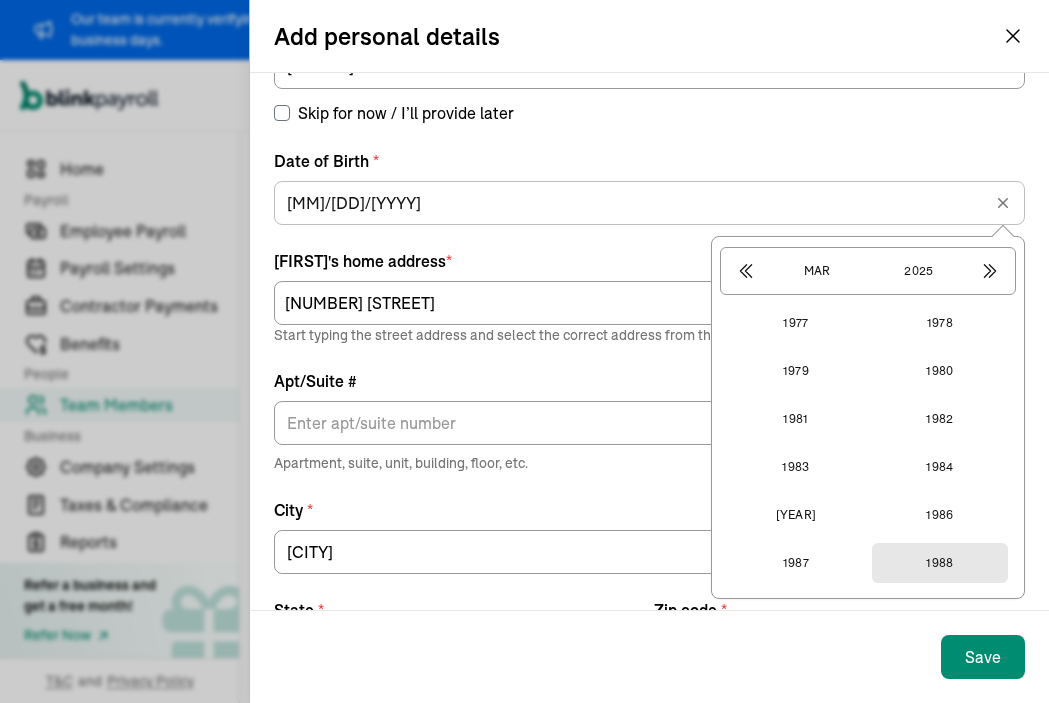 click on "1988" at bounding box center [940, 563] 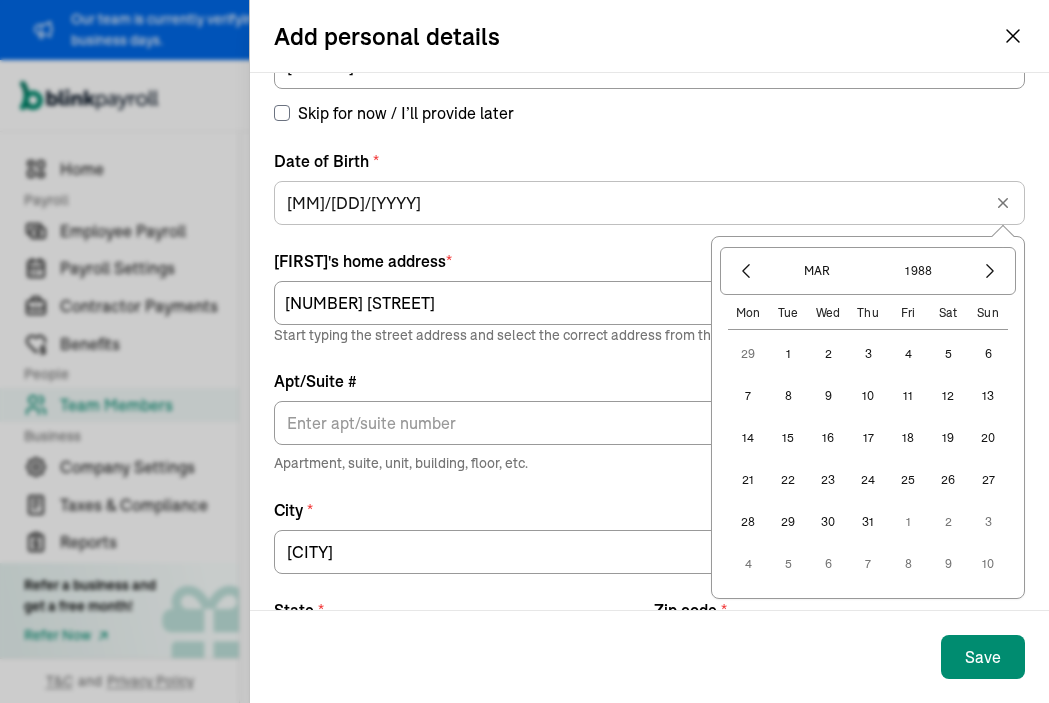 click on "5" at bounding box center (948, 354) 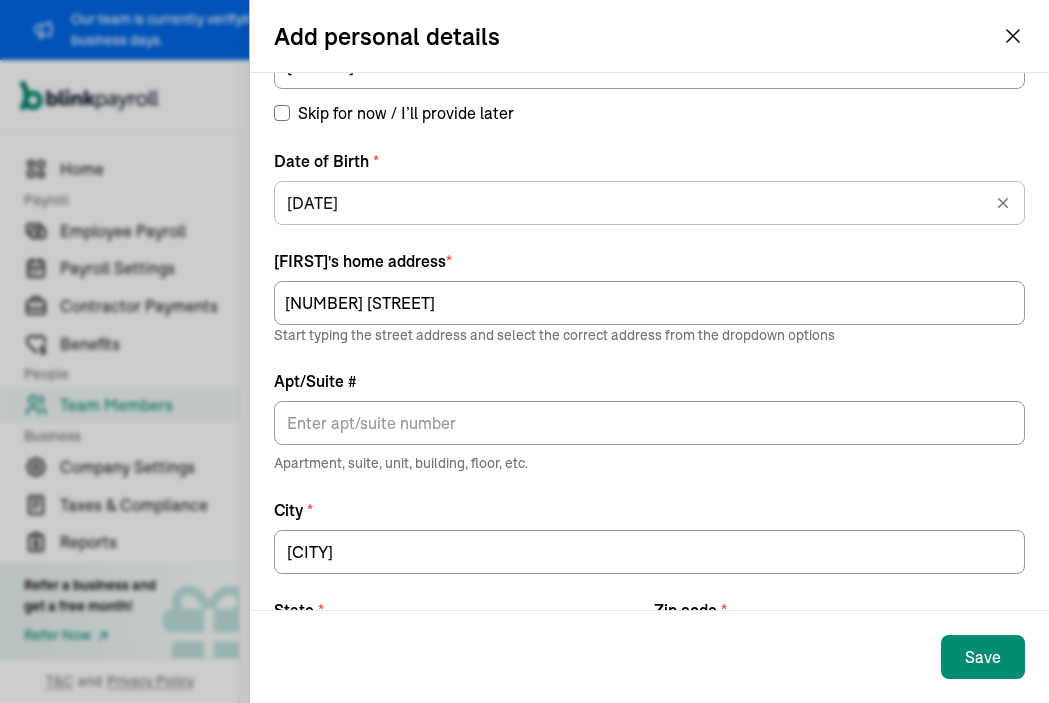 click on "Save" at bounding box center [983, 657] 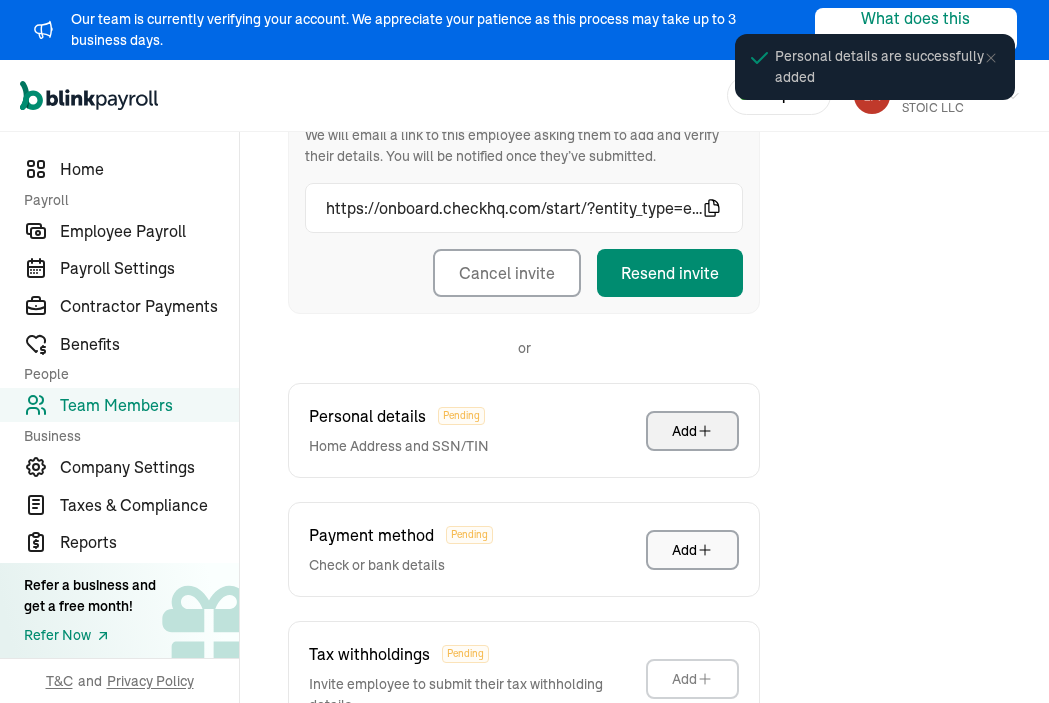 scroll, scrollTop: 296, scrollLeft: 0, axis: vertical 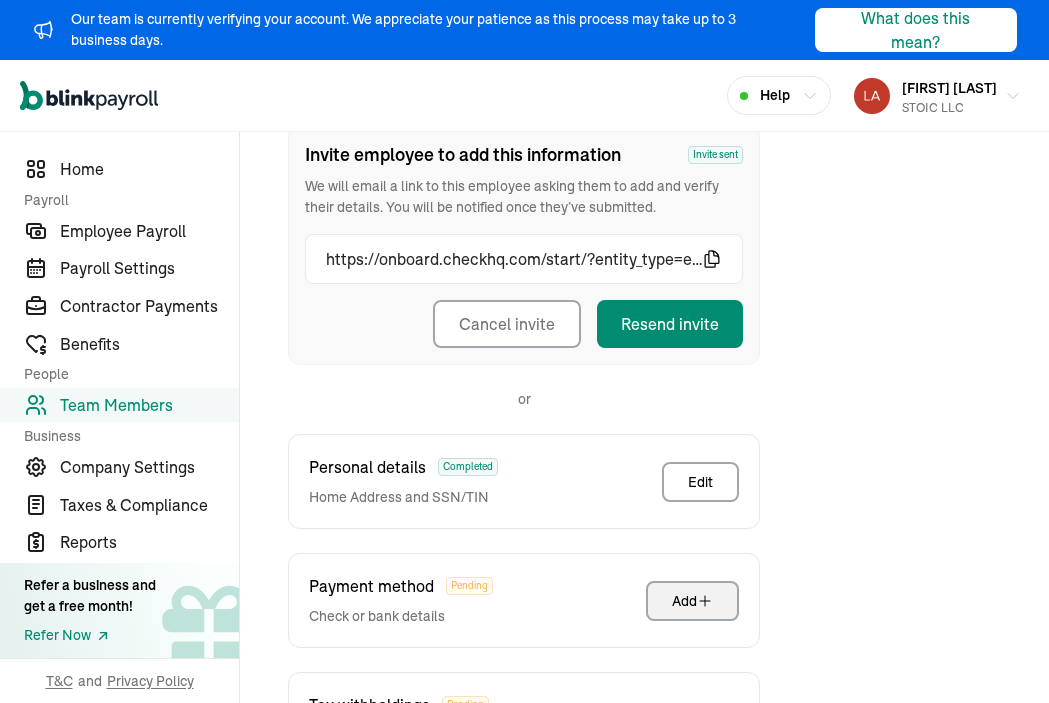 click 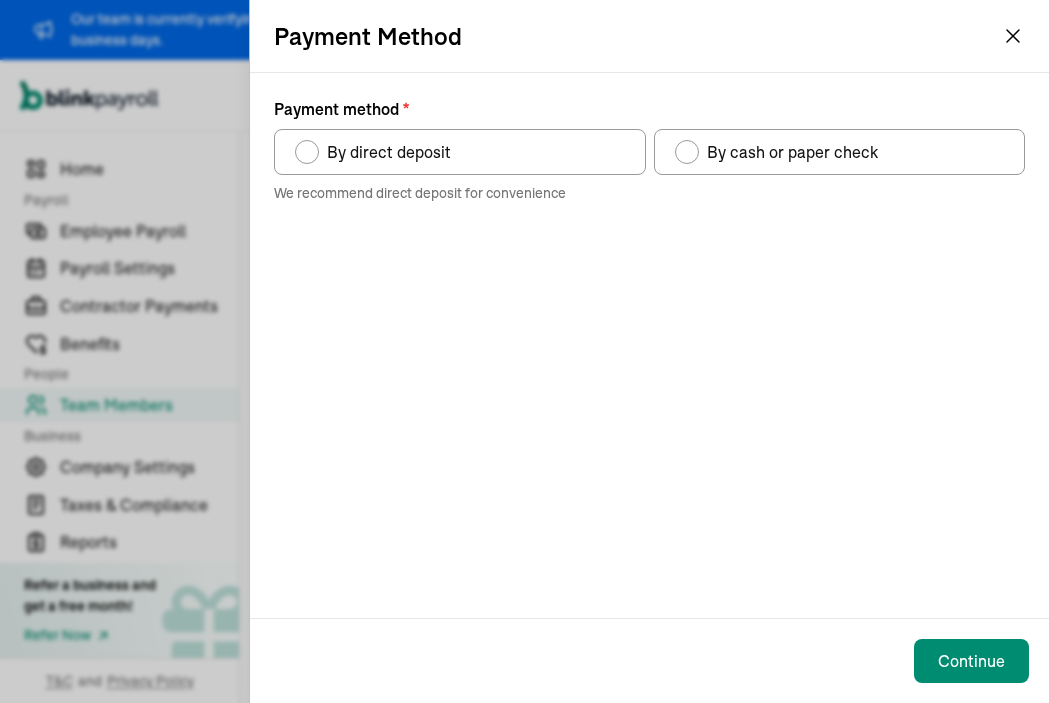 click on "Payment method   * By direct deposit By cash or paper check We recommend direct deposit for convenience" at bounding box center (649, 150) 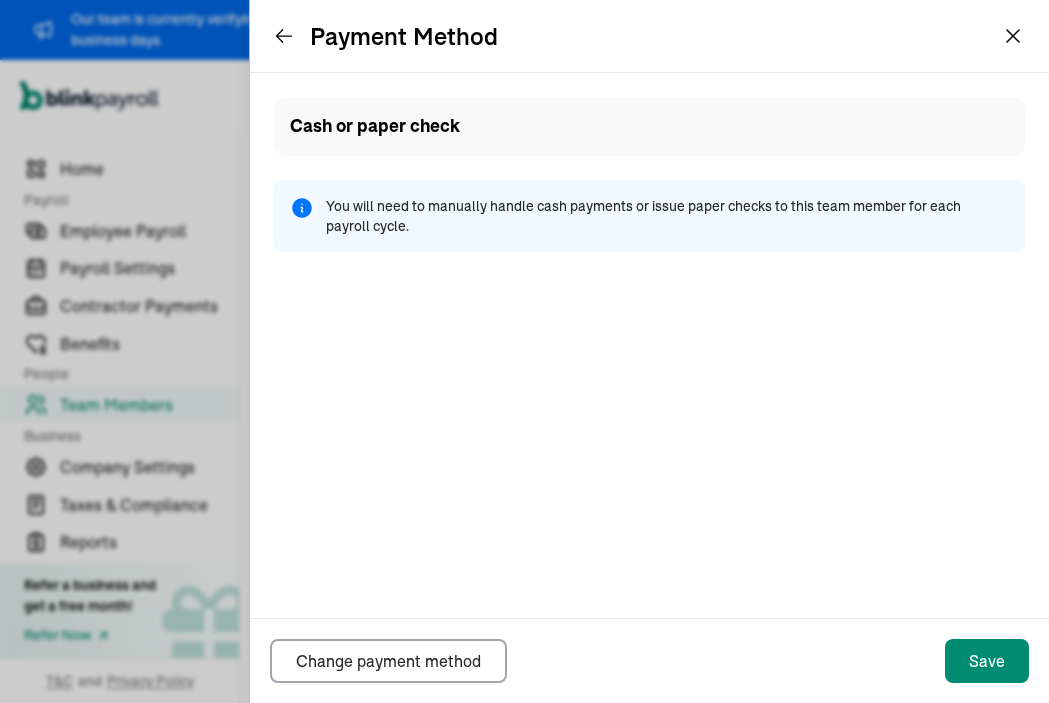click on "Cash or paper check" at bounding box center (649, 126) 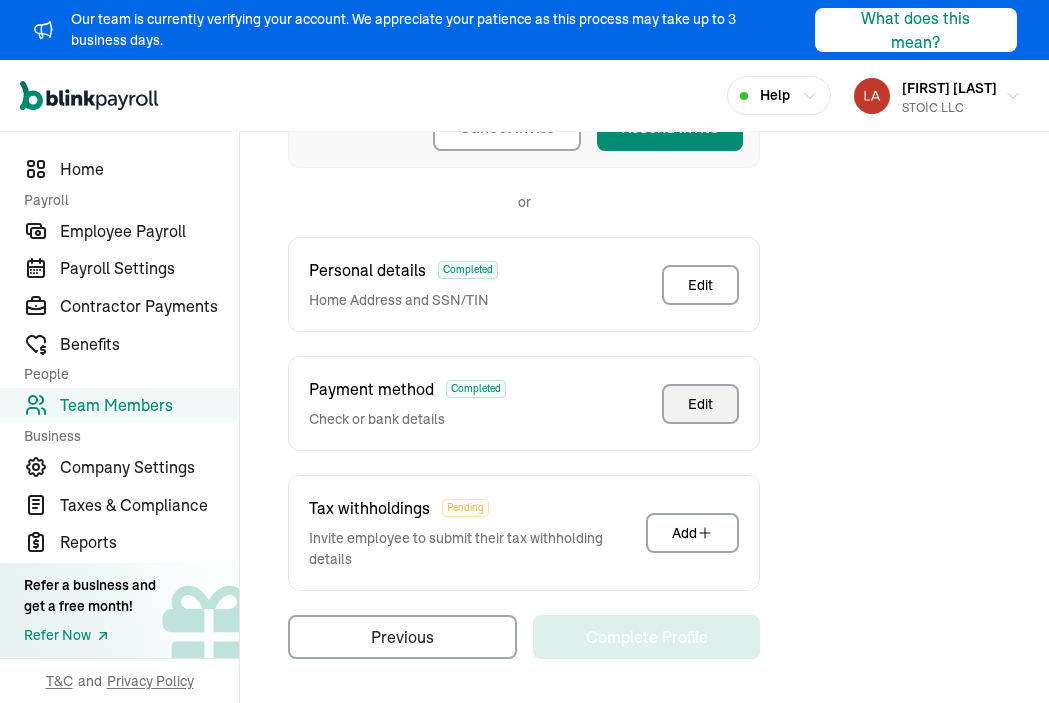 scroll, scrollTop: 493, scrollLeft: 0, axis: vertical 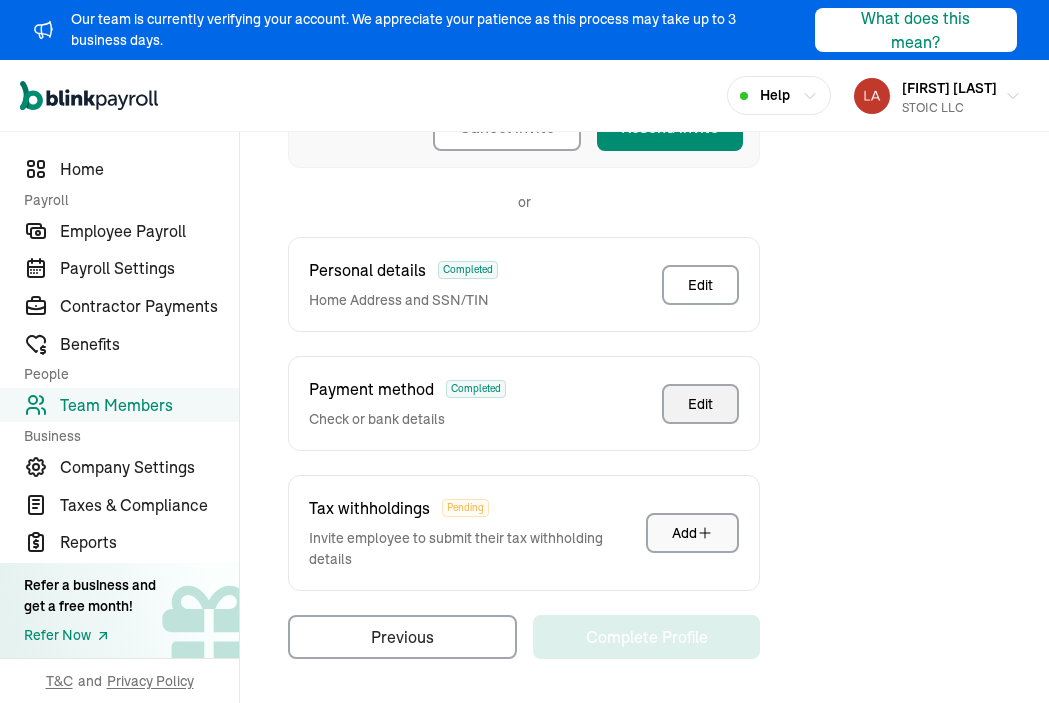 click on "Add" at bounding box center (692, 533) 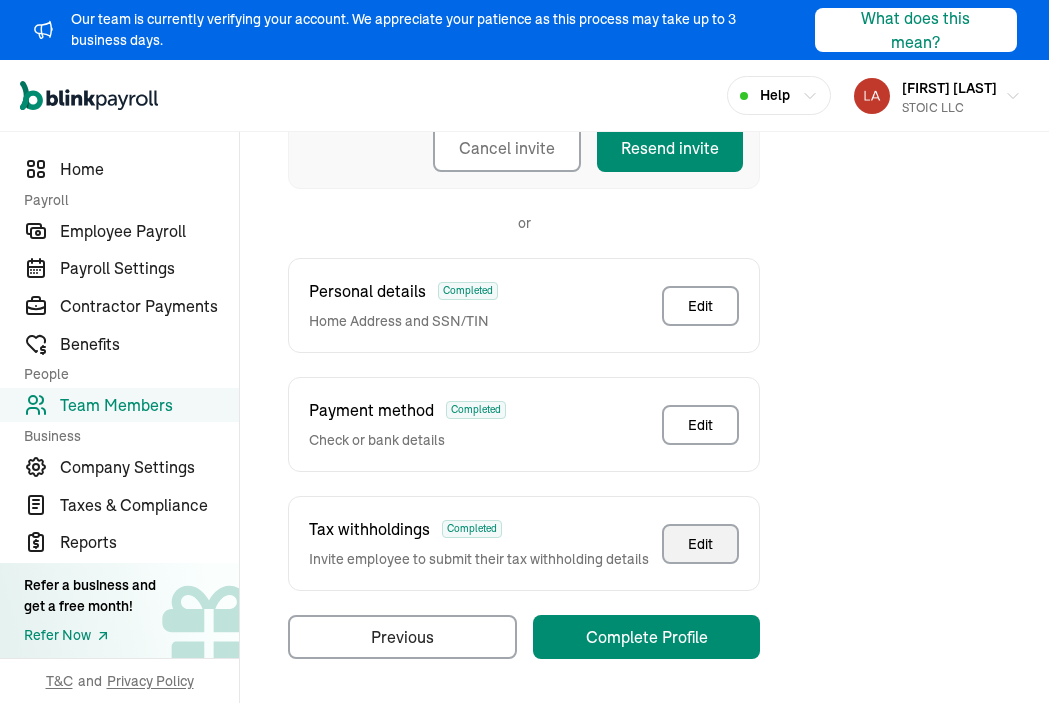 scroll, scrollTop: 472, scrollLeft: 0, axis: vertical 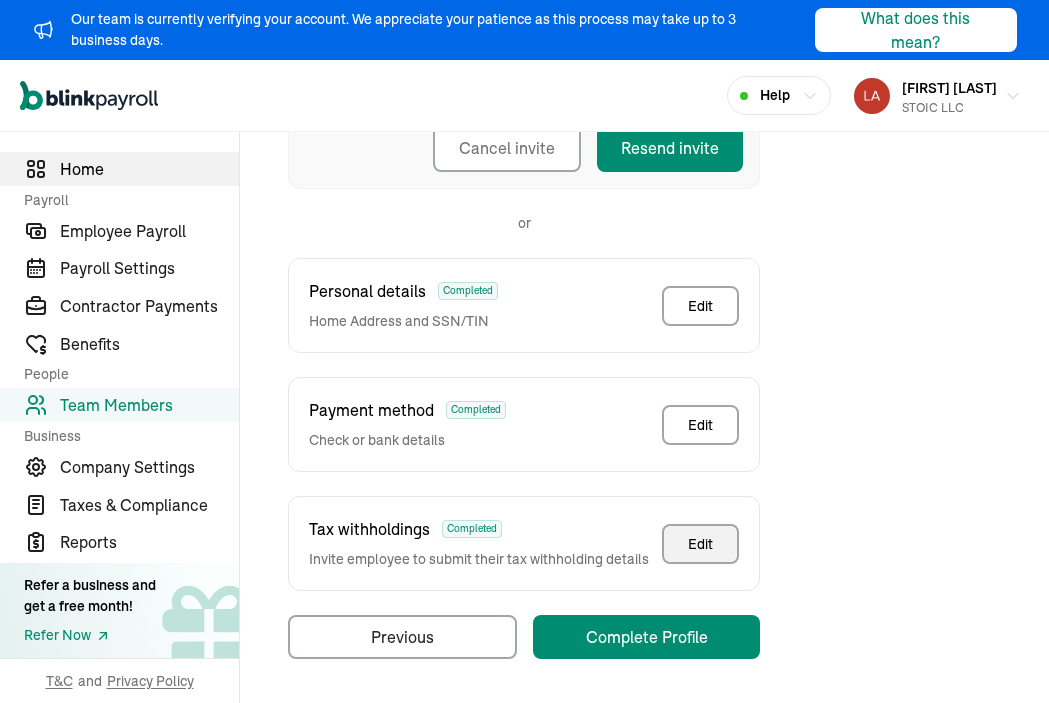 click on "Home" at bounding box center (119, 169) 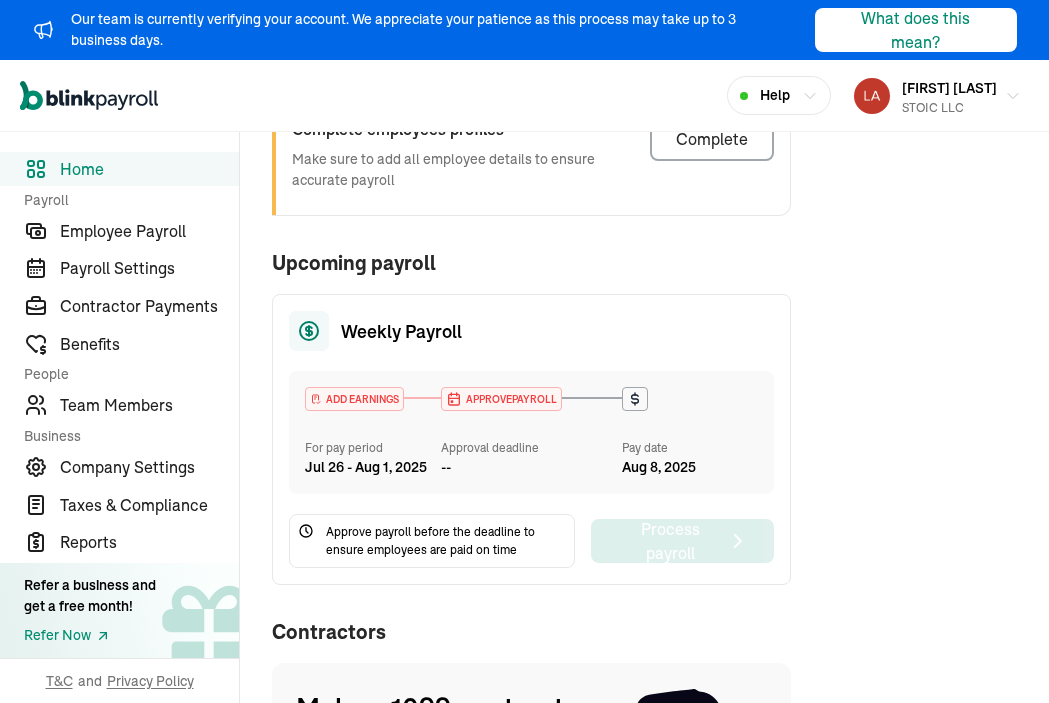 scroll, scrollTop: 272, scrollLeft: 0, axis: vertical 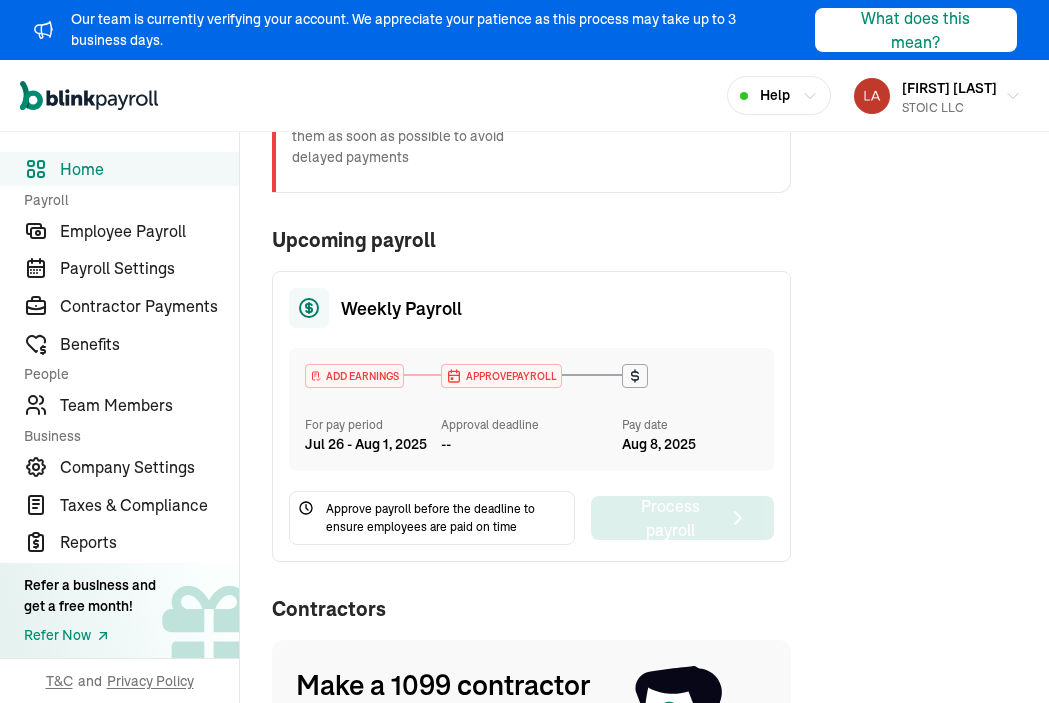 click on "Weekly Payroll ADD EARNINGS For pay period Jul 26 - Aug 1, 2025 APPROVE  PAYROLL Approval deadline -- Pay date Aug 8, 2025 Approve payroll before the deadline to ensure employees are paid on time Process payroll" at bounding box center [531, 416] 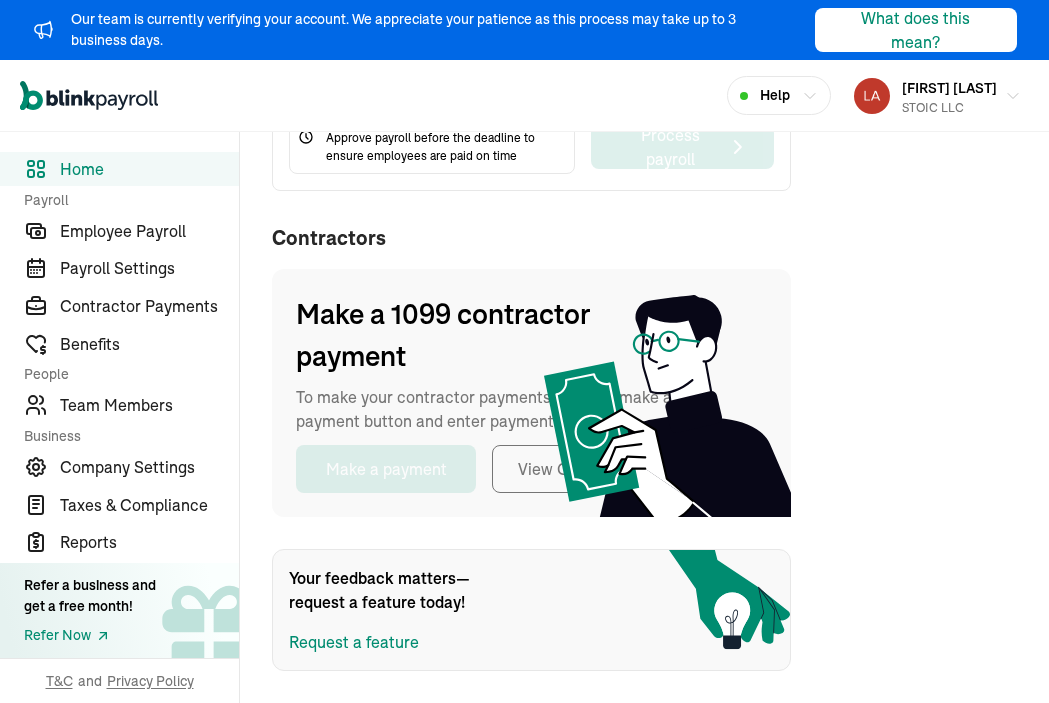 scroll, scrollTop: 643, scrollLeft: 0, axis: vertical 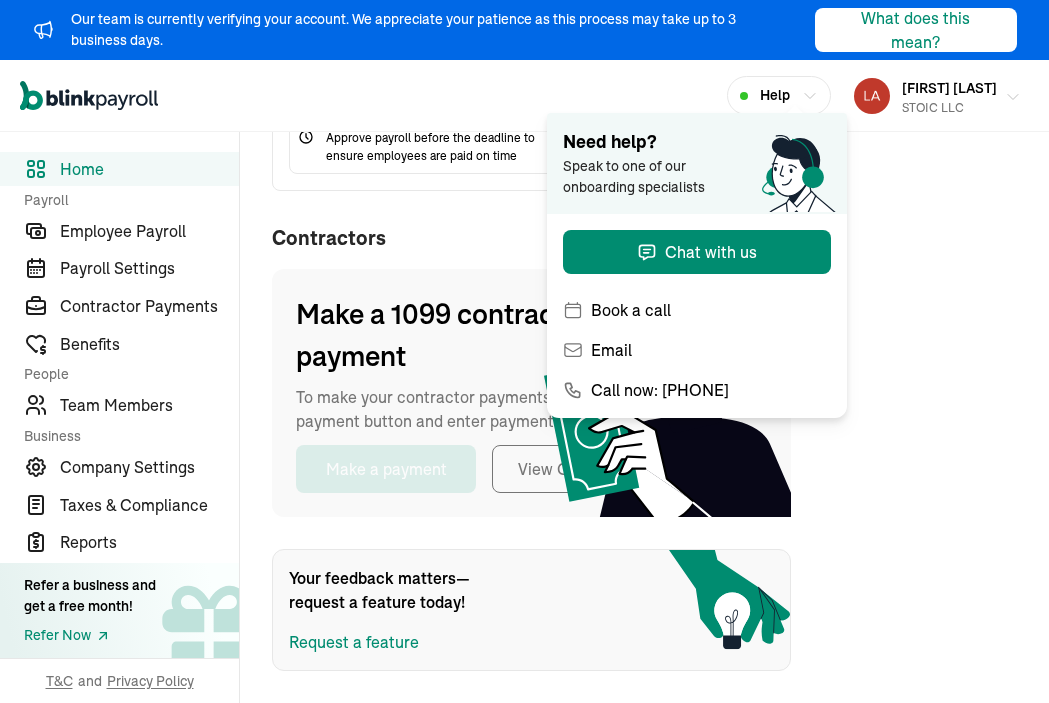 click on "Lauren Ortiz STOIC LLC" at bounding box center [937, 96] 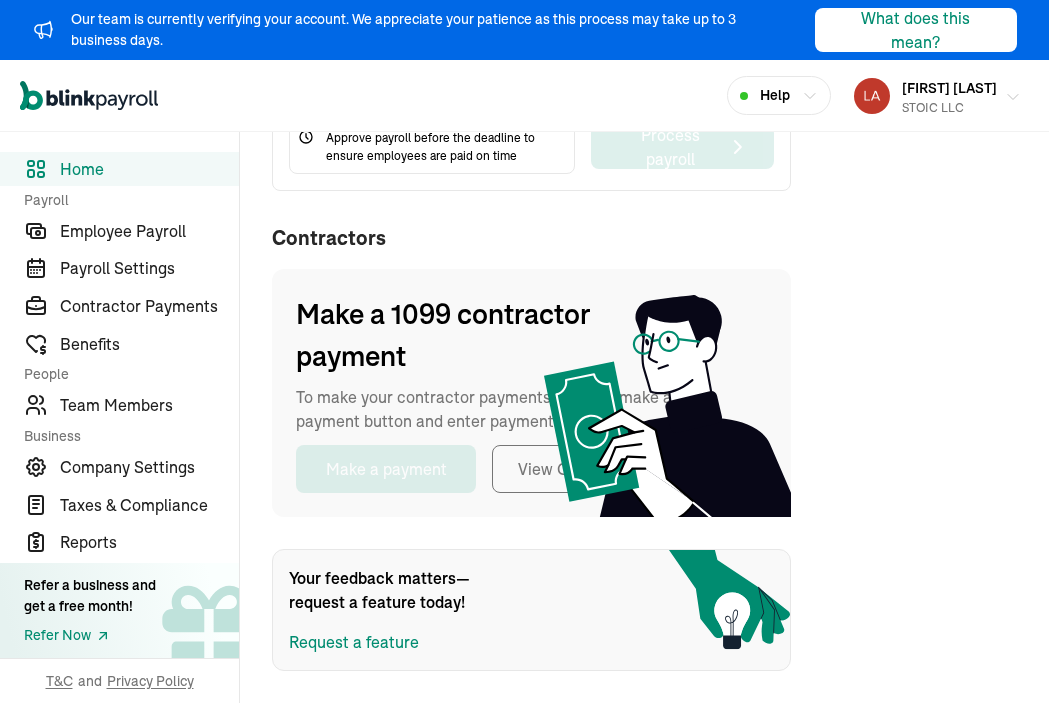 click 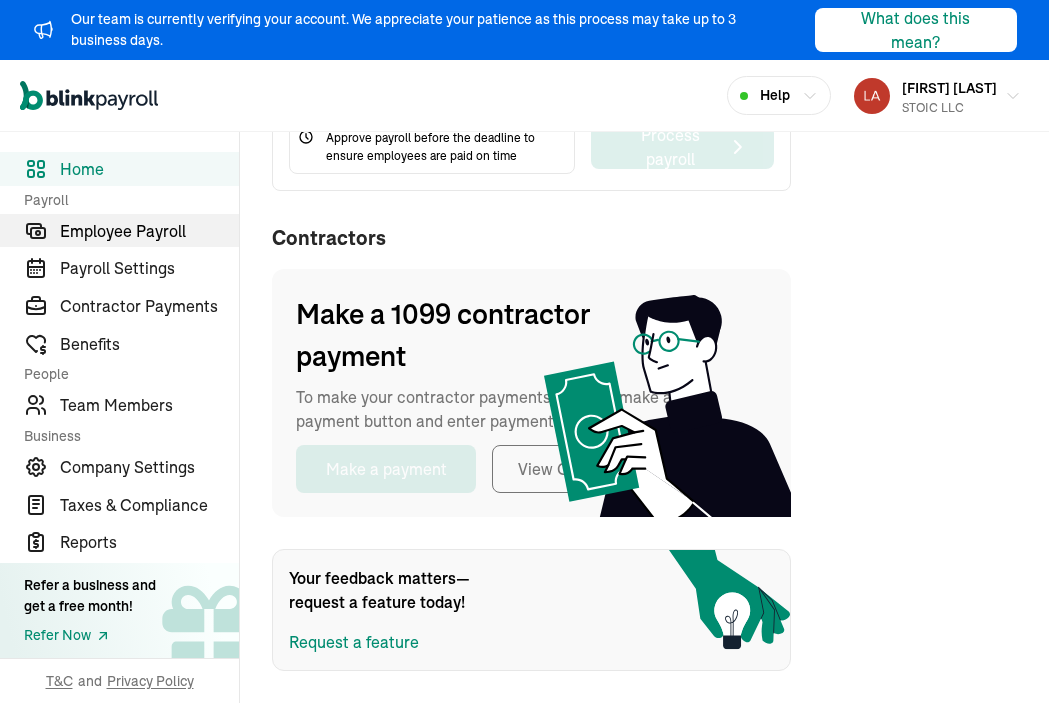 click on "Employee Payroll" at bounding box center [149, 231] 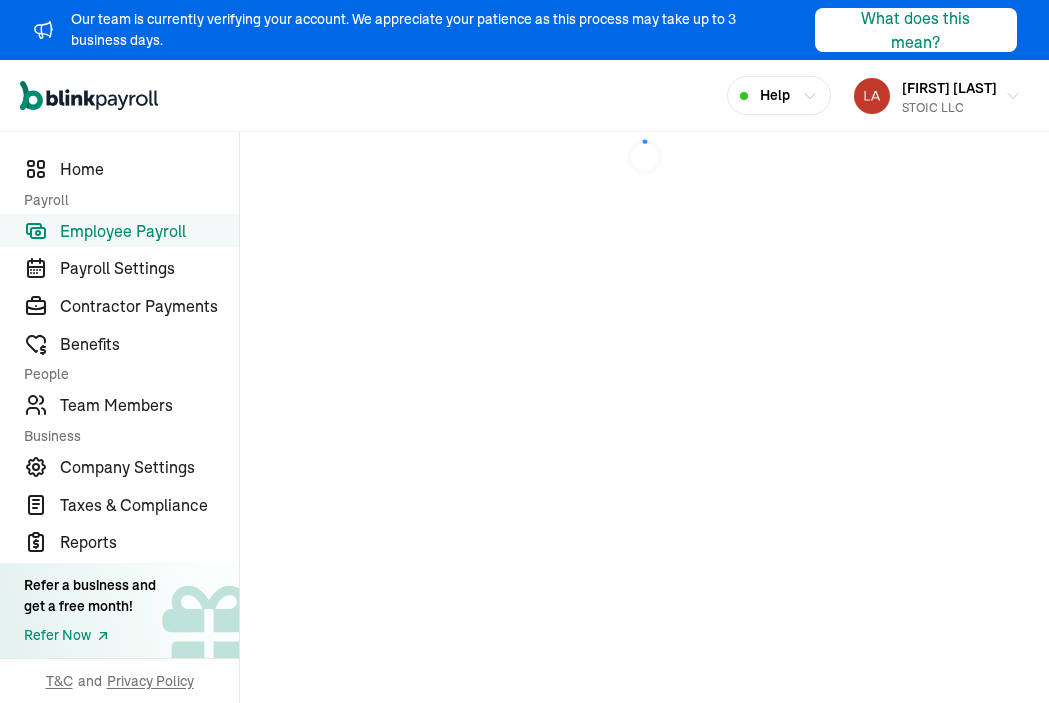 scroll, scrollTop: 0, scrollLeft: 0, axis: both 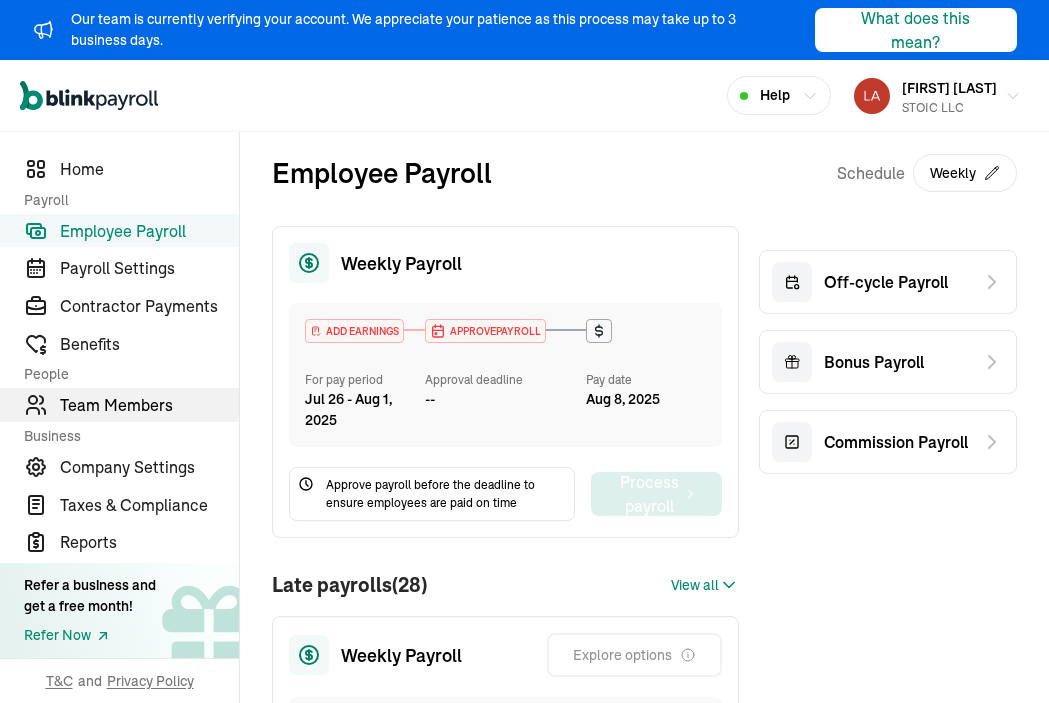 click on "Team Members" at bounding box center [119, 405] 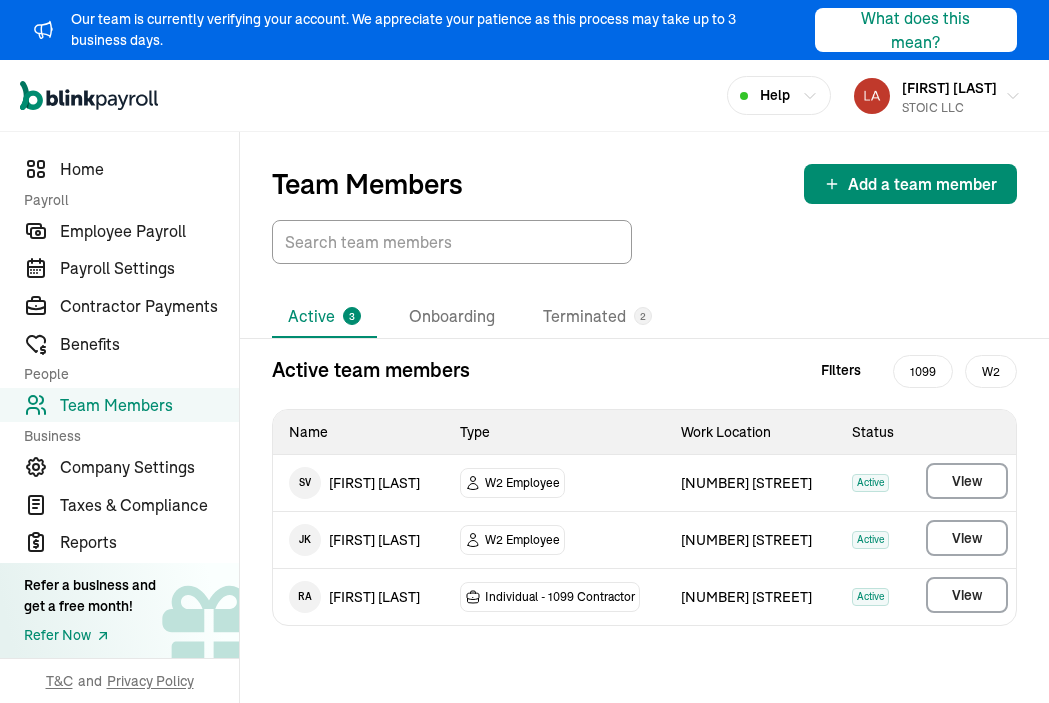 scroll, scrollTop: 0, scrollLeft: 0, axis: both 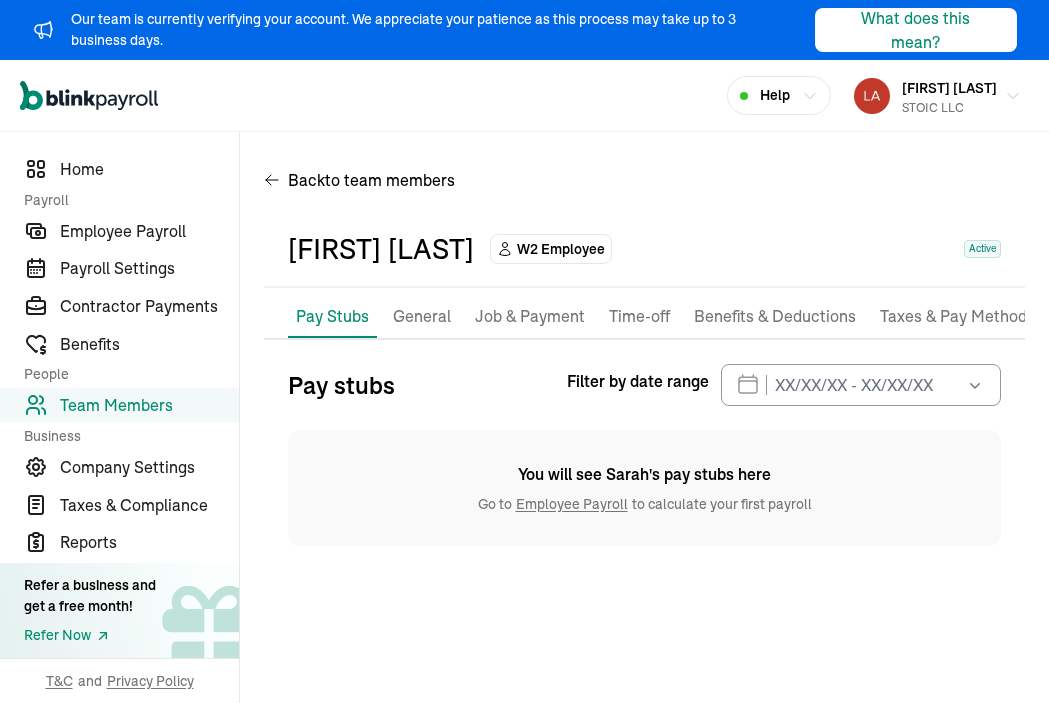 click on "Time-off" at bounding box center [639, 317] 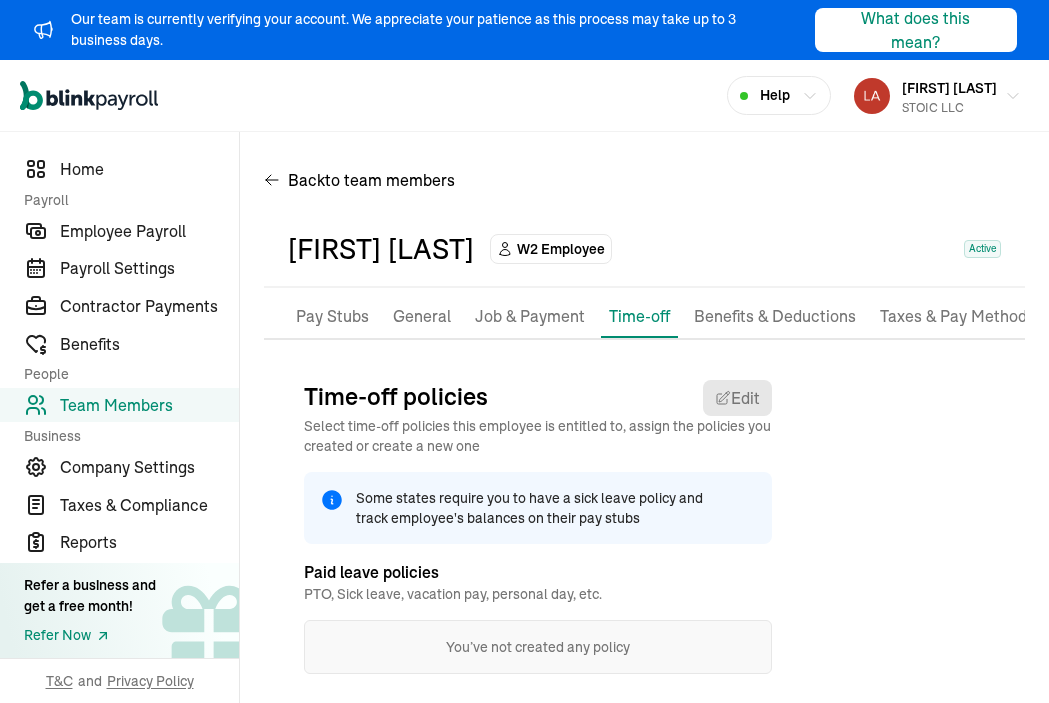 scroll, scrollTop: 35, scrollLeft: 0, axis: vertical 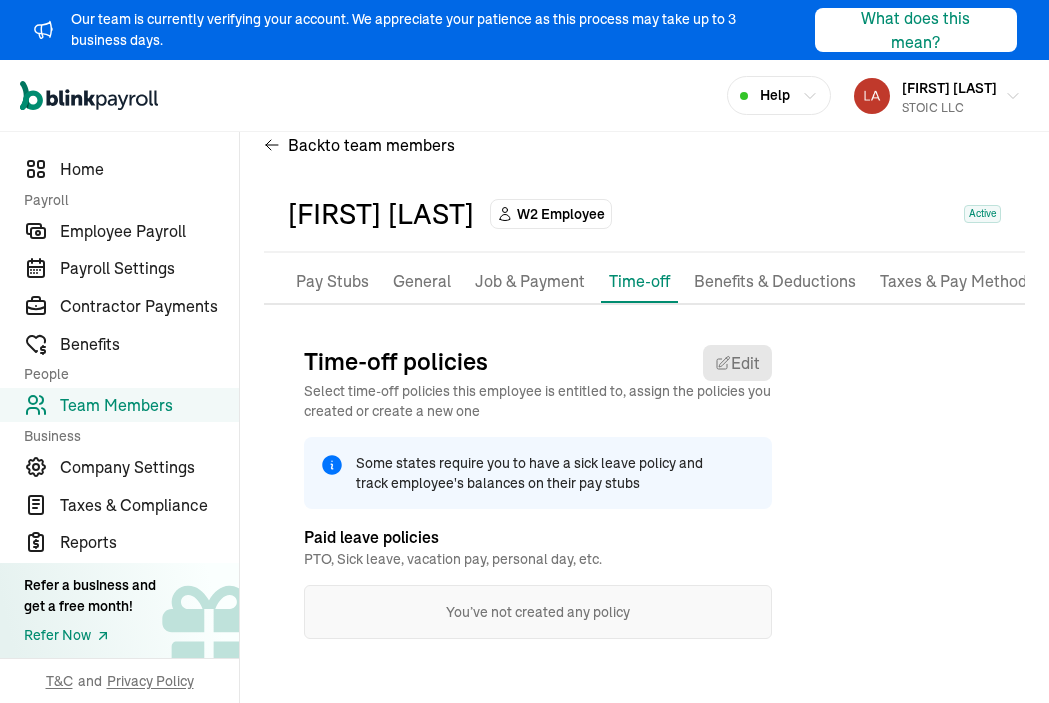 click on "Taxes & Pay Method" at bounding box center (953, 282) 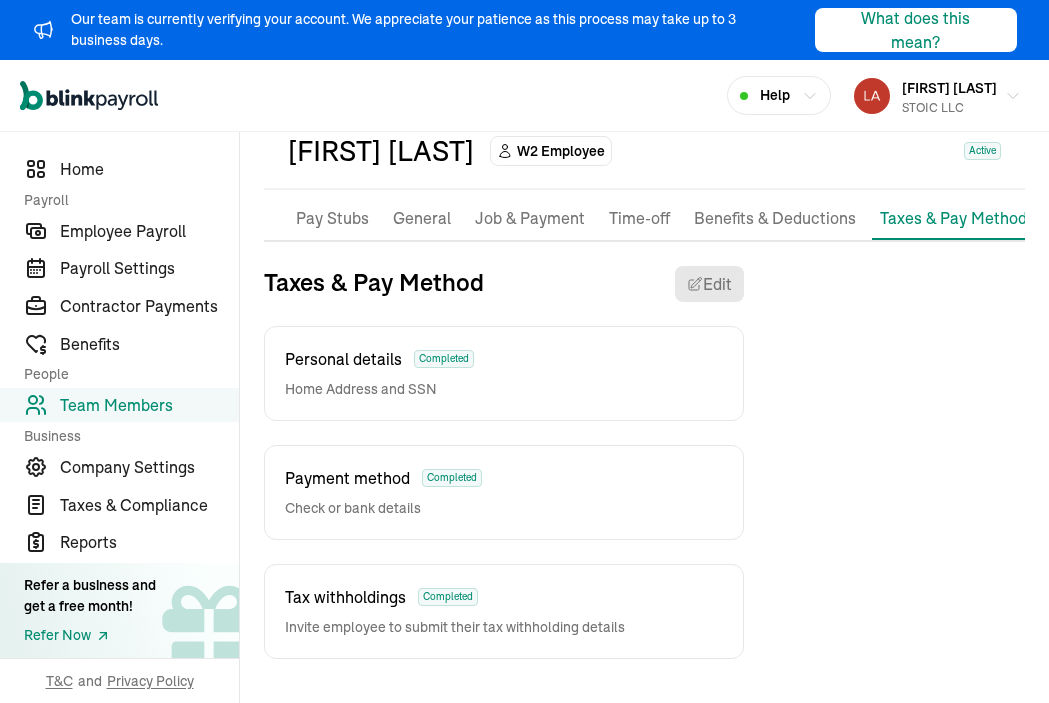 click on "Benefits & Deductions" at bounding box center [775, 219] 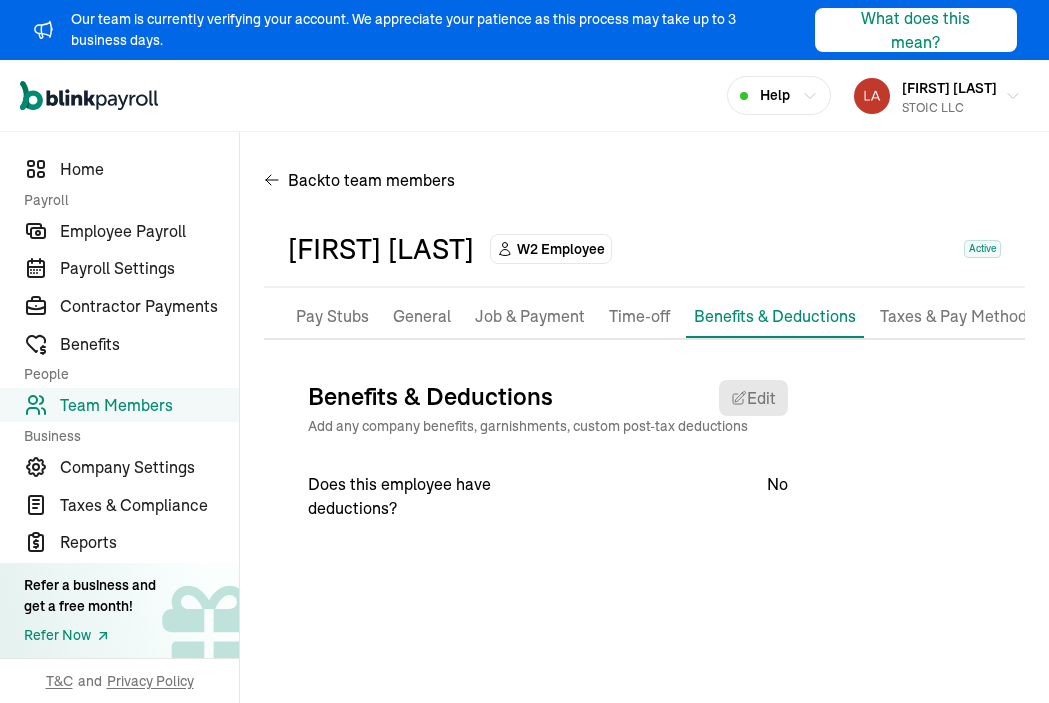 scroll, scrollTop: 0, scrollLeft: 0, axis: both 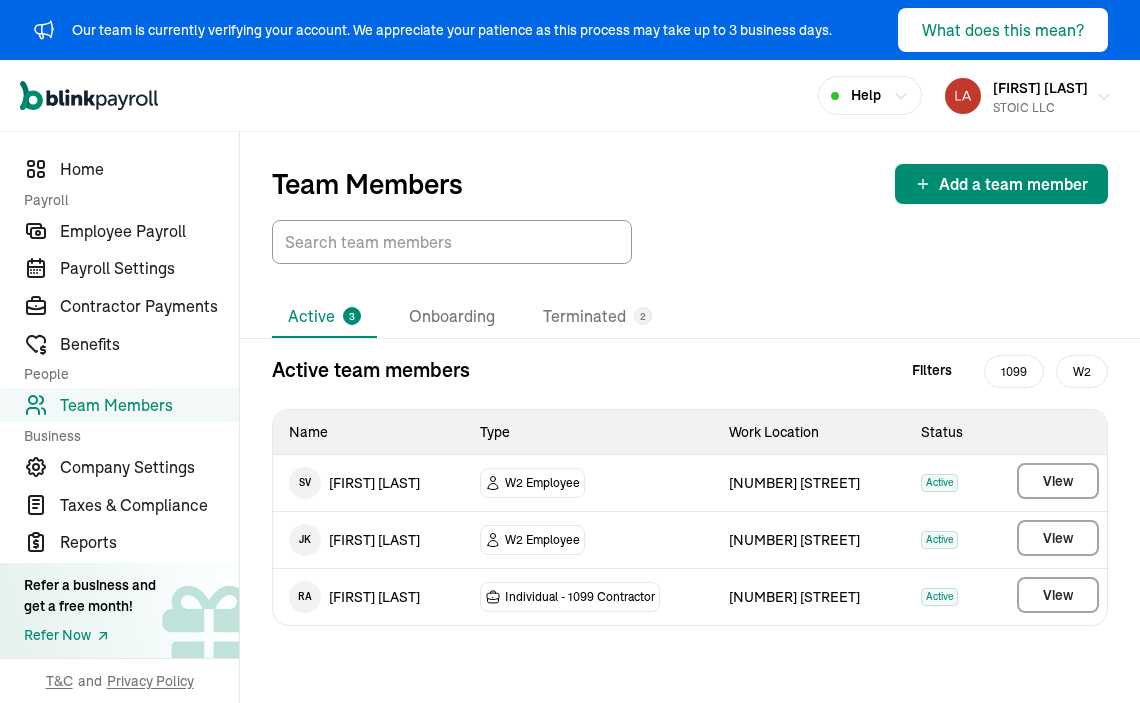 click on "STOIC LLC" at bounding box center [1040, 108] 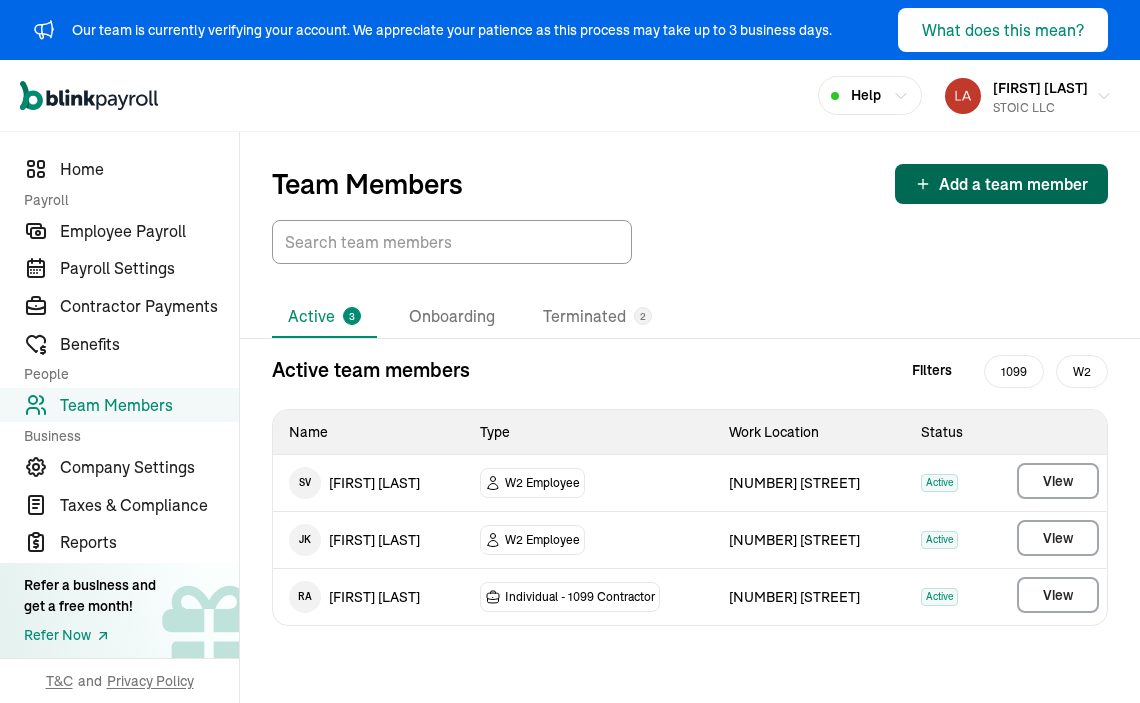 click on "Add a team member" at bounding box center [1001, 184] 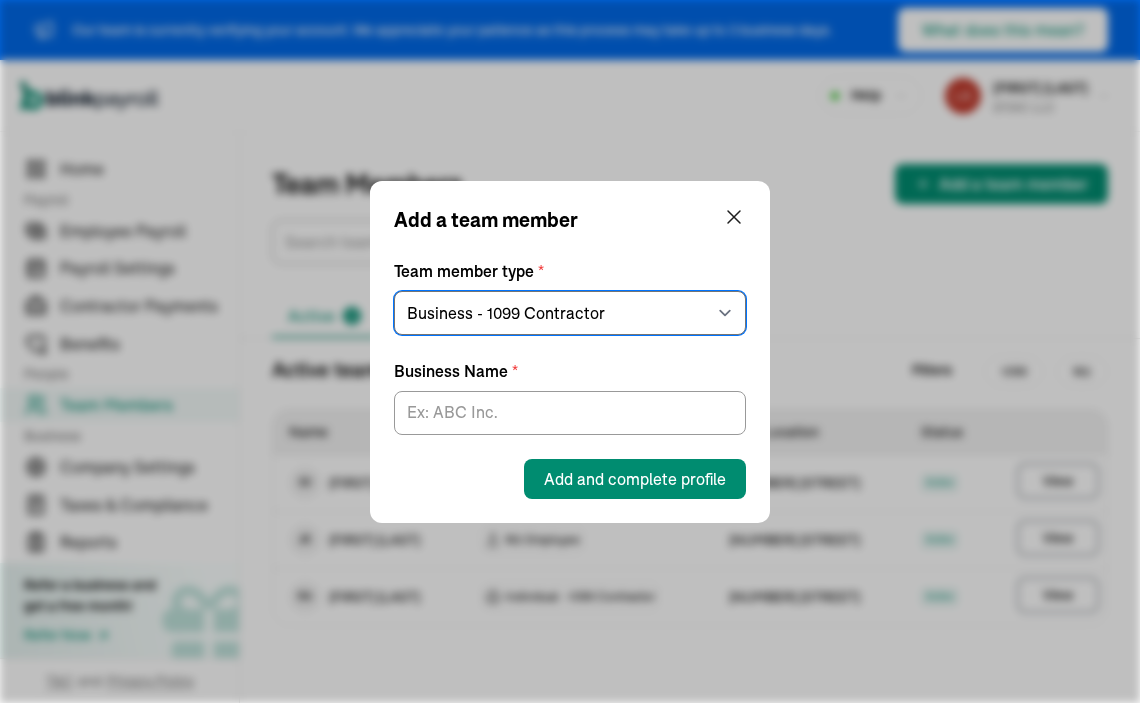 select on "employee" 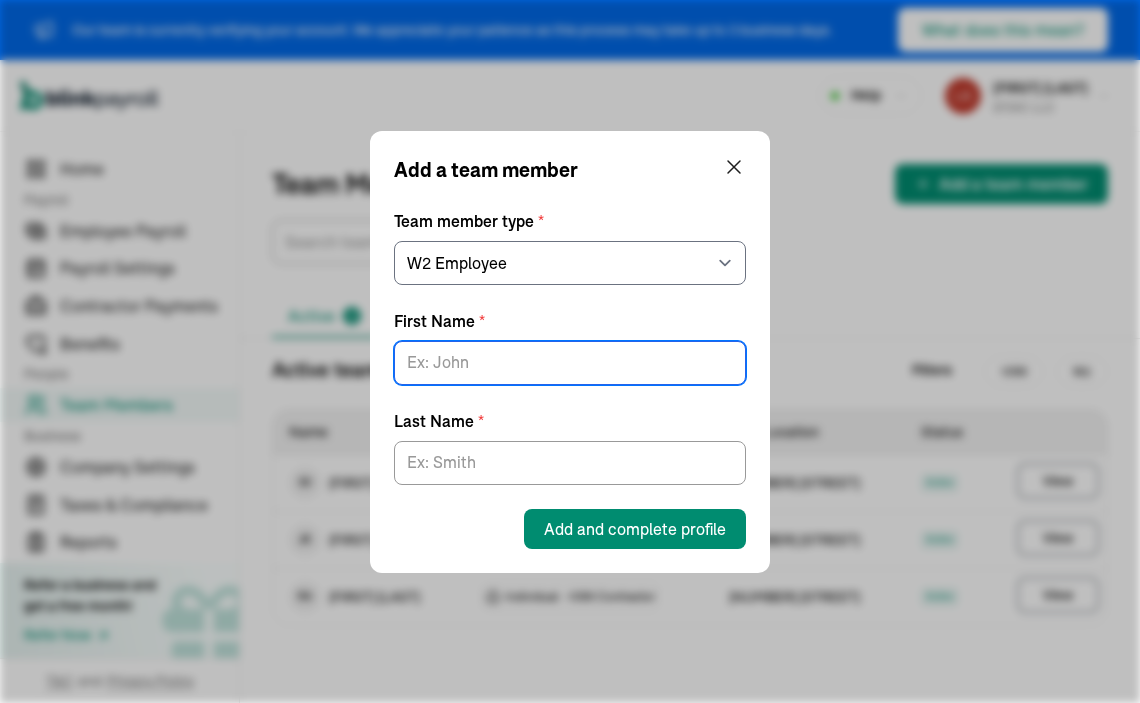 click on "First Name   *" at bounding box center (570, 363) 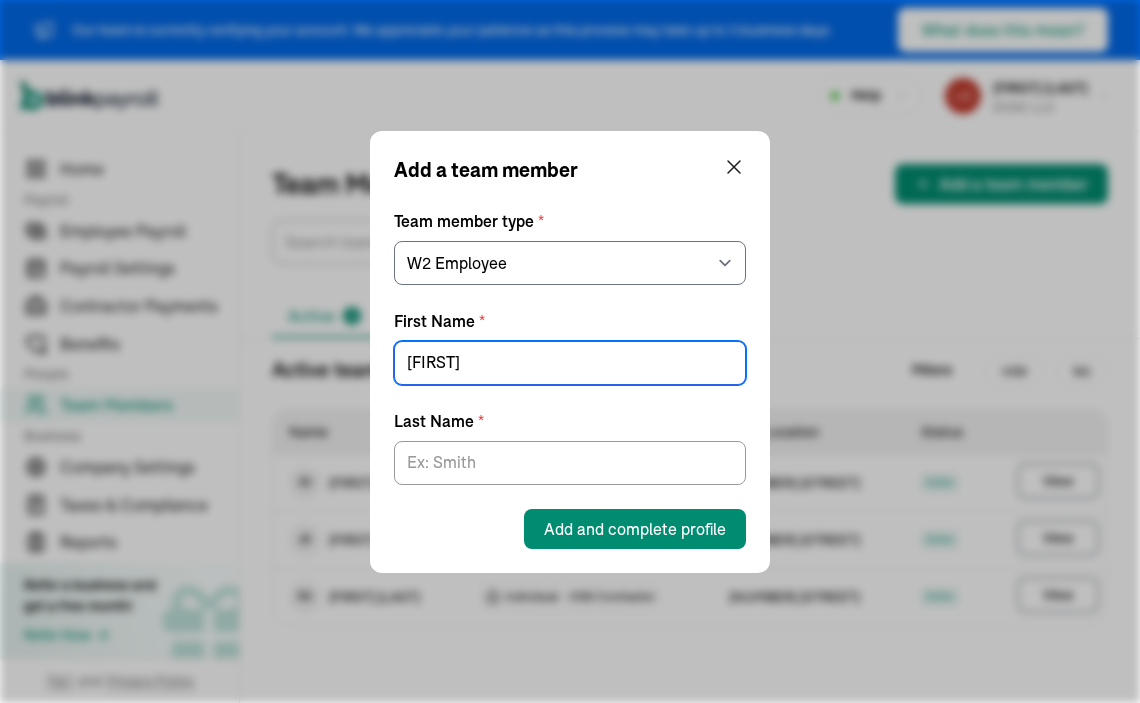 type on "[FIRST]" 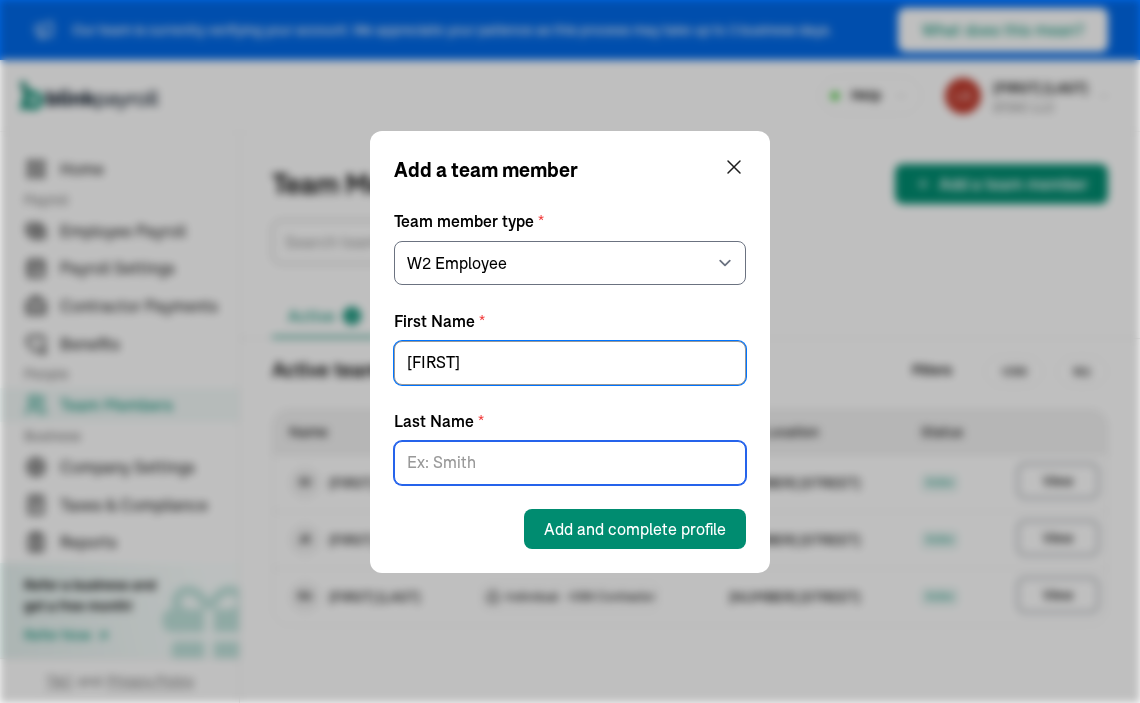 click on "Last Name   *" at bounding box center (570, 463) 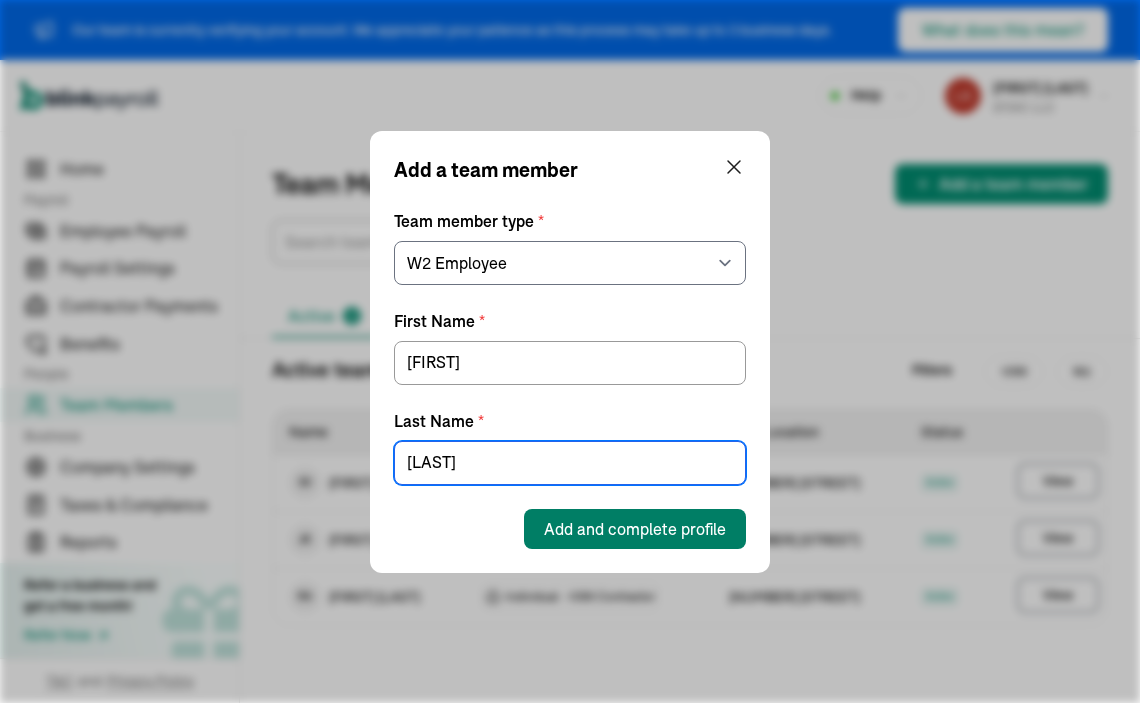 type on "[LAST]" 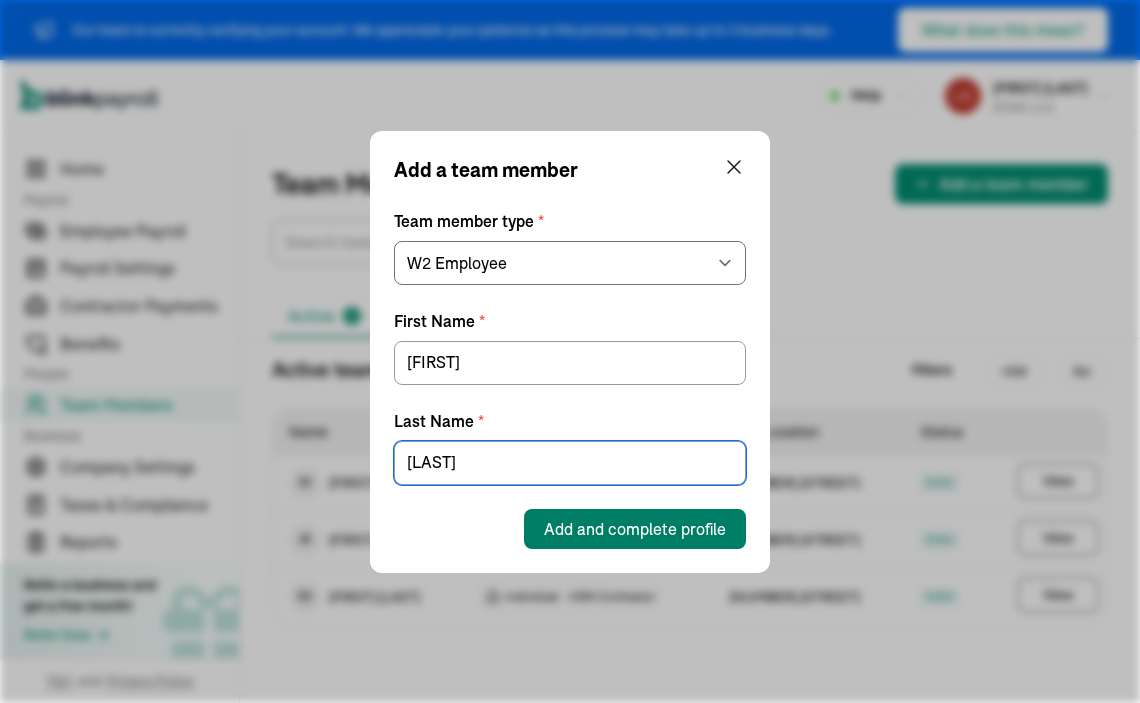 click on "Add and complete profile" at bounding box center [635, 529] 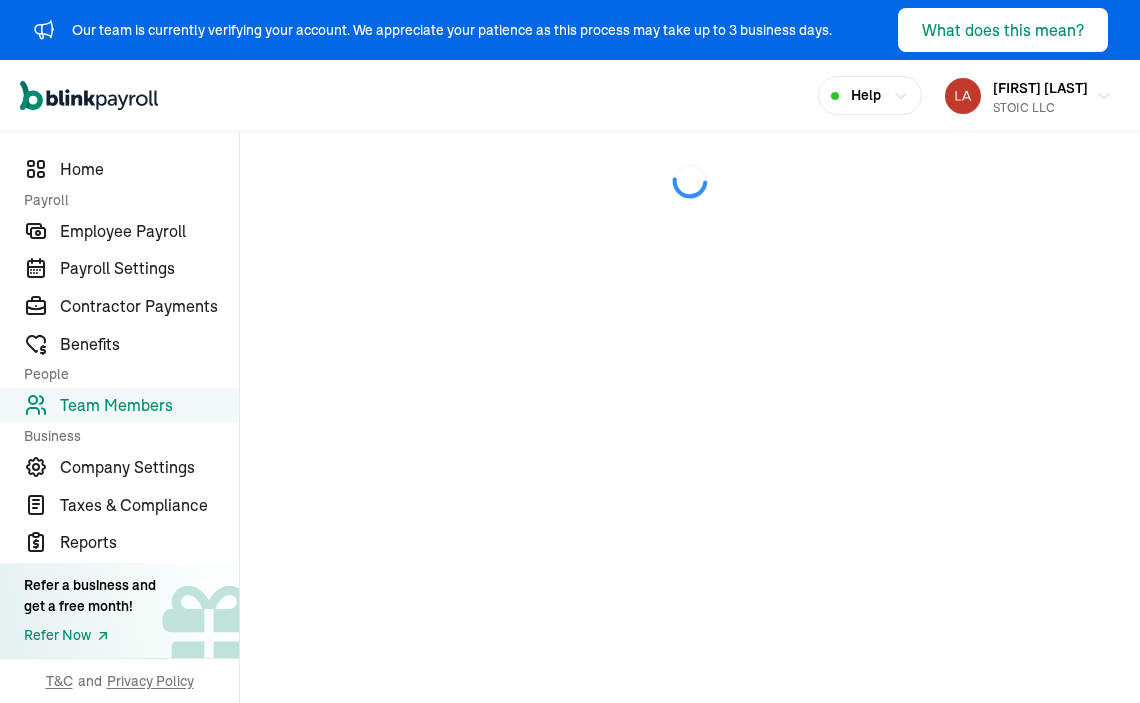 scroll, scrollTop: 137, scrollLeft: 0, axis: vertical 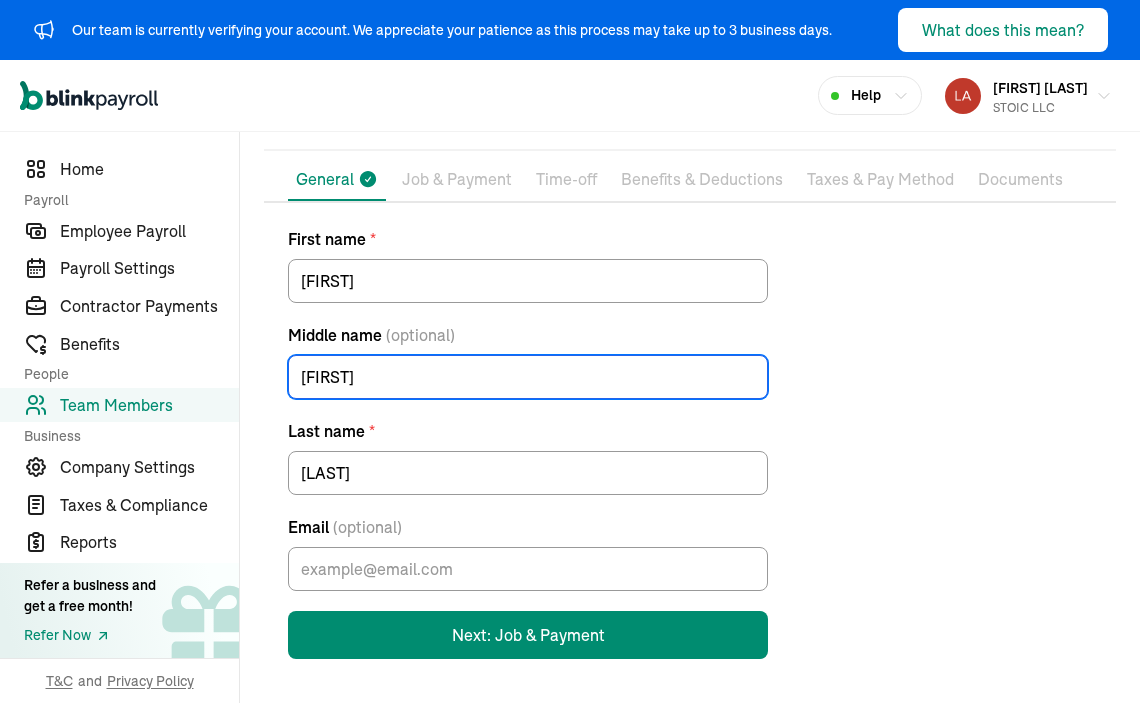 type on "[FIRST]" 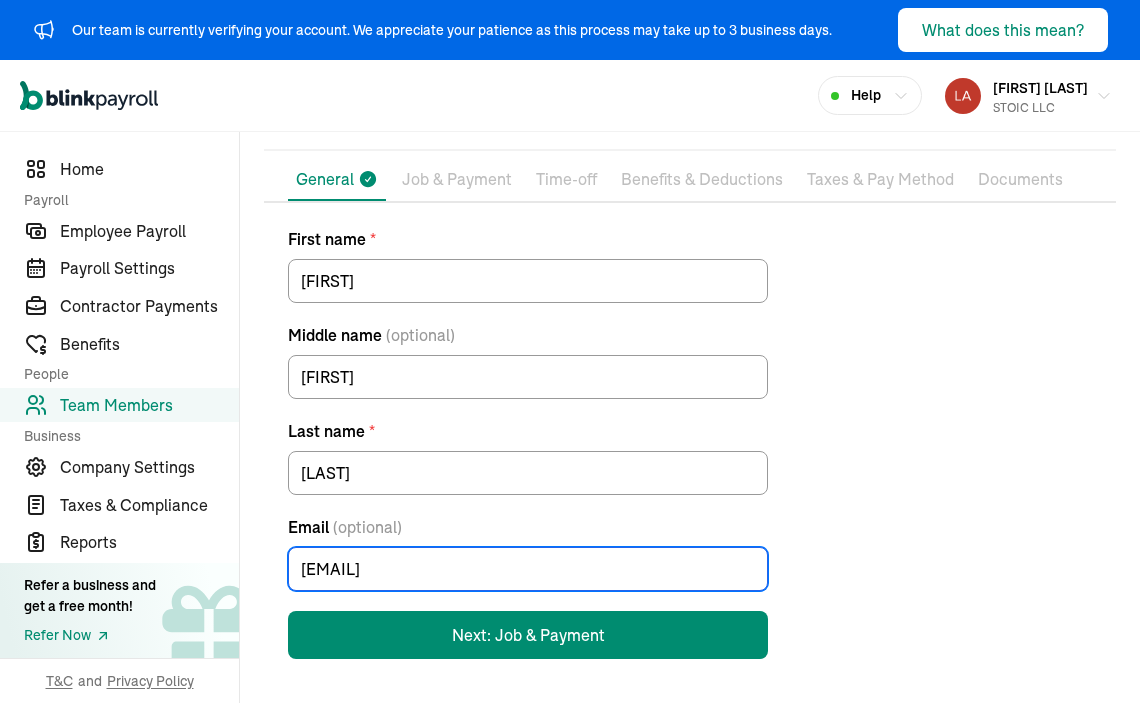 type on "[EMAIL]" 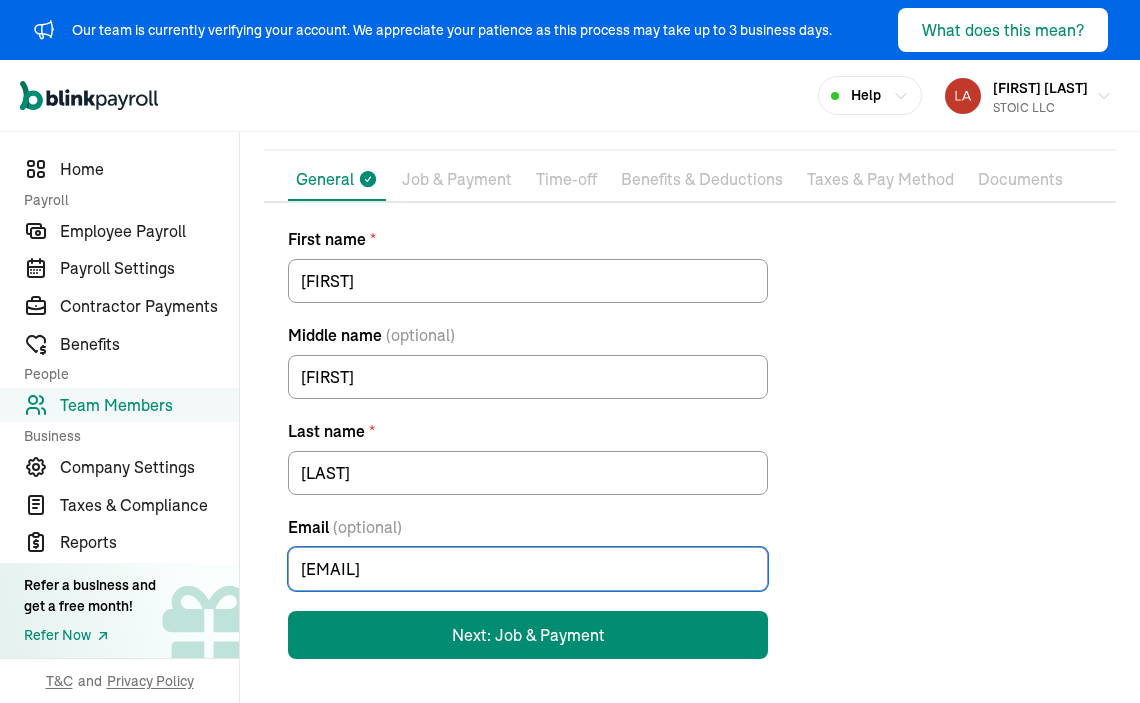 click on "First name   *  [FIRST] Middle name   (optional) [FIRST] Last name   *  [LAST] Email   (optional)[EMAIL] Next: Job & Payment" at bounding box center (690, 443) 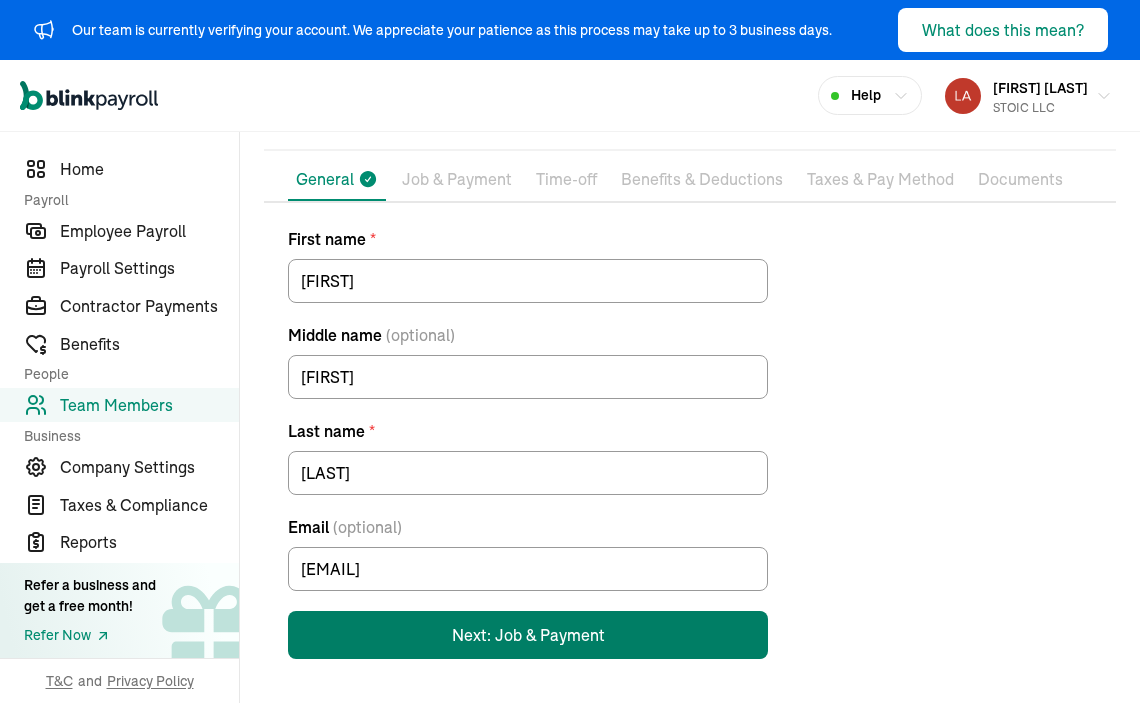 click on "Next: Job & Payment" at bounding box center [528, 635] 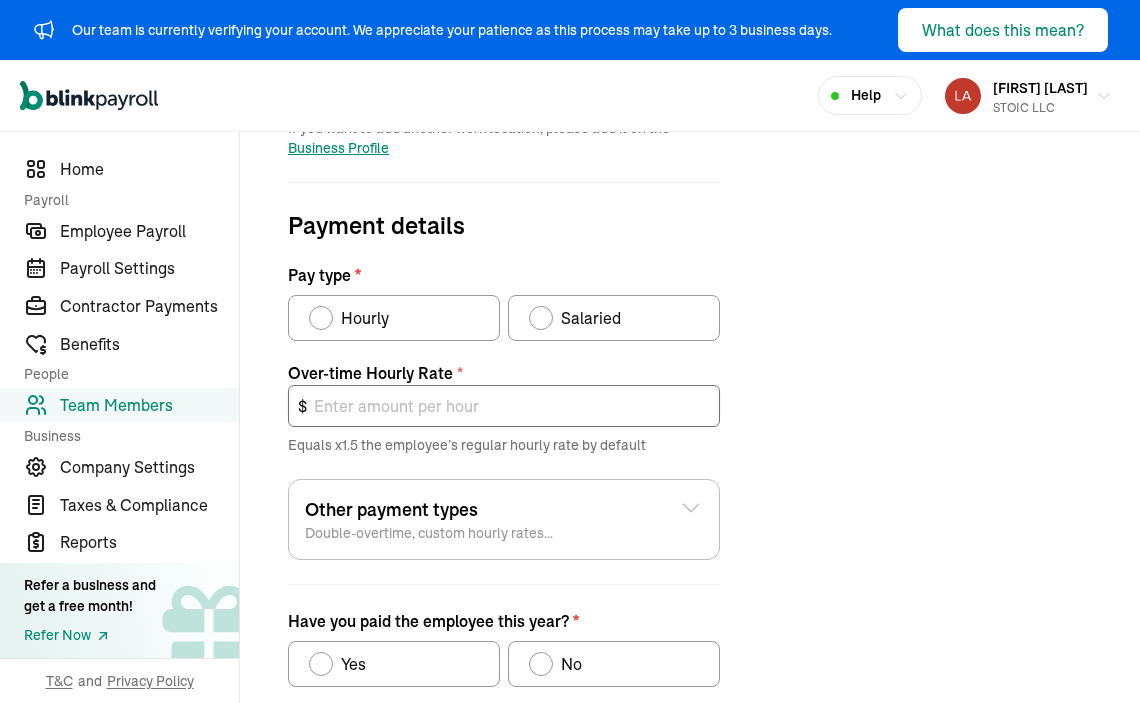scroll, scrollTop: 633, scrollLeft: 0, axis: vertical 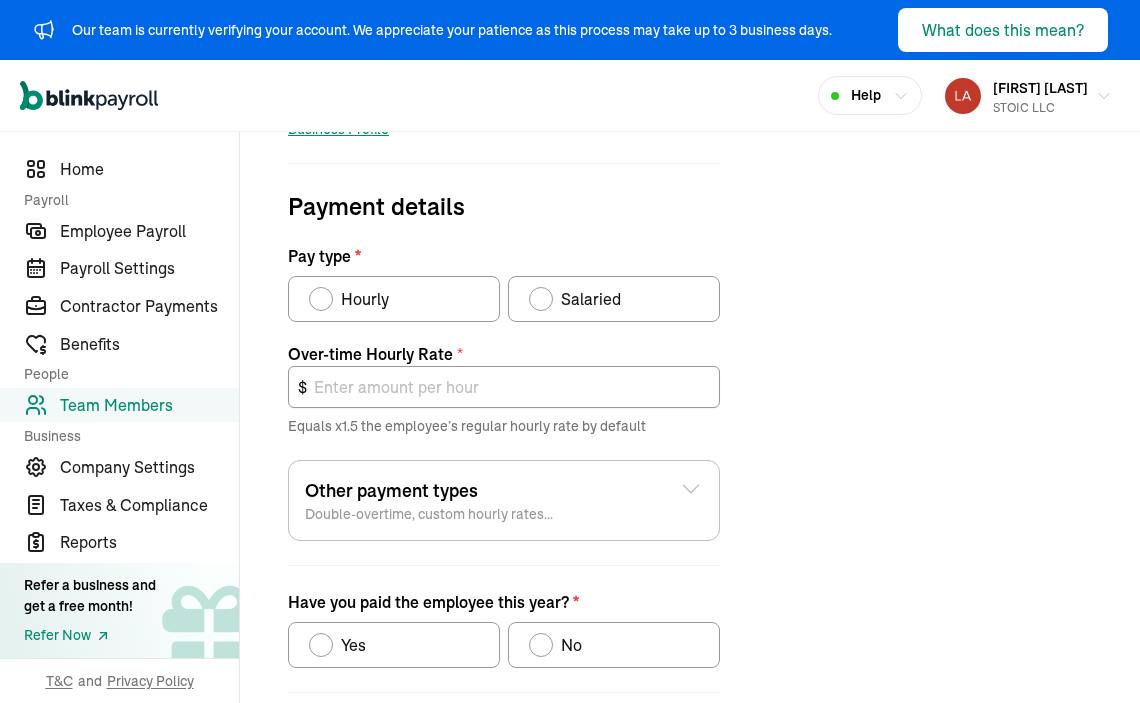 click on "Salaried" at bounding box center [591, 299] 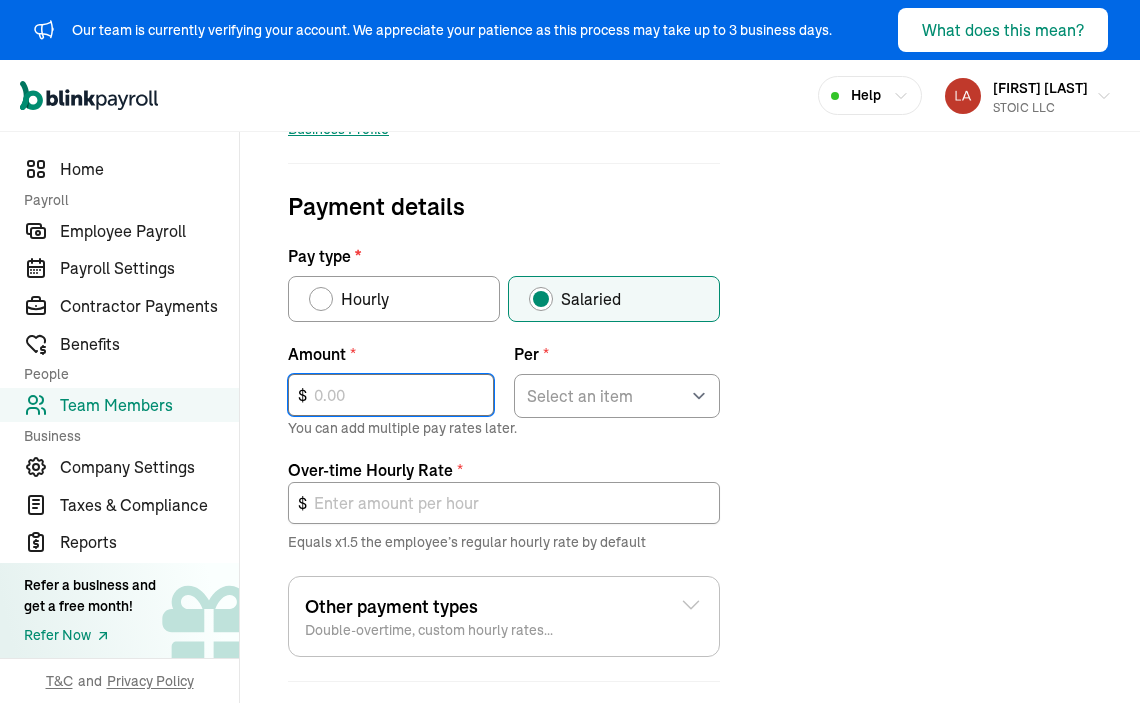 click at bounding box center [391, 395] 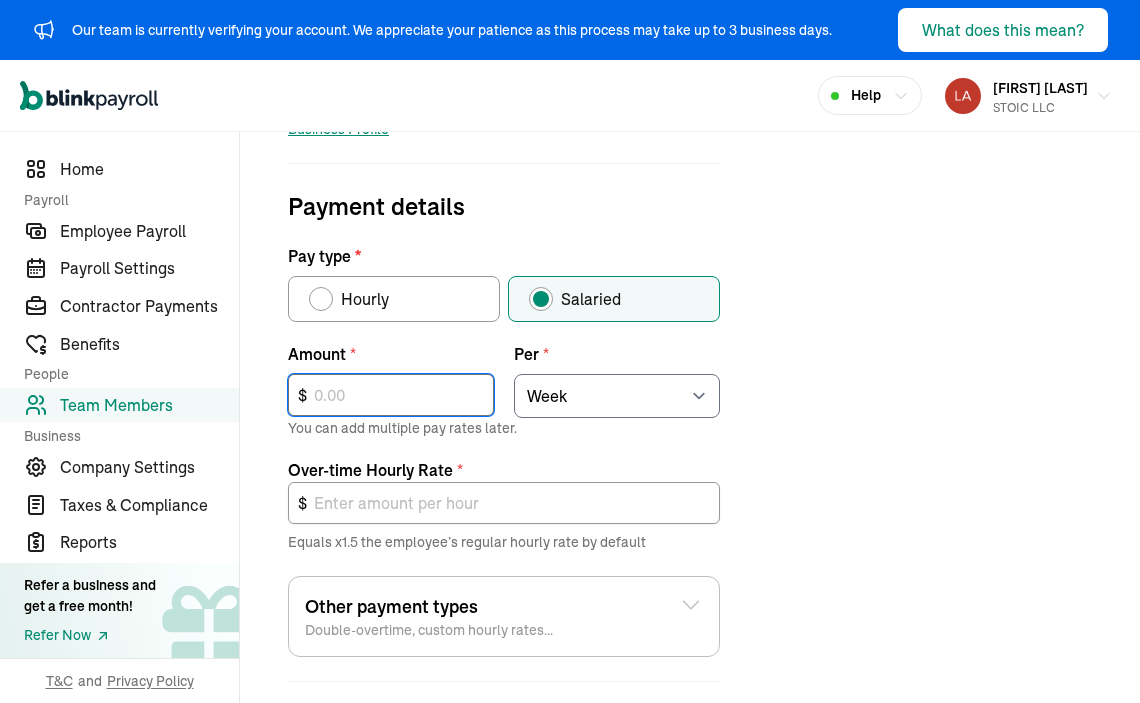 click at bounding box center (391, 395) 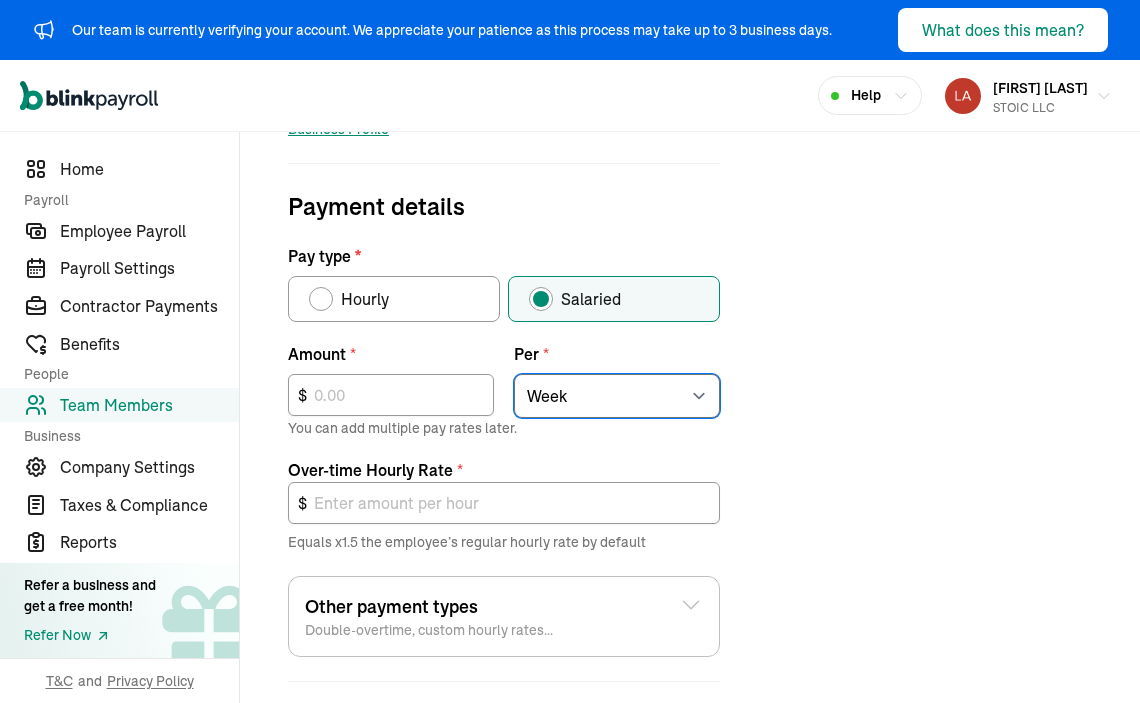 select on "3" 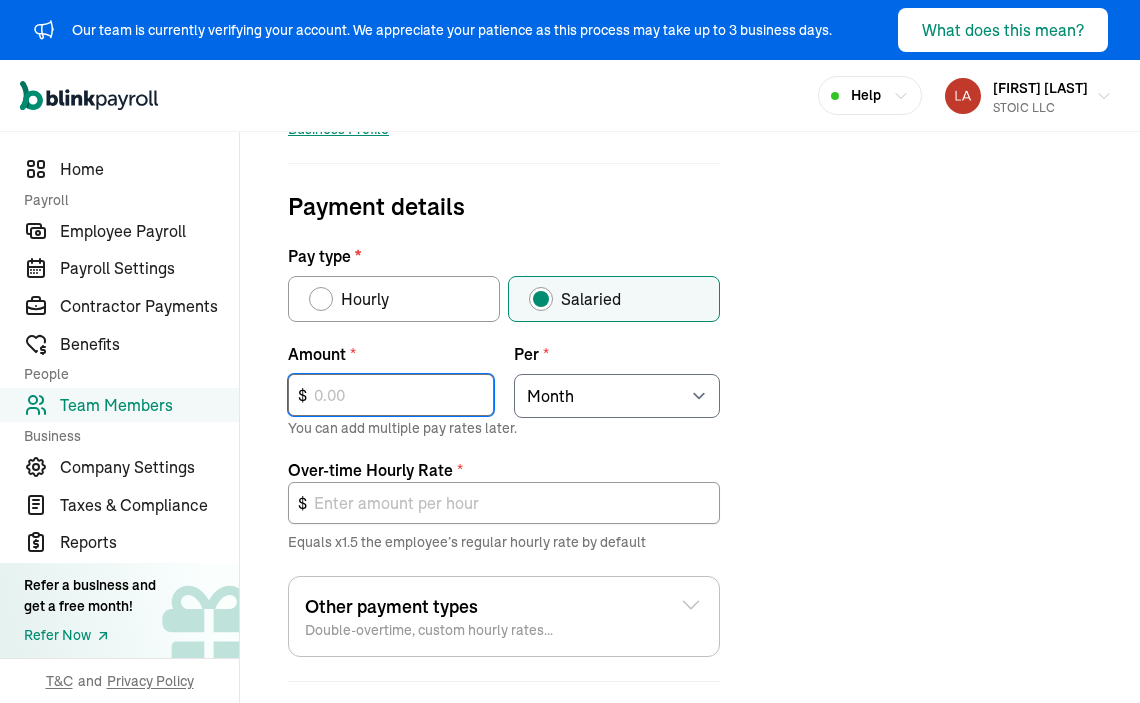 click at bounding box center [391, 395] 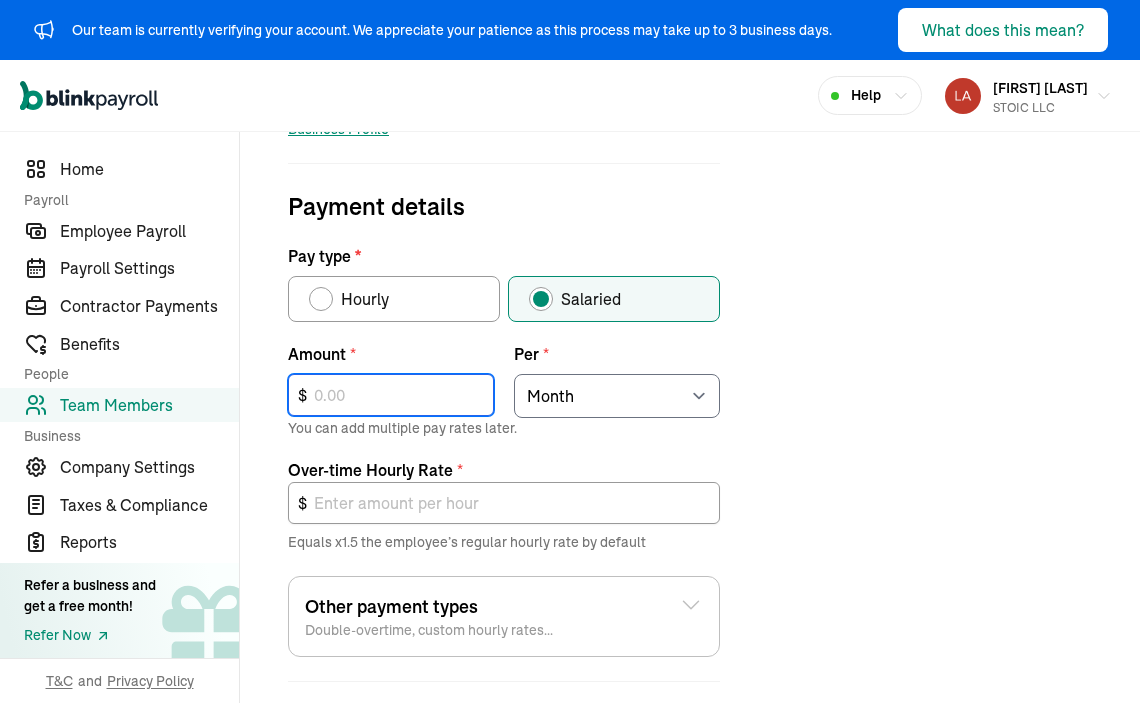 type on "5" 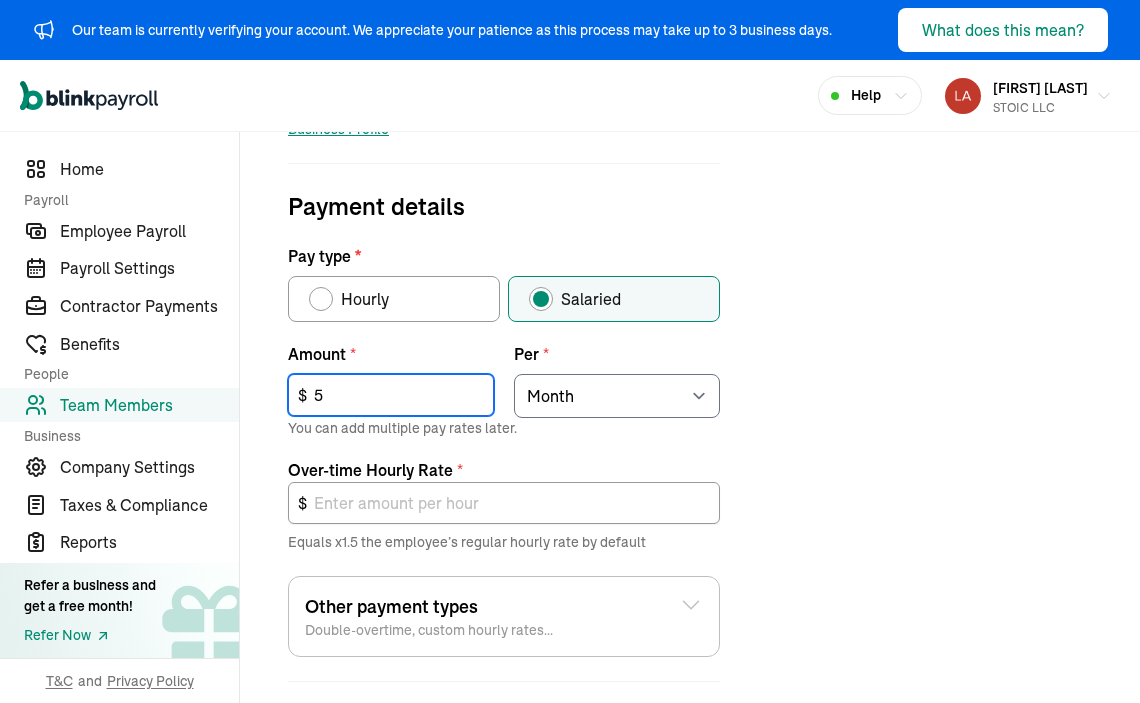 type on "0.04" 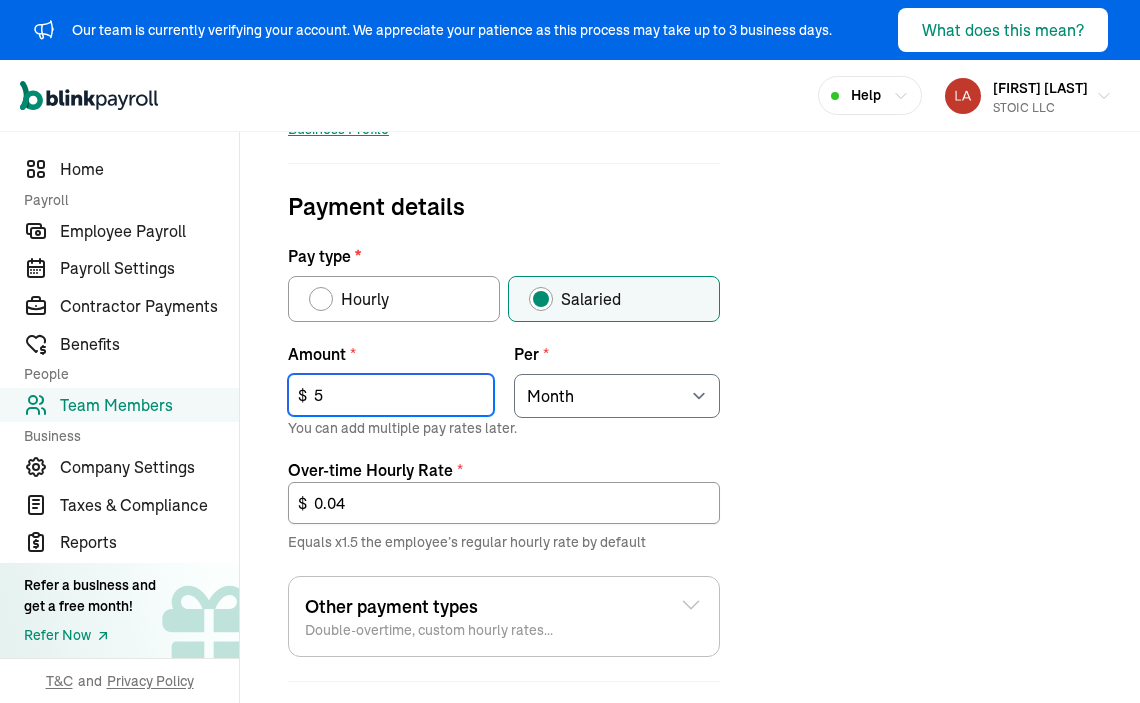 type on "50" 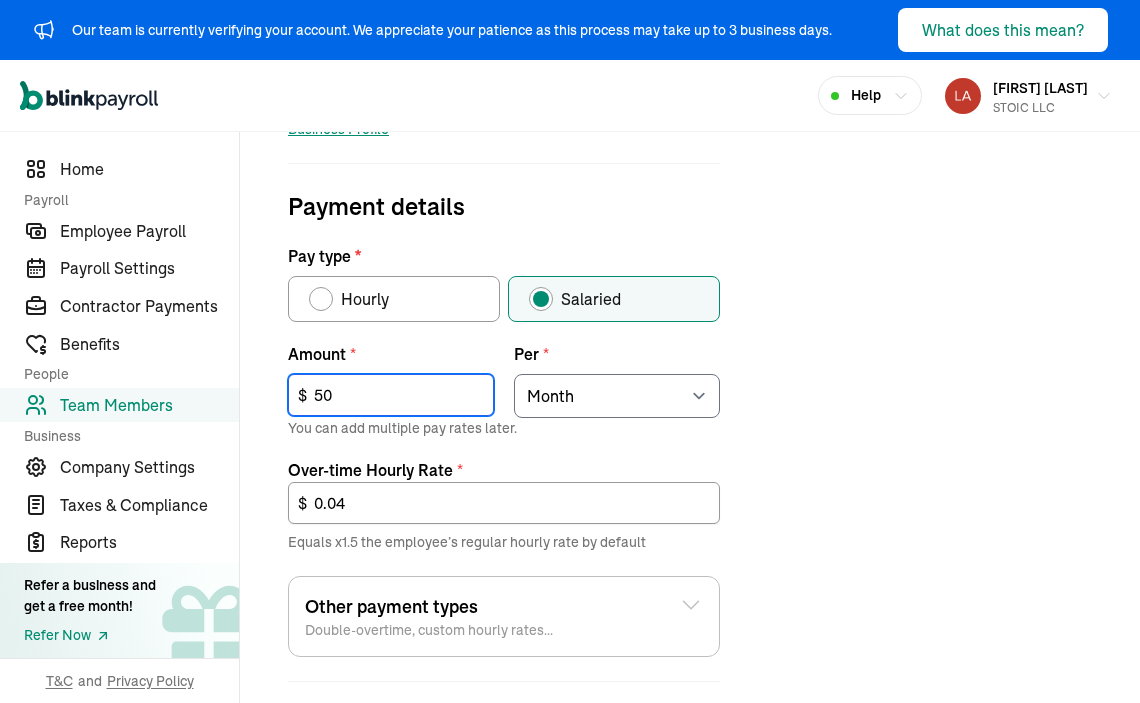 type on "0.43" 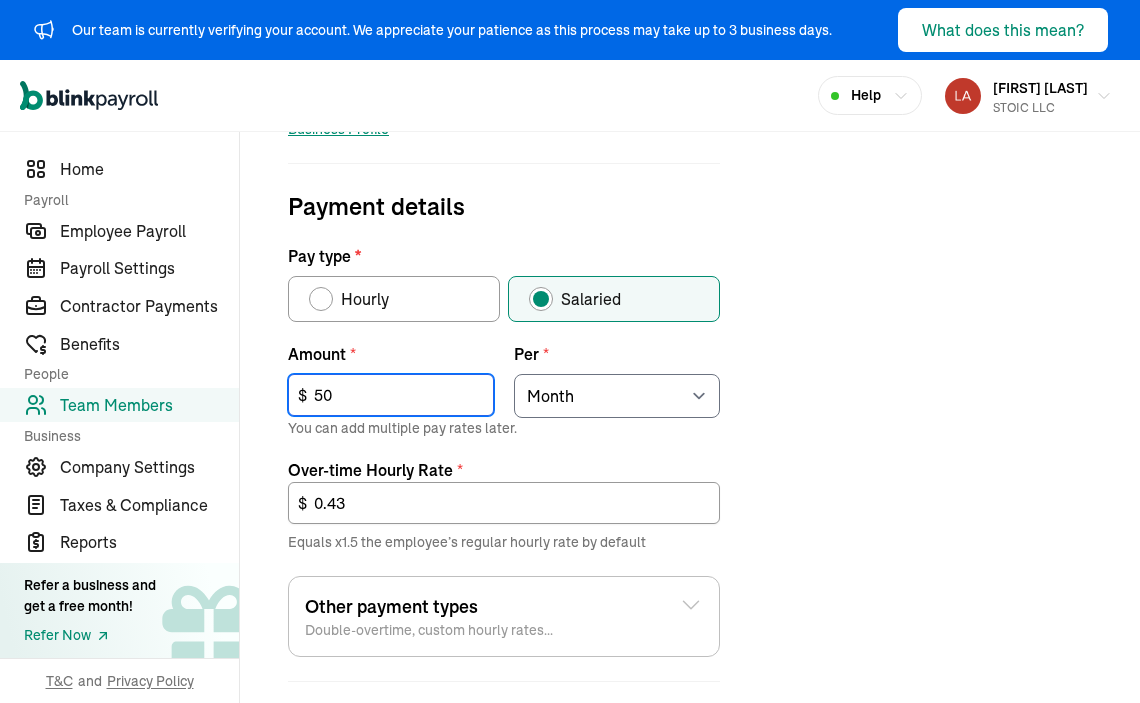 type on "500" 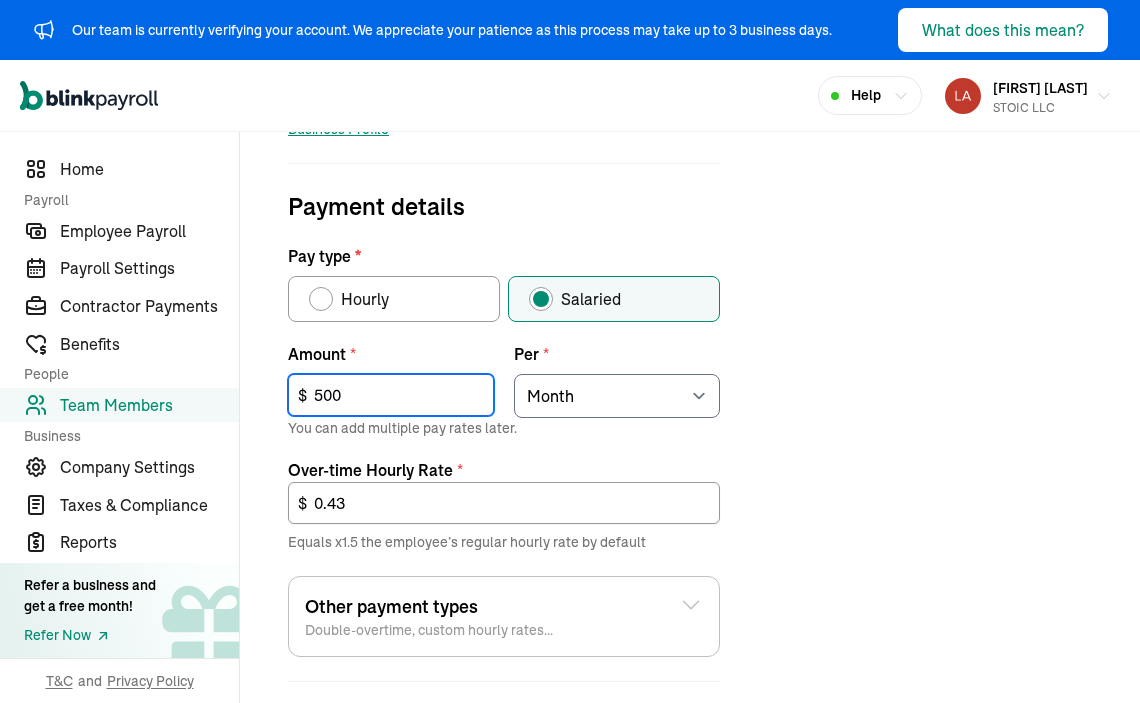 type on "4.33" 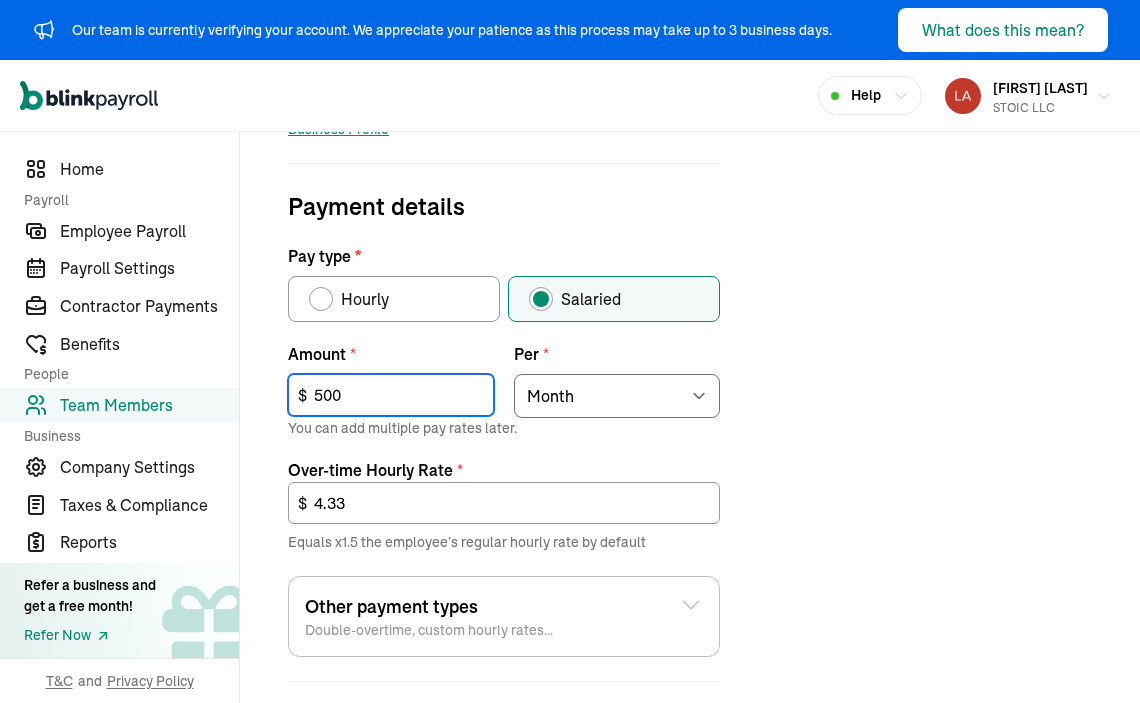 type on "5,000" 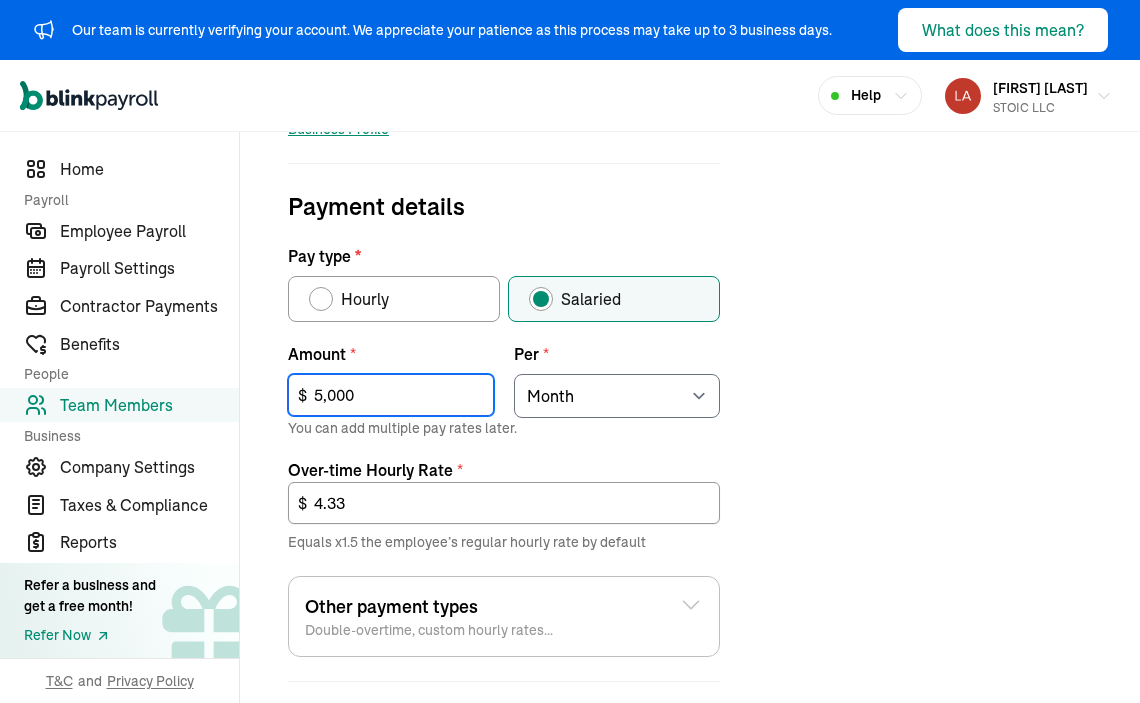 type on "43.27" 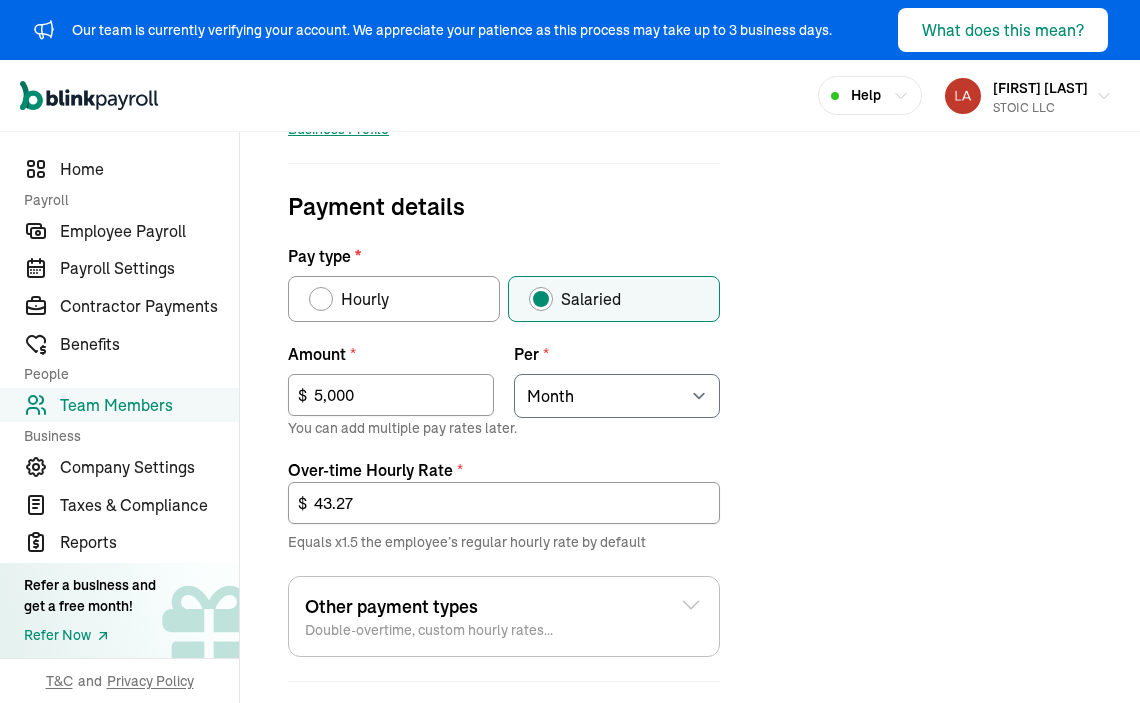 click on "Job details Job title   (optional) Hire date * Aug 2025 Mon Tue Wed Thu Fri Sat Sun 28 29 30 31 1 2 3 4 5 6 7 8 9 10 11 12 13 14 15 16 17 18 19 20 21 22 23 24 25 26 27 28 29 30 31 1 2 3 4 5 6 7 Termination date Aug 2025 Mon Tue Wed Thu Fri Sat Sun 28 29 30 31 1 2 3 4 5 6 7 8 9 10 11 12 13 14 15 16 17 18 19 20 21 22 23 24 25 26 27 28 29 30 31 1 2 3 4 5 6 7 Is currently employed Work location   *  Select an item [NUMBER] East Farm to Market Road 150 Works from home If you want to add another work location, please add it on the   Business Profile Payment details Pay type   * Hourly Salaried Regular Hourly Rate * $ Amount * 5,000 $ Per   *  Select an item Hour Week Month Year You can add multiple pay rates later. Over-time Hourly Rate * 43.27 $ Equals x1.5 the employee’s regular hourly rate by default Other payment types Double-overtime, custom hourly rates... Double over-time Hourly Rate * 57.69 $ Equals x2 the employee’s regular hourly rate by default Custom hourly rate Add a custom hourly rate   * Yes No" at bounding box center [690, 306] 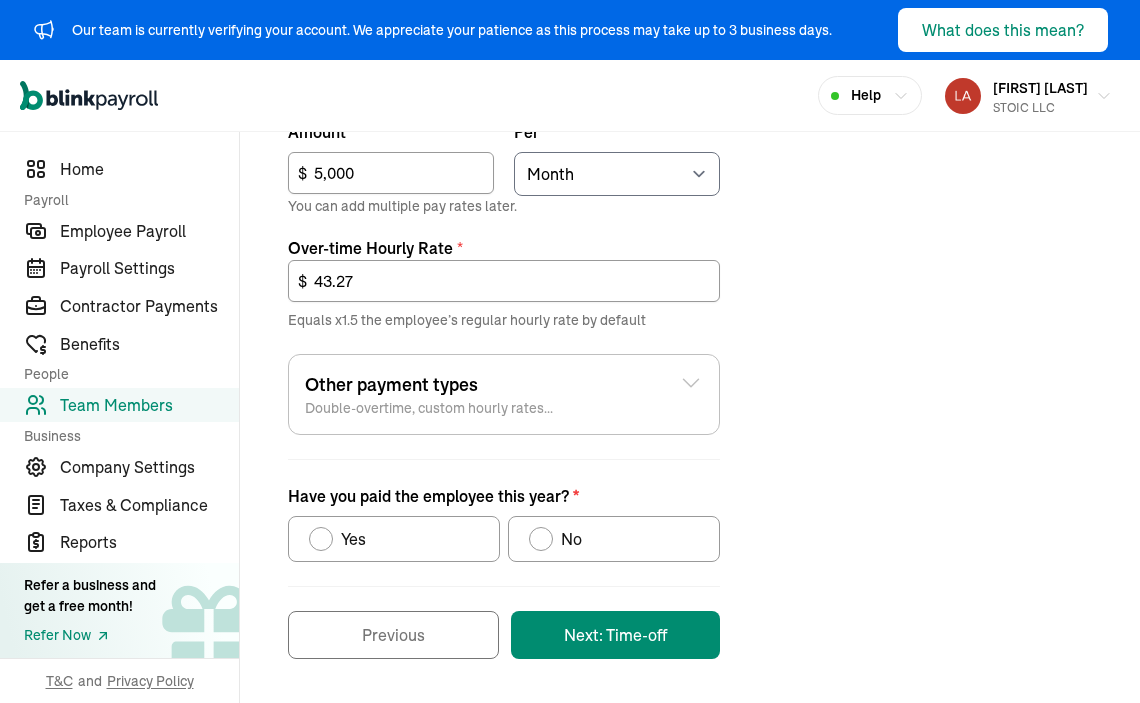 scroll, scrollTop: 855, scrollLeft: 0, axis: vertical 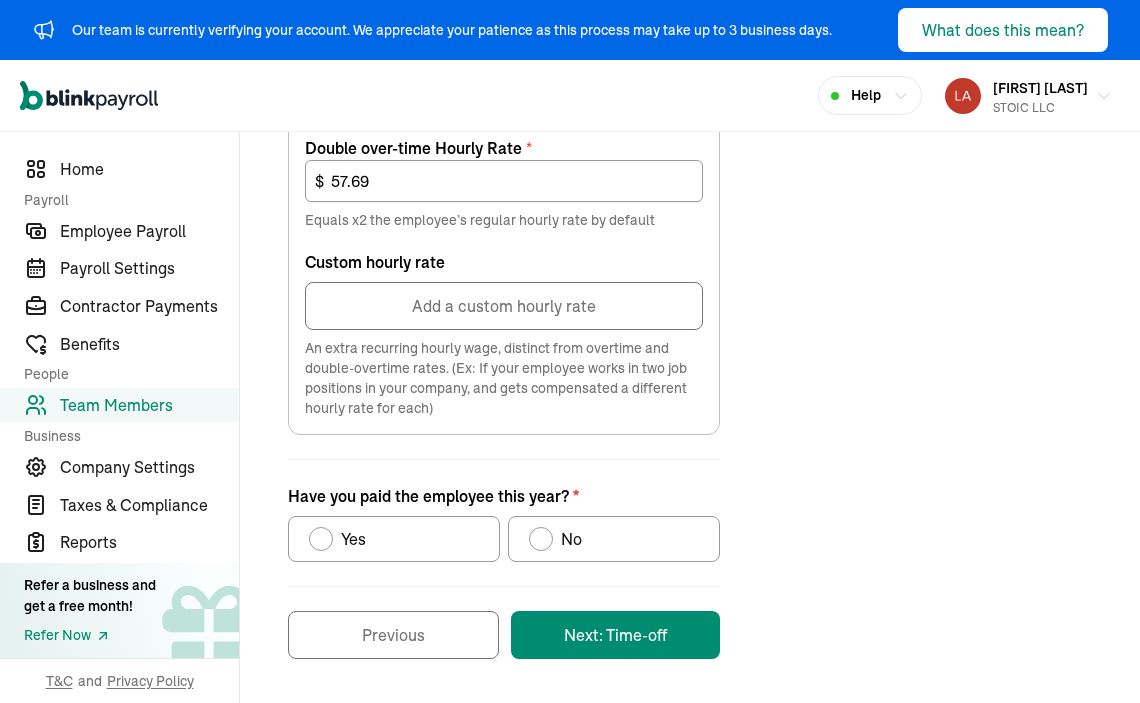 click on "No" at bounding box center (571, 539) 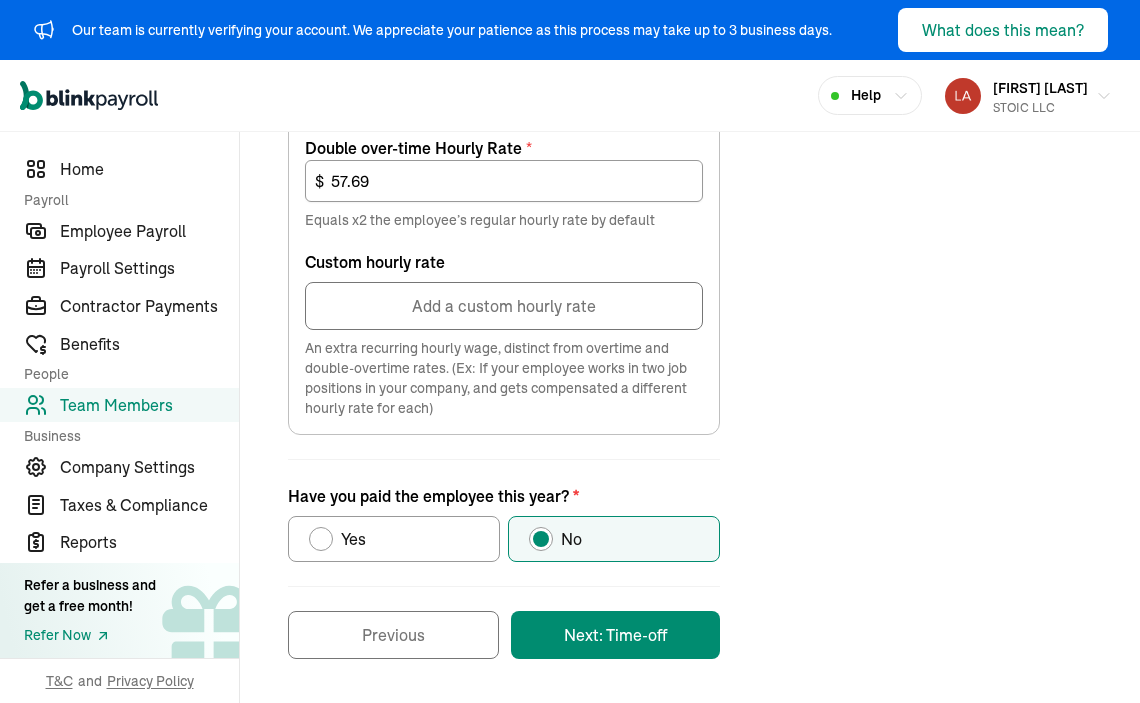 click on "Next: Time-off" at bounding box center (615, 635) 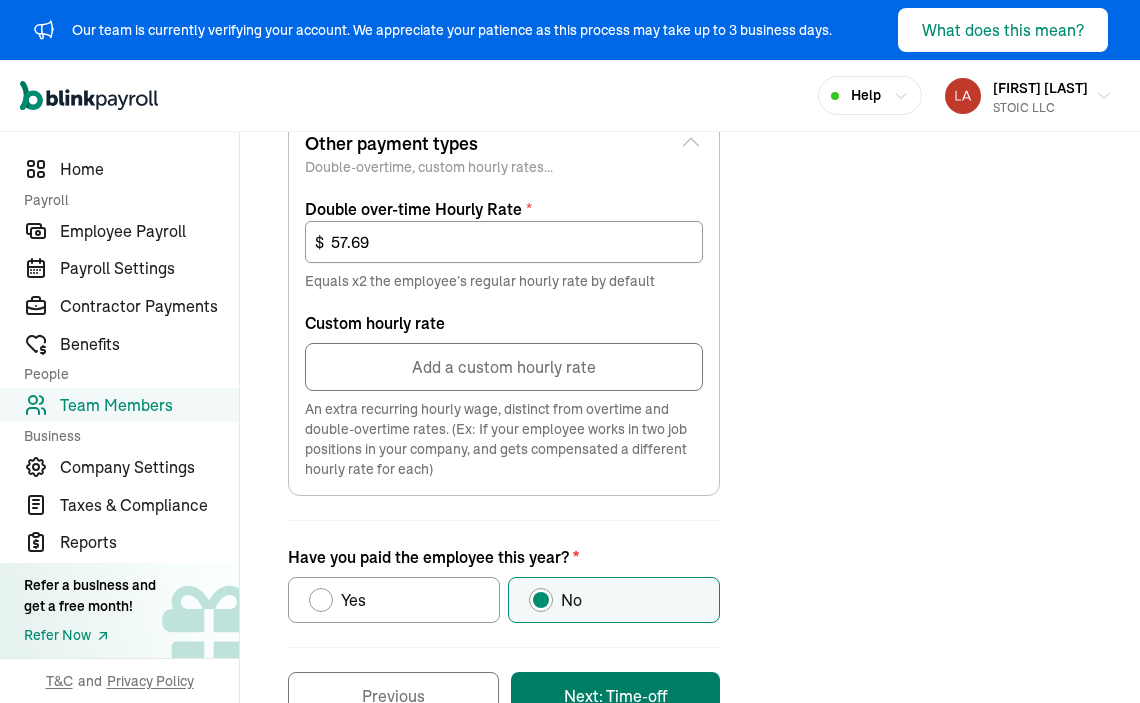 scroll, scrollTop: 380, scrollLeft: 0, axis: vertical 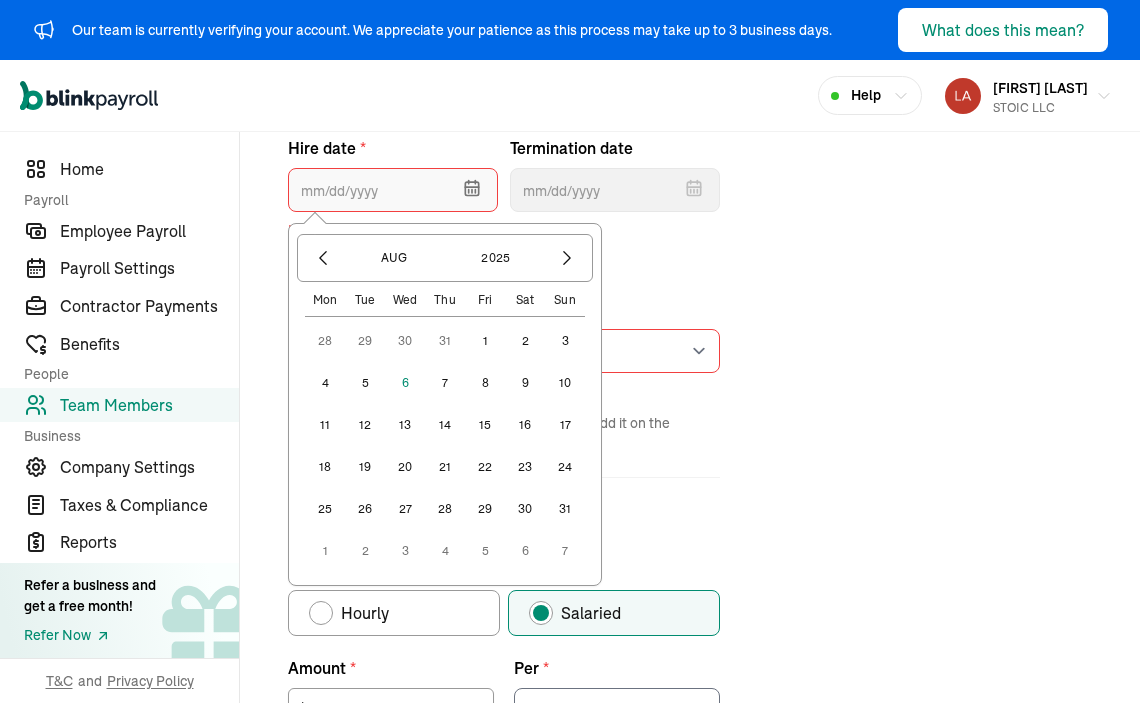 click at bounding box center (393, 190) 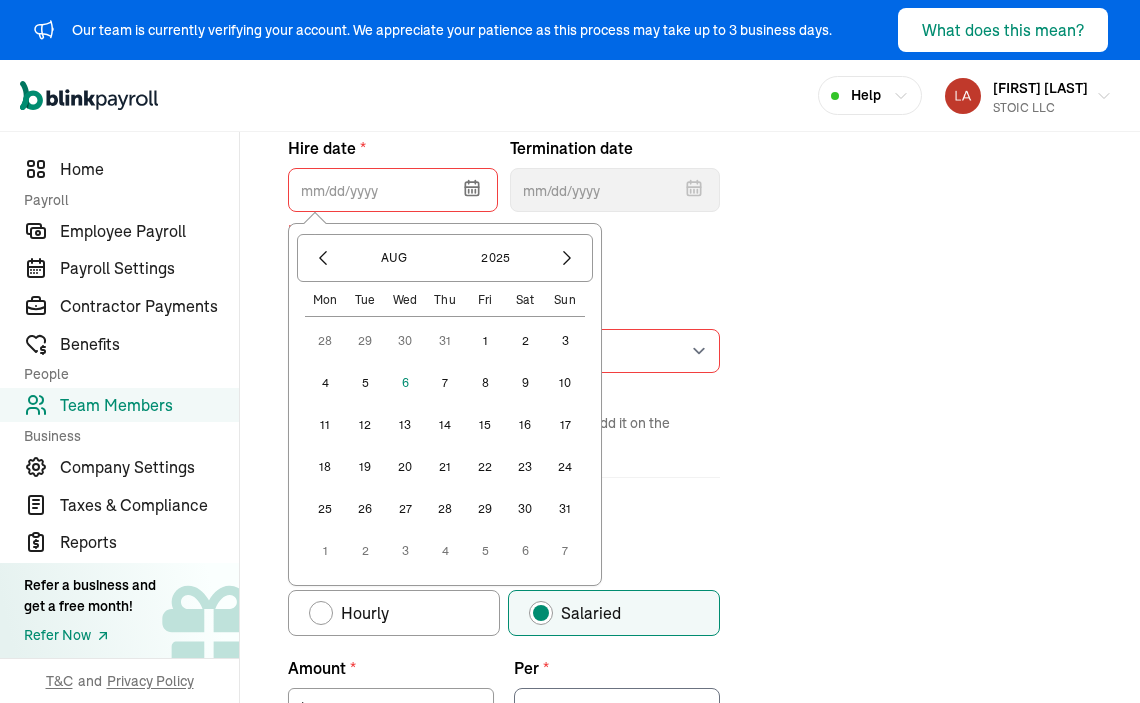 click on "6" at bounding box center [405, 383] 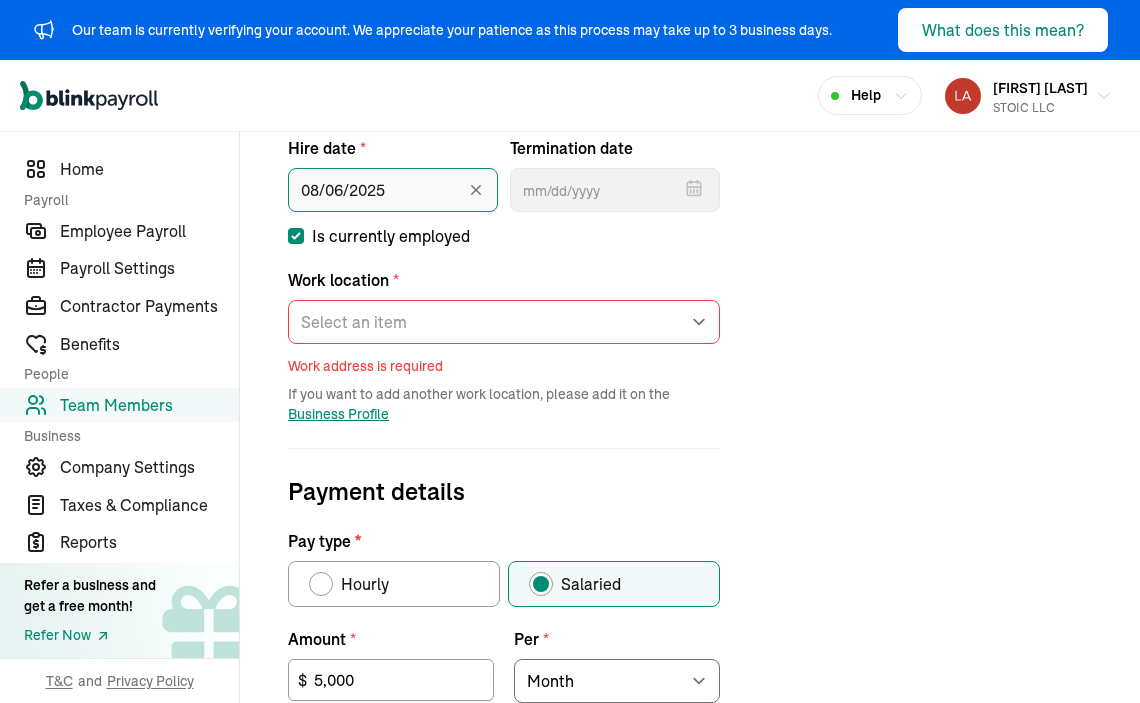 click on "08/06/2025" at bounding box center (393, 190) 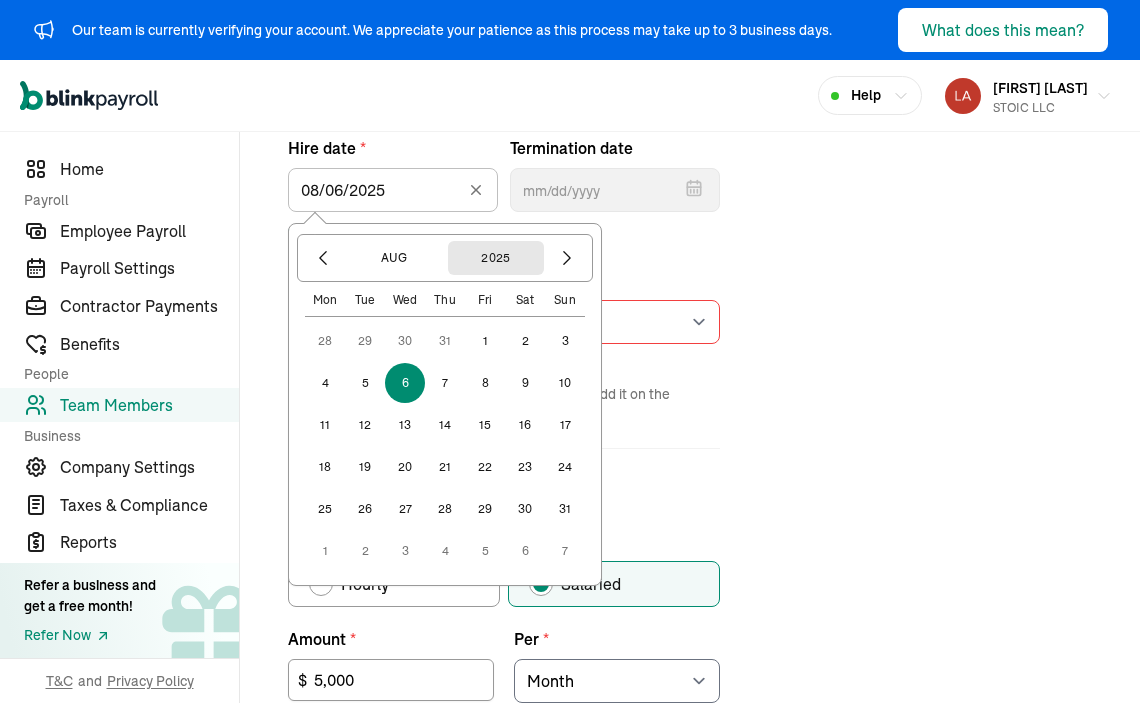 click on "2025" at bounding box center (496, 258) 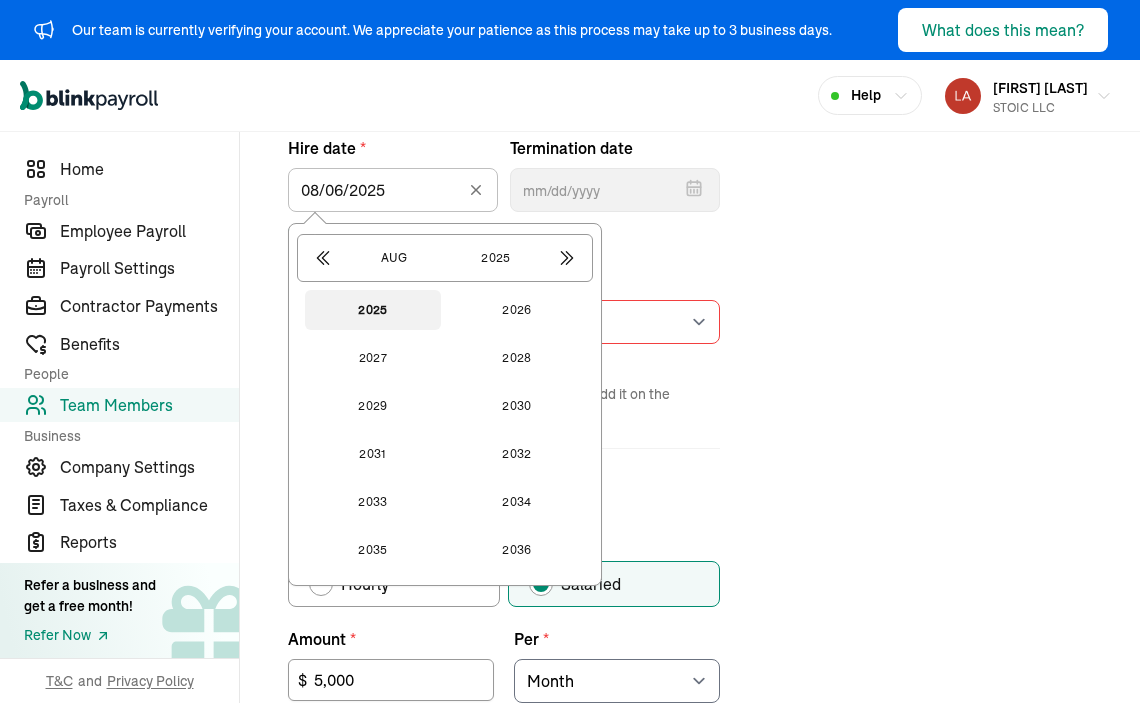 click on "Job details Job title   (optional) Hire date * 08/06/2025 Aug 2025 2025 2026 2027 2028 2029 2030 2031 2032 2033 2034 2035 2036 Termination date Aug 2025 Mon Tue Wed Thu Fri Sat Sun 28 29 30 31 1 2 3 4 5 6 7 8 9 10 11 12 13 14 15 16 17 18 19 20 21 22 23 24 25 26 27 28 29 30 31 1 2 3 4 5 6 7 Is currently employed Work location   *  Select an item [NUMBER] East Farm to Market Road 150 Works from home Work address is required If you want to add another work location, please add it on the   Business Profile Payment details Pay type   * Hourly Salaried Regular Hourly Rate * $ Amount * 5,000 $ Per   *  Select an item Hour Week Month Year You can add multiple pay rates later. Over-time Hourly Rate * 43.27 $ Equals x1.5 the employee’s regular hourly rate by default Other payment types Double-overtime, custom hourly rates... Double over-time Hourly Rate * 57.69 $ Equals x2 the employee’s regular hourly rate by default Custom hourly rate Add a custom hourly rate Have you paid the employee this year?   * Yes No" at bounding box center [690, 726] 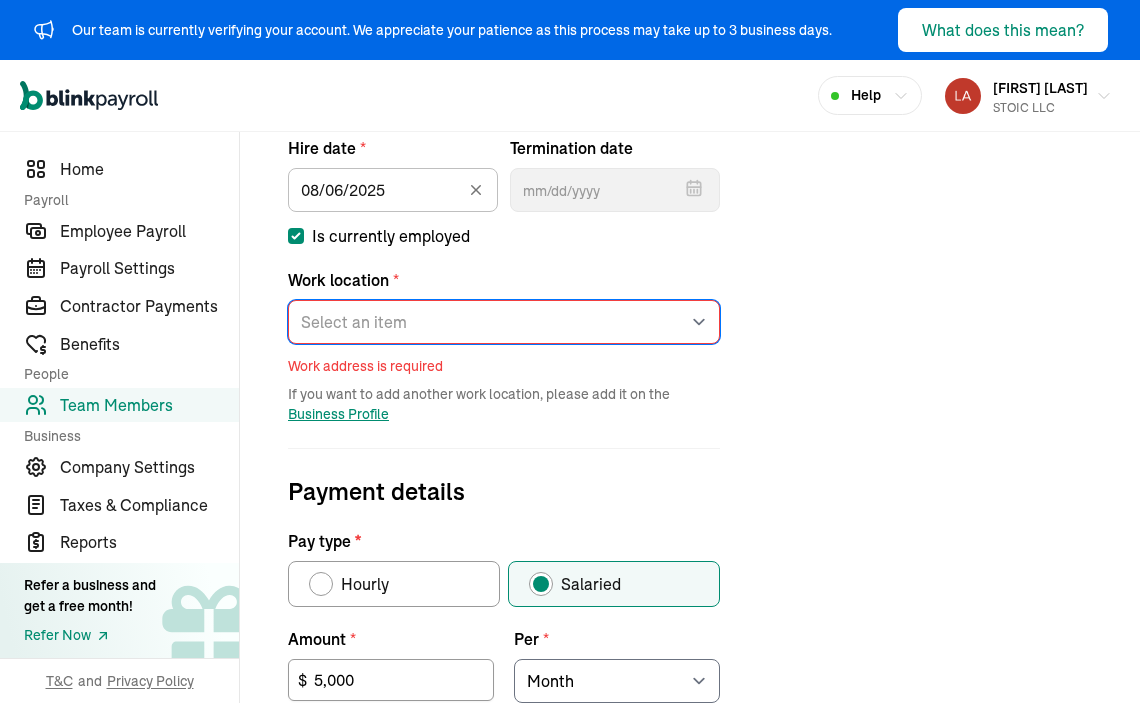 select on "[NUMBER] [STREET]" 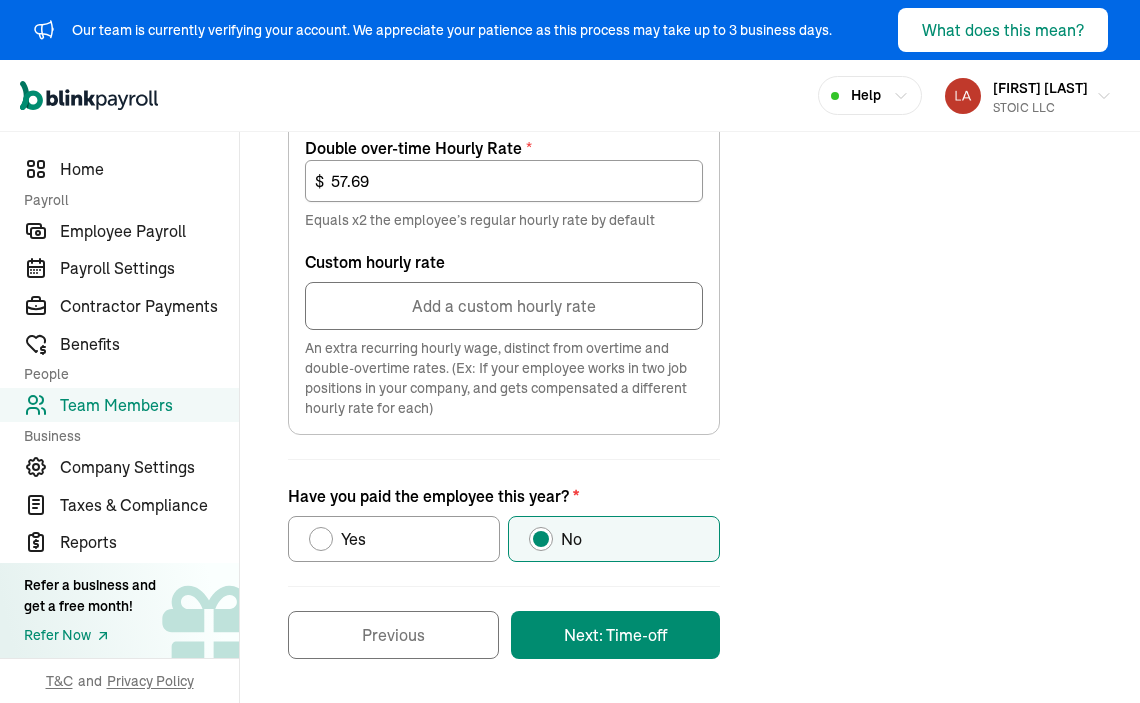 scroll, scrollTop: 1157, scrollLeft: 0, axis: vertical 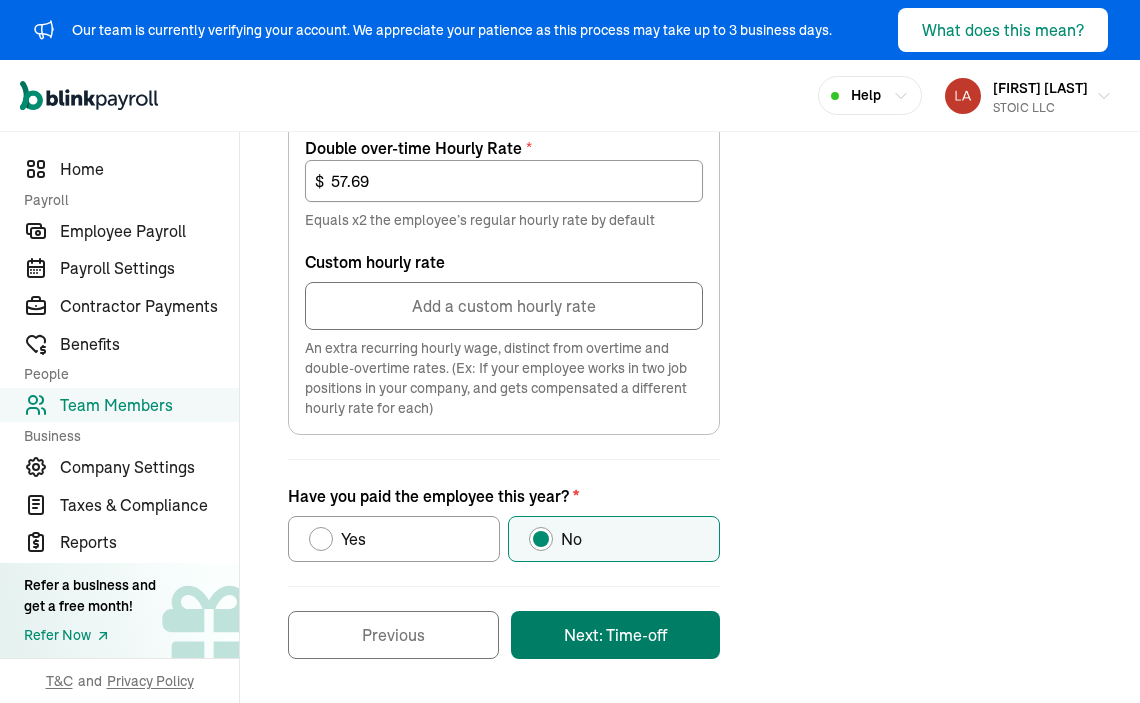 click on "Next: Time-off" at bounding box center [615, 635] 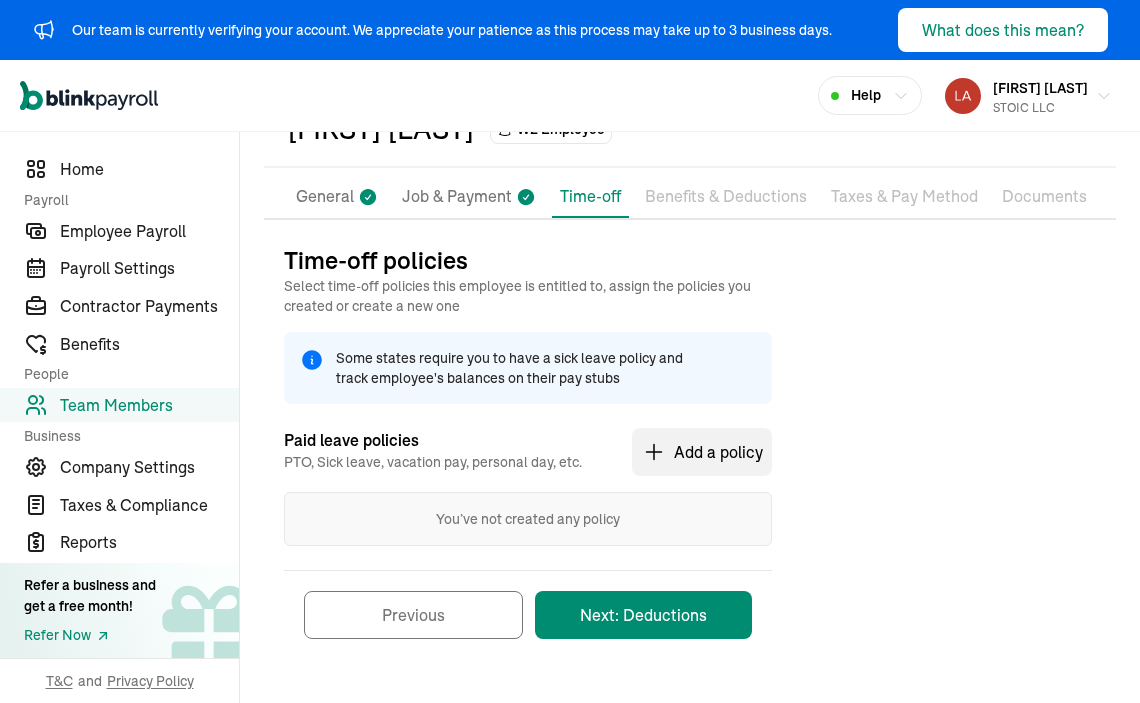 scroll, scrollTop: 120, scrollLeft: 0, axis: vertical 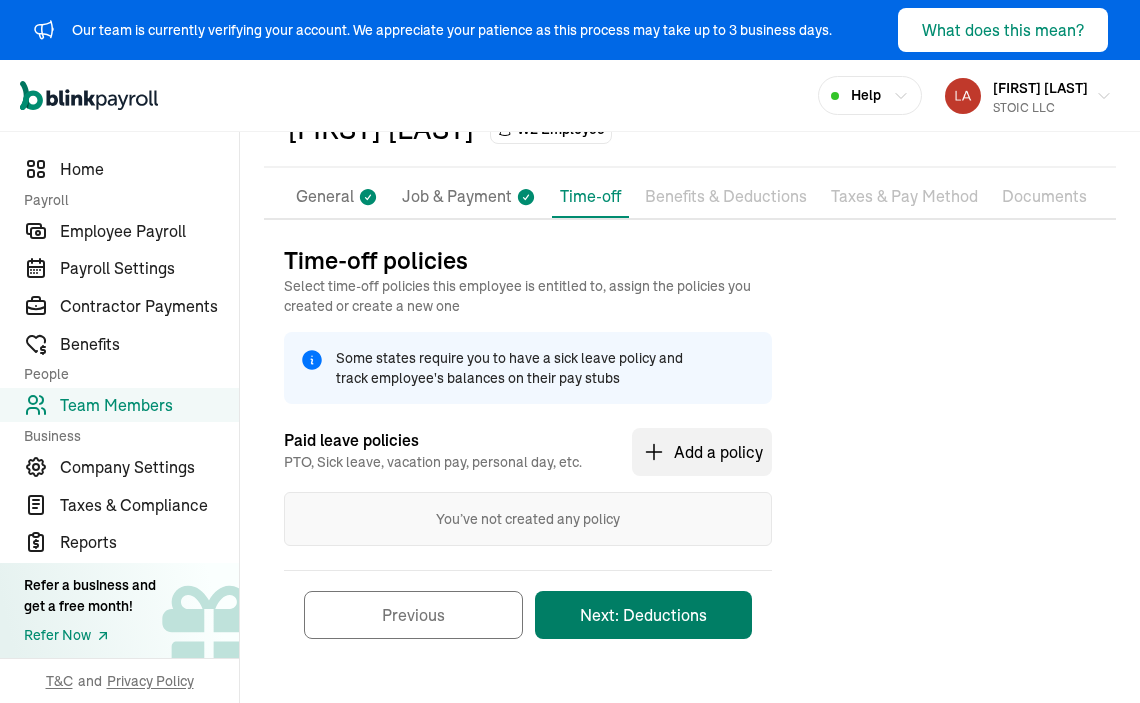 click on "Next: Deductions" at bounding box center [643, 615] 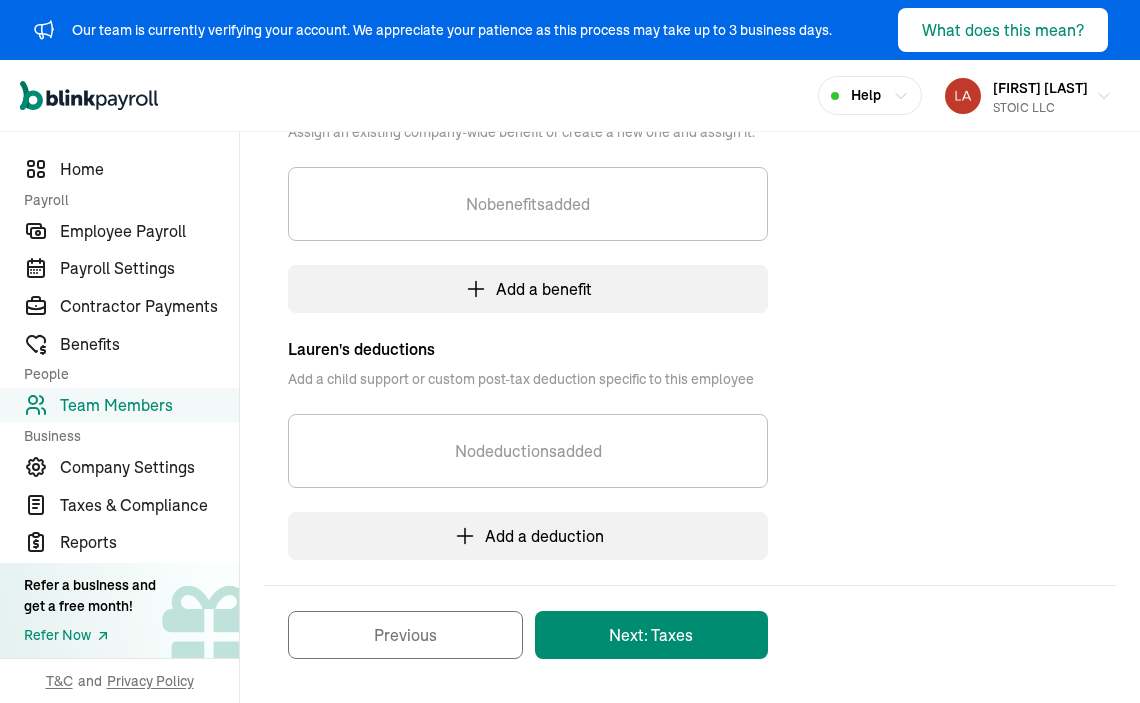 scroll, scrollTop: 488, scrollLeft: 0, axis: vertical 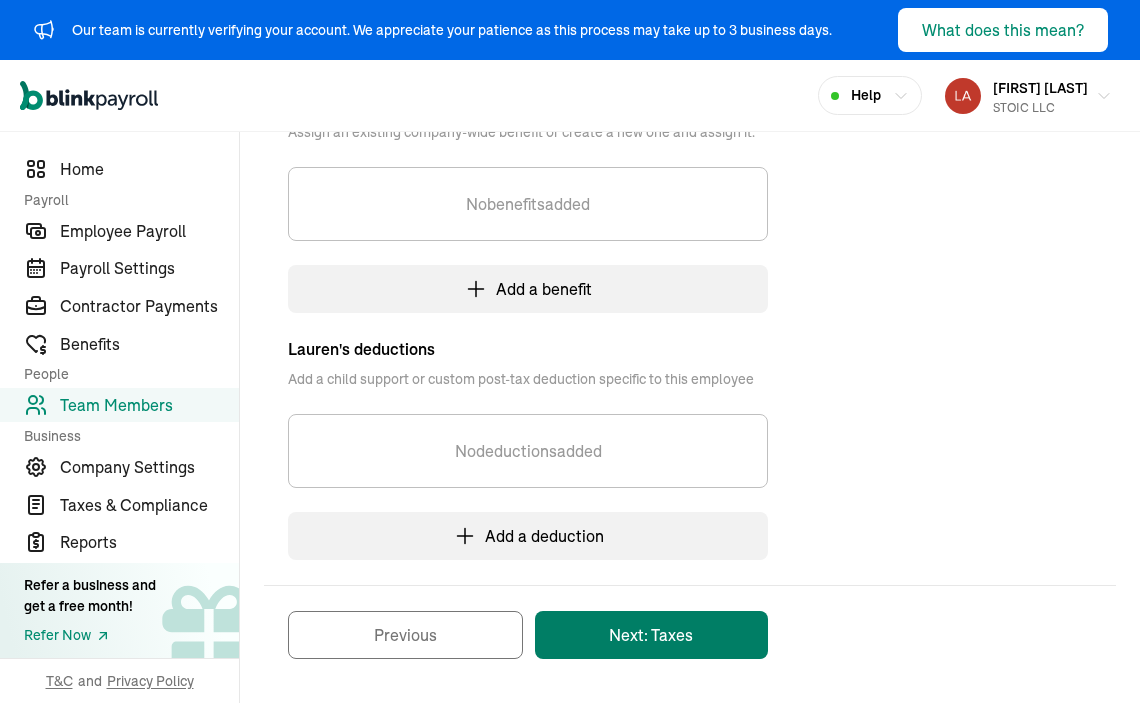 click on "Next: Taxes" at bounding box center [651, 635] 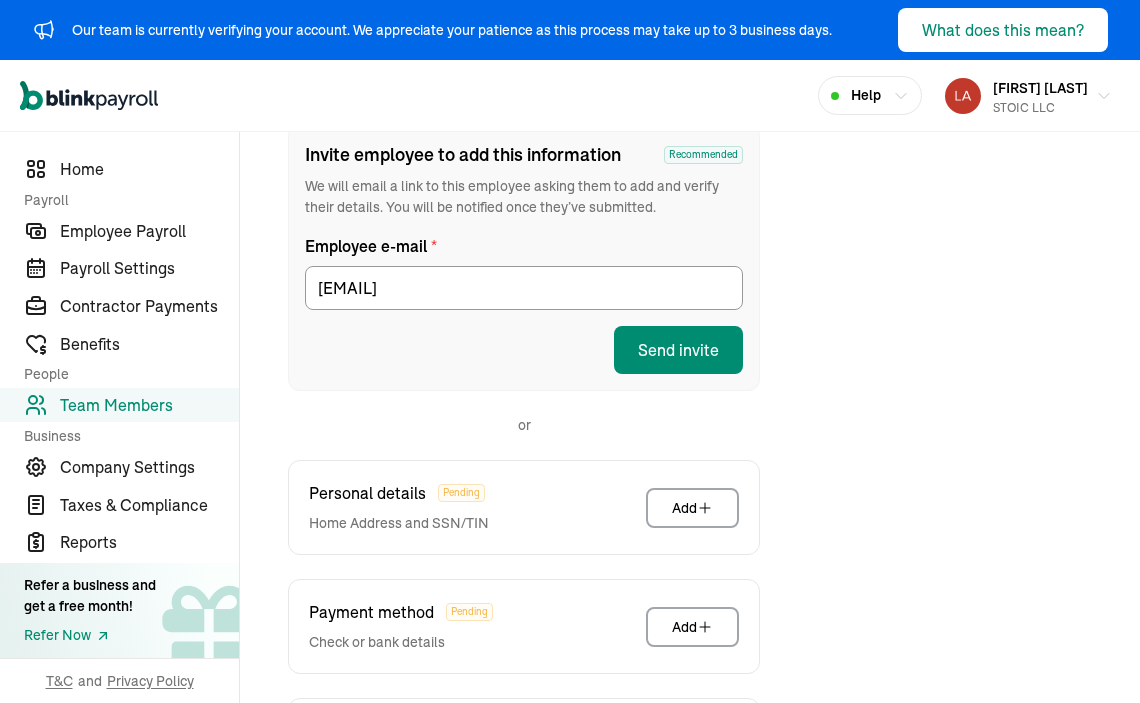 scroll, scrollTop: 334, scrollLeft: 0, axis: vertical 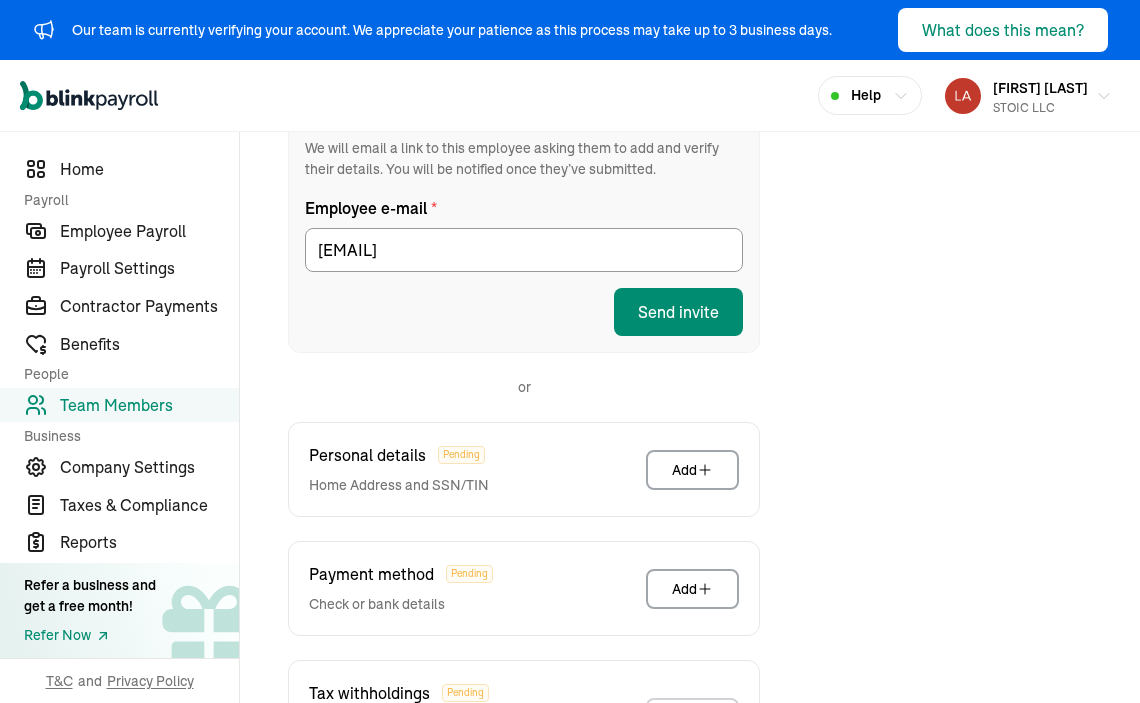 click on "Add" at bounding box center [692, 470] 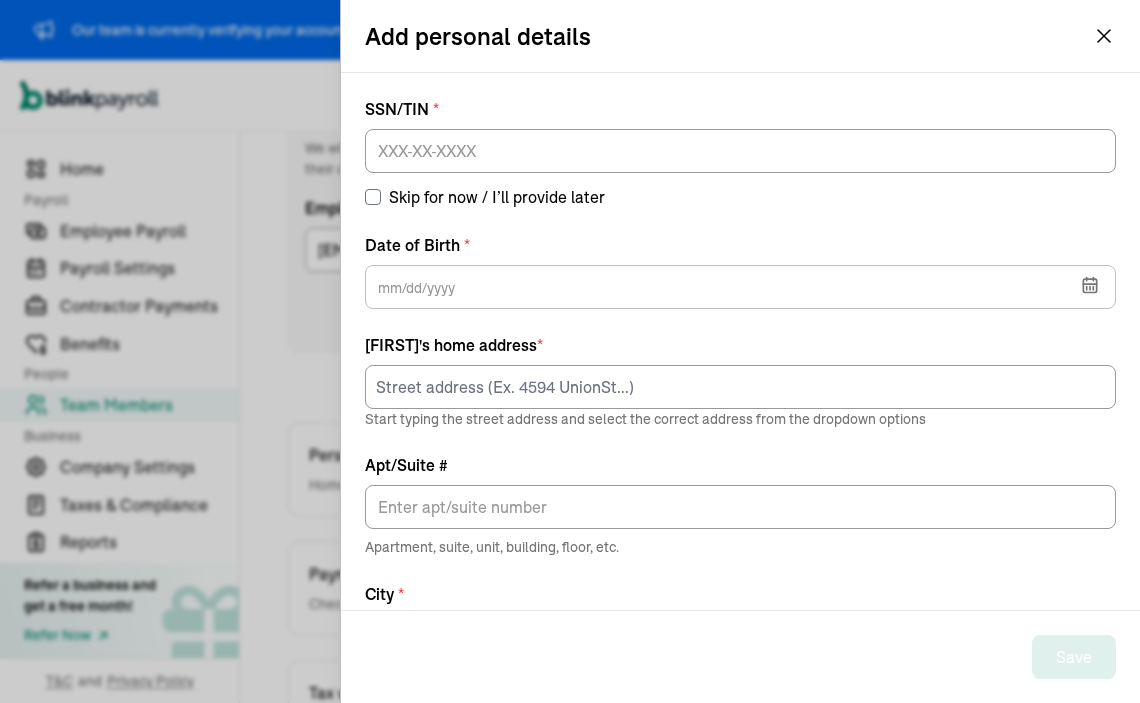 click on "Skip for now / I’ll provide later" at bounding box center (740, 197) 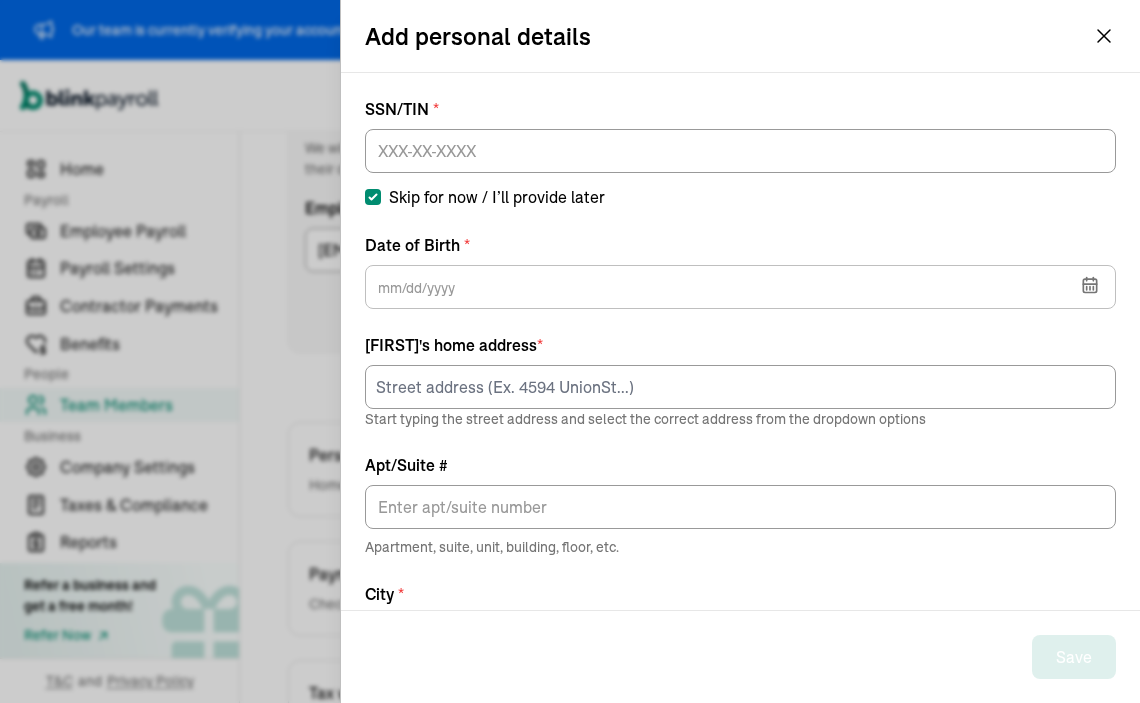 scroll, scrollTop: 296, scrollLeft: 0, axis: vertical 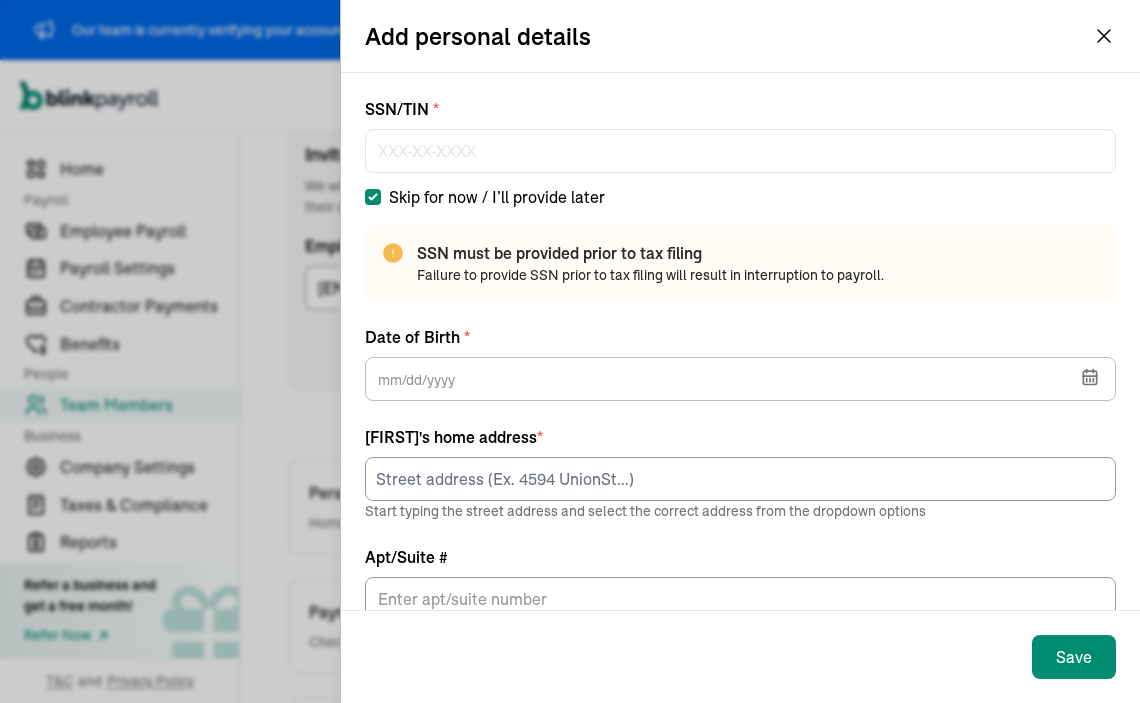 click on "Skip for now / I’ll provide later" at bounding box center [740, 197] 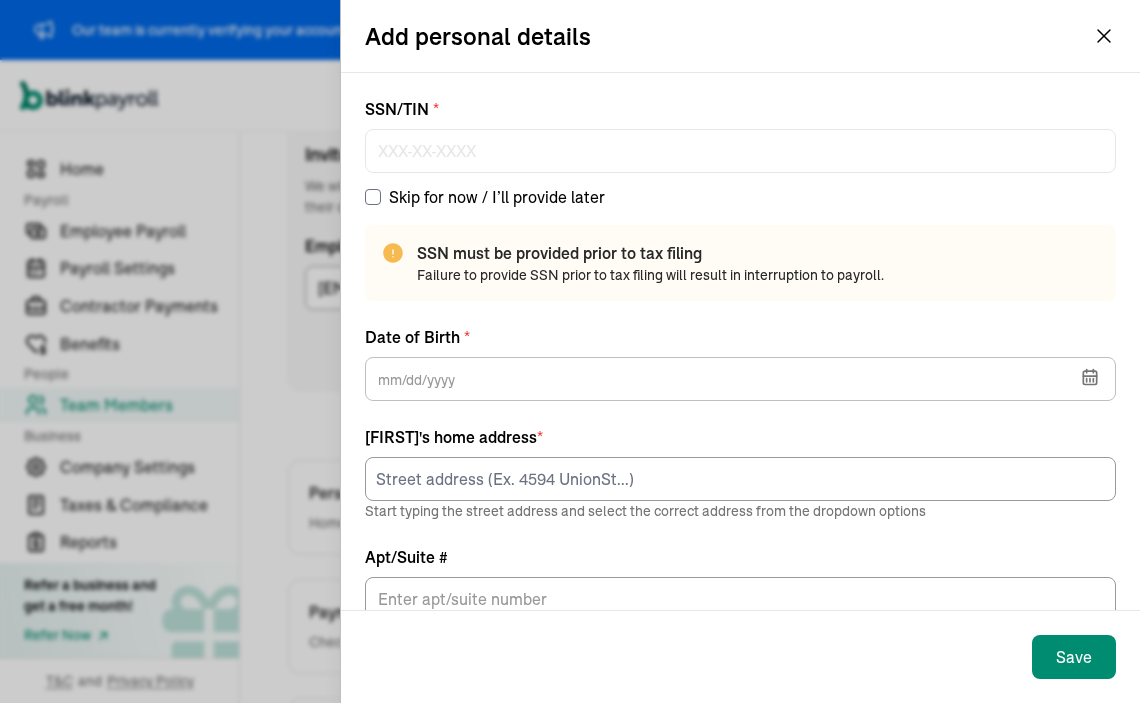 checkbox on "false" 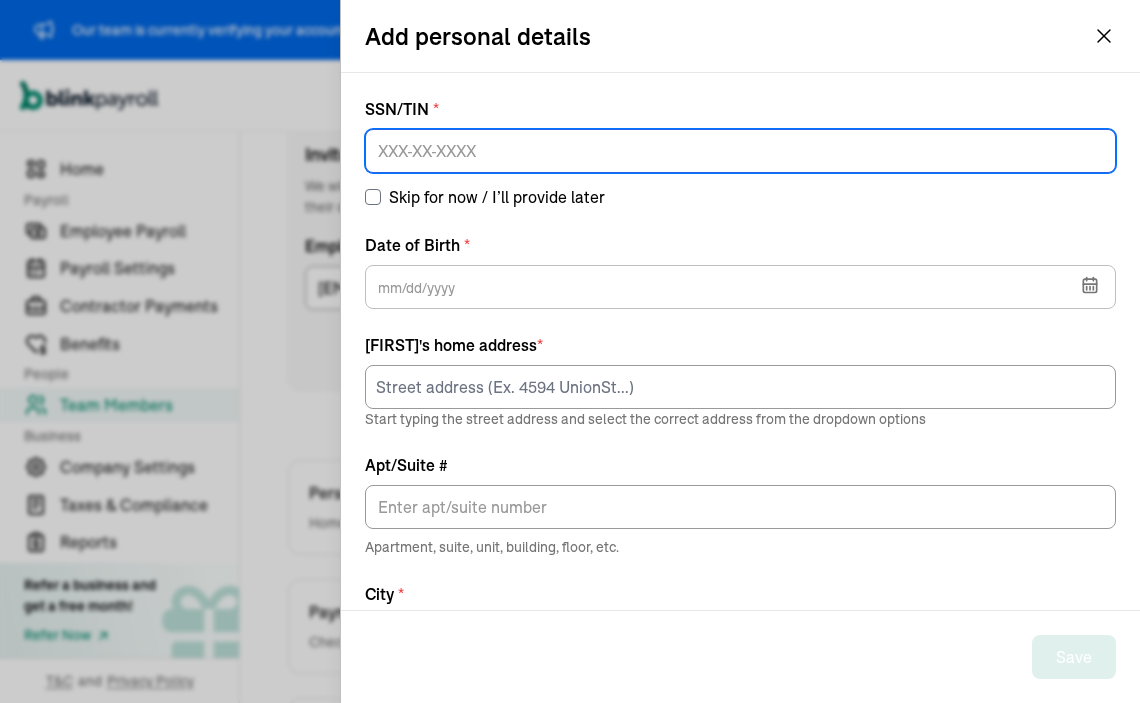 click at bounding box center (740, 151) 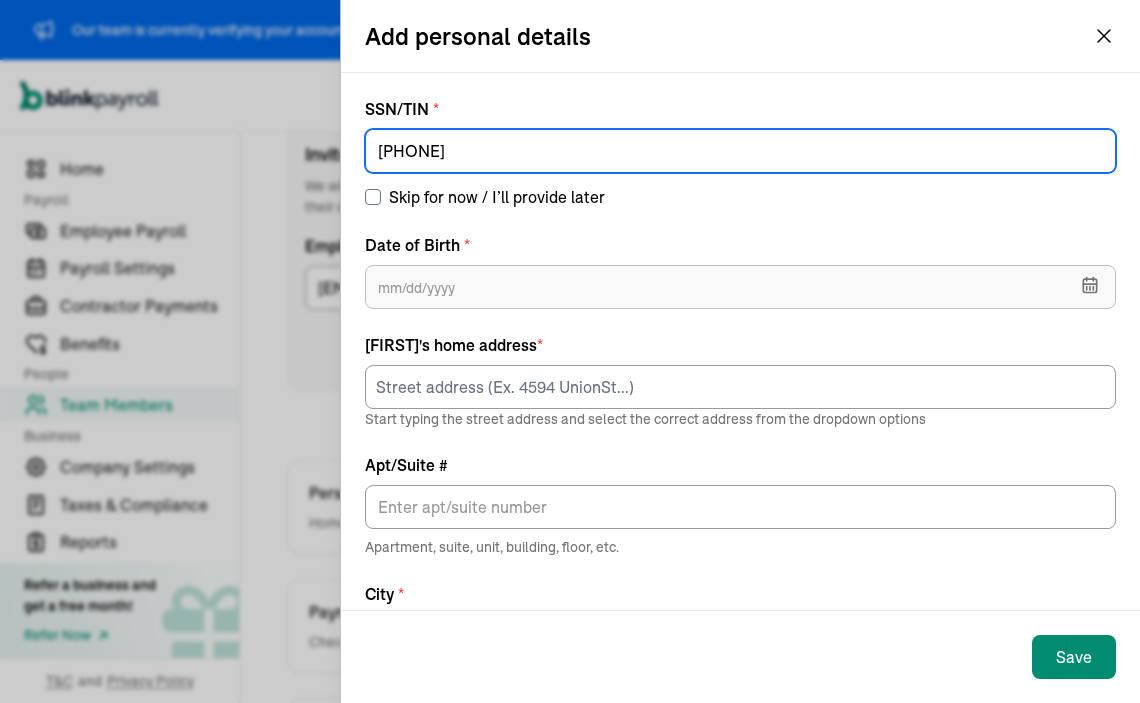 type on "[PHONE]" 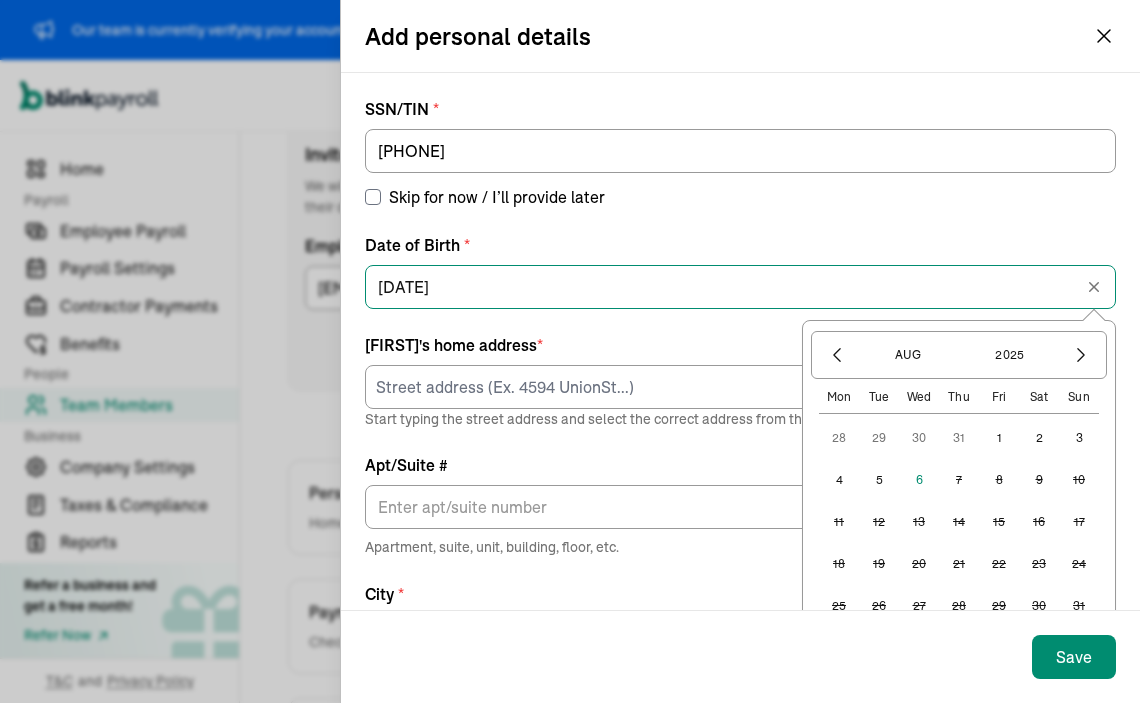 drag, startPoint x: 487, startPoint y: 280, endPoint x: 324, endPoint y: 286, distance: 163.1104 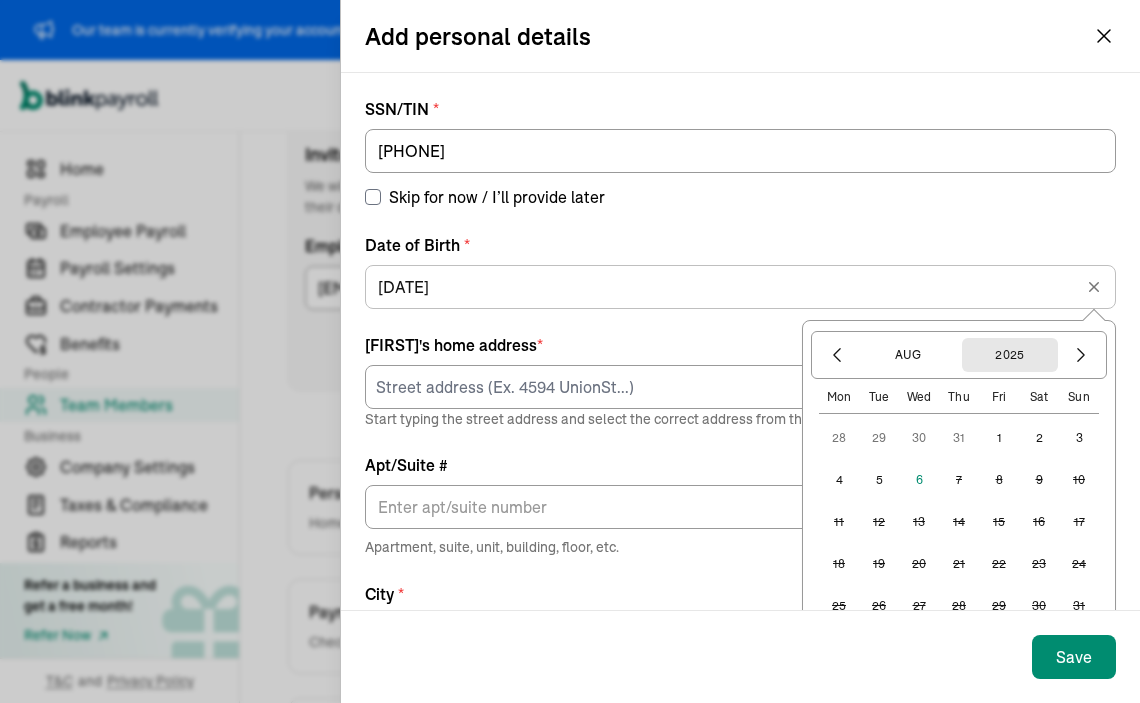click on "2025" at bounding box center (1010, 355) 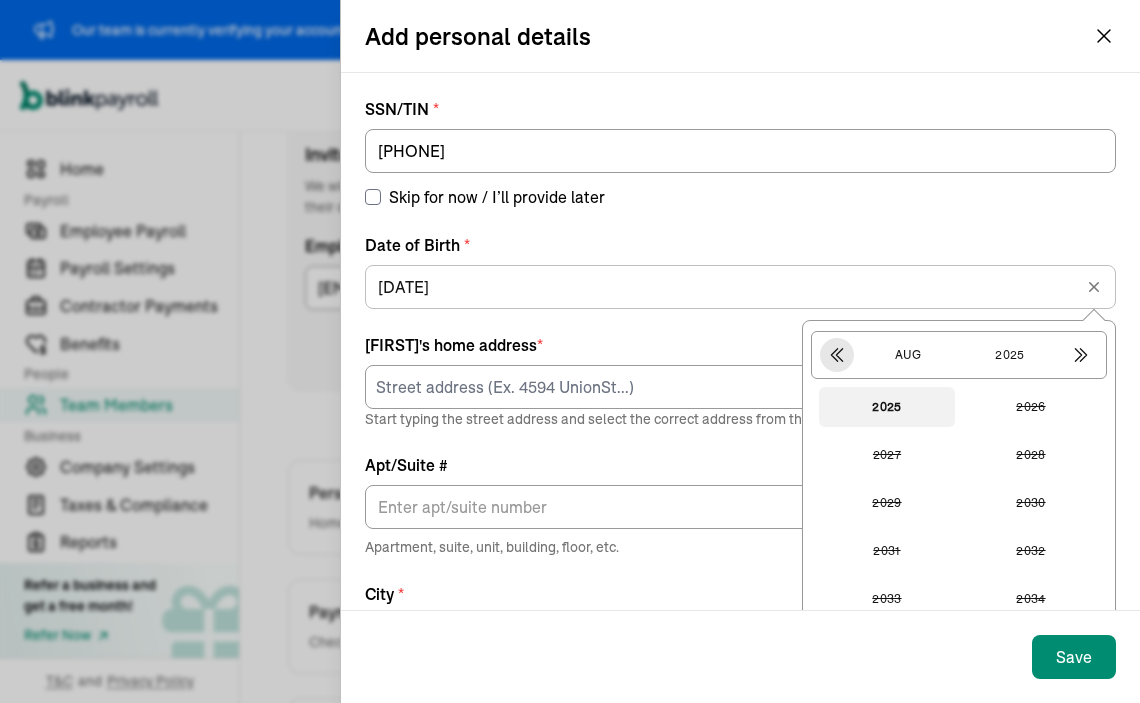 click 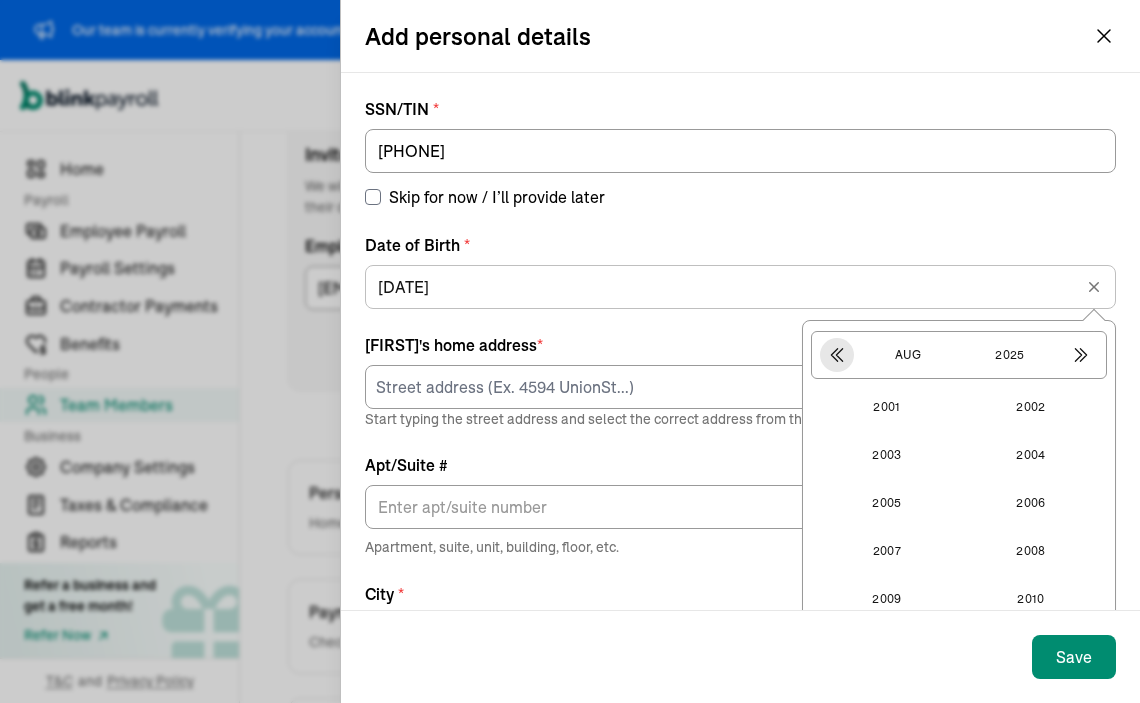 click 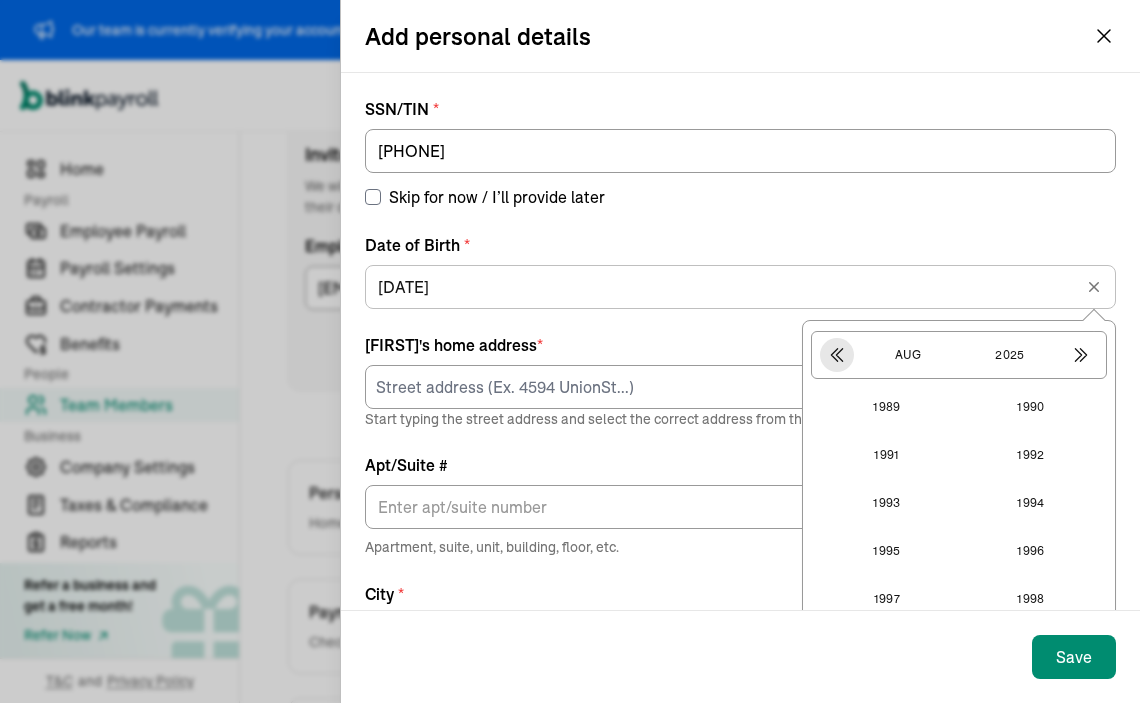 click 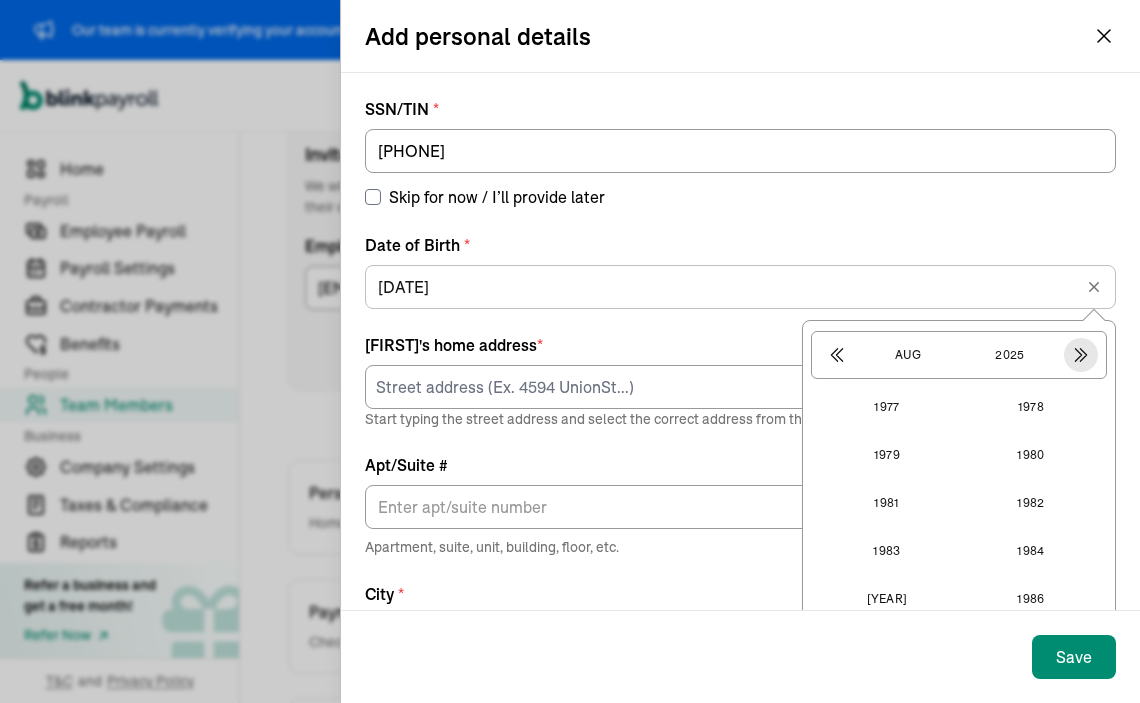 click 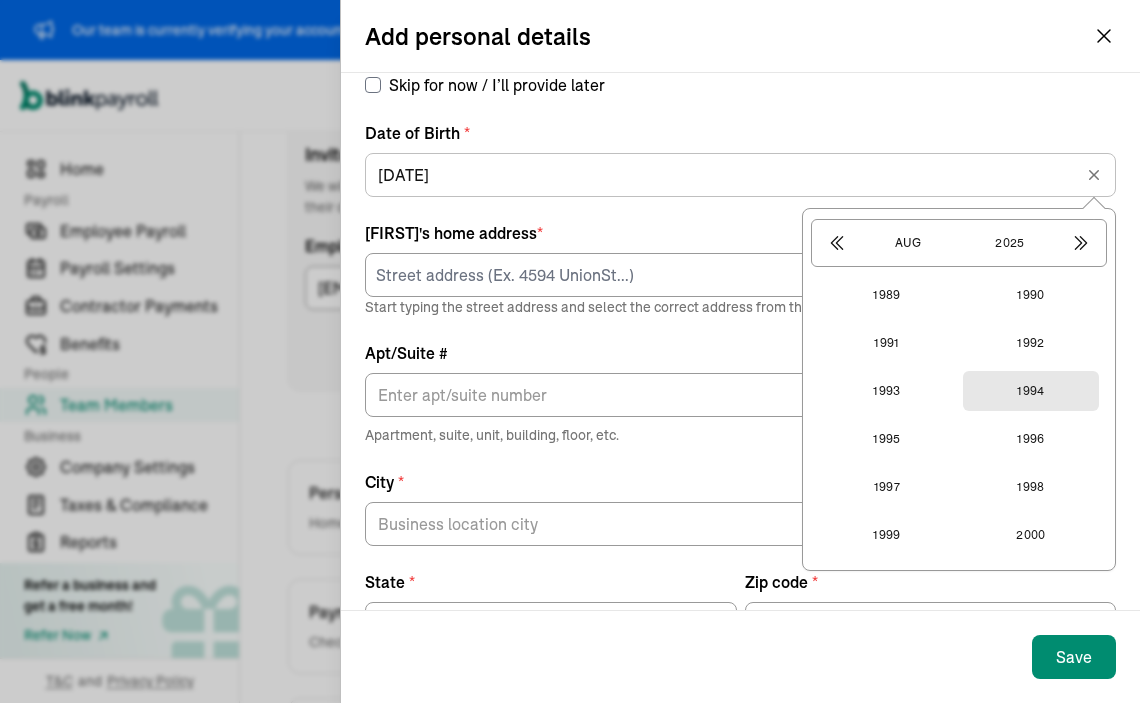 scroll, scrollTop: 138, scrollLeft: 0, axis: vertical 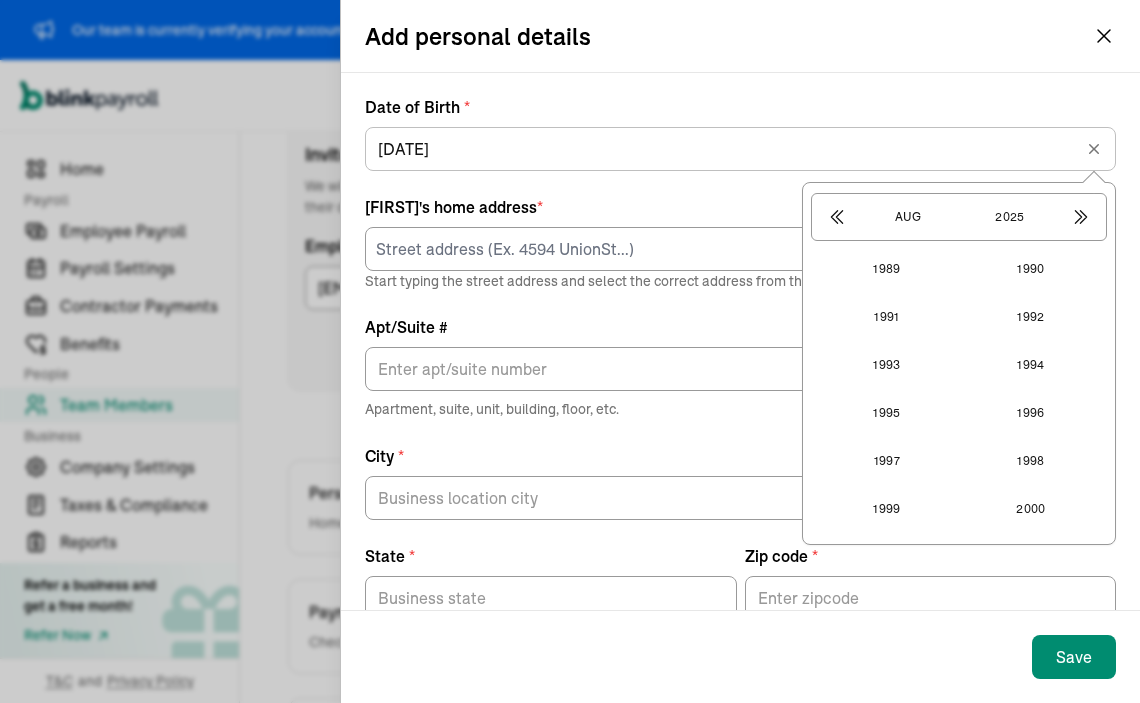 click on "1989 1990 1991 1992 1993 1994 1995 1996 1997 1998 1999 2000" at bounding box center [959, 389] 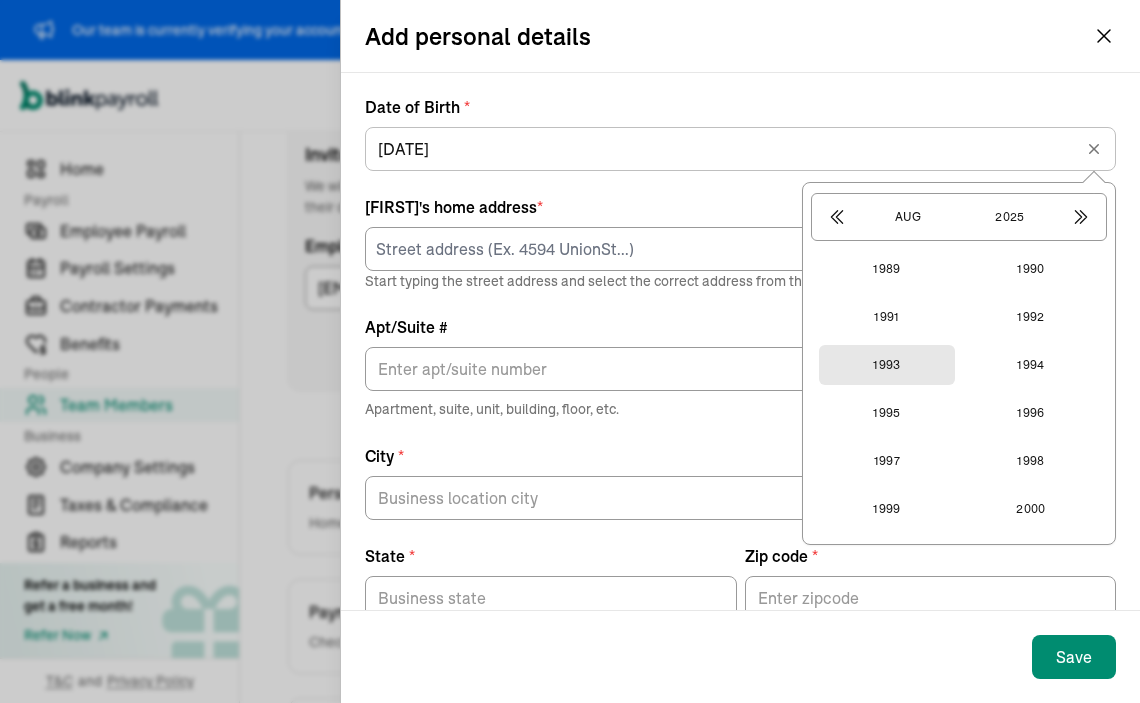 click on "1993" at bounding box center (887, 365) 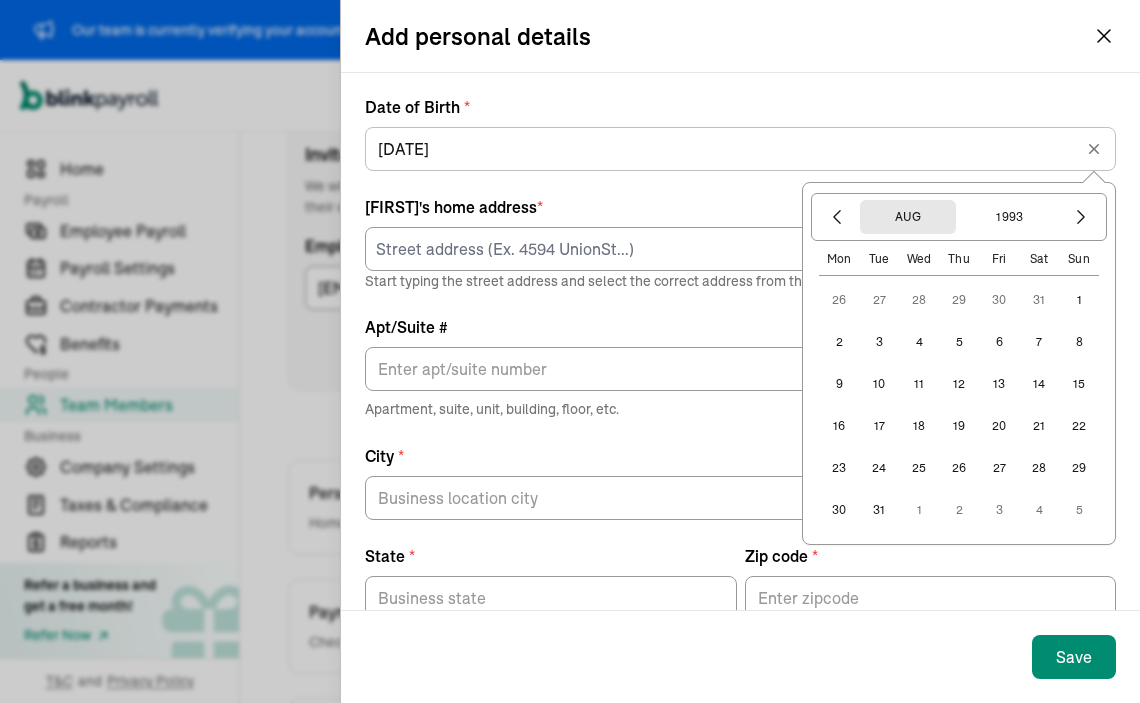 click on "Aug" at bounding box center [908, 217] 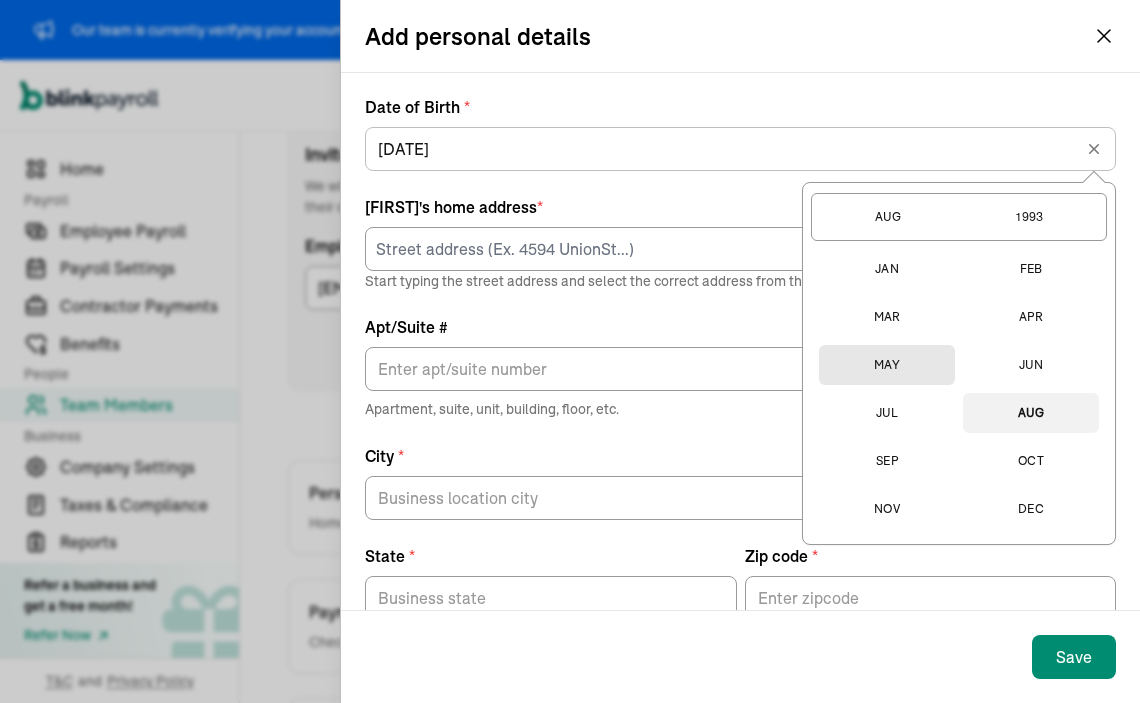 click on "May" at bounding box center [887, 365] 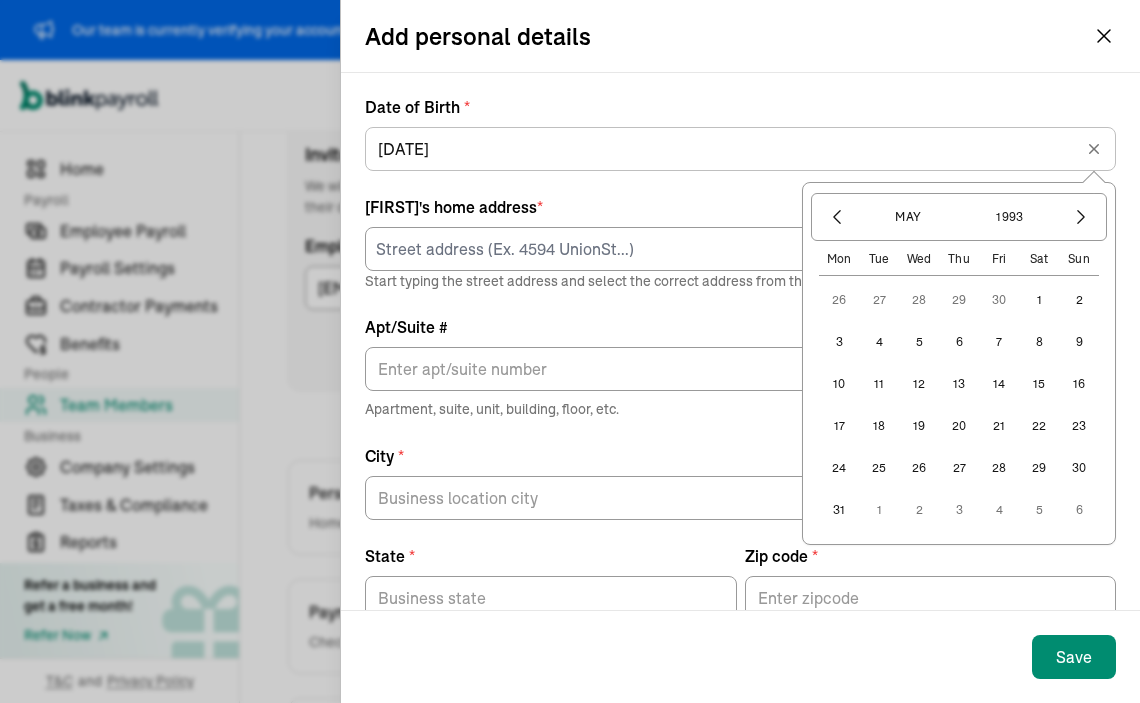 click on "21" at bounding box center (999, 426) 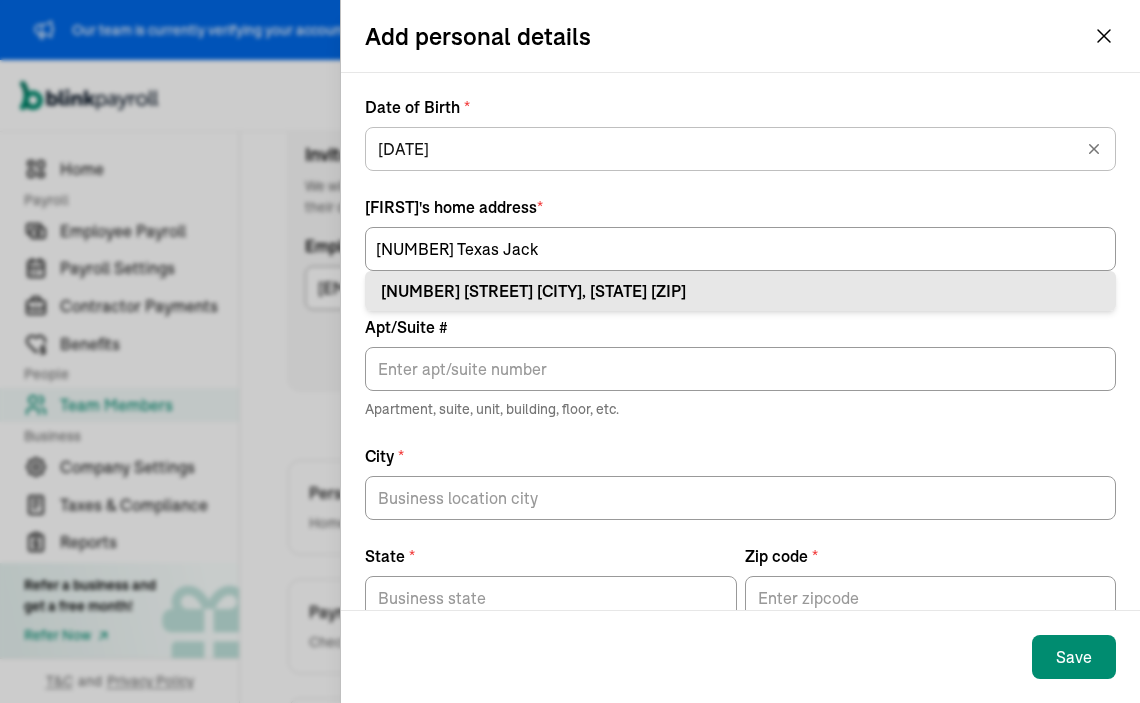 click on "[NUMBER] [STREET]  [CITY], [STATE] [ZIP]" at bounding box center [740, 291] 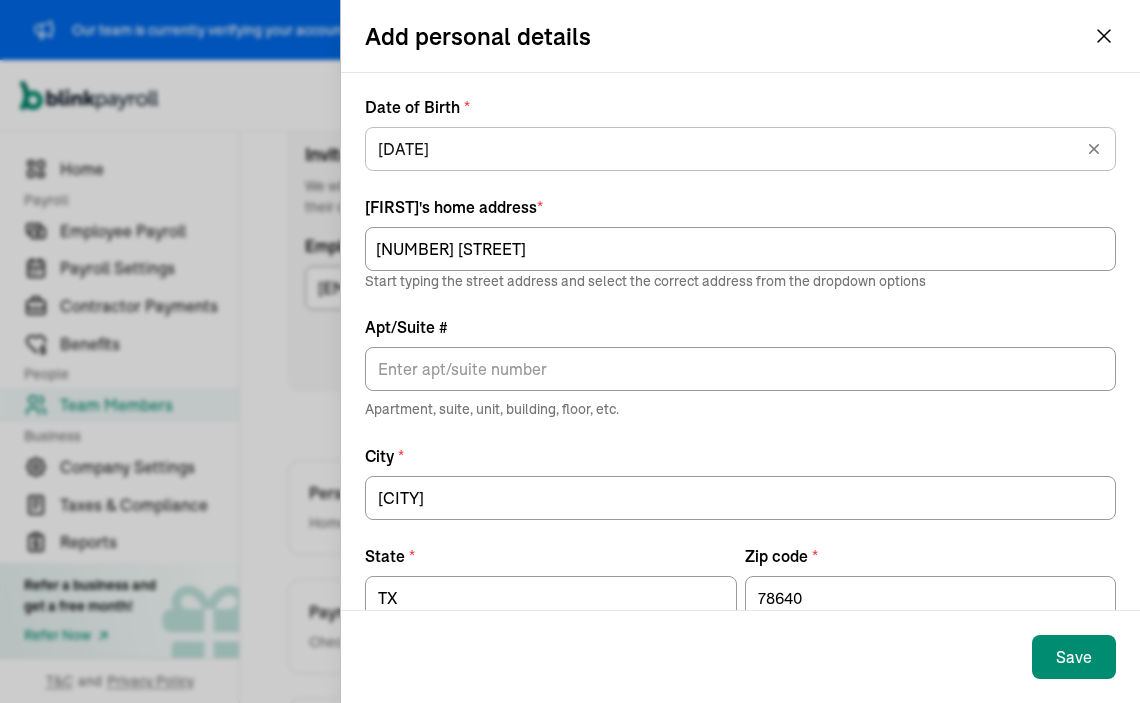 scroll, scrollTop: 188, scrollLeft: 0, axis: vertical 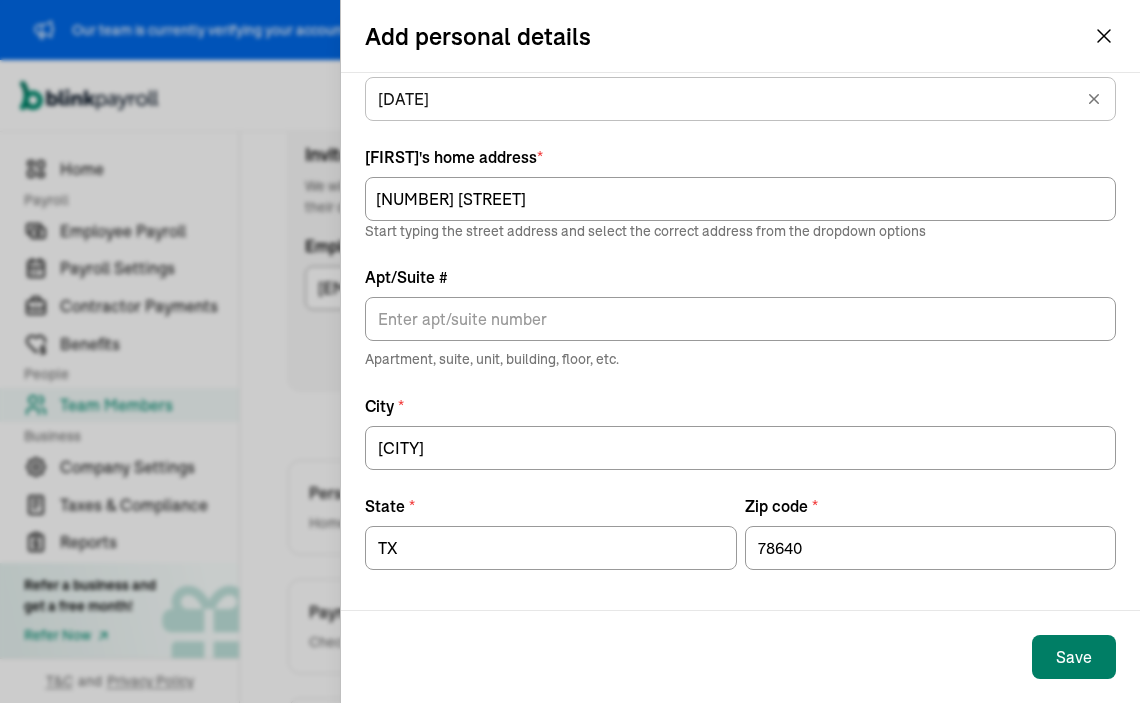 click on "Save" at bounding box center (1074, 657) 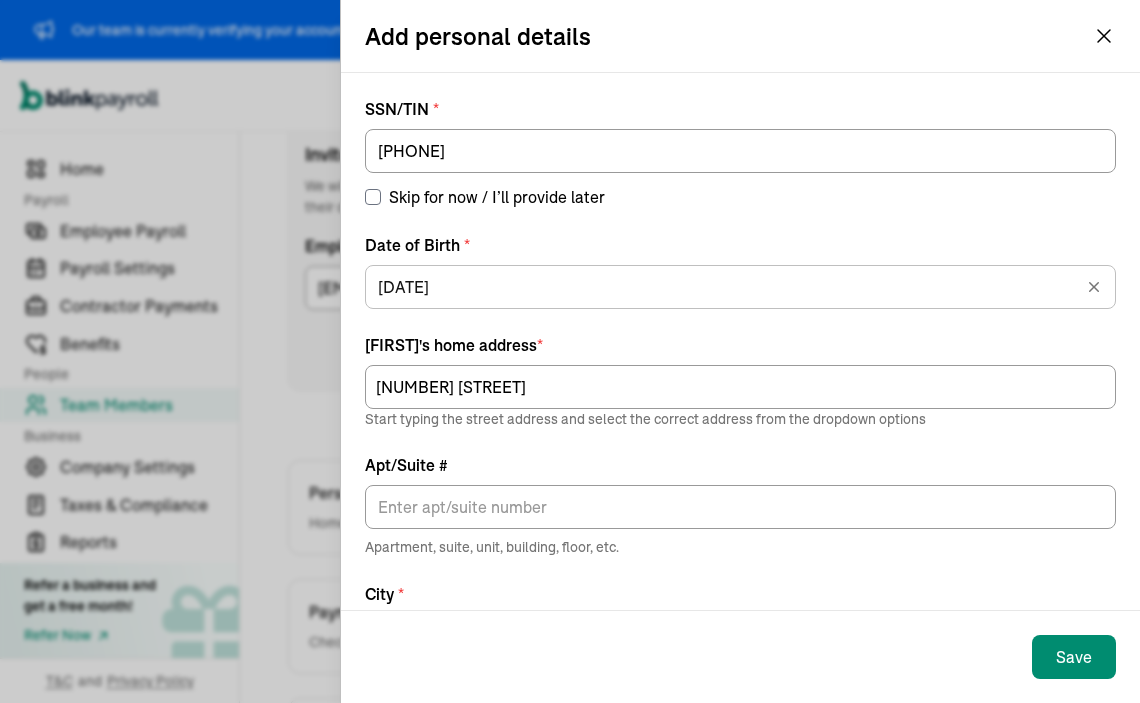 scroll, scrollTop: 0, scrollLeft: 0, axis: both 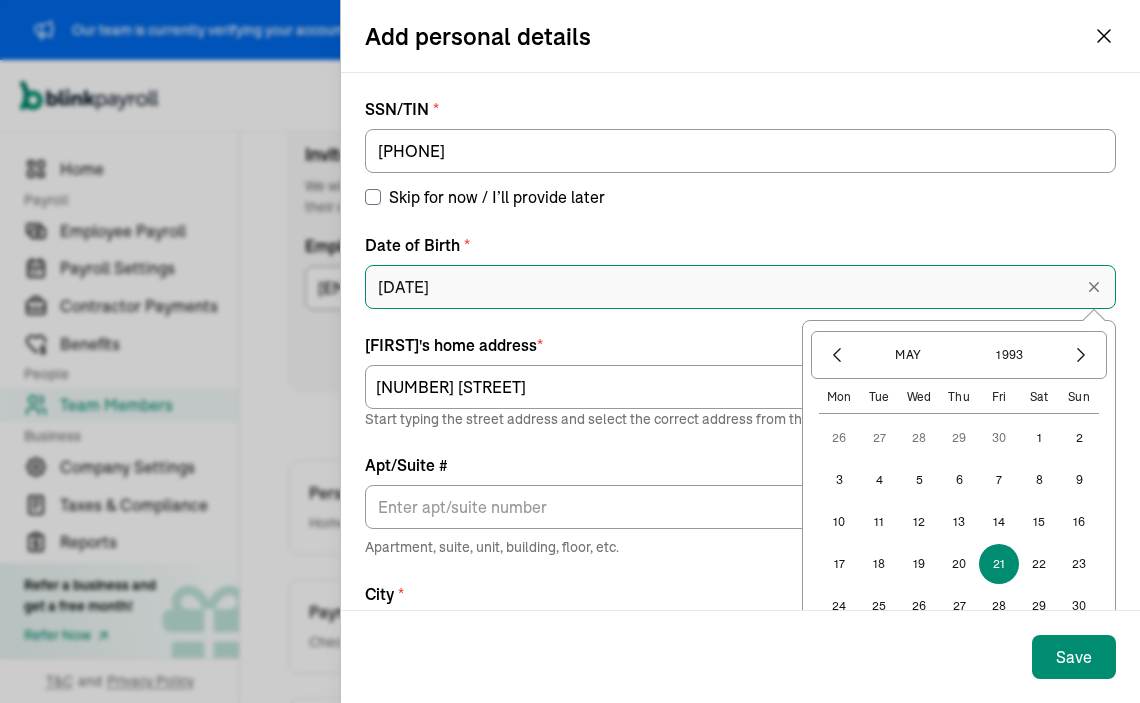 click on "[DATE]" at bounding box center [740, 287] 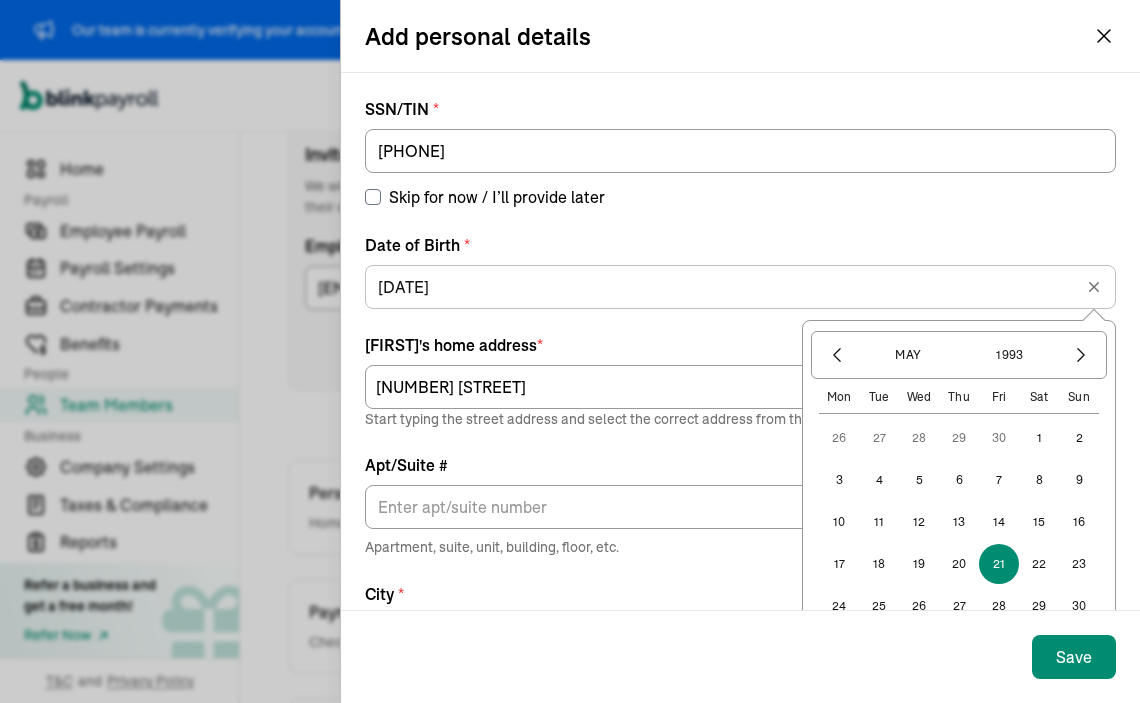 click on "21" at bounding box center [999, 564] 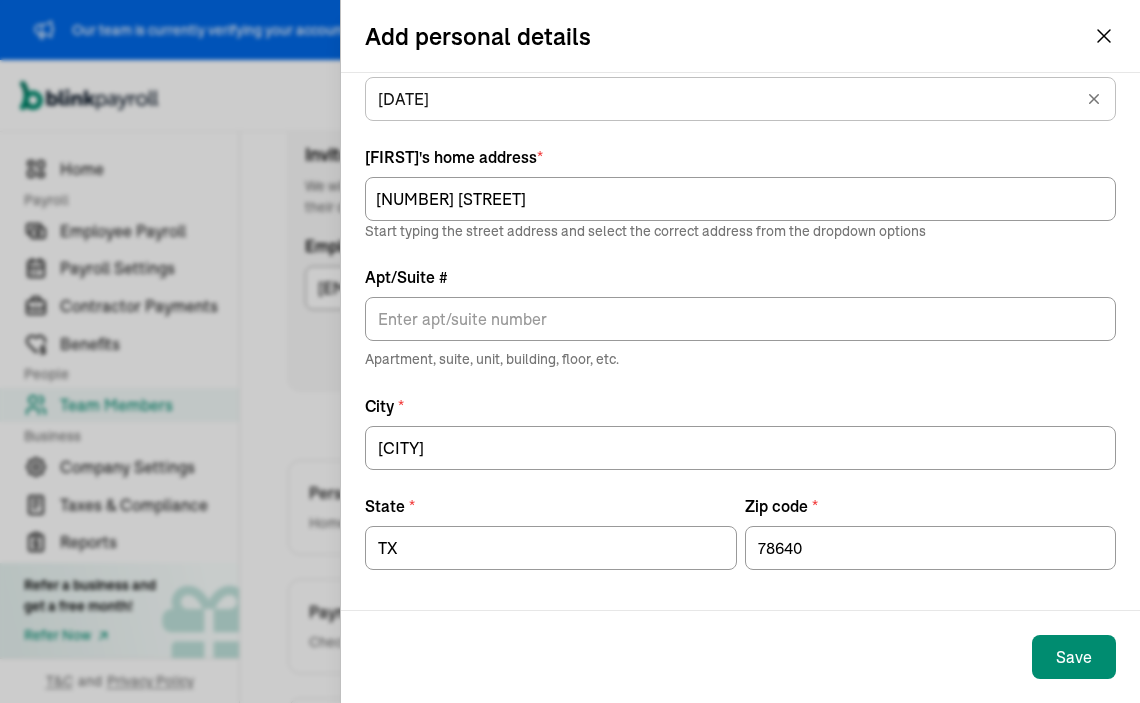 scroll, scrollTop: 188, scrollLeft: 0, axis: vertical 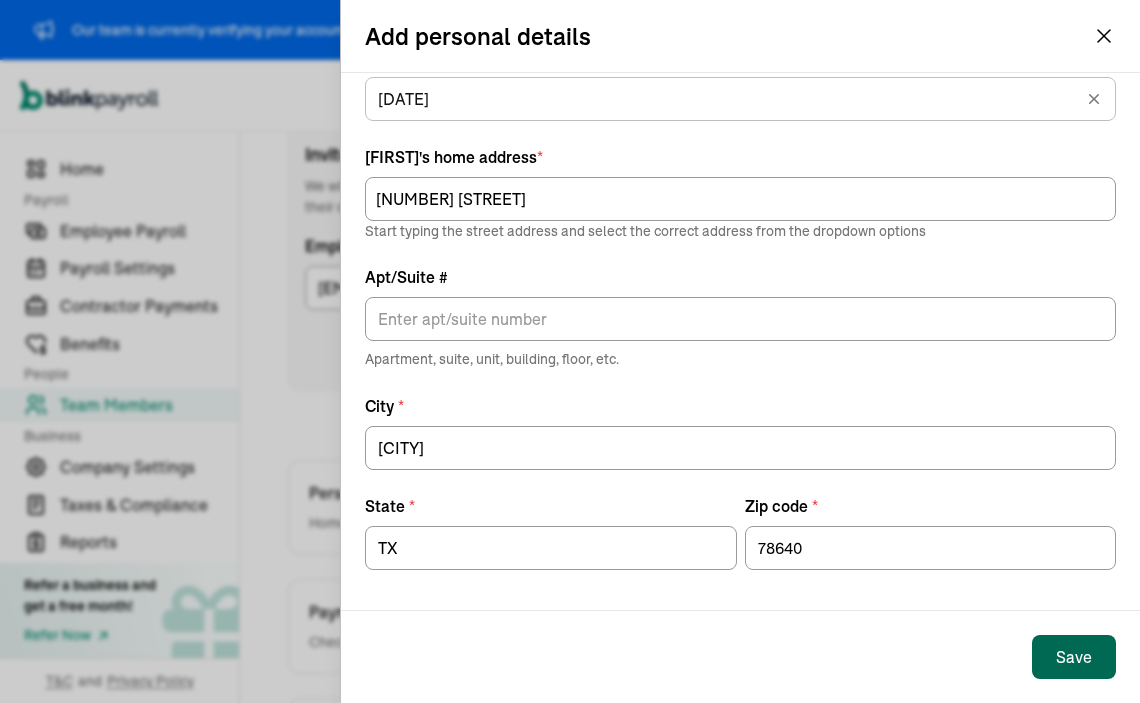 click on "Save" at bounding box center (1074, 657) 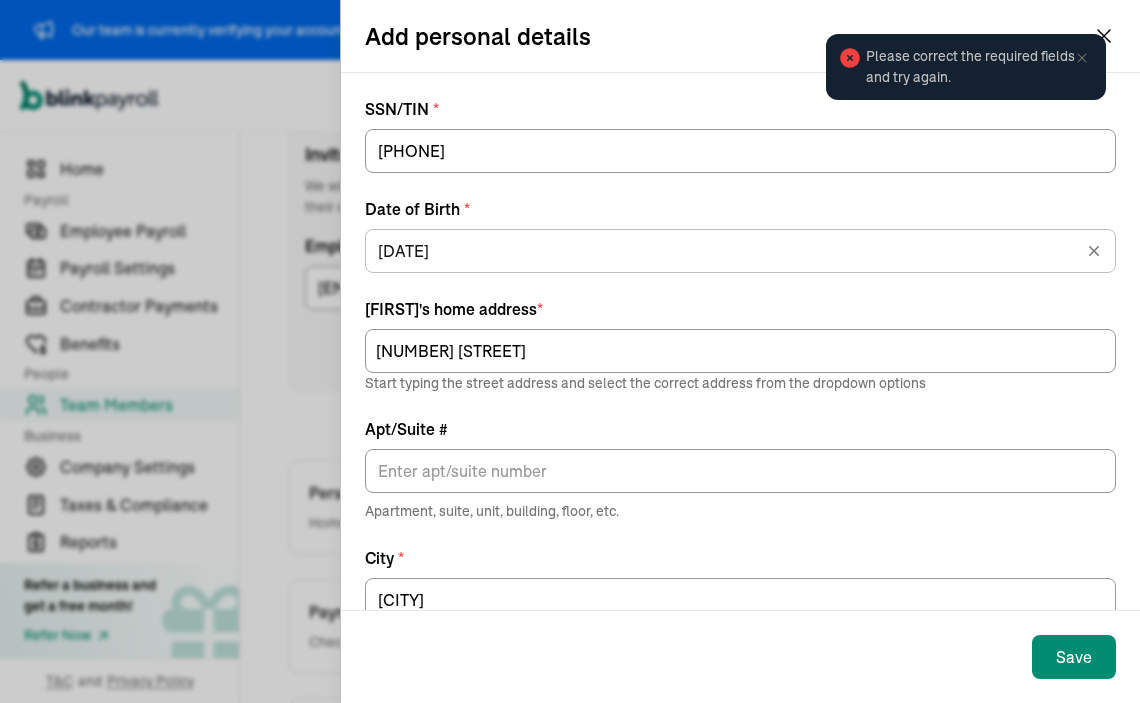 scroll, scrollTop: 0, scrollLeft: 0, axis: both 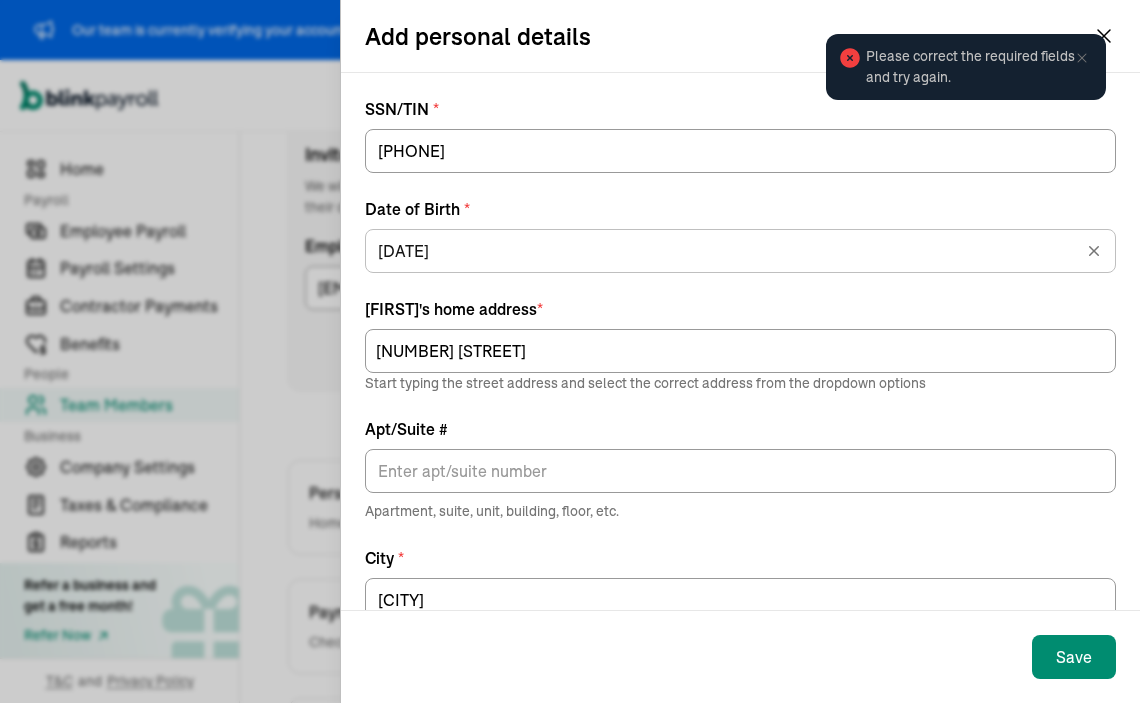 click on "Please correct the required fields and try again." at bounding box center [966, 67] 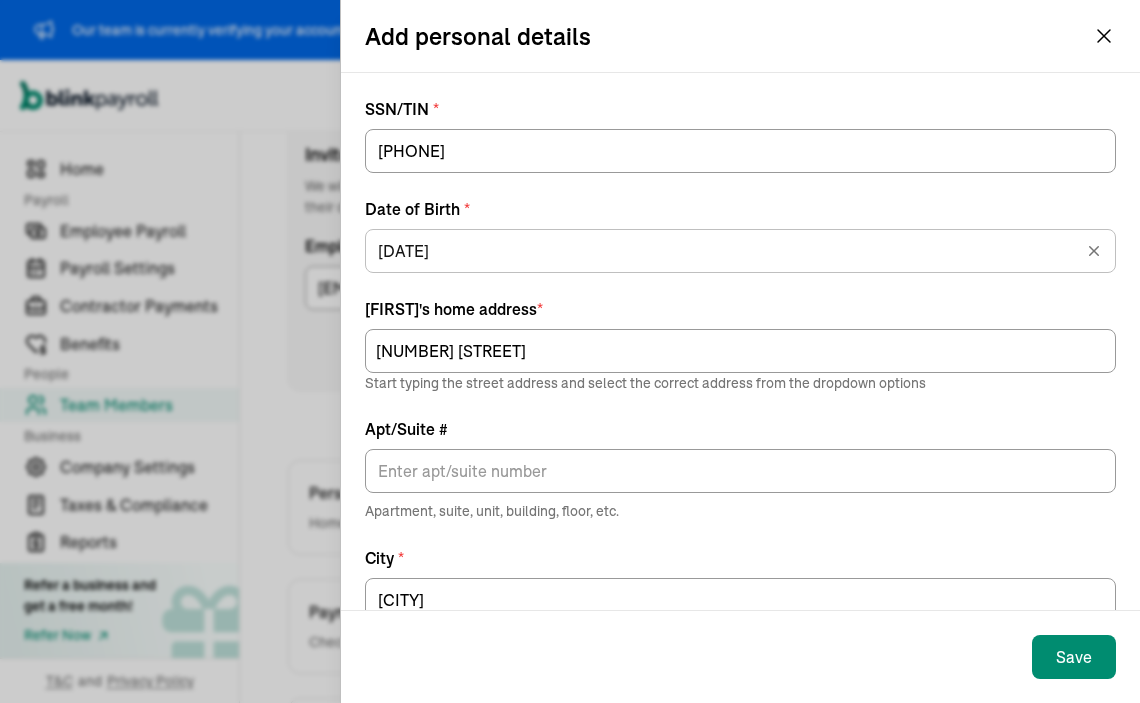 click on "Please correct the required fields and try again." at bounding box center [966, 75] 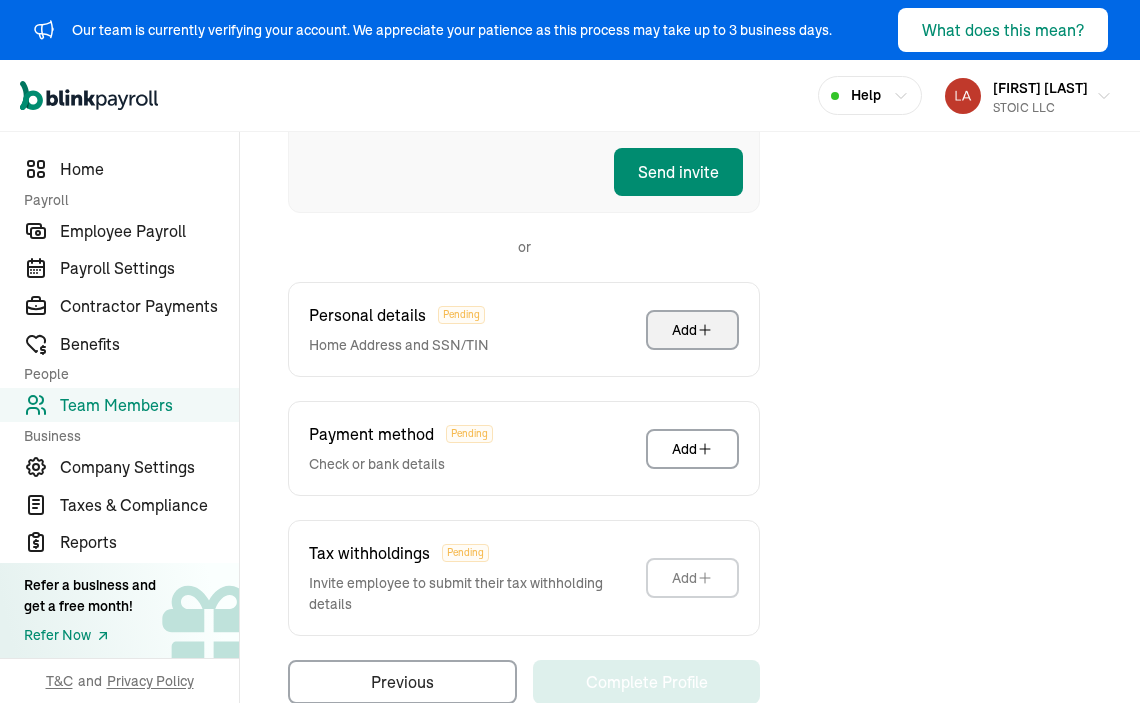 scroll, scrollTop: 476, scrollLeft: 0, axis: vertical 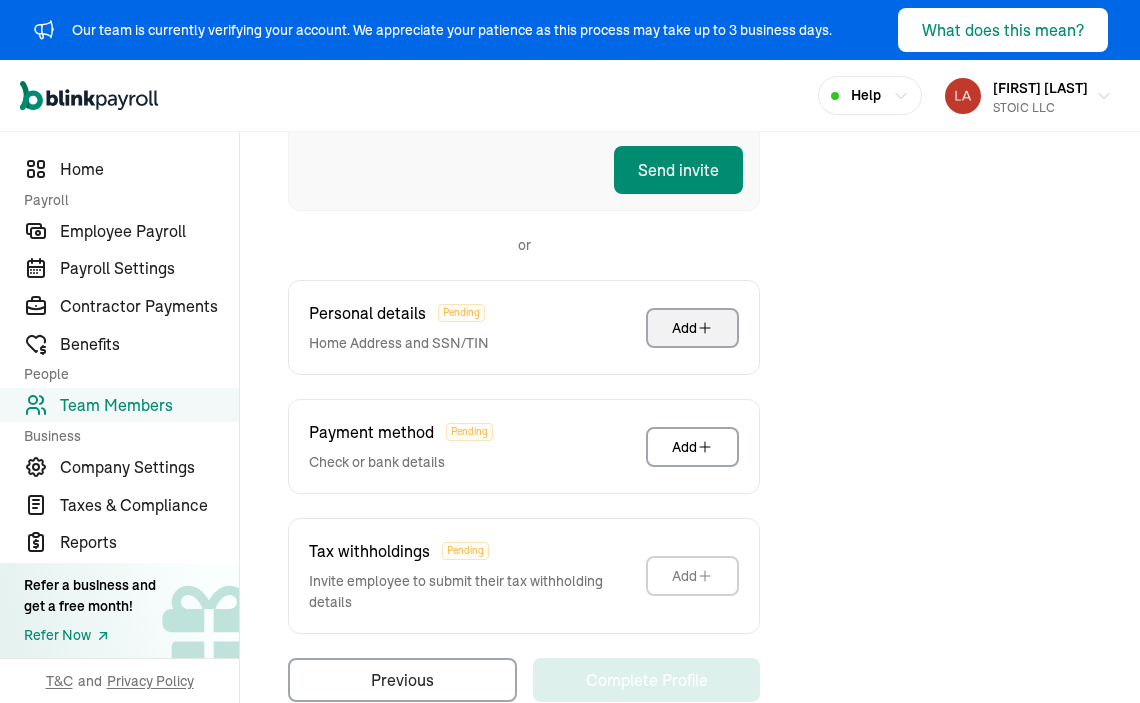 click on "Add" at bounding box center (692, 328) 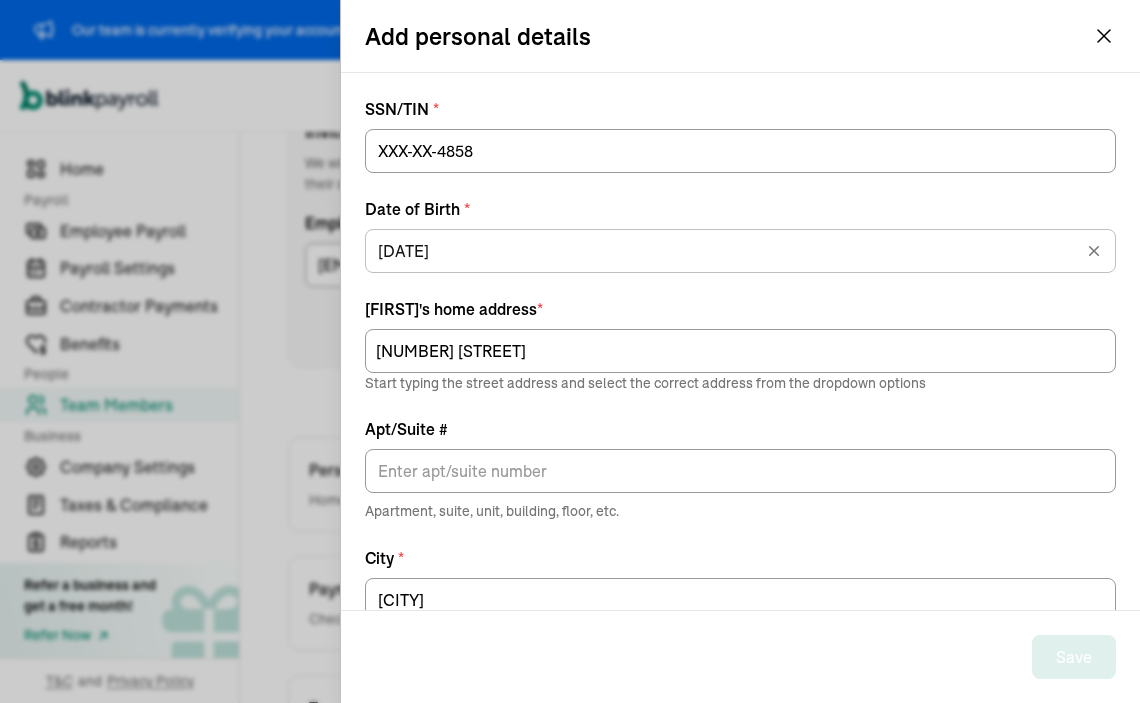 scroll, scrollTop: 296, scrollLeft: 0, axis: vertical 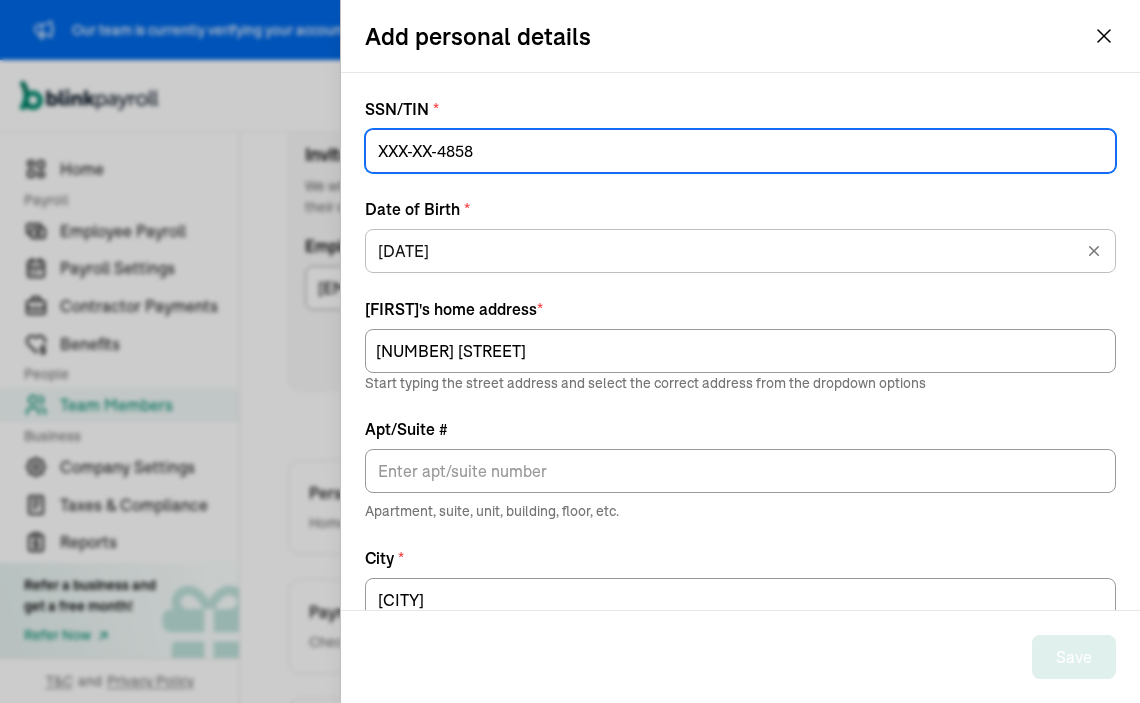 click at bounding box center [740, 151] 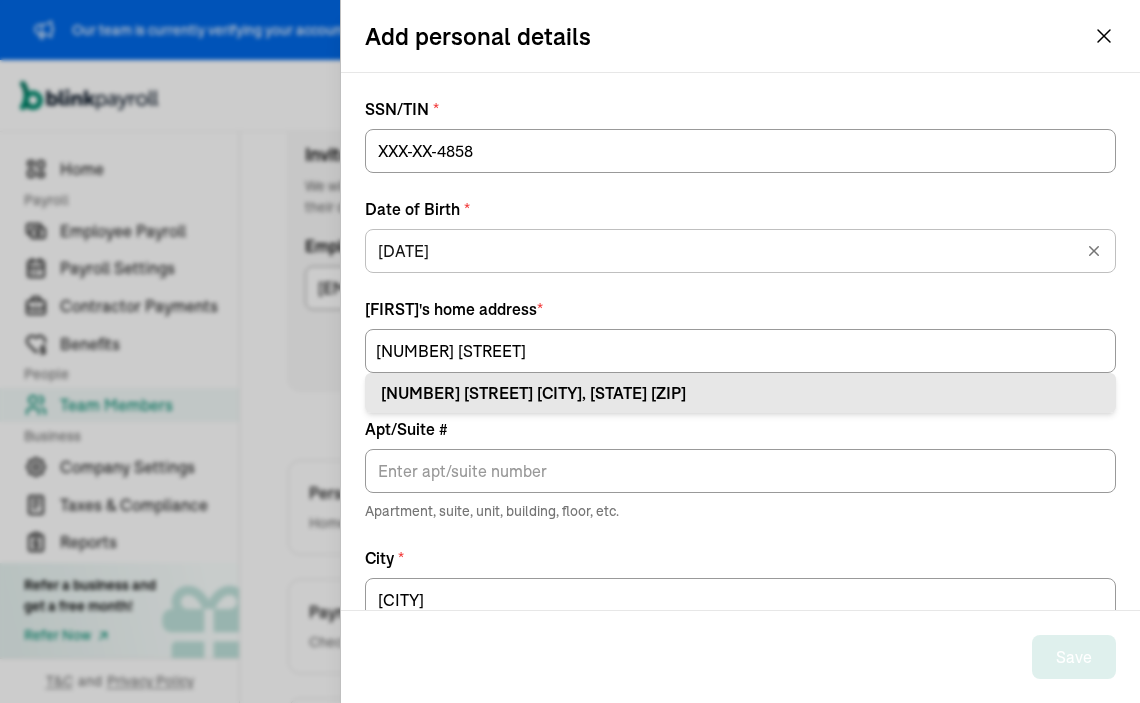 click on "[NUMBER] [STREET]  [CITY], [STATE] [ZIP]" at bounding box center (740, 393) 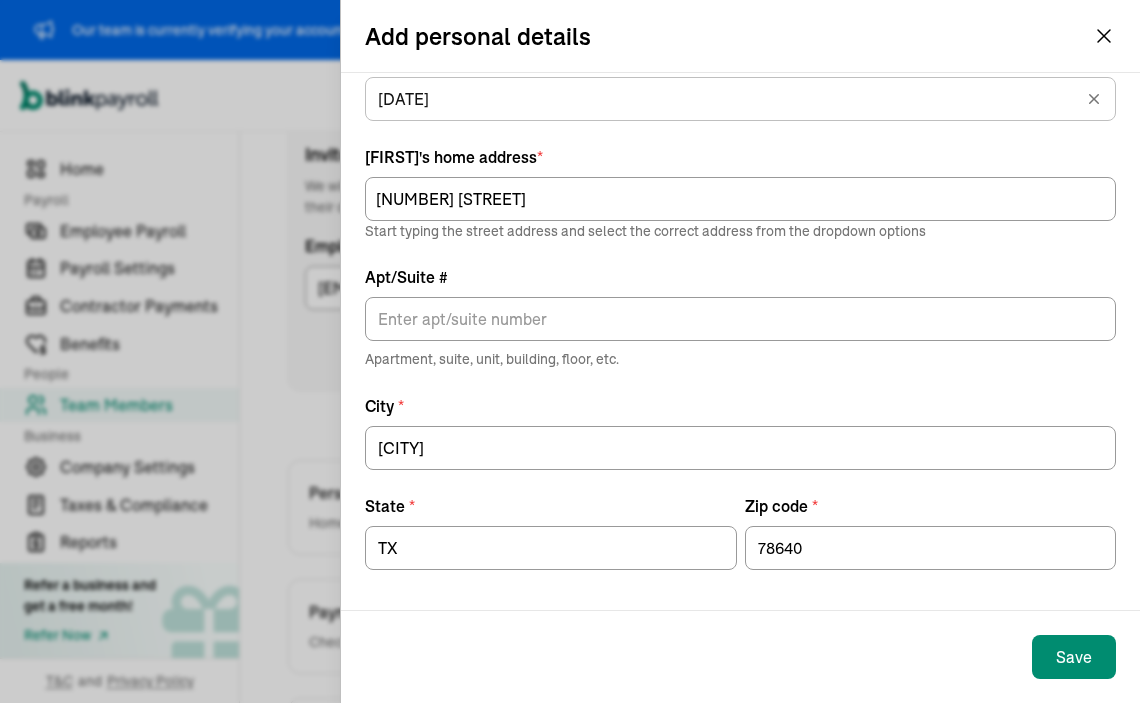 scroll, scrollTop: 152, scrollLeft: 0, axis: vertical 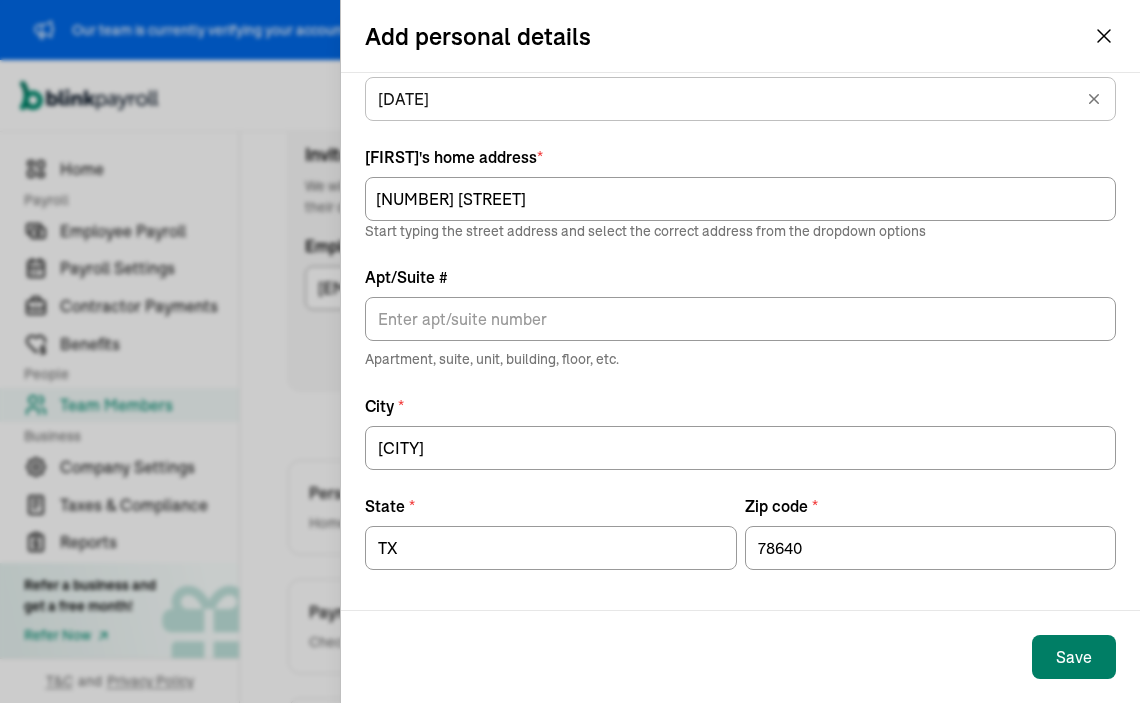 click on "Save" at bounding box center (1074, 657) 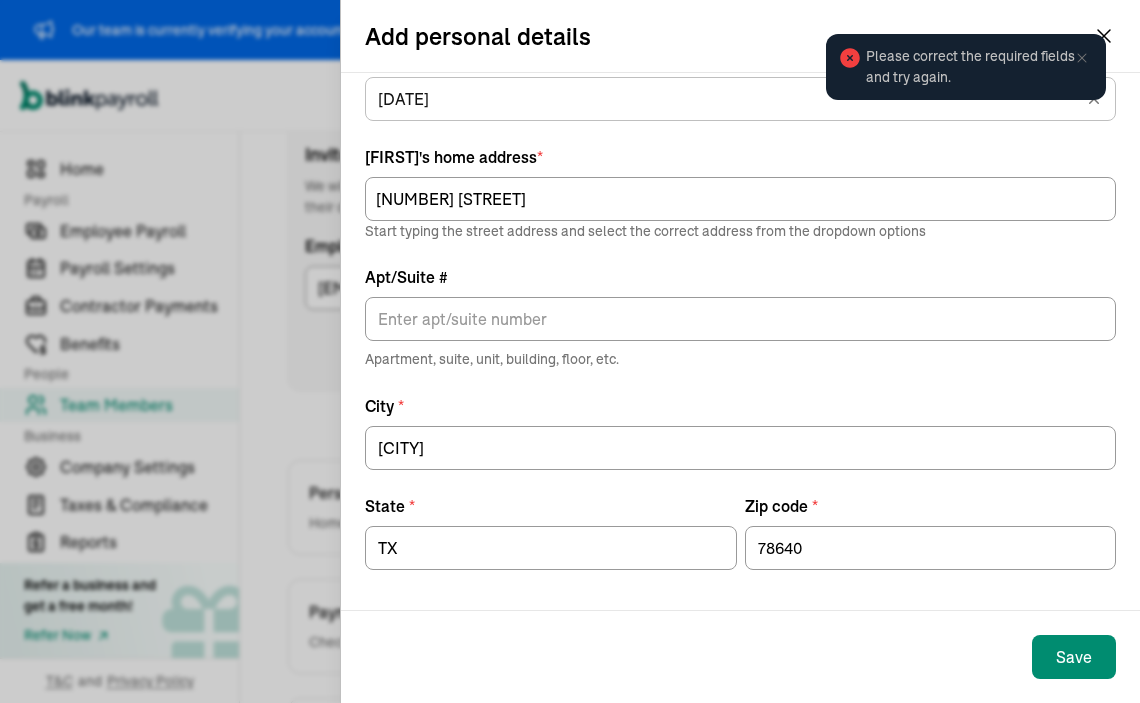 click on "Please correct the required fields and try again." at bounding box center [966, 67] 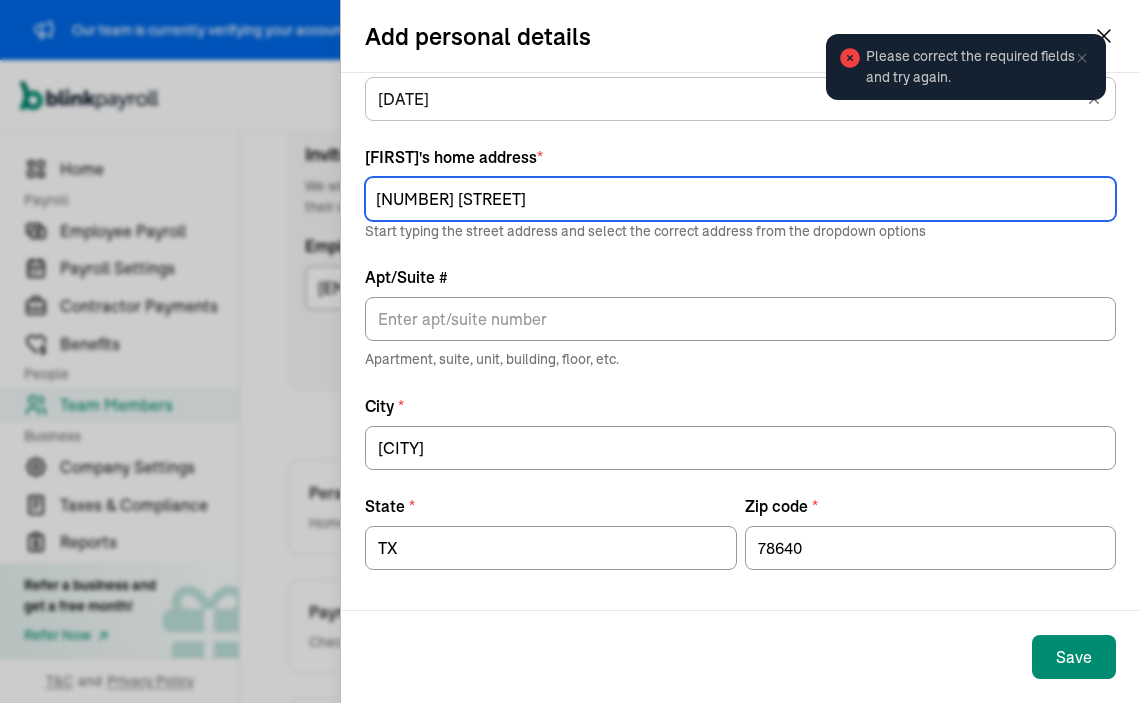 click on "[NUMBER] [STREET]" at bounding box center (740, 199) 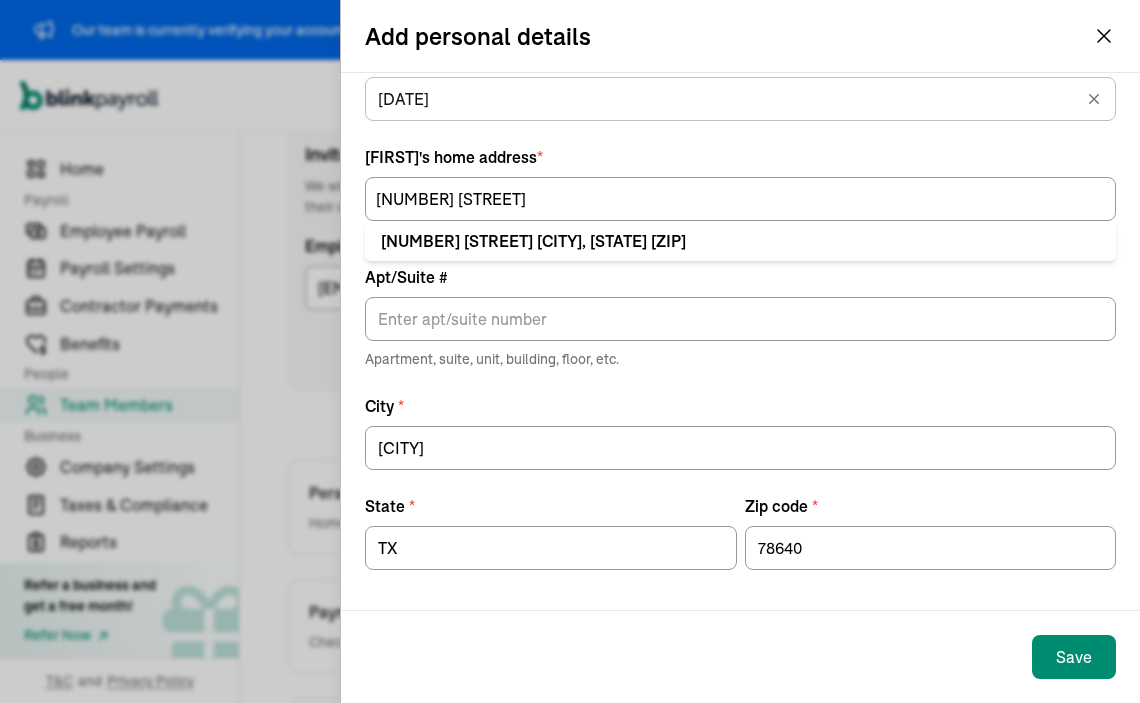 click on "Apt/Suite #" at bounding box center [740, 277] 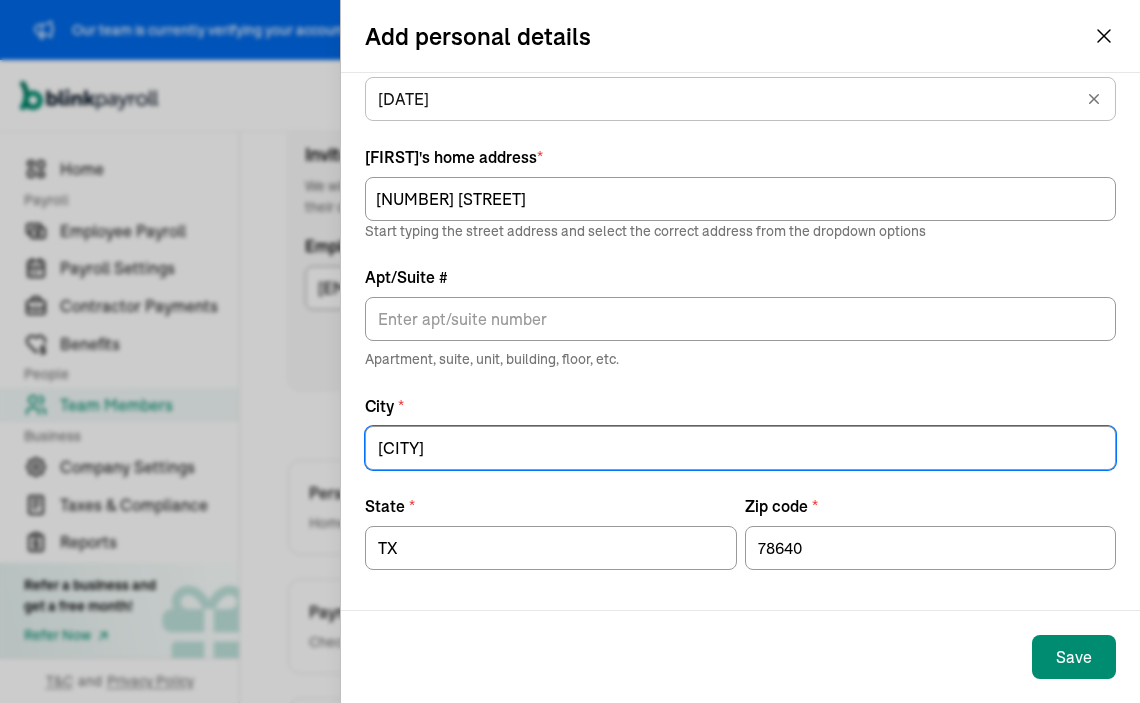click on "State   *" at bounding box center (551, 506) 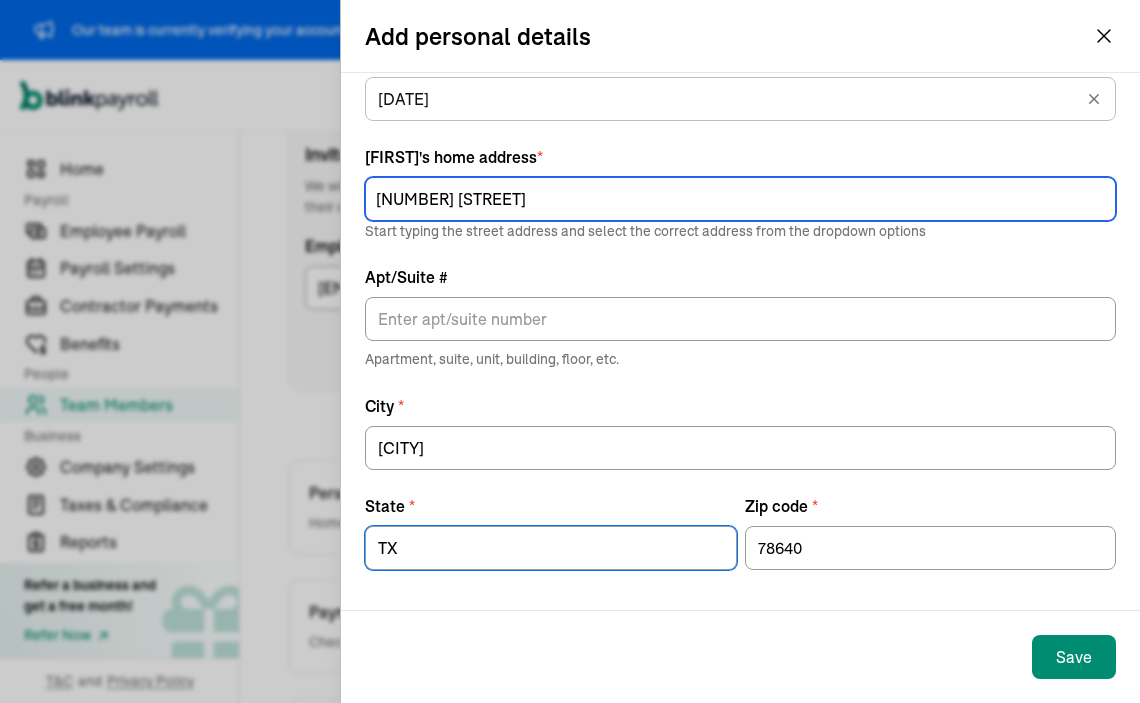 click on "[NUMBER] [STREET]" at bounding box center (740, 199) 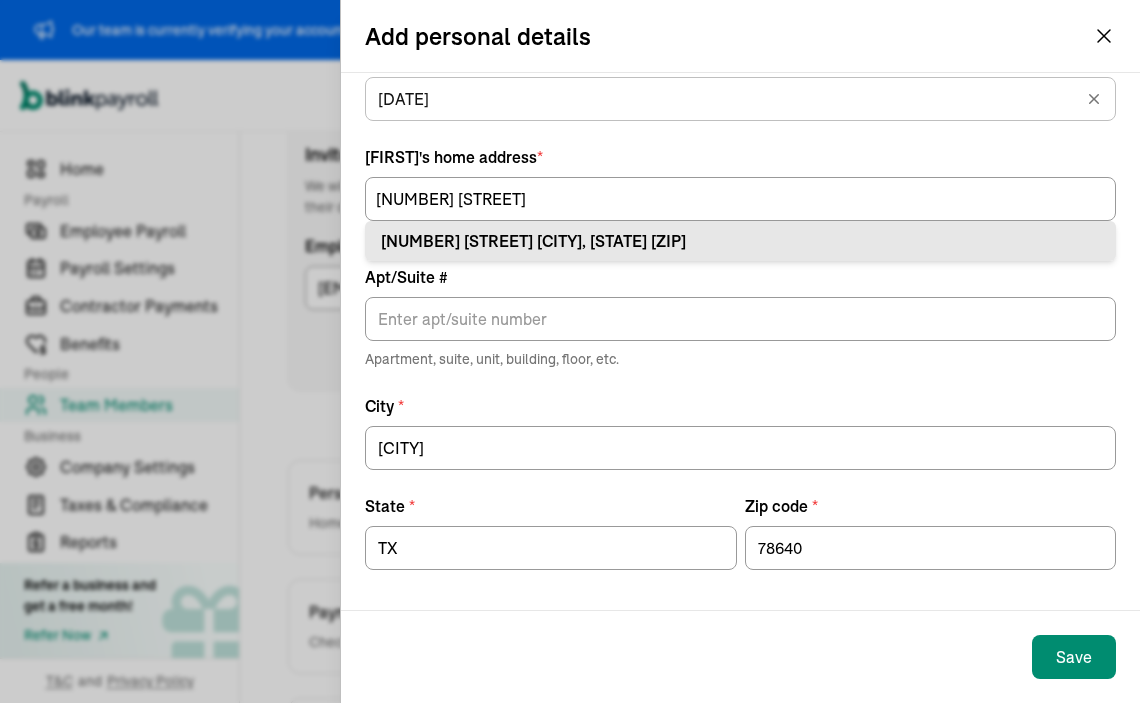 click on "[NUMBER] [STREET]  [CITY], [STATE] [ZIP]" at bounding box center (740, 241) 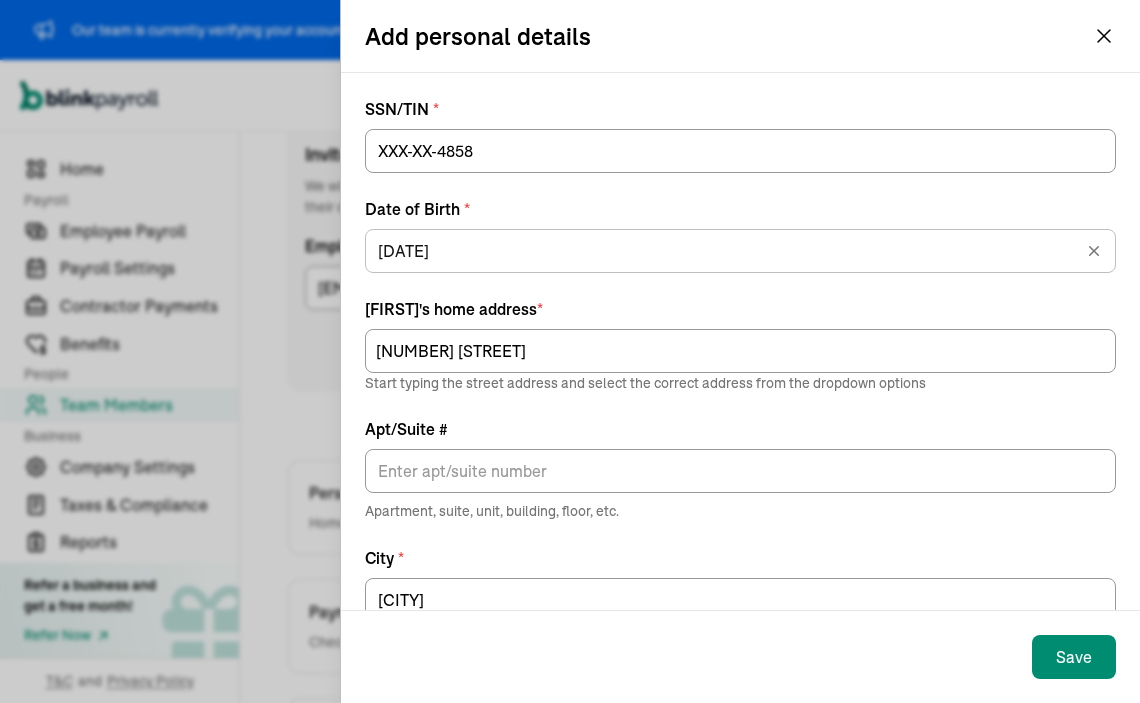 scroll, scrollTop: 0, scrollLeft: 0, axis: both 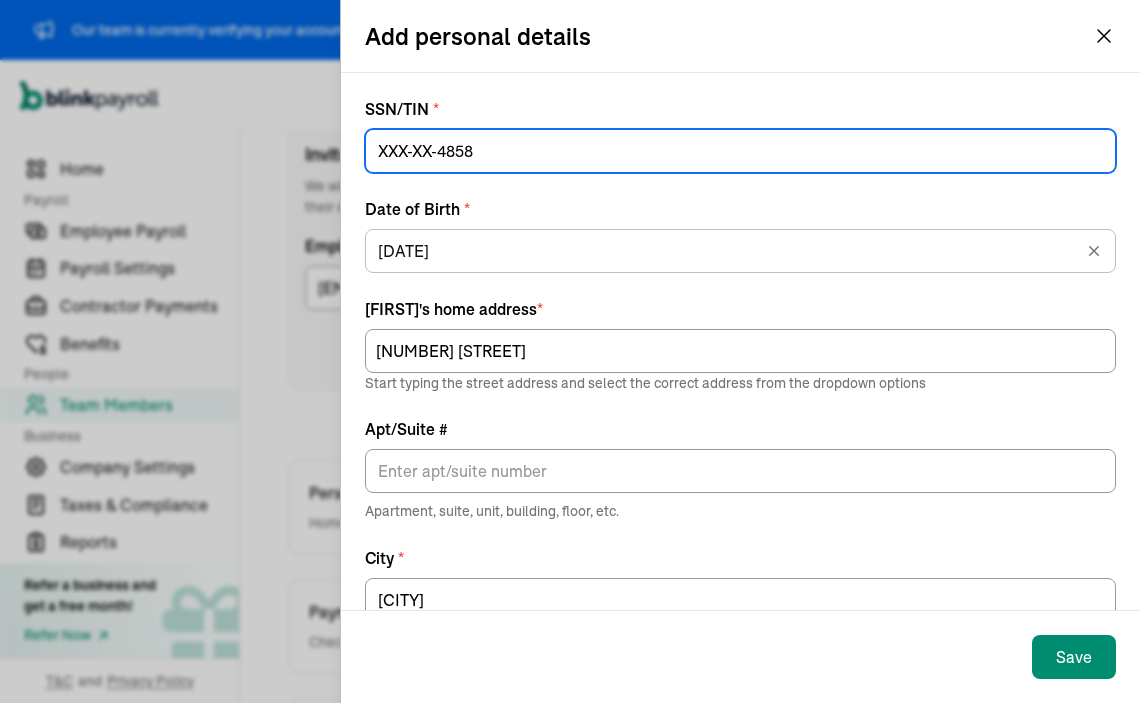 click at bounding box center [740, 151] 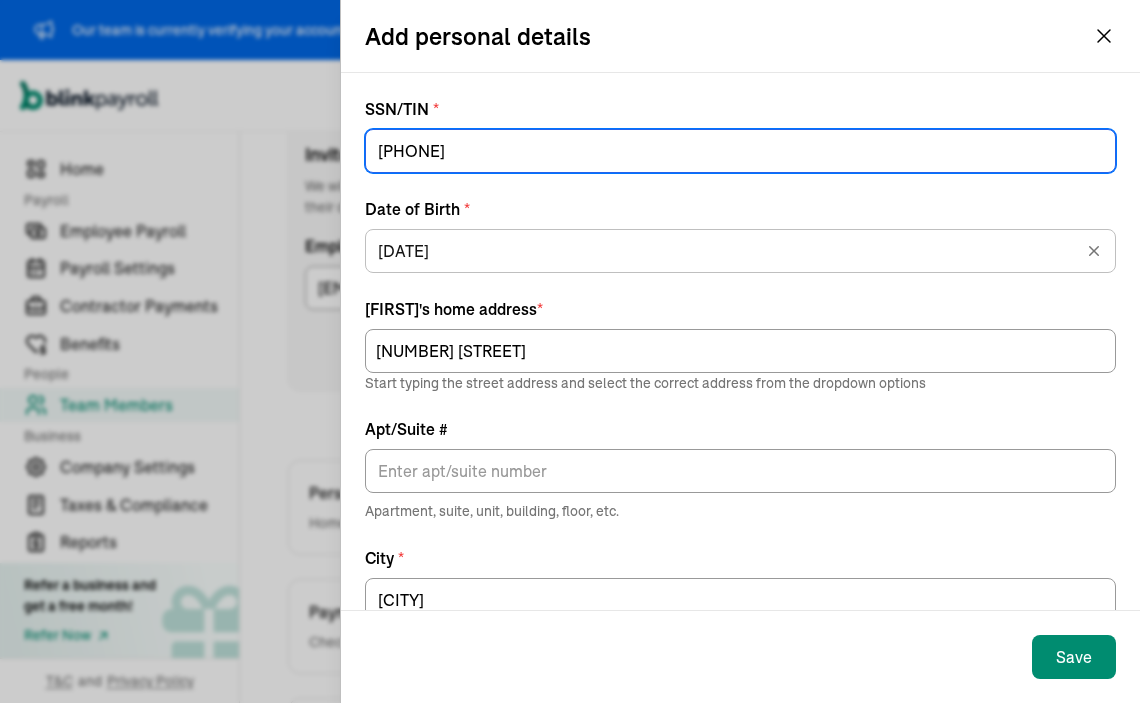 type on "[PHONE]" 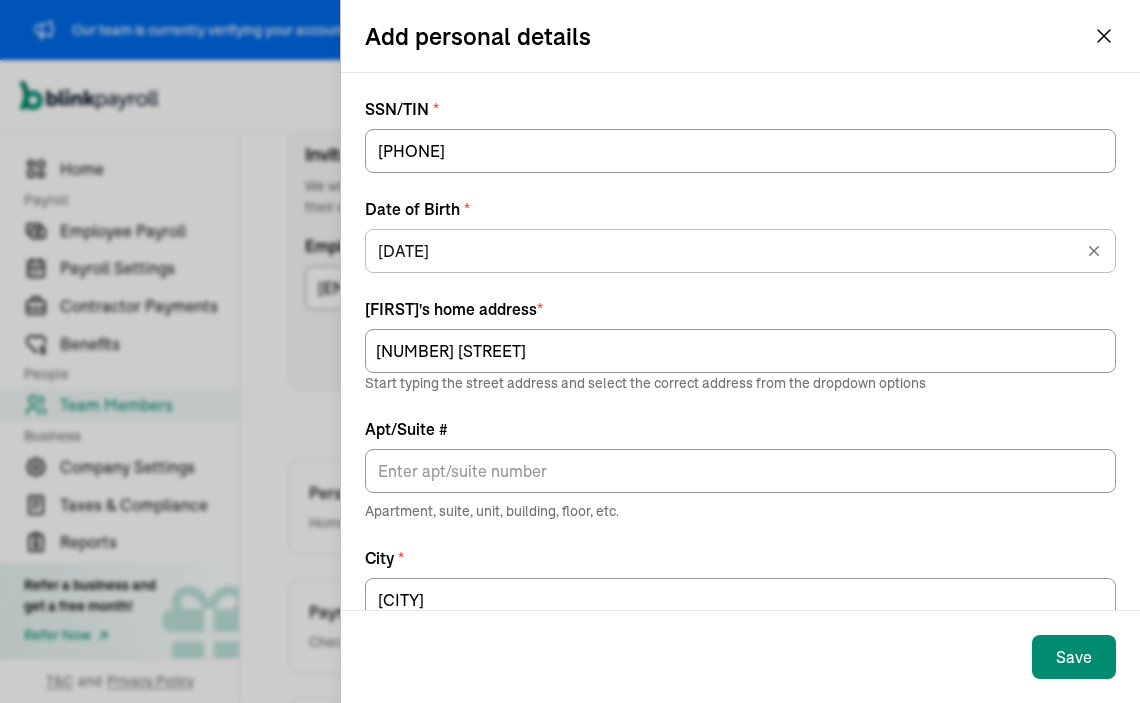 click 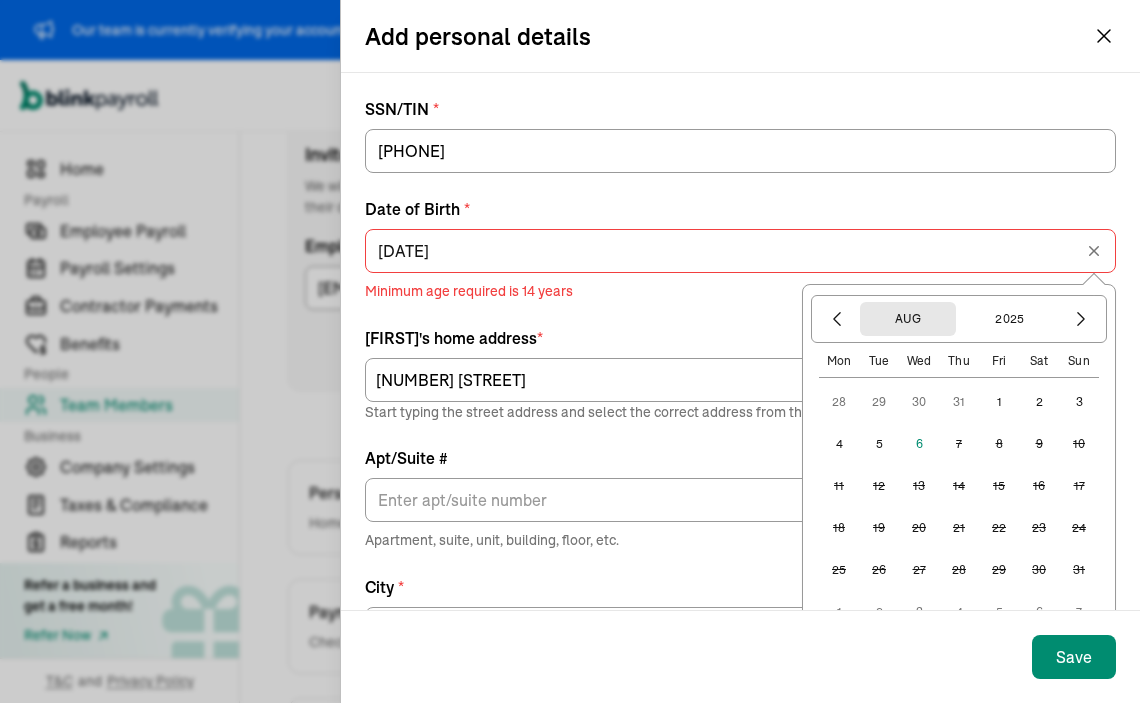 click on "Aug" at bounding box center [908, 319] 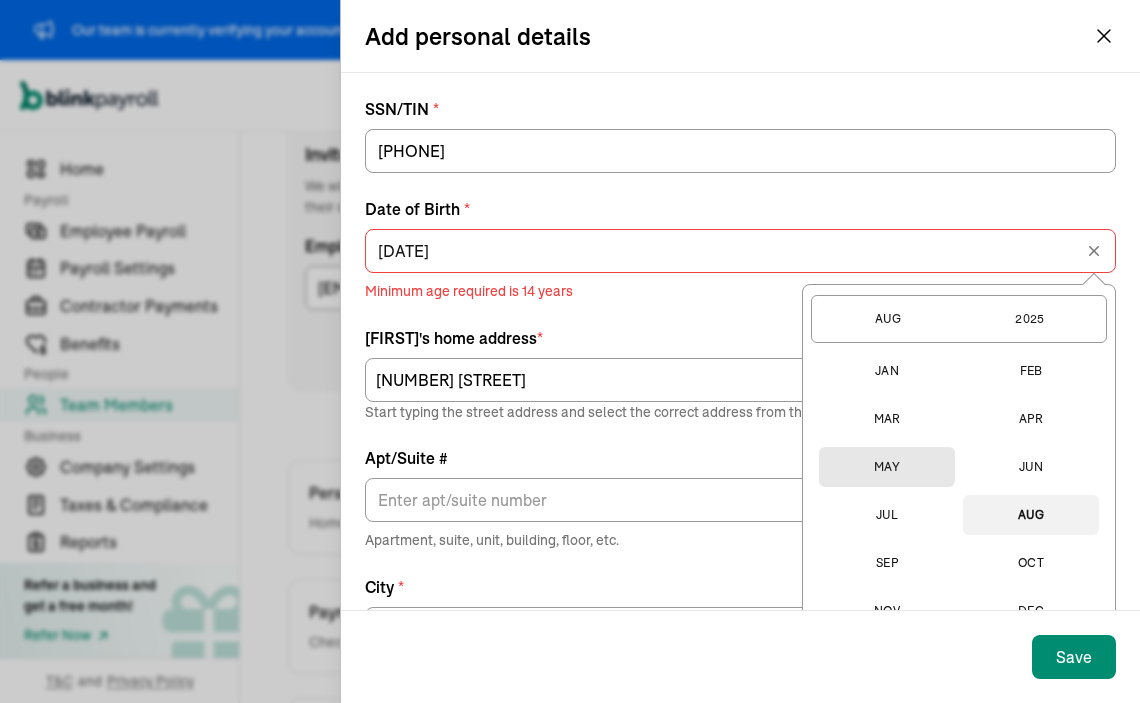 click on "May" at bounding box center [887, 467] 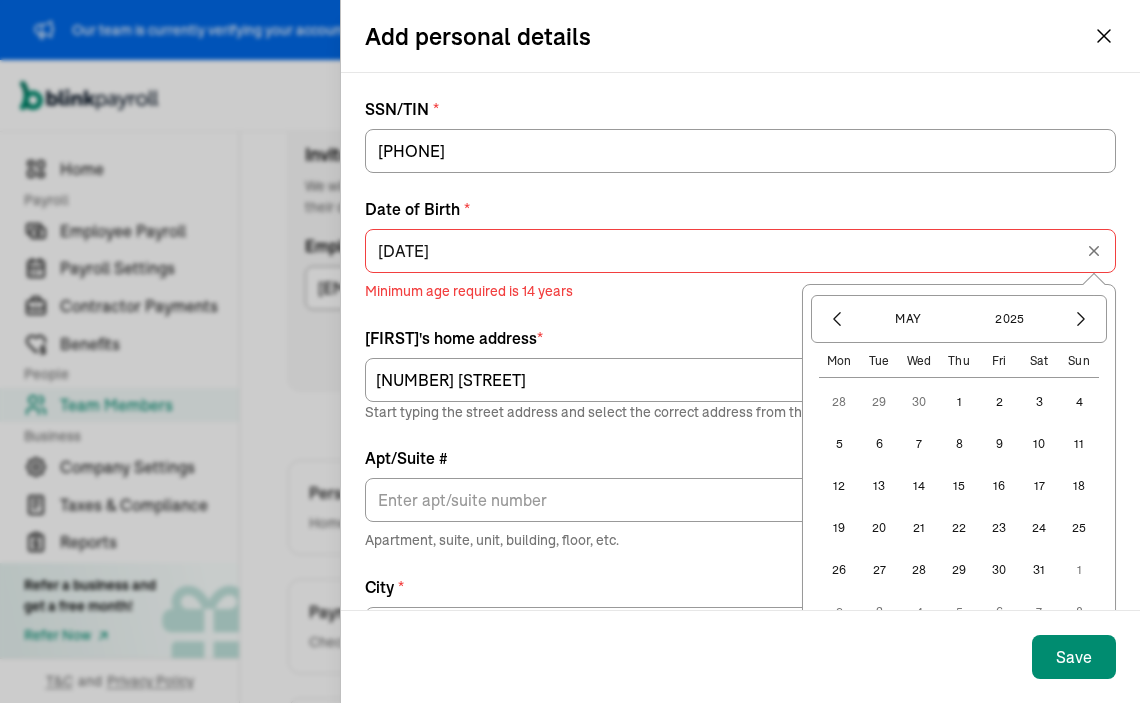 click on "21" at bounding box center (919, 528) 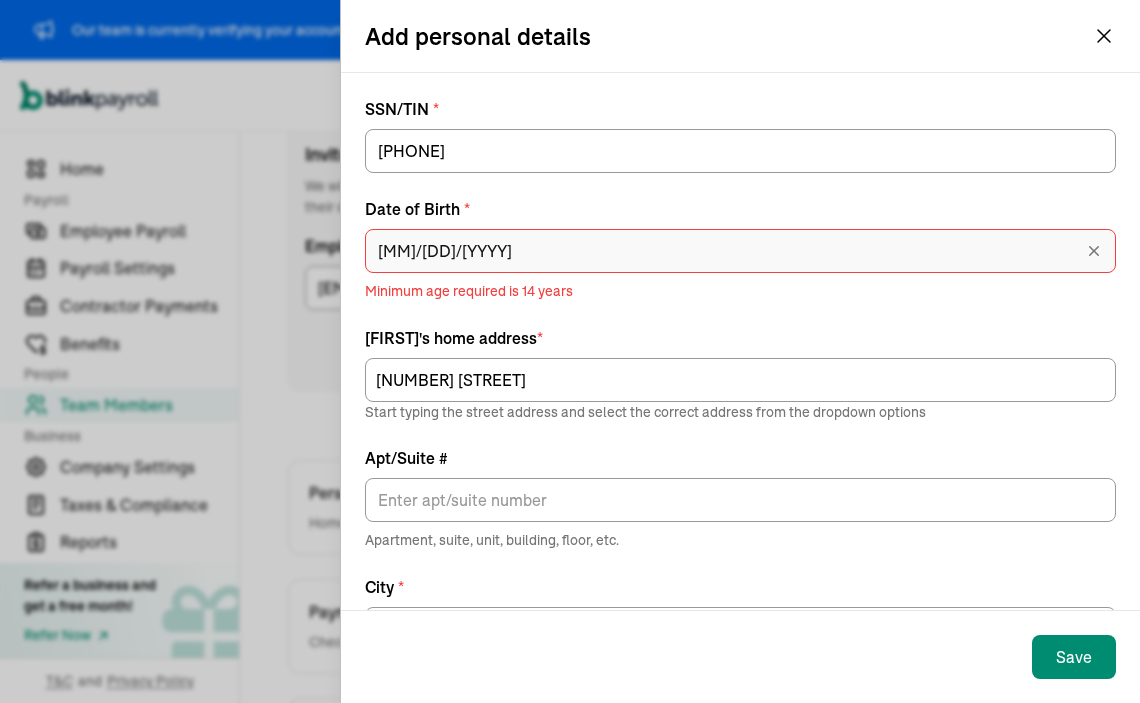 click on "[MM]/[DD]/[YYYY]" at bounding box center [740, 251] 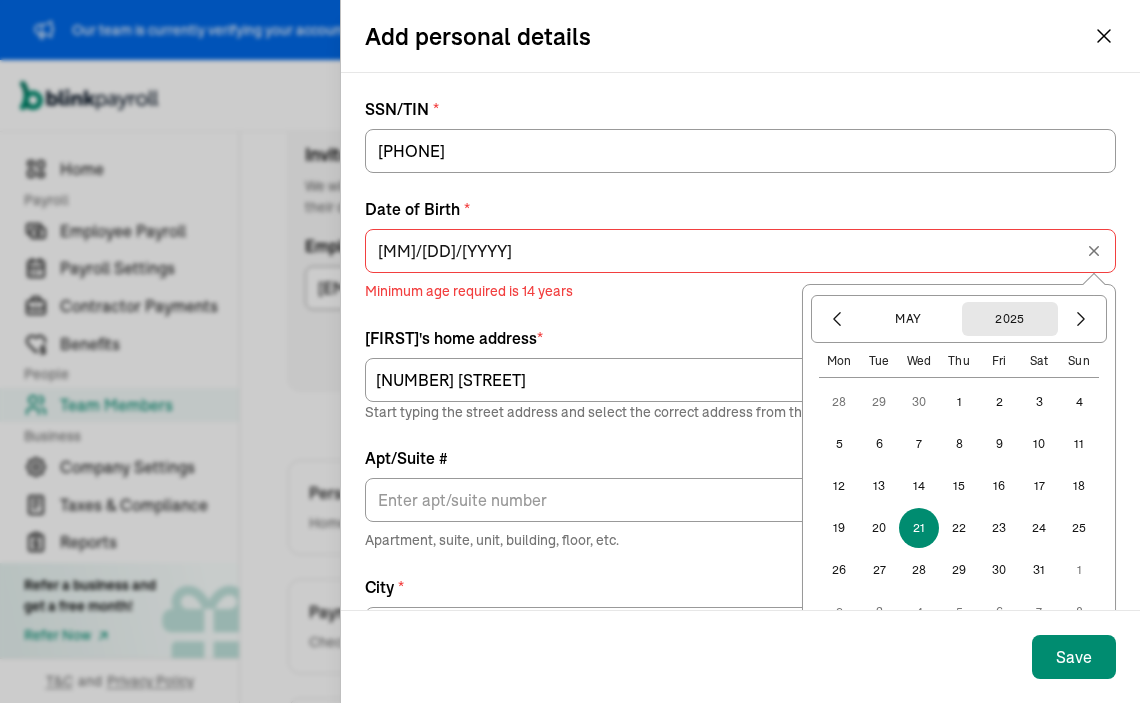 click on "2025" at bounding box center [1010, 319] 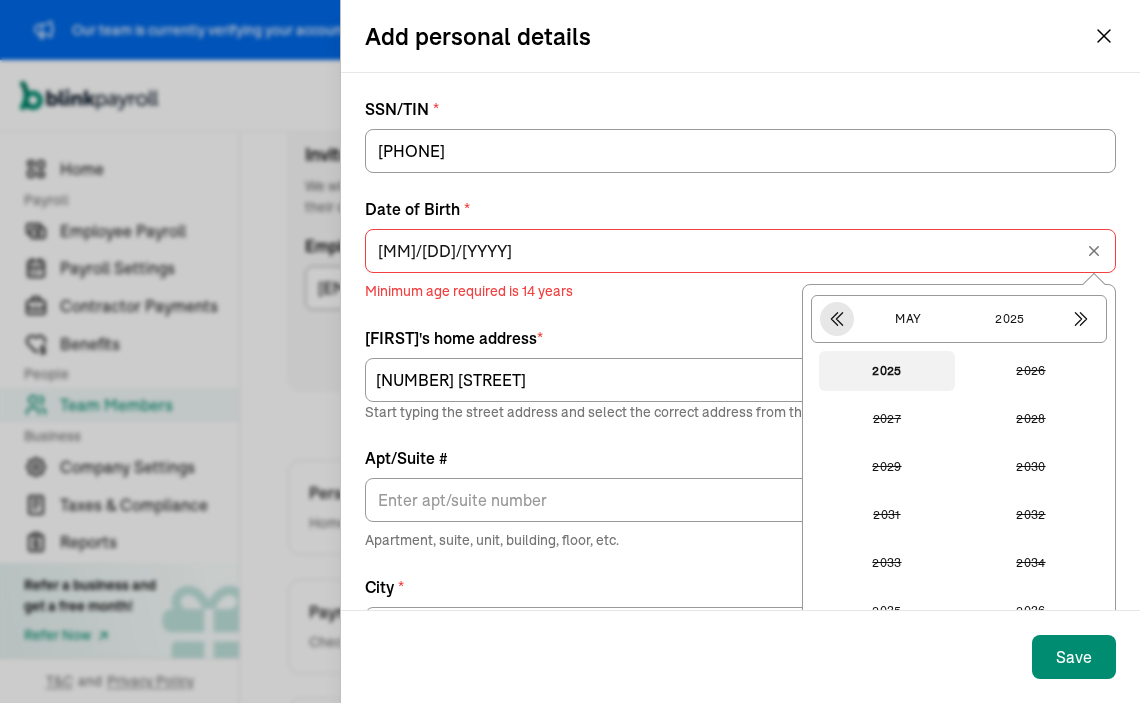 click 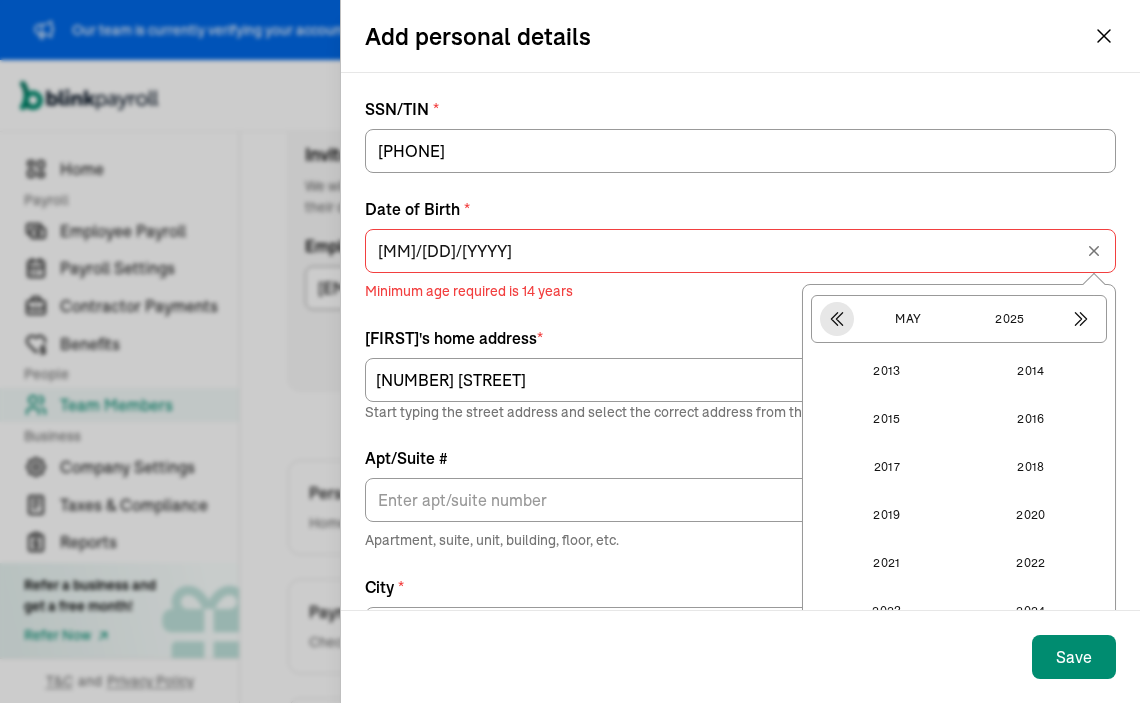 click 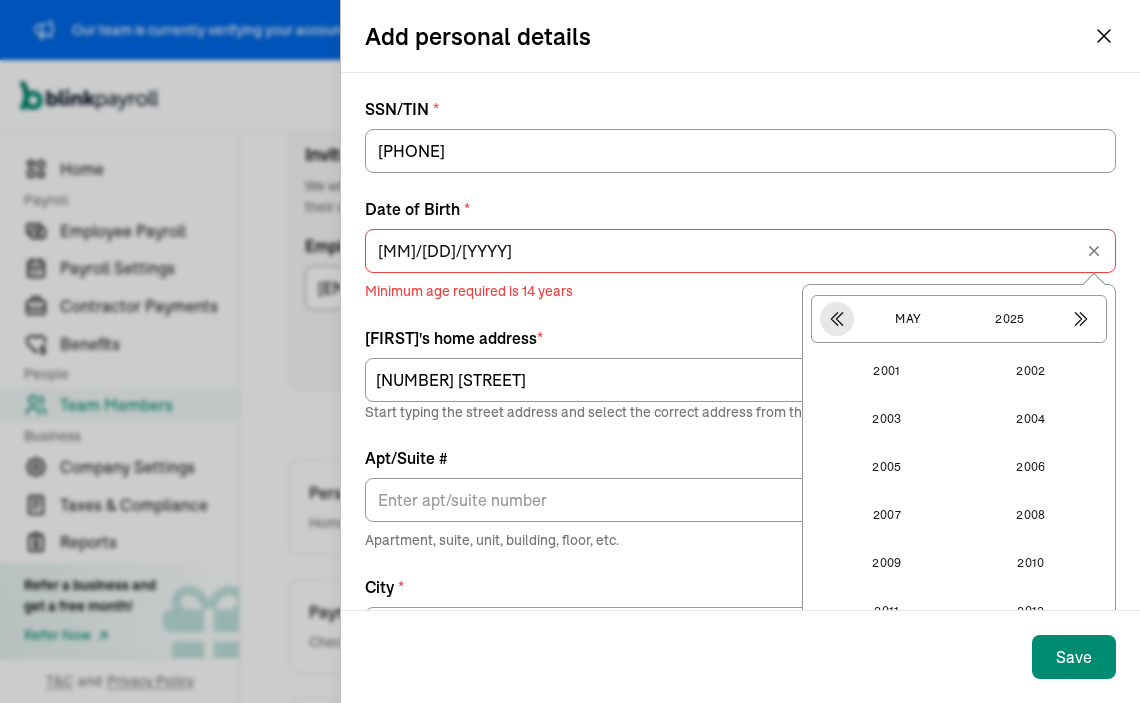 click 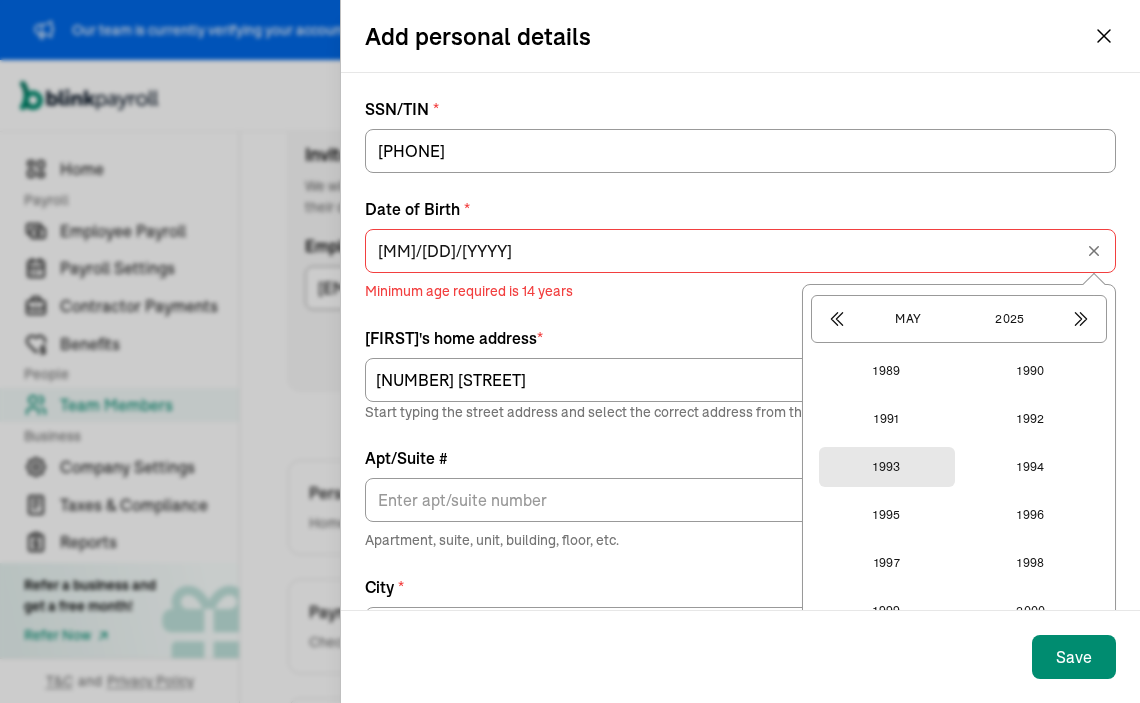 click on "1993" at bounding box center (887, 467) 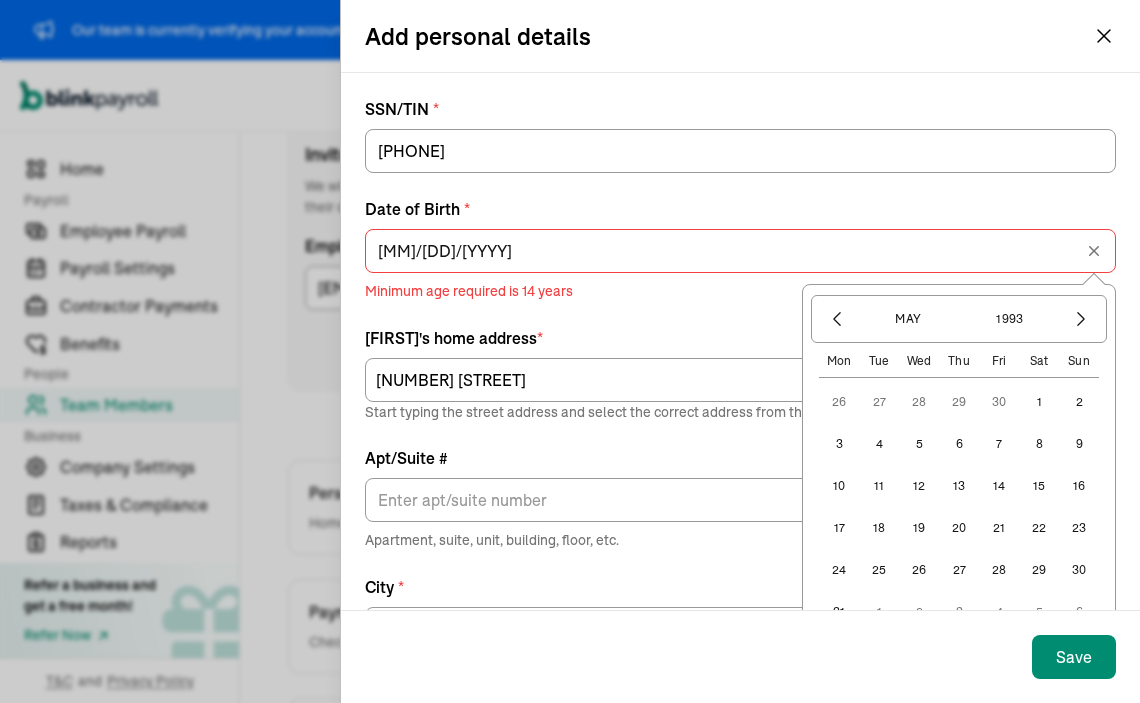 click on "21" at bounding box center [999, 528] 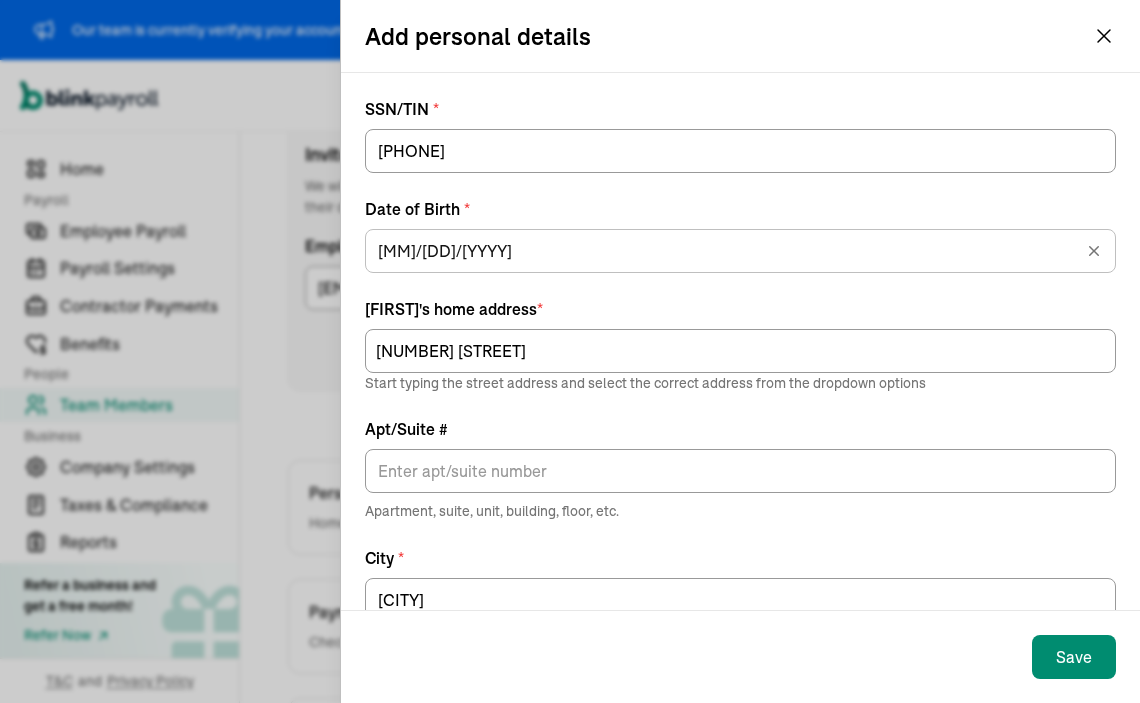 type on "[DATE]" 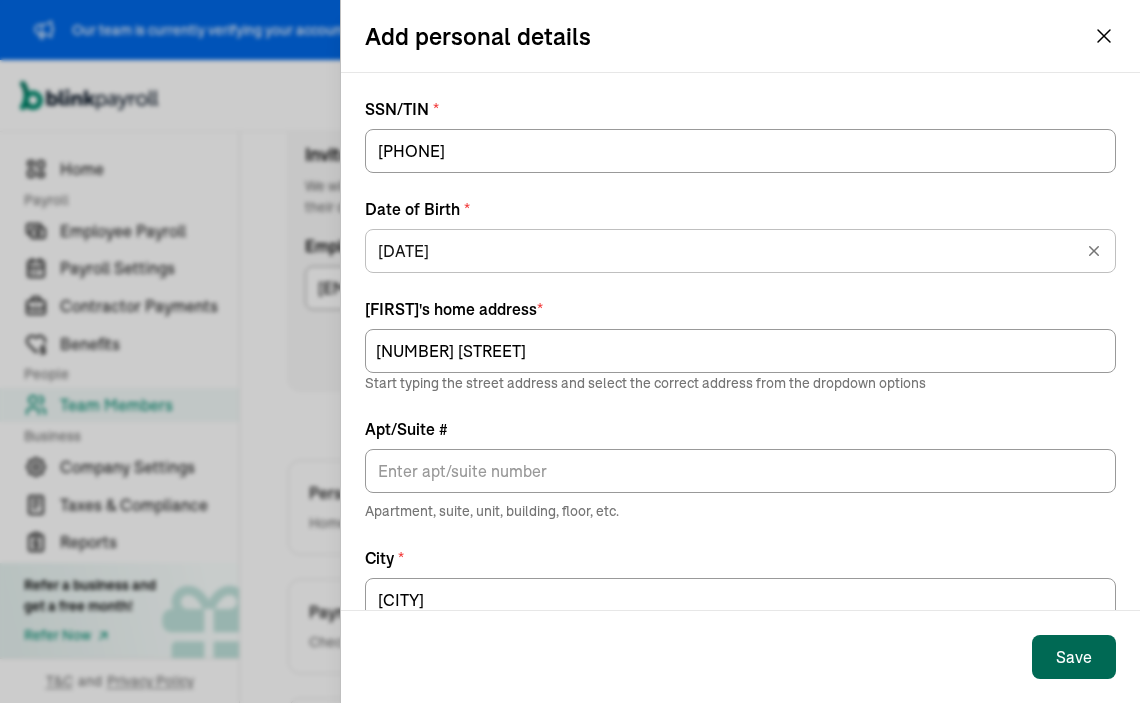 click on "Save" at bounding box center (1074, 657) 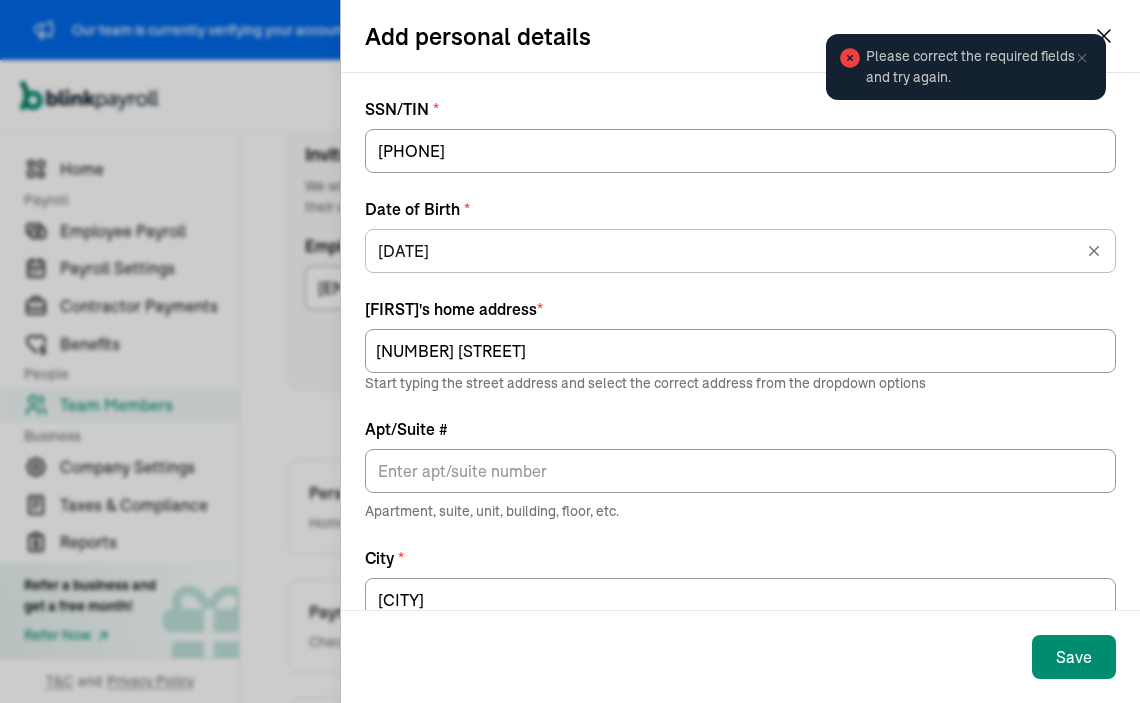 click 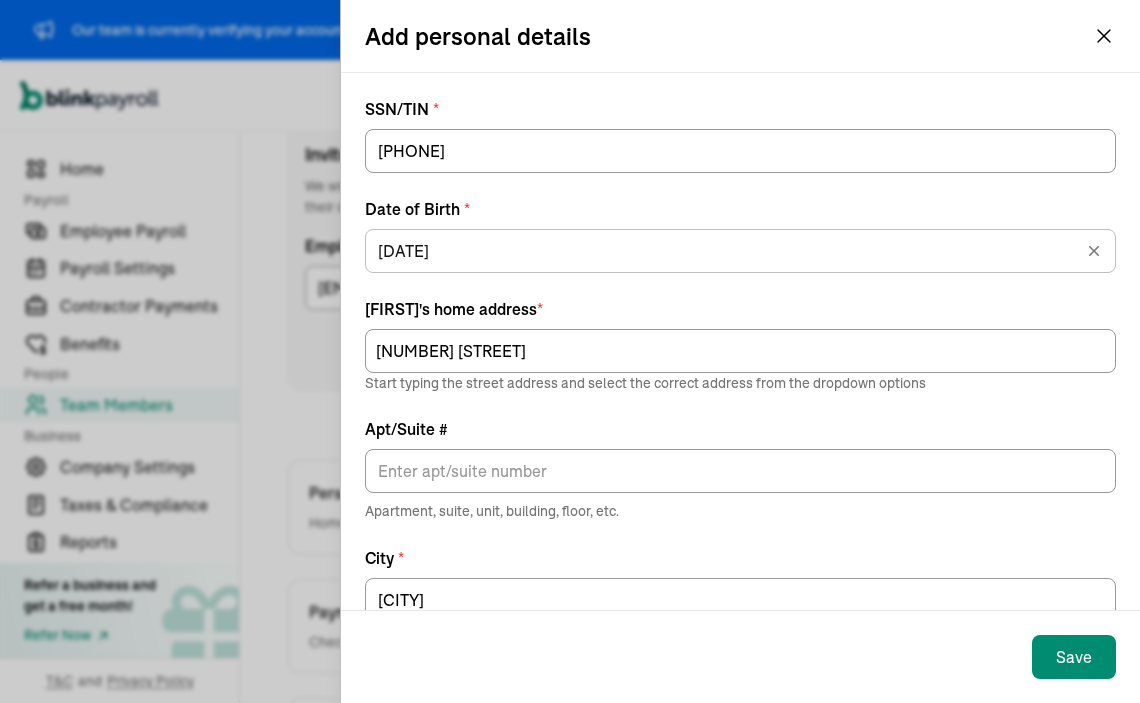 click 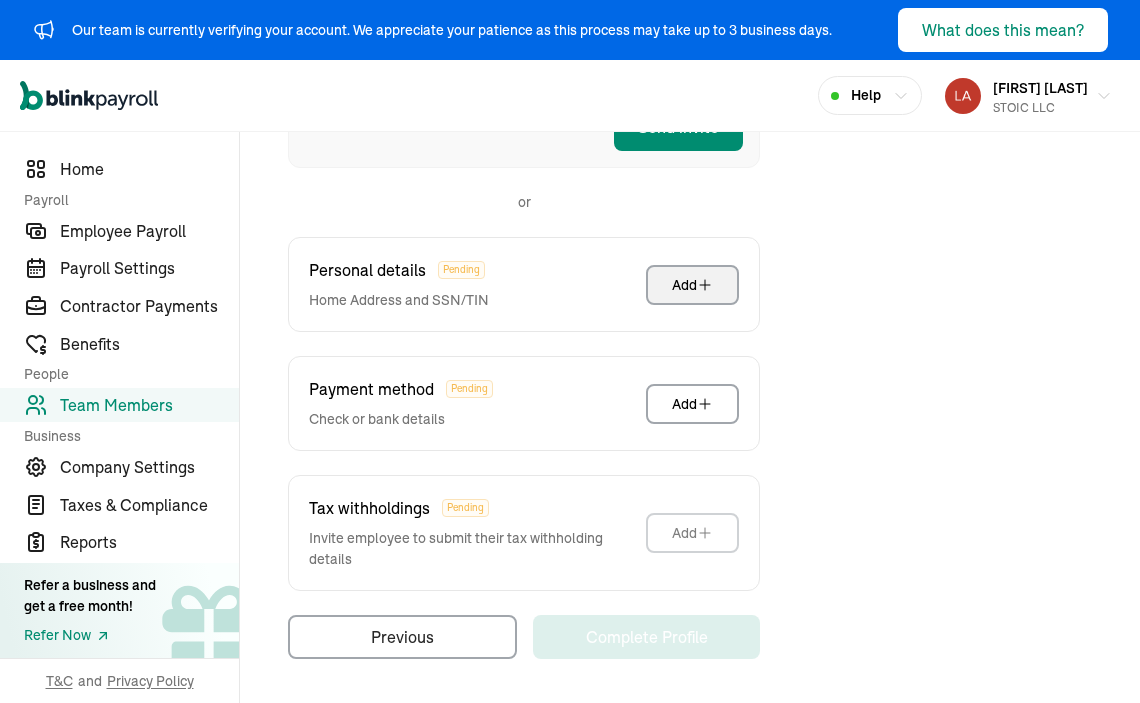 scroll, scrollTop: 519, scrollLeft: 0, axis: vertical 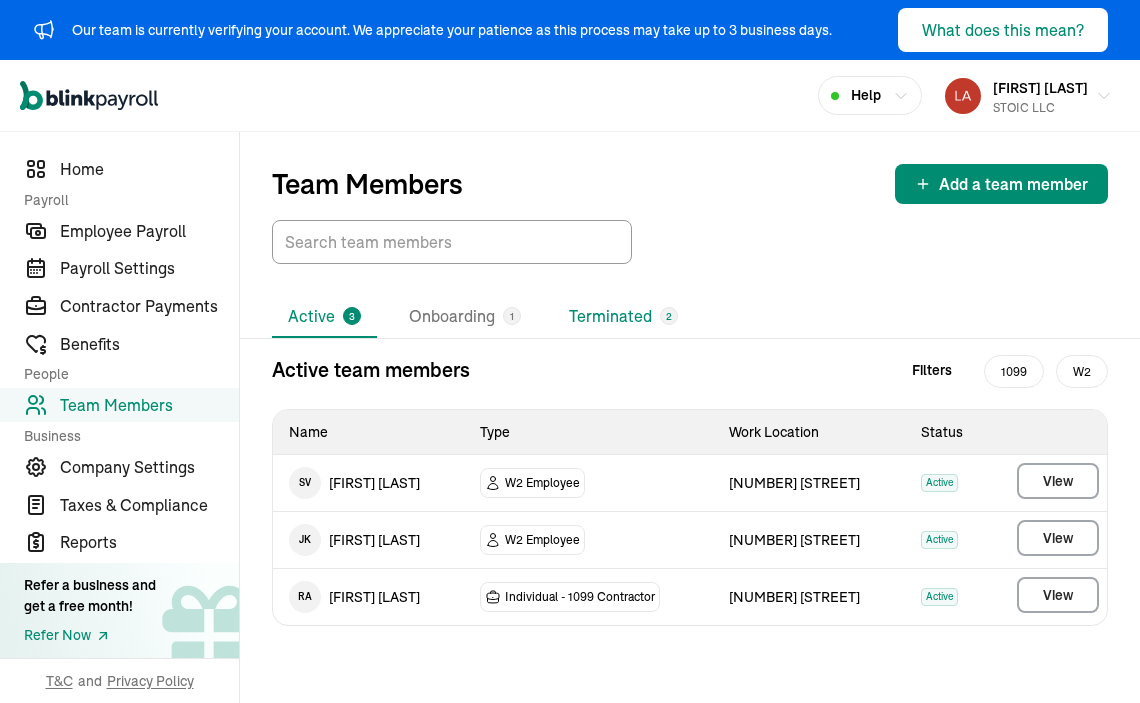 click on "Terminated 2" at bounding box center (623, 317) 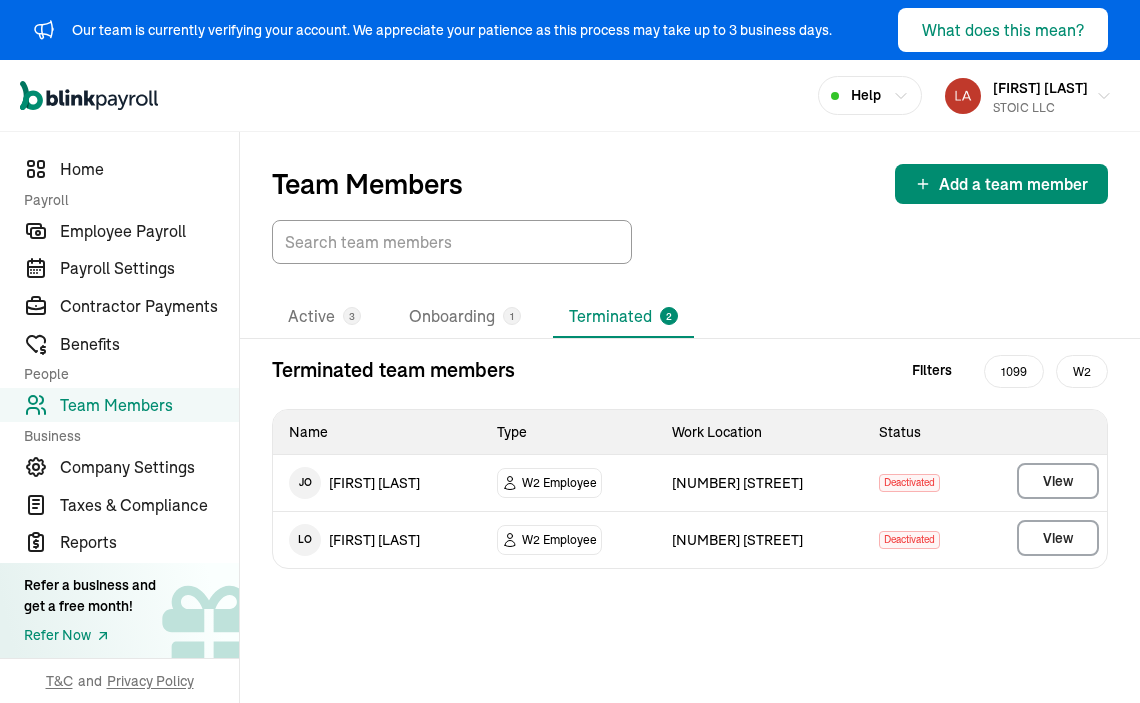 click on "W2 Employee" at bounding box center (549, 483) 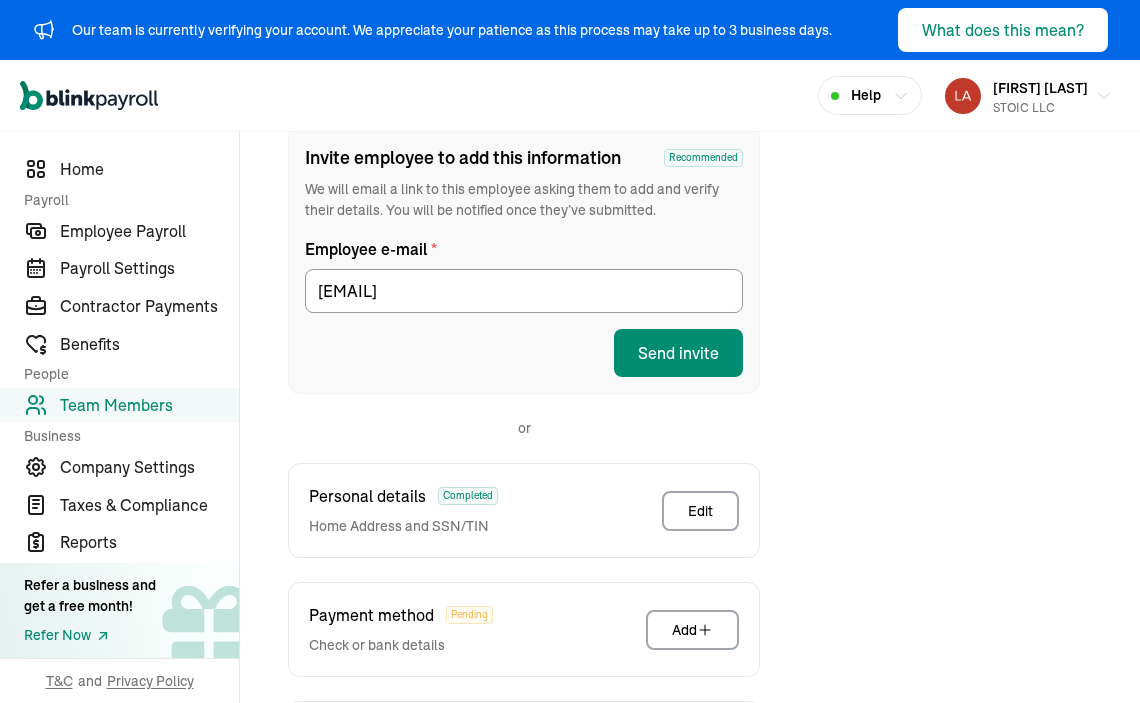 scroll, scrollTop: 296, scrollLeft: 0, axis: vertical 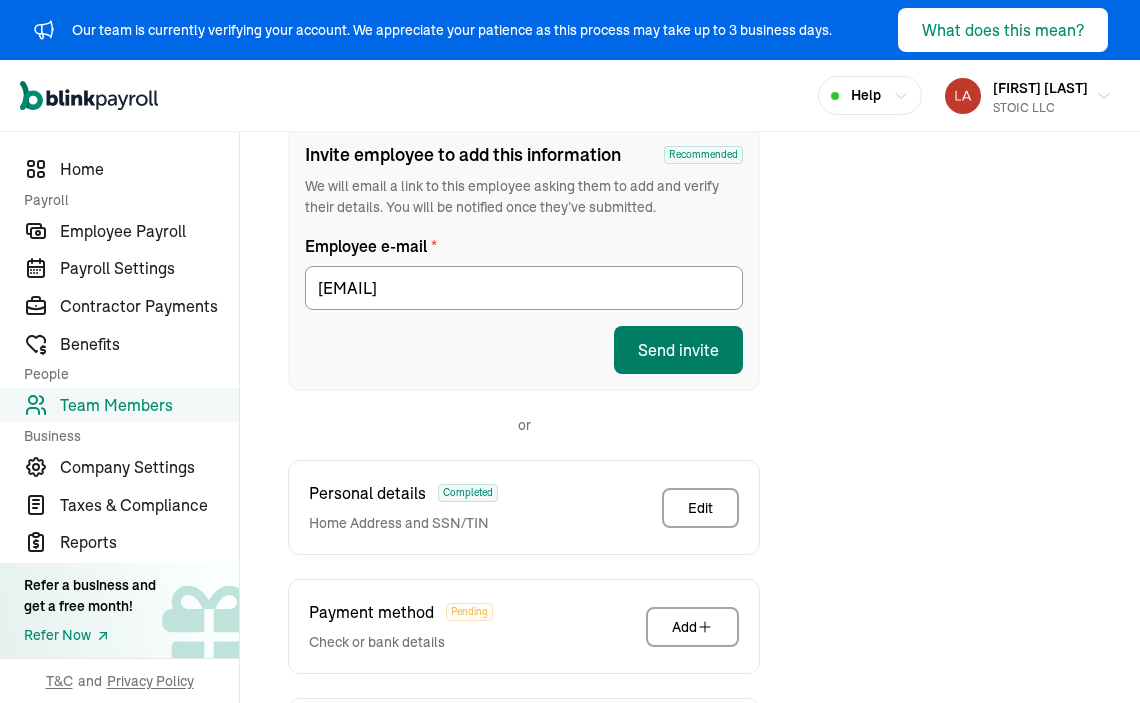 click on "Send invite" at bounding box center [678, 350] 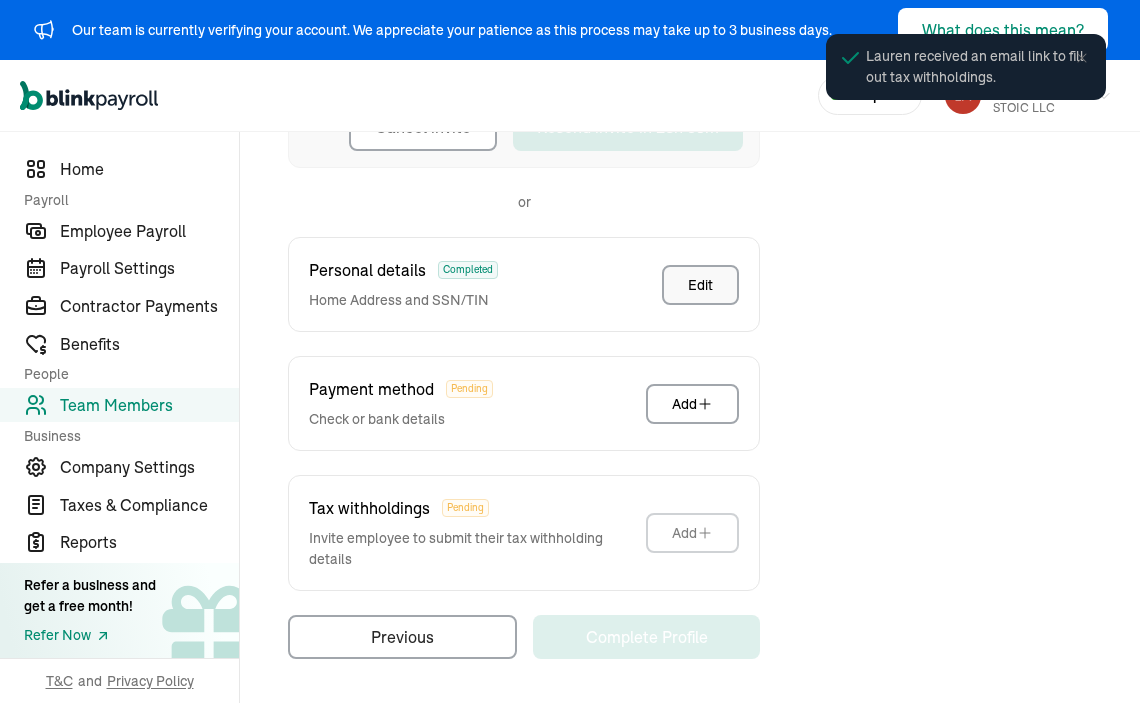 scroll, scrollTop: 493, scrollLeft: 0, axis: vertical 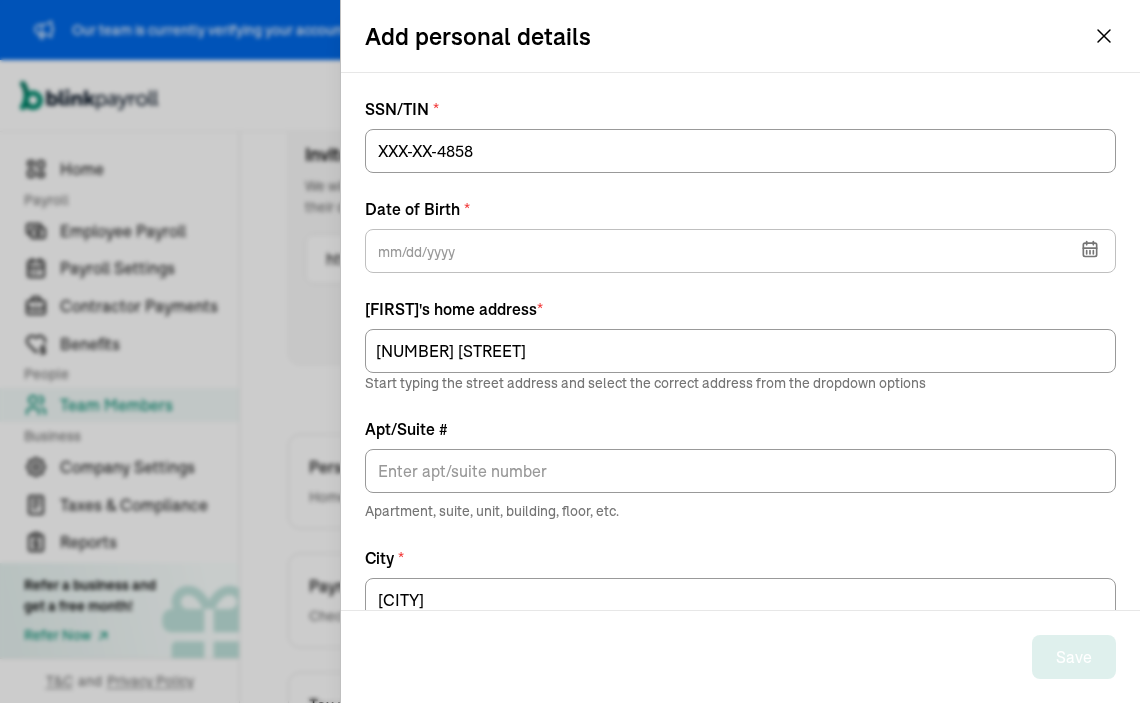 click on "Add personal details" at bounding box center [740, 36] 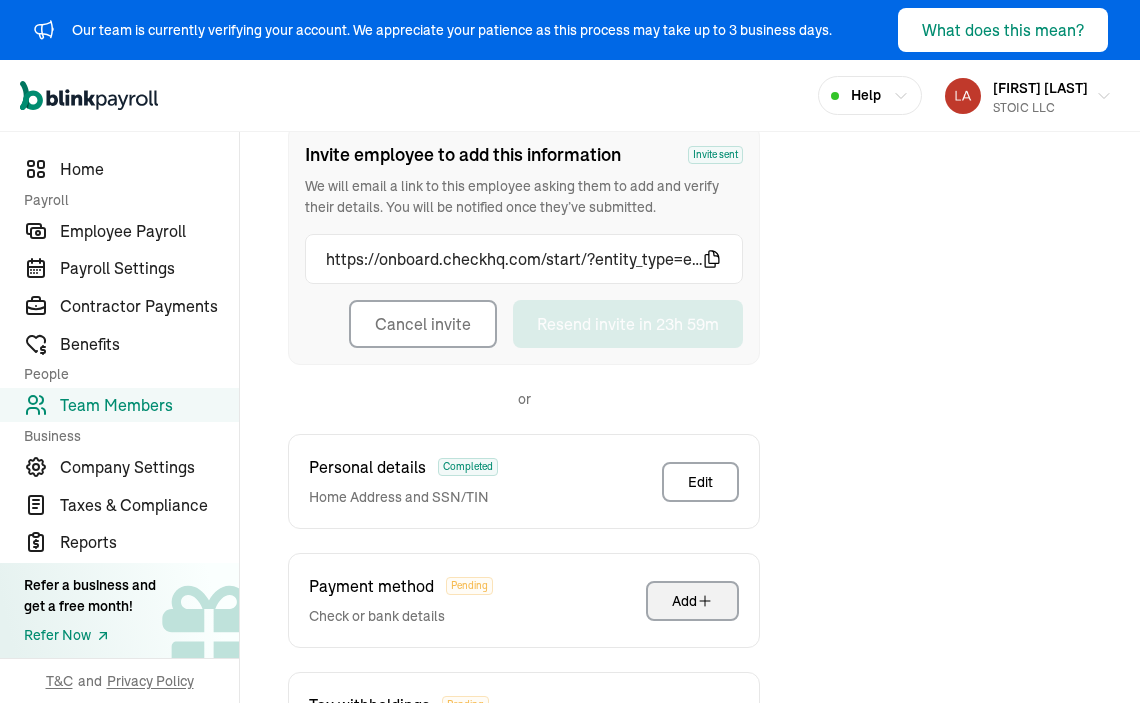 click on "Add" at bounding box center (692, 601) 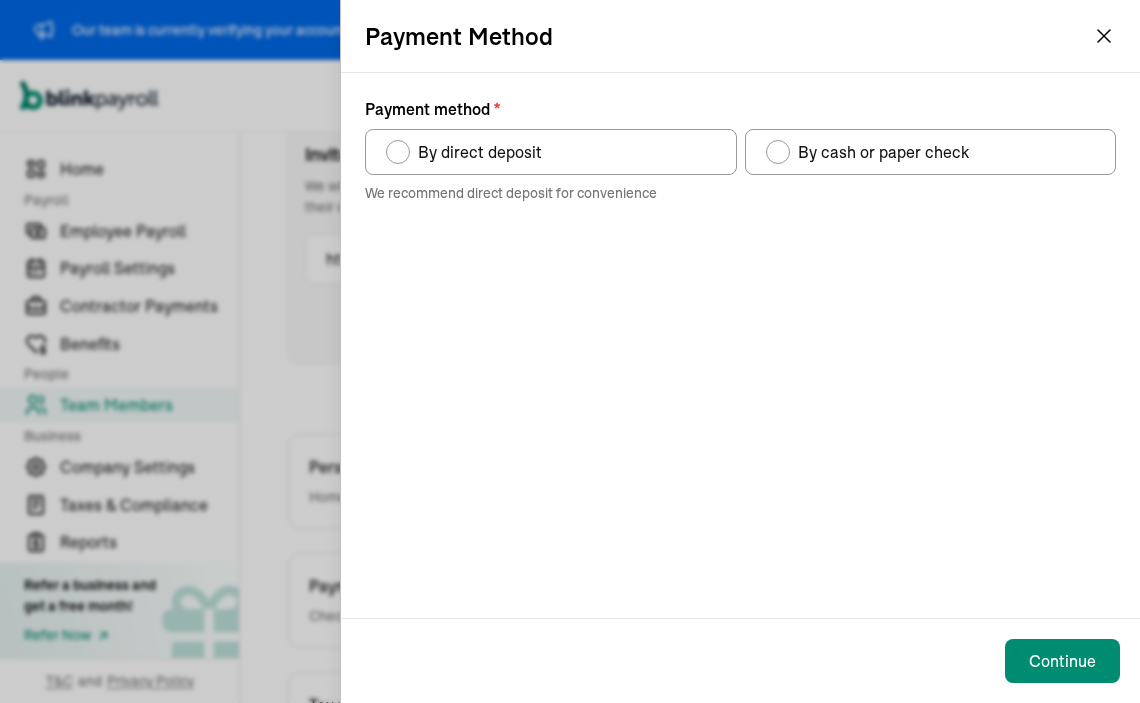 click on "By direct deposit" at bounding box center (551, 152) 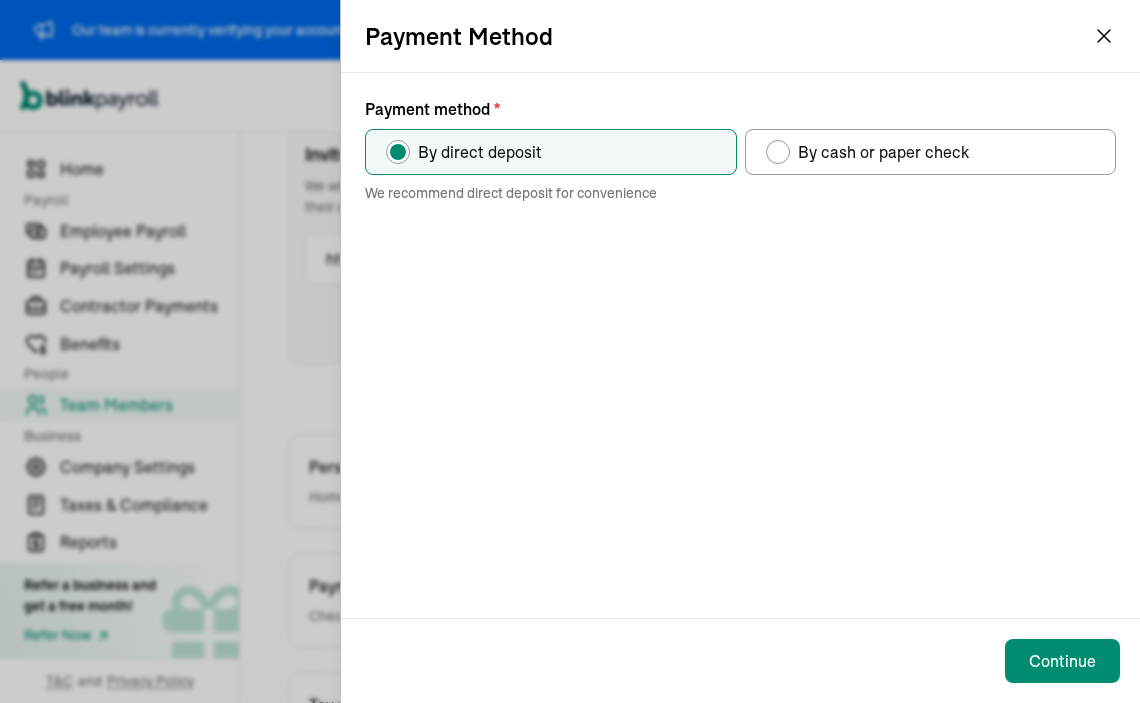 click on "Continue" at bounding box center [740, 661] 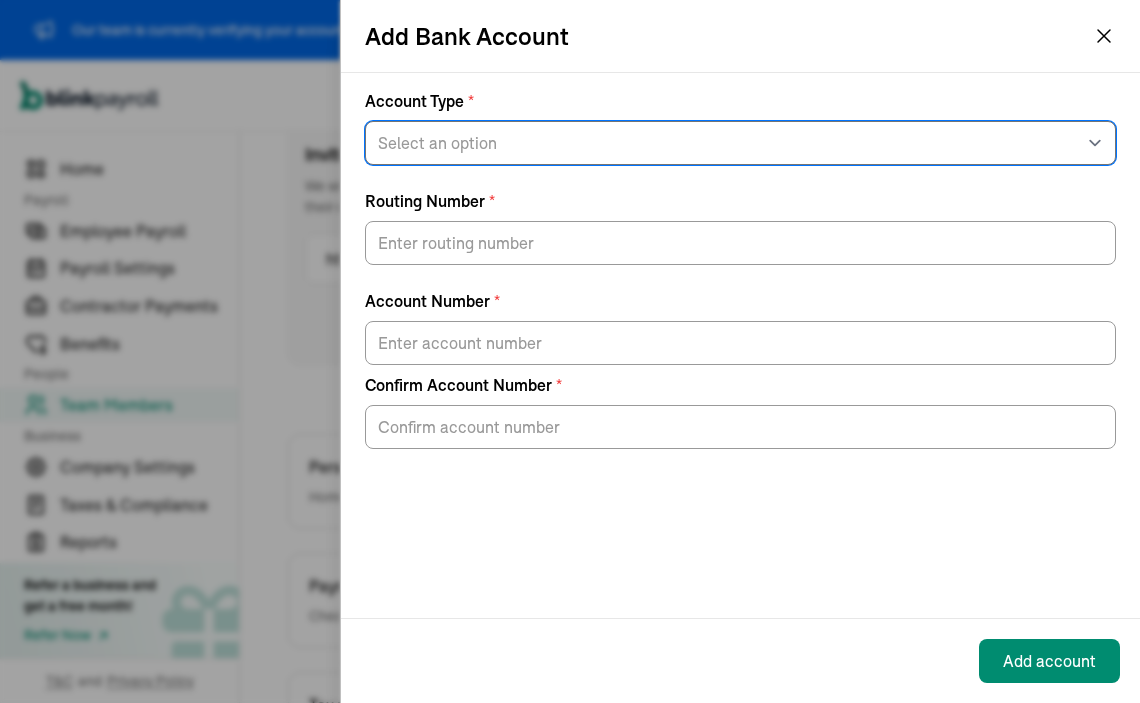 select on "Checking" 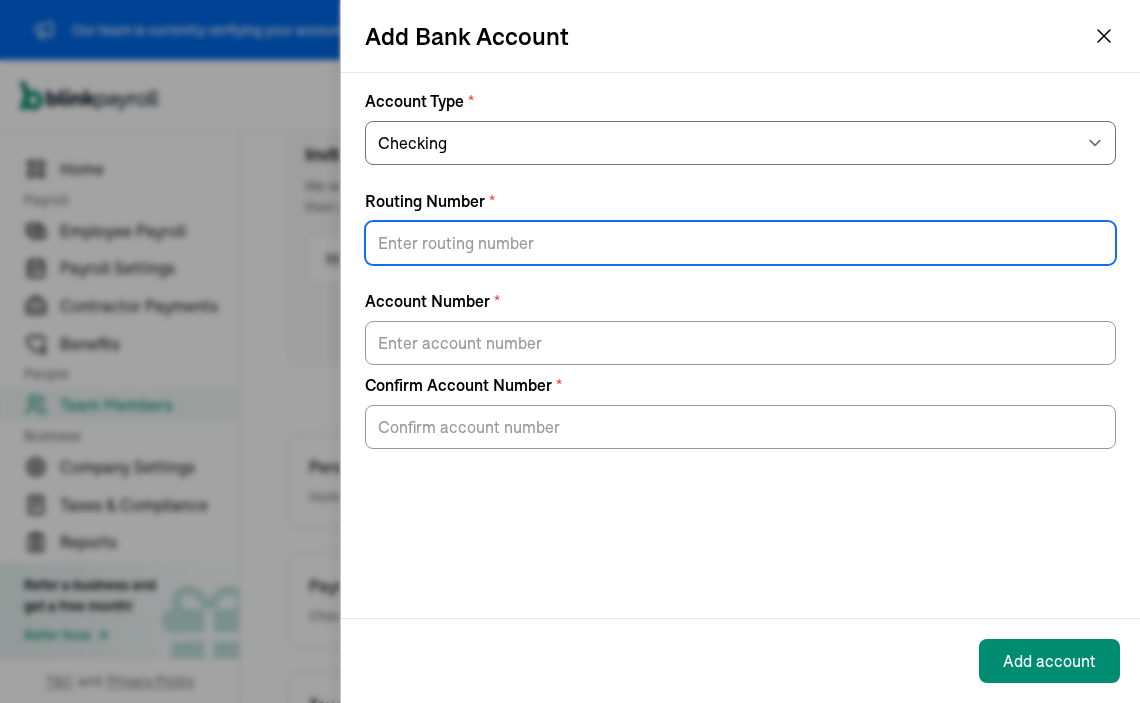 click on "Routing Number   *" at bounding box center (740, 243) 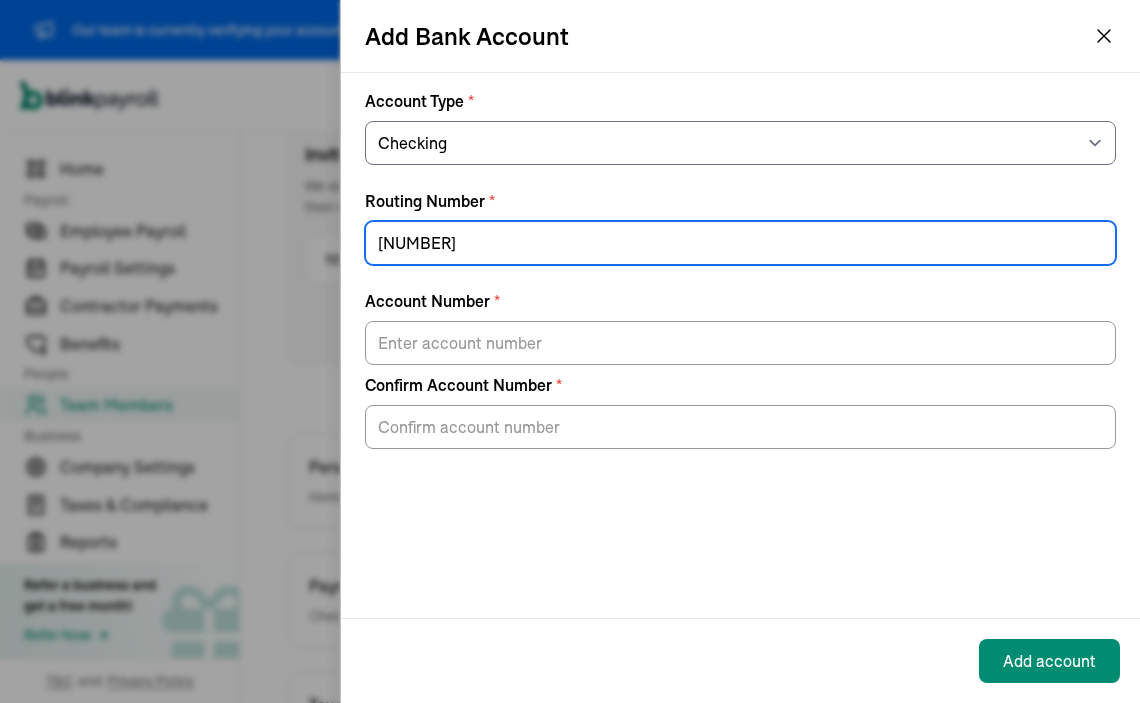 type on "[NUMBER]" 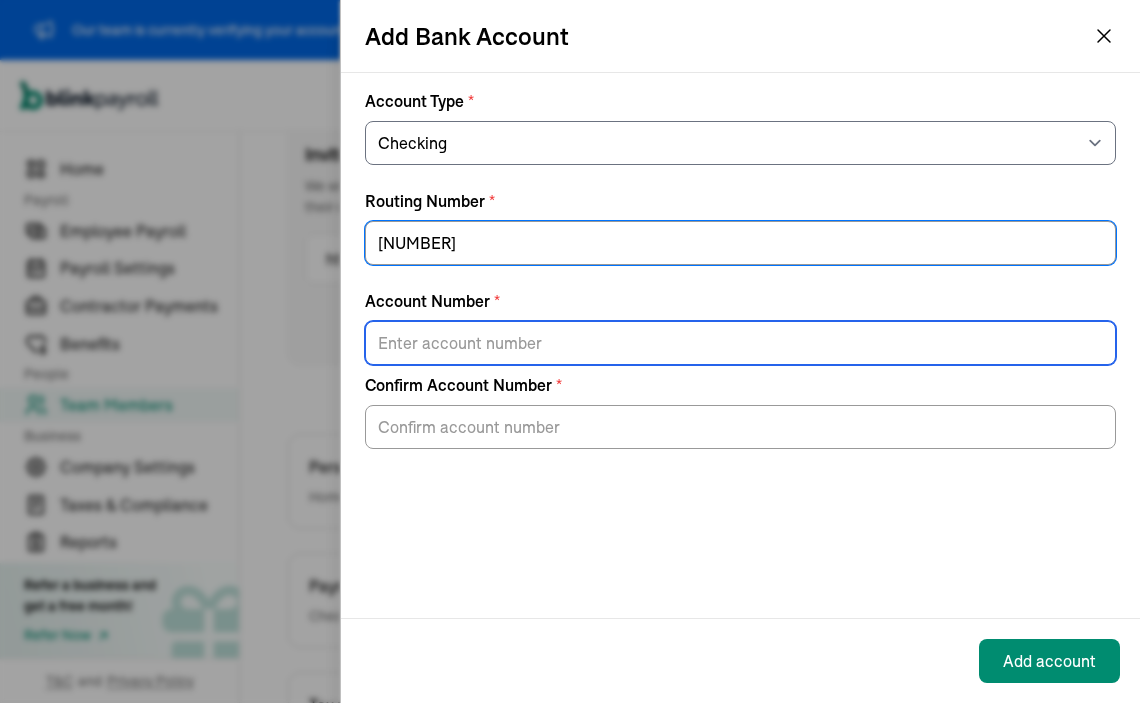 click on "Account Number   *" at bounding box center [740, 343] 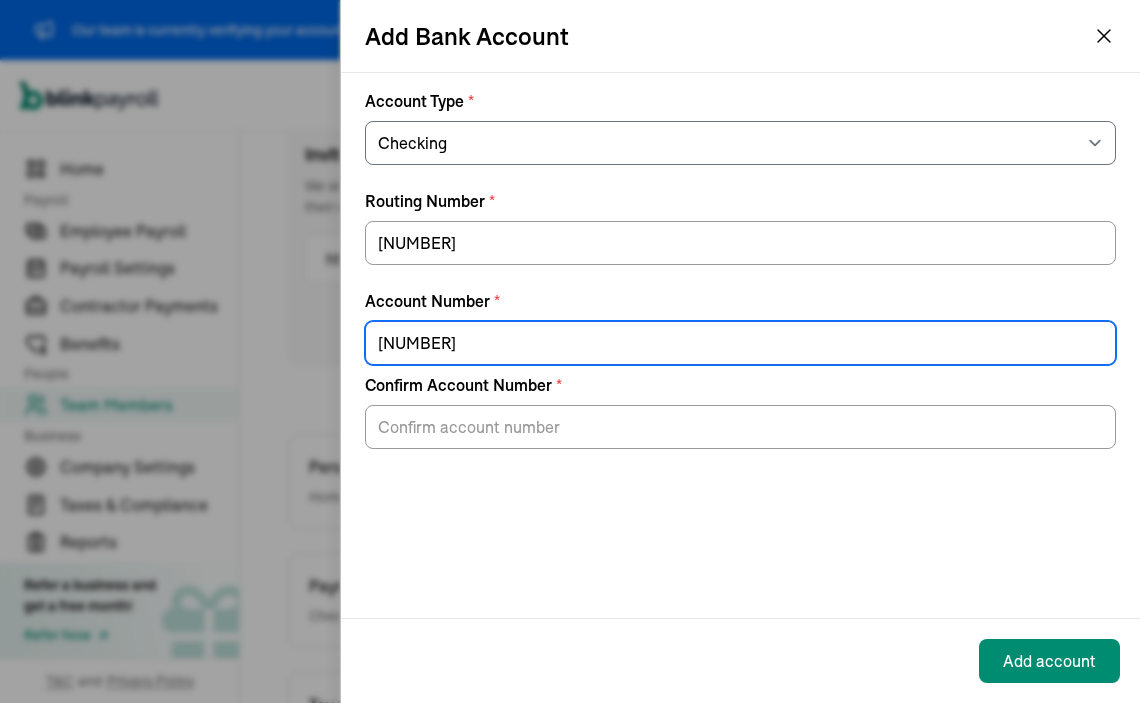 type on "[NUMBER]" 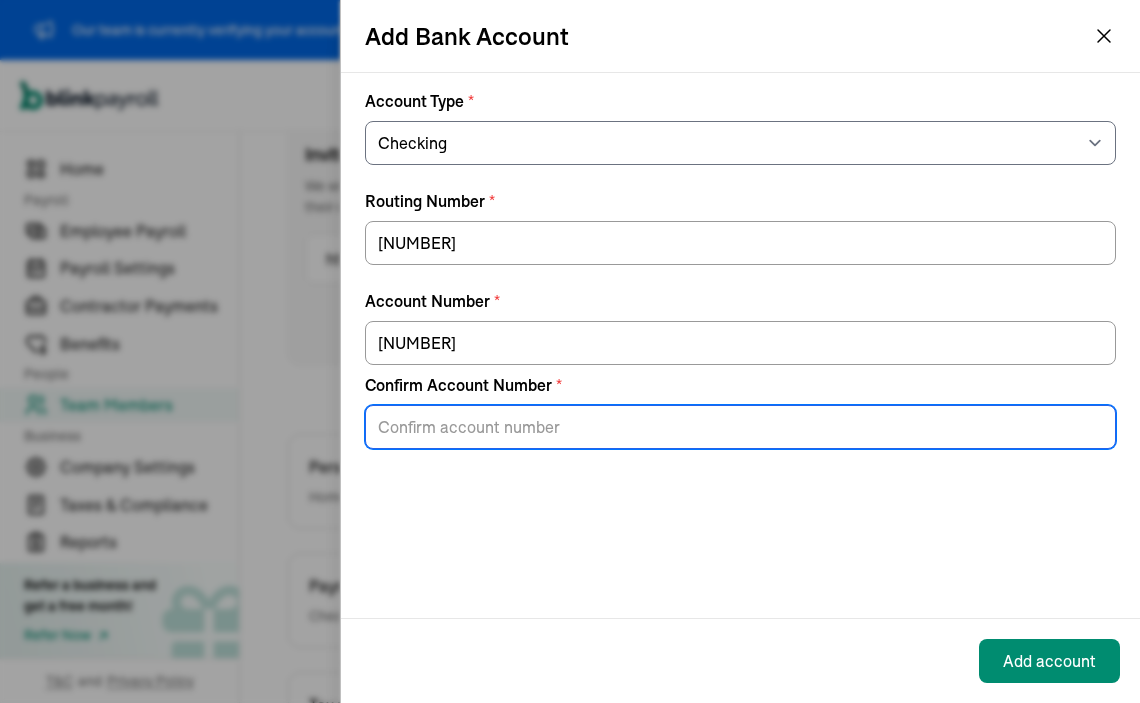 click on "Confirm Account Number   *" at bounding box center [740, 427] 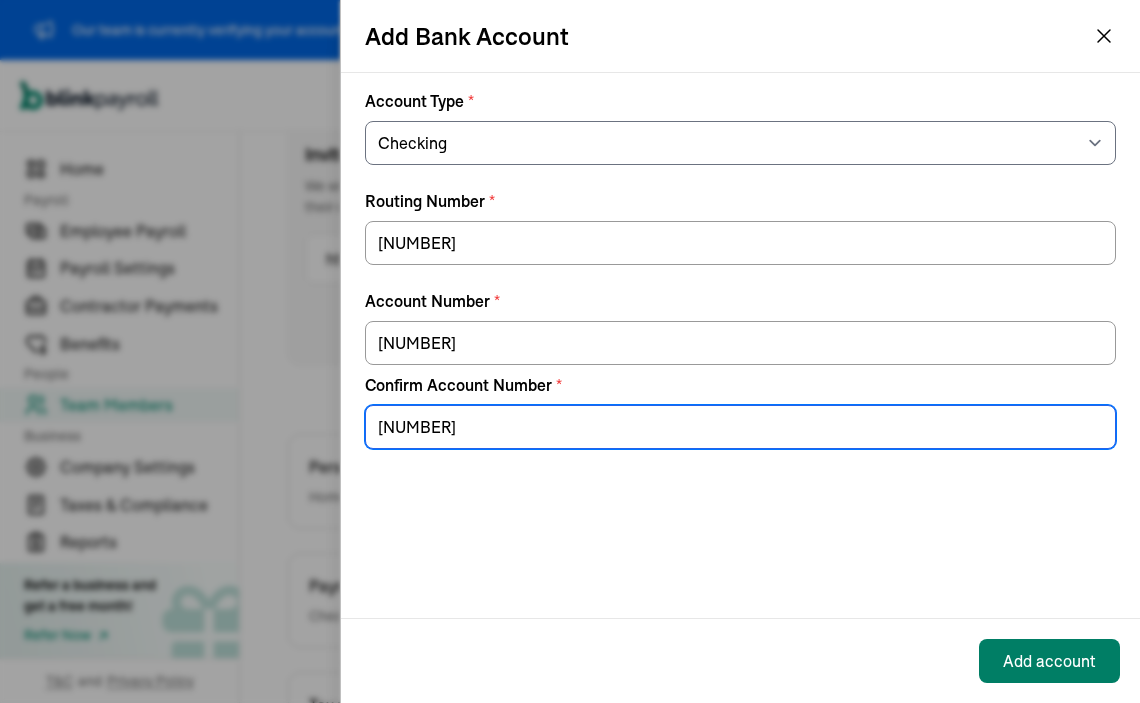 type on "[NUMBER]" 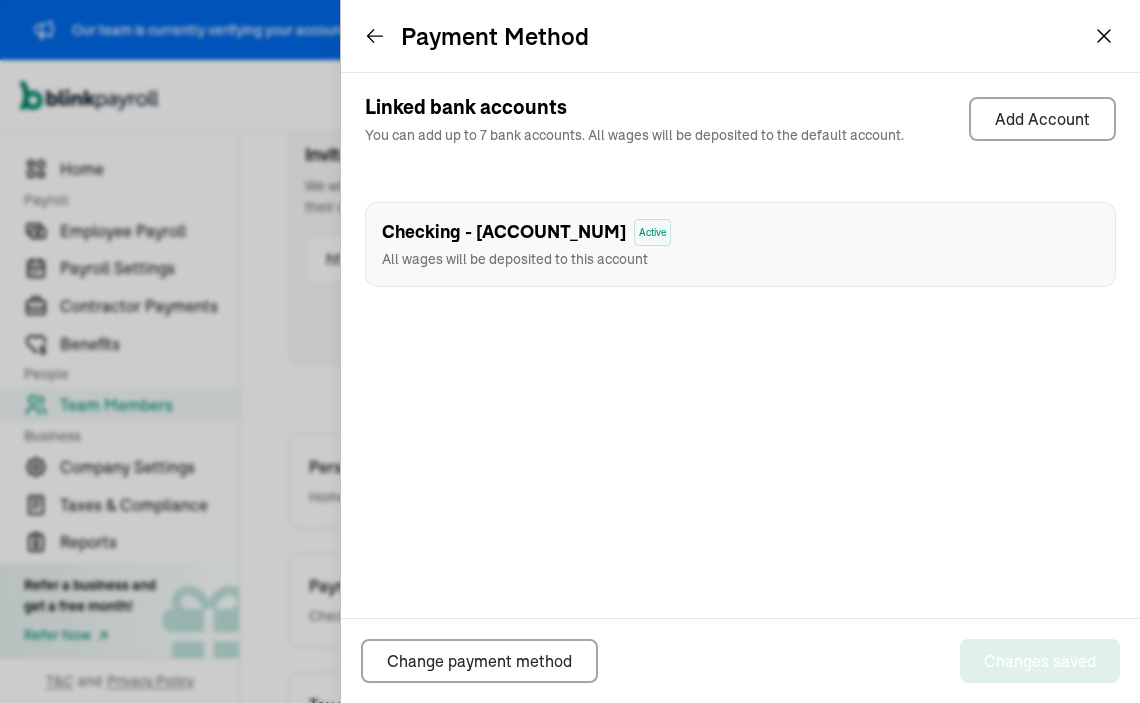 click on "Payment Method" at bounding box center (740, 36) 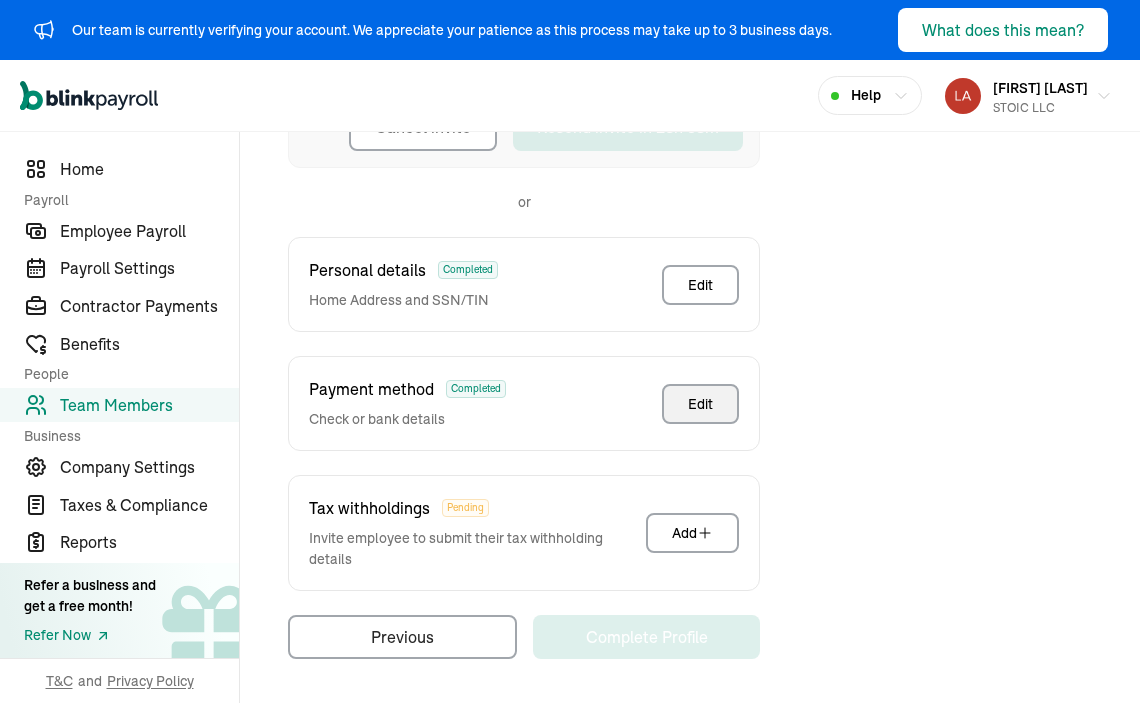 scroll, scrollTop: 493, scrollLeft: 0, axis: vertical 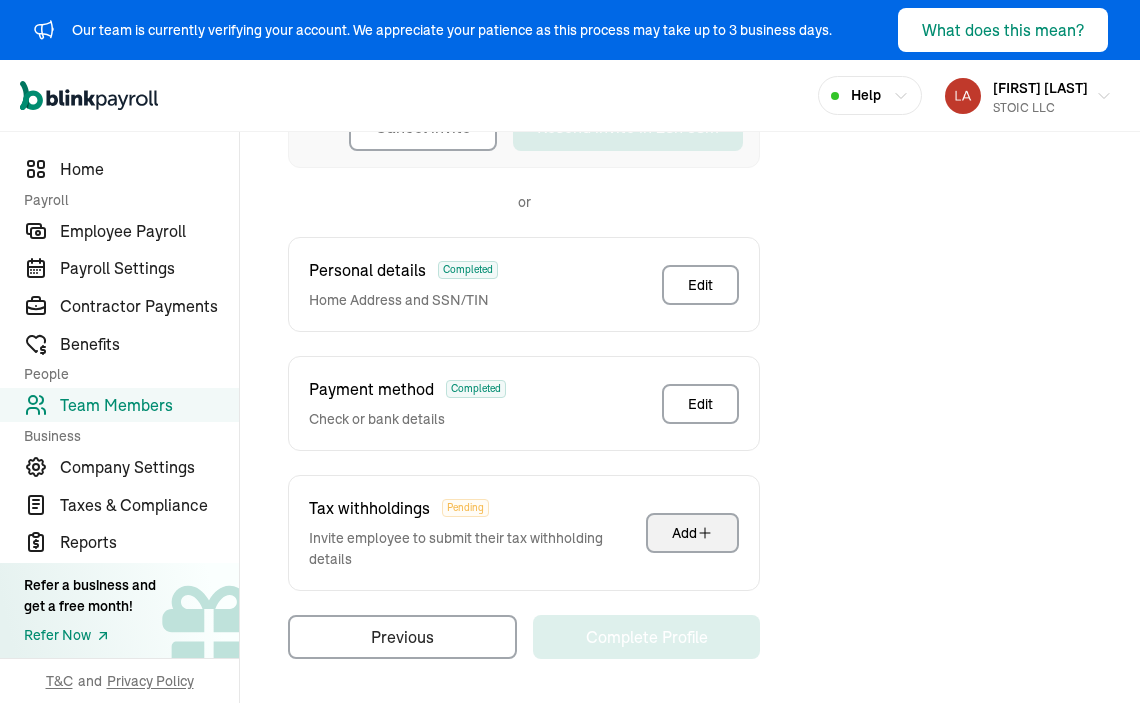 click on "Add" at bounding box center [692, 533] 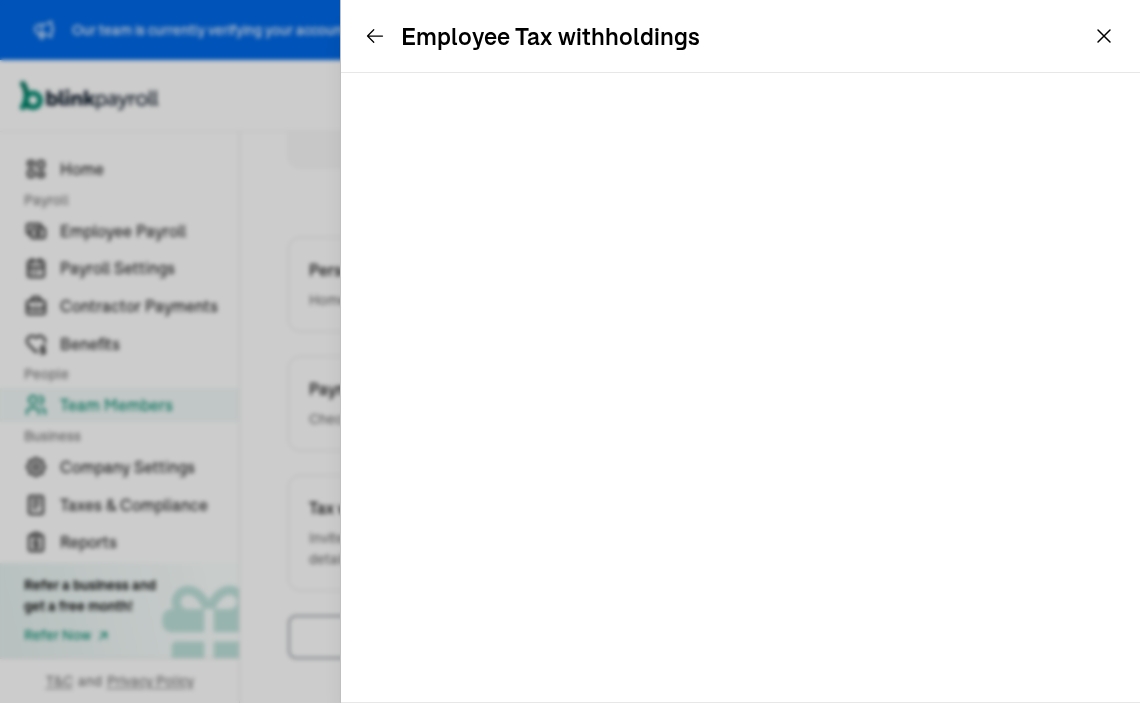 scroll, scrollTop: 296, scrollLeft: 0, axis: vertical 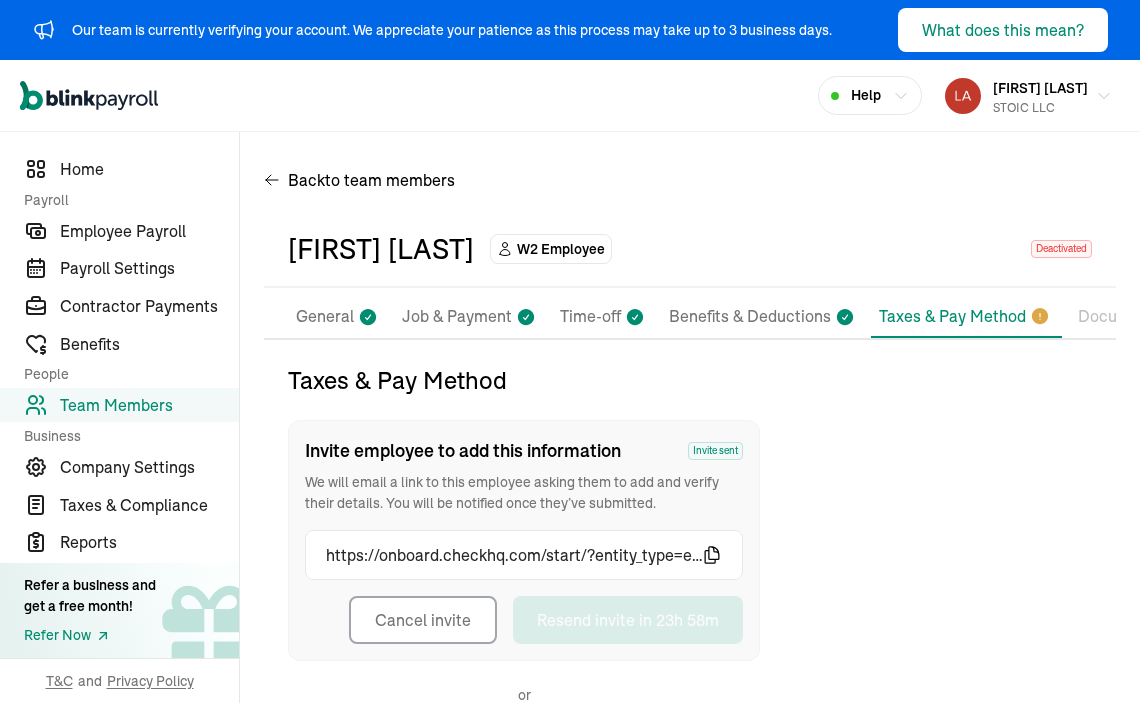 click on "[FIRST] [LAST] W2 Employee Deactivated" at bounding box center [690, 249] 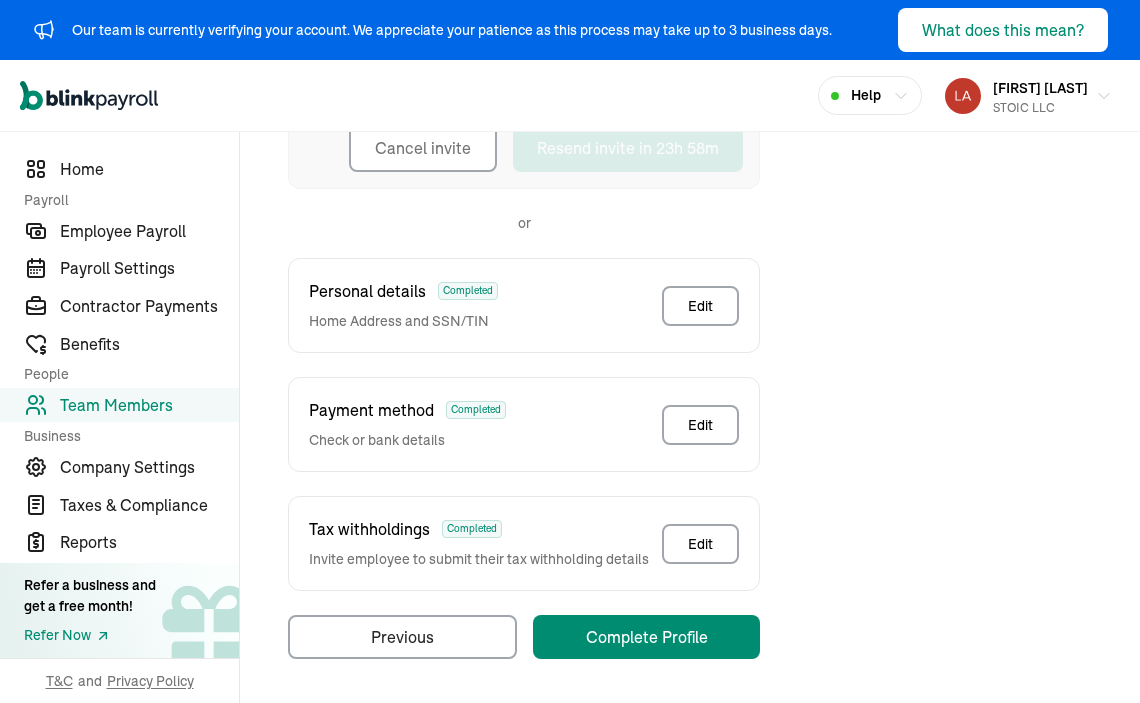 scroll, scrollTop: 472, scrollLeft: 0, axis: vertical 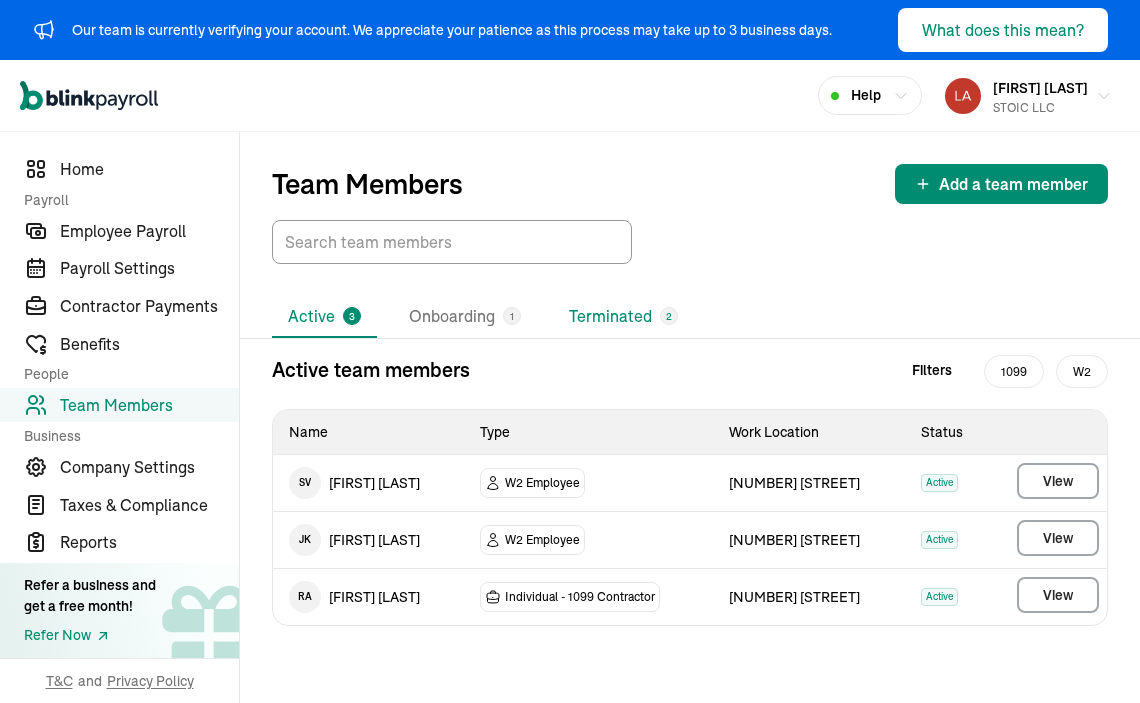 click on "Terminated 2" at bounding box center (623, 317) 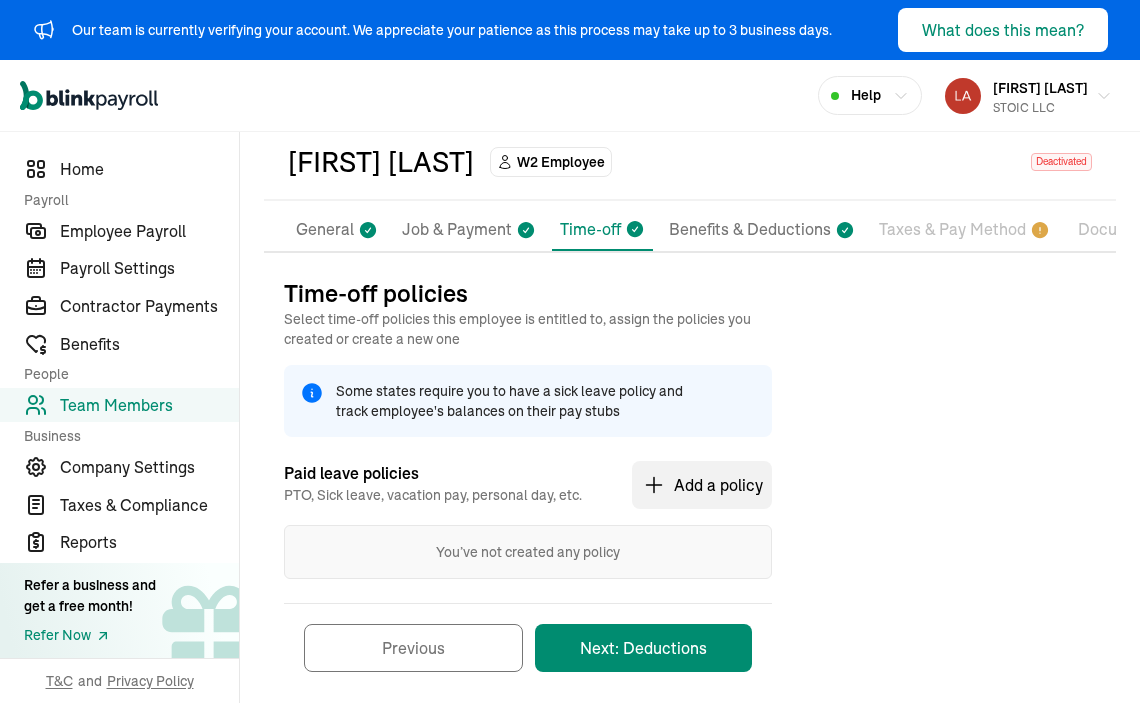 scroll, scrollTop: 120, scrollLeft: 0, axis: vertical 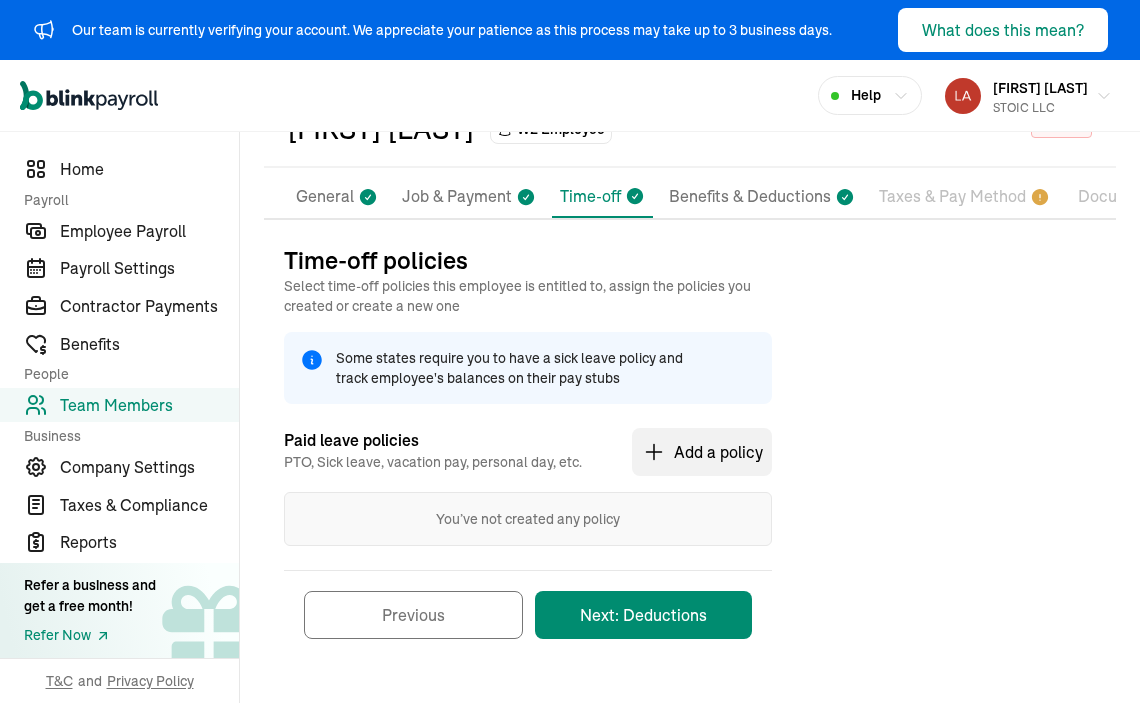 click on "Taxes & Pay Method" at bounding box center (952, 197) 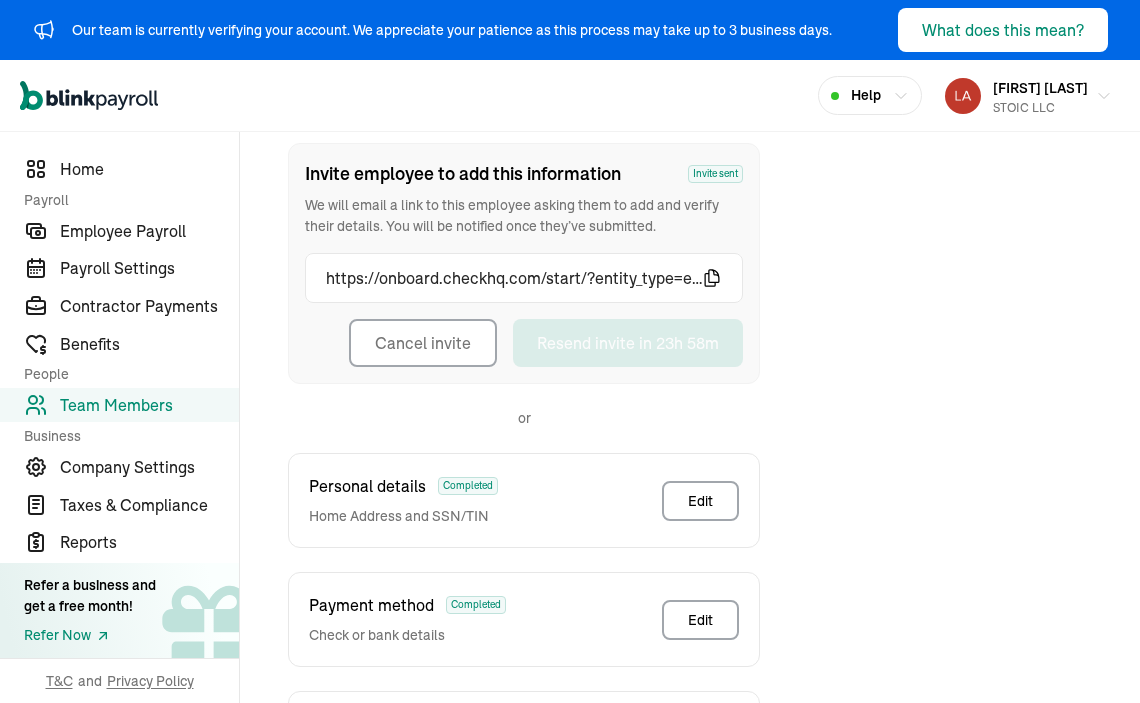scroll, scrollTop: 296, scrollLeft: 0, axis: vertical 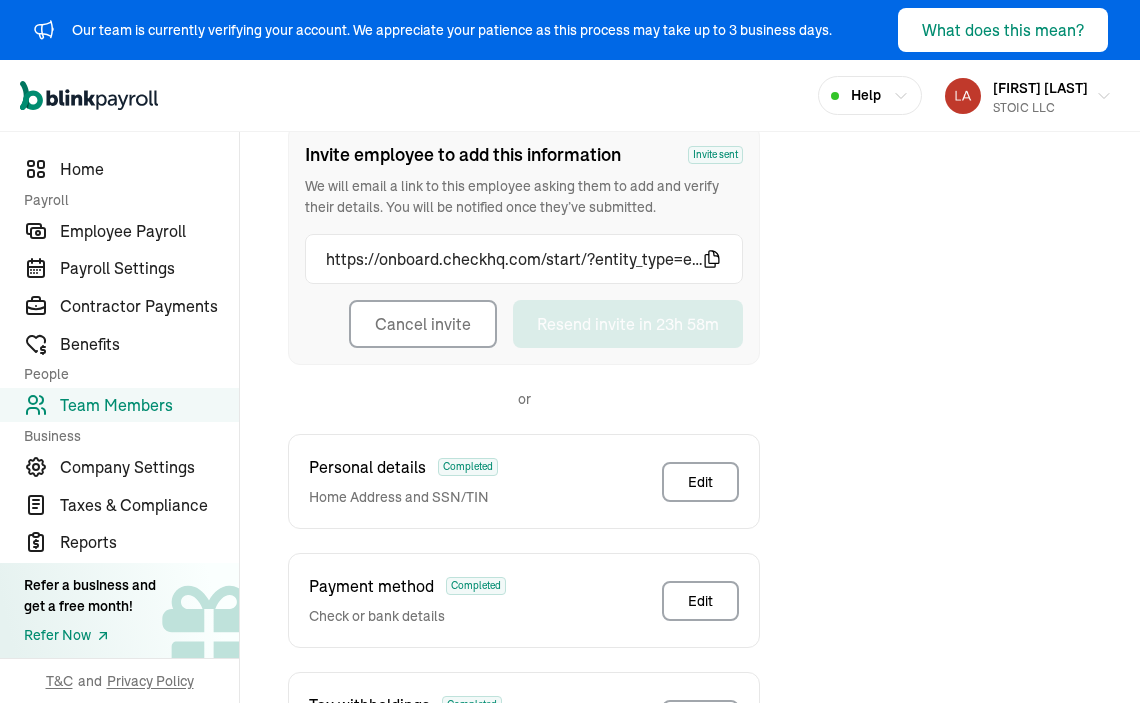 click on "Cancel invite" at bounding box center [423, 324] 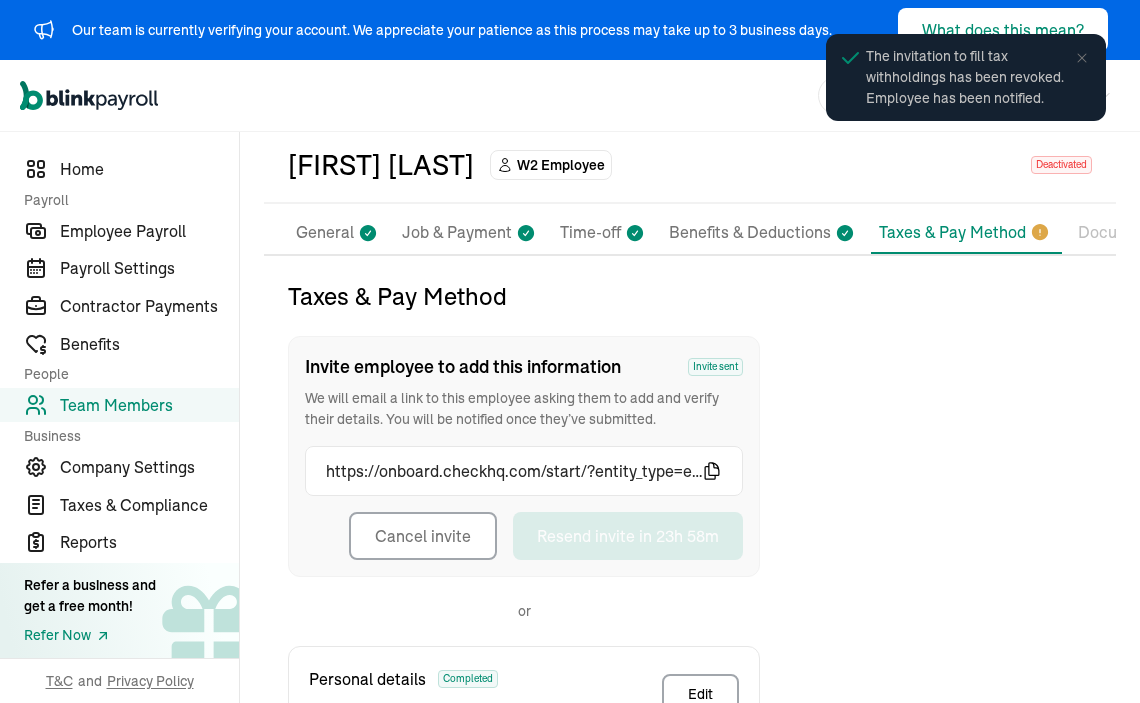scroll, scrollTop: 296, scrollLeft: 0, axis: vertical 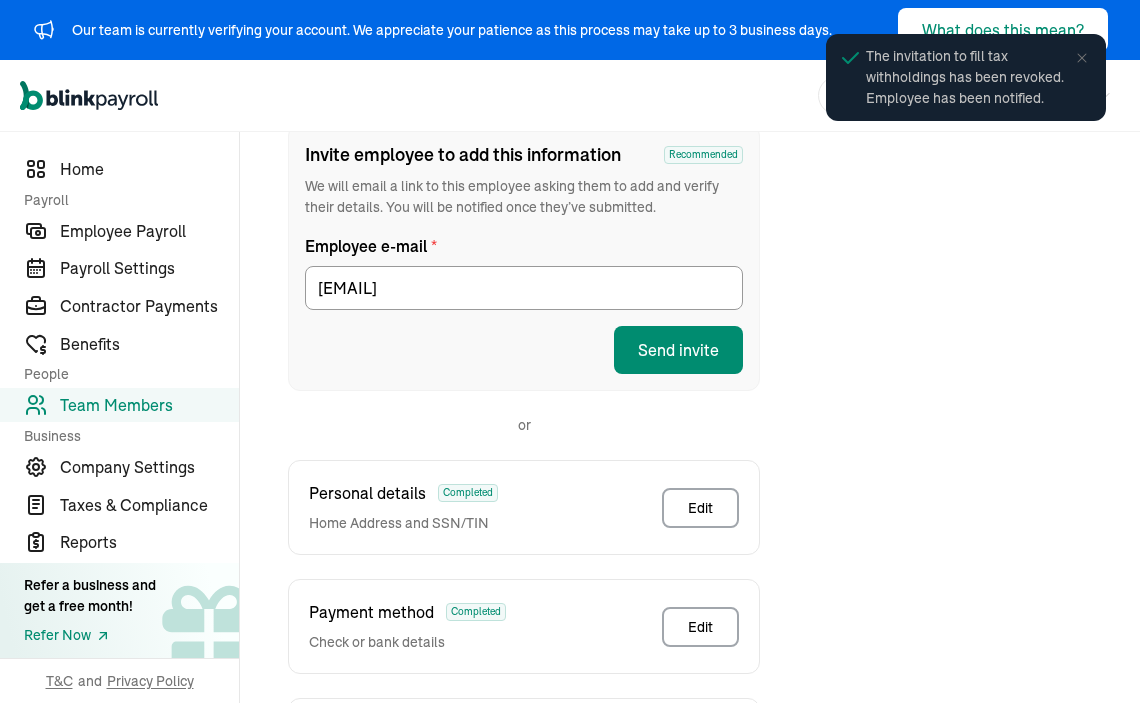 click 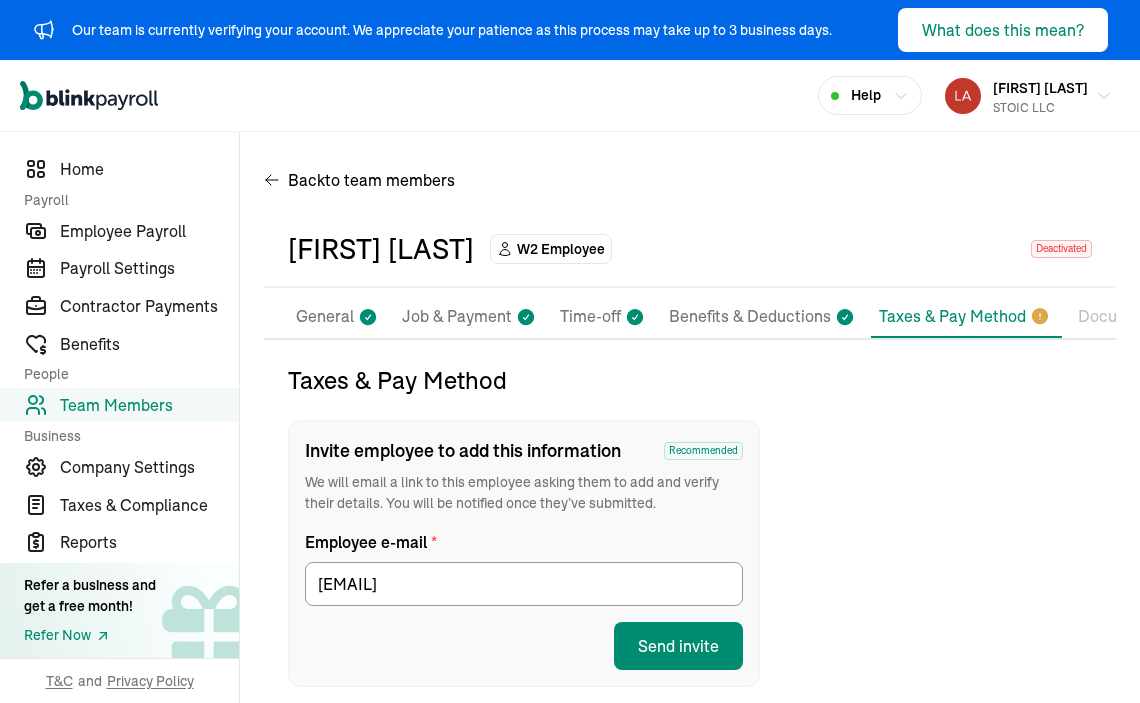 scroll, scrollTop: 0, scrollLeft: 0, axis: both 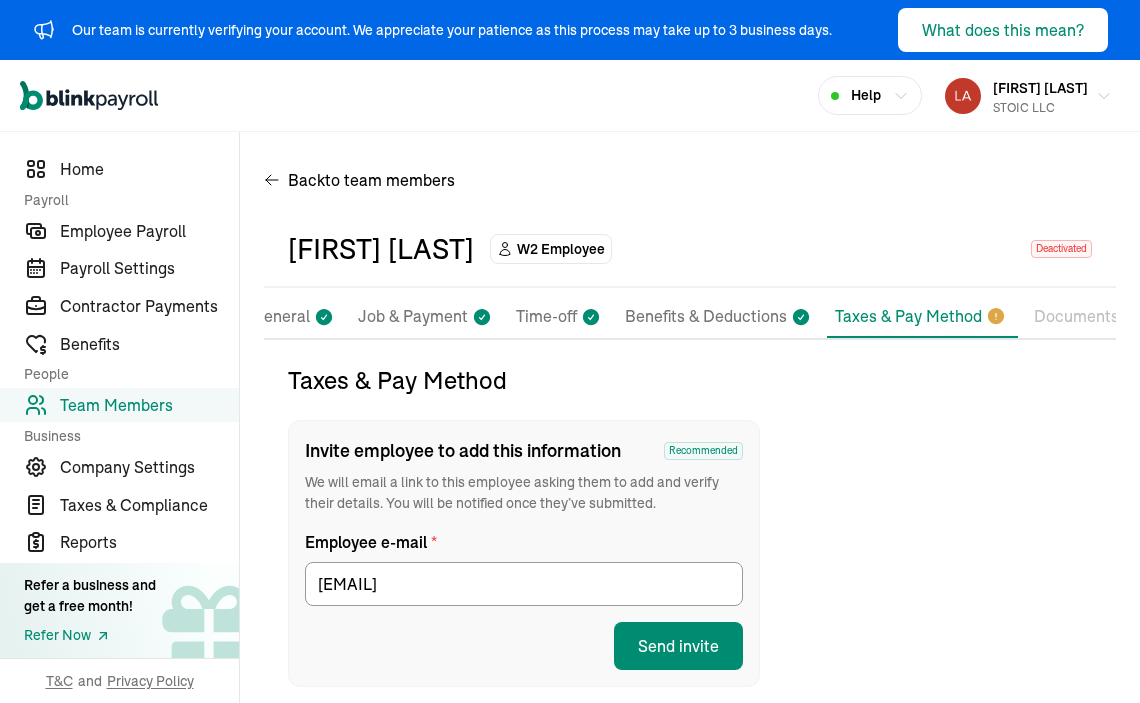 click on "Documents" at bounding box center (1076, 317) 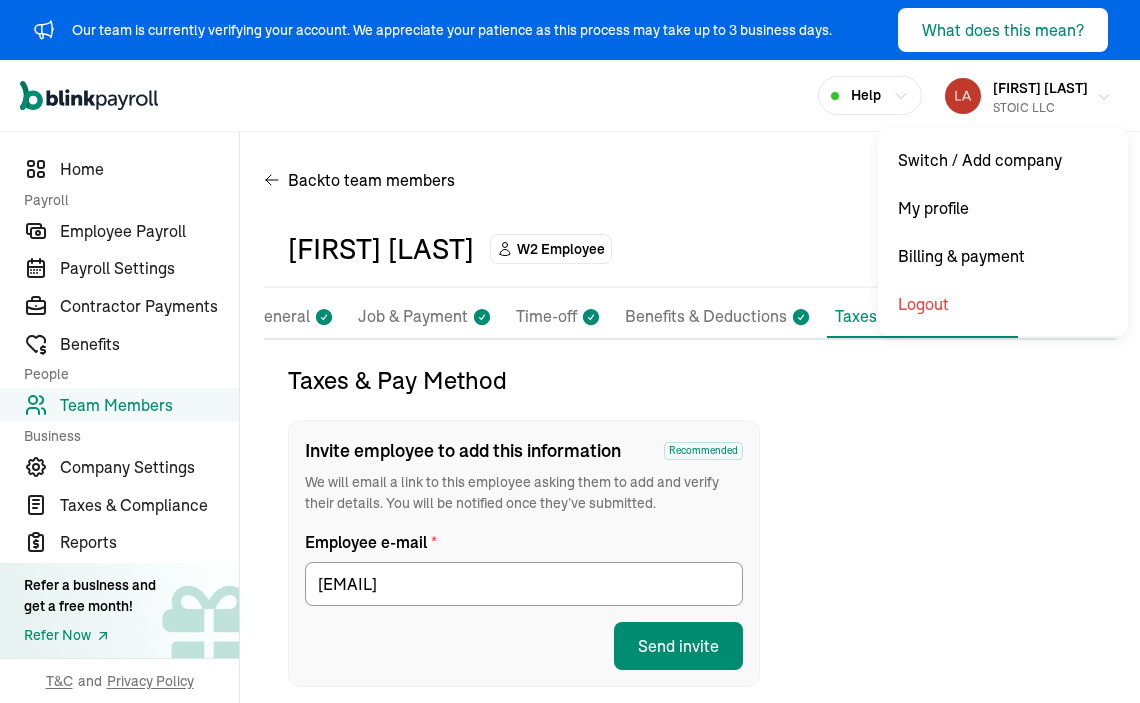 click 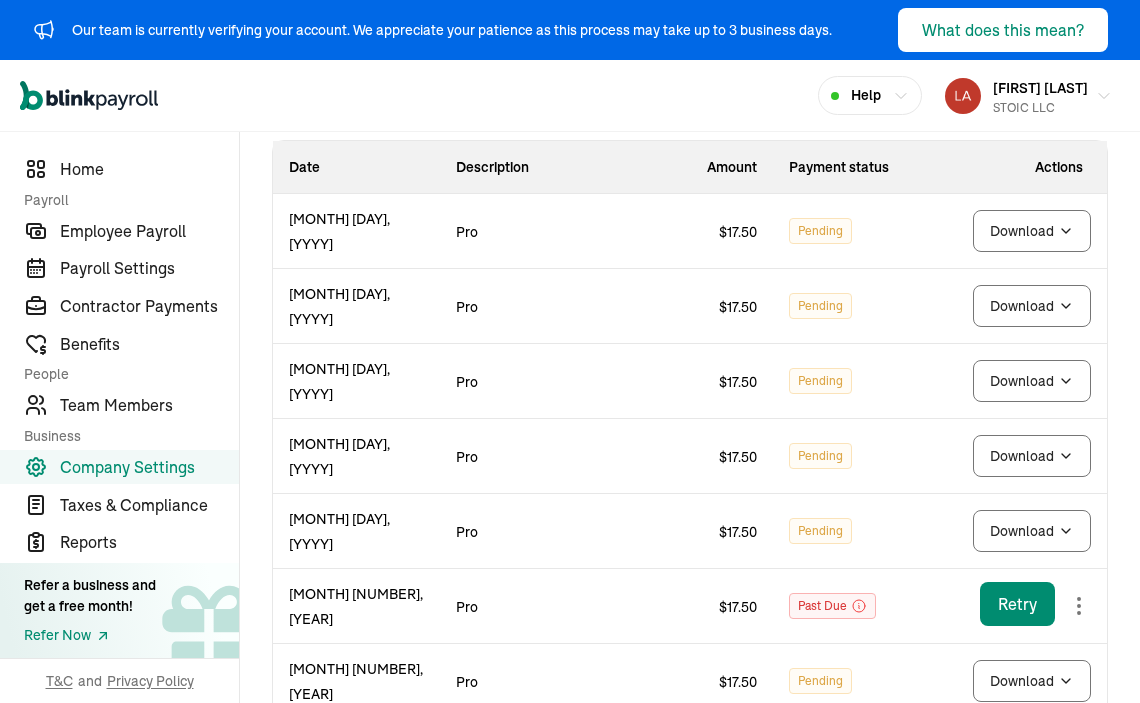 scroll, scrollTop: 402, scrollLeft: 0, axis: vertical 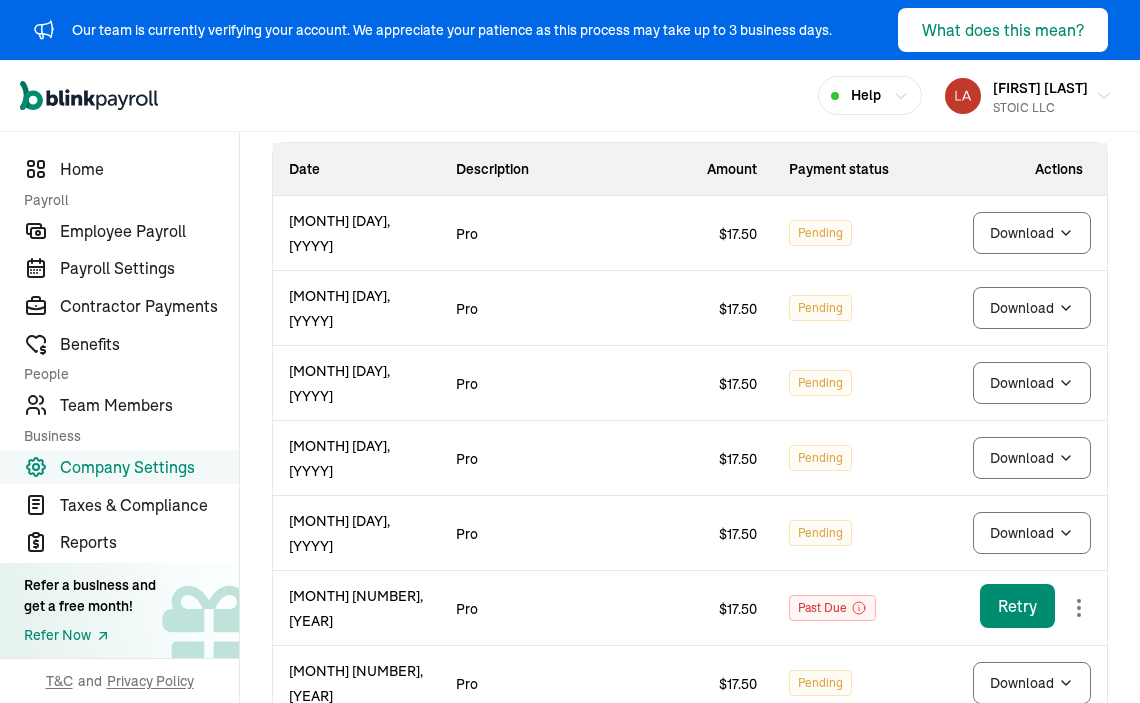 click on "Help" at bounding box center [870, 95] 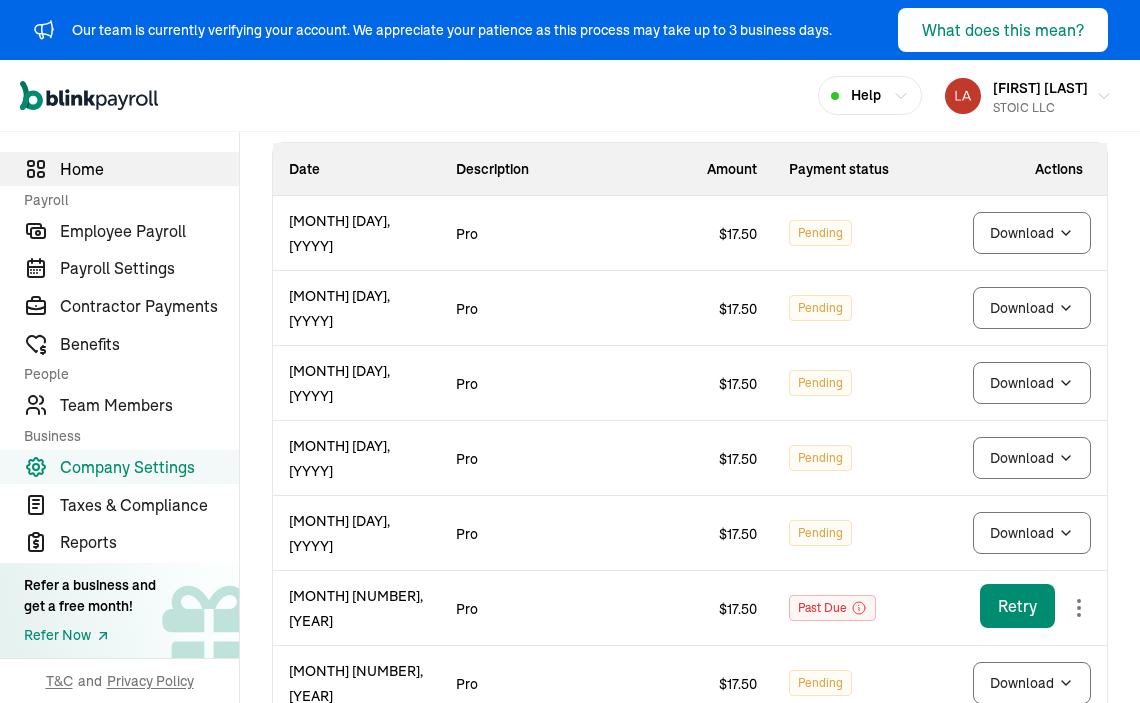 click on "Home" at bounding box center [149, 169] 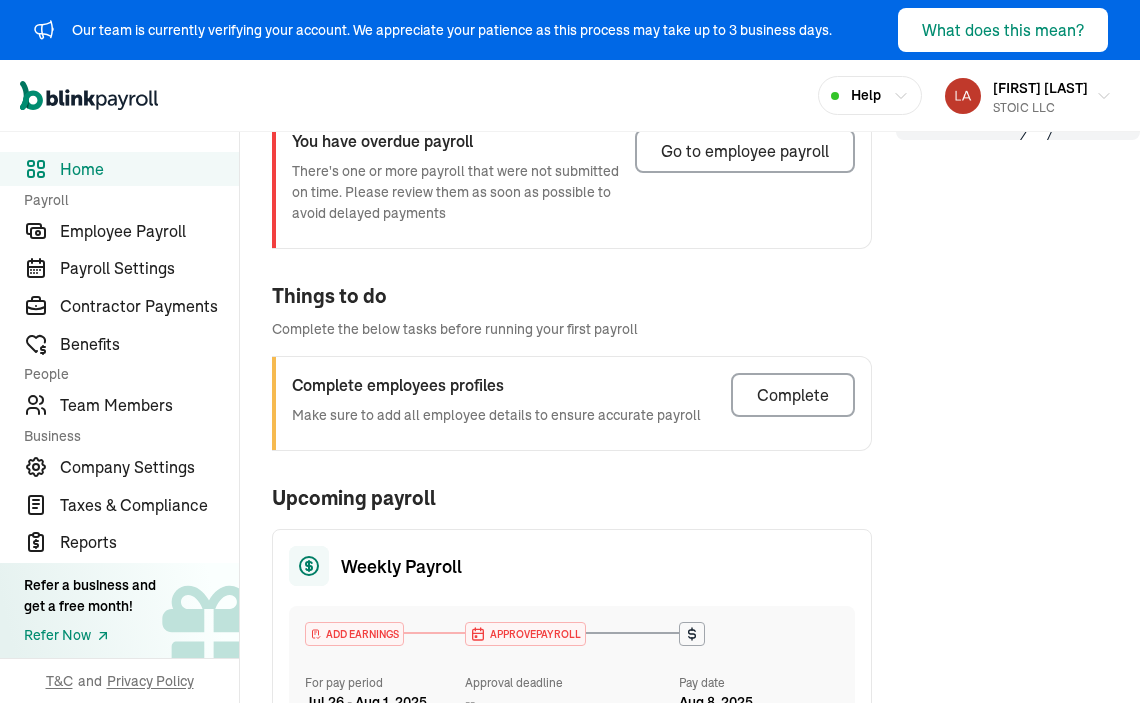 scroll, scrollTop: 262, scrollLeft: 0, axis: vertical 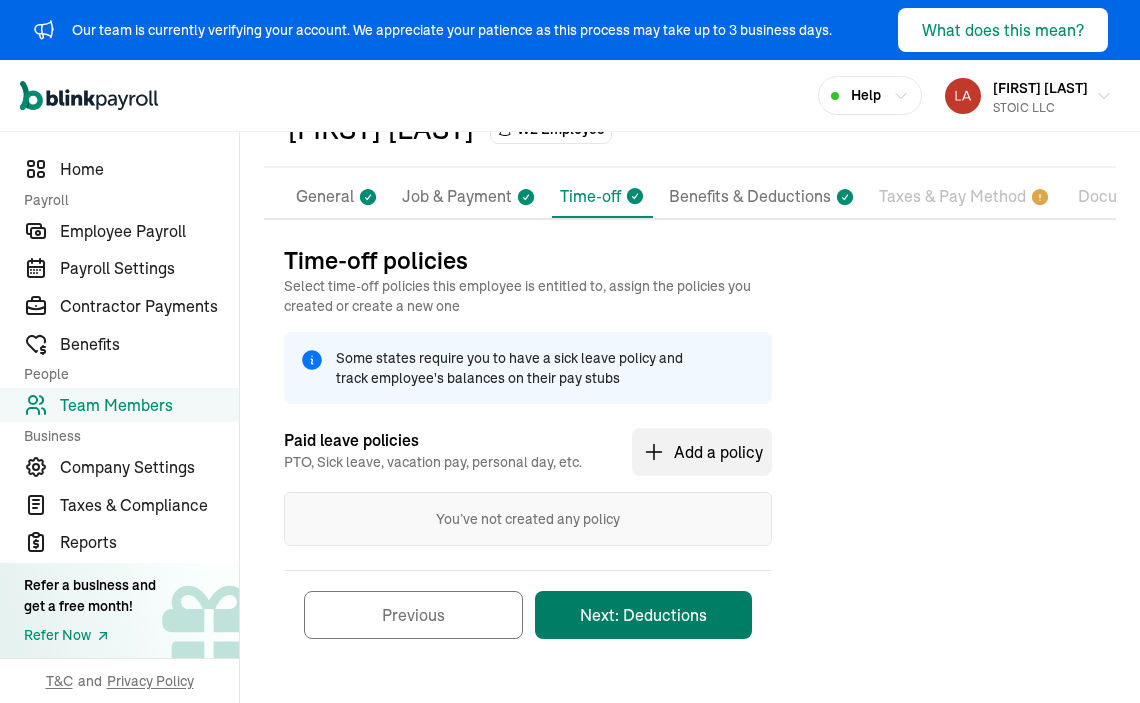click on "Next: Deductions" at bounding box center [643, 615] 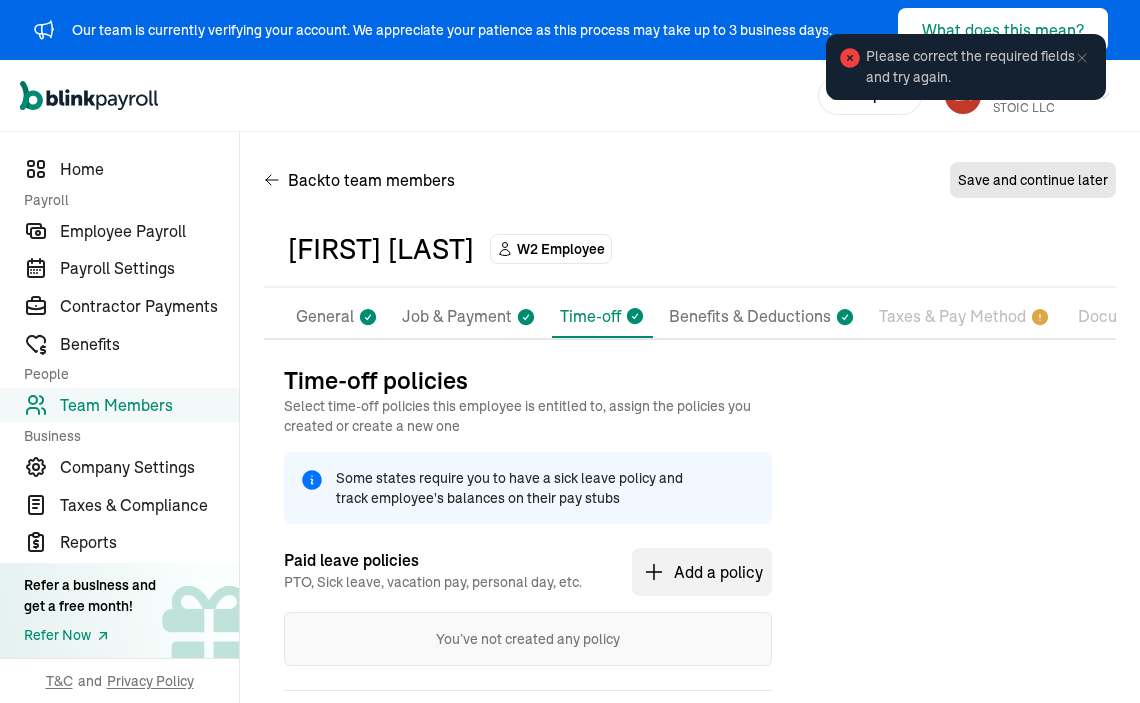 scroll, scrollTop: 0, scrollLeft: 0, axis: both 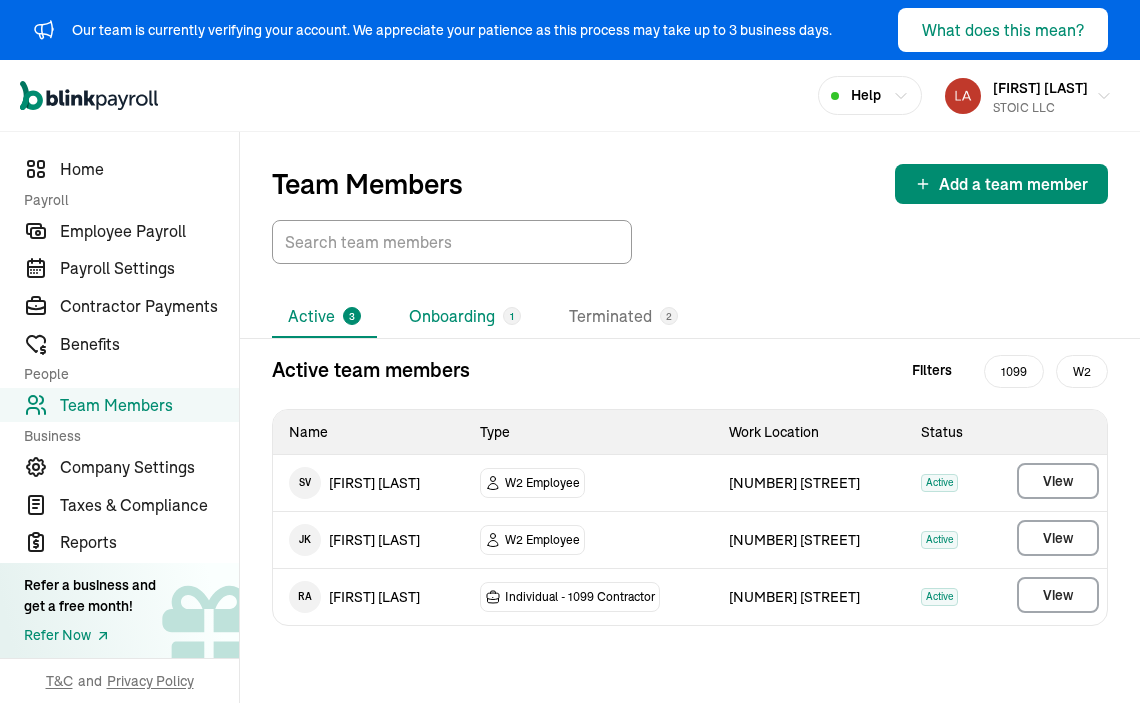 click on "1" at bounding box center (512, 316) 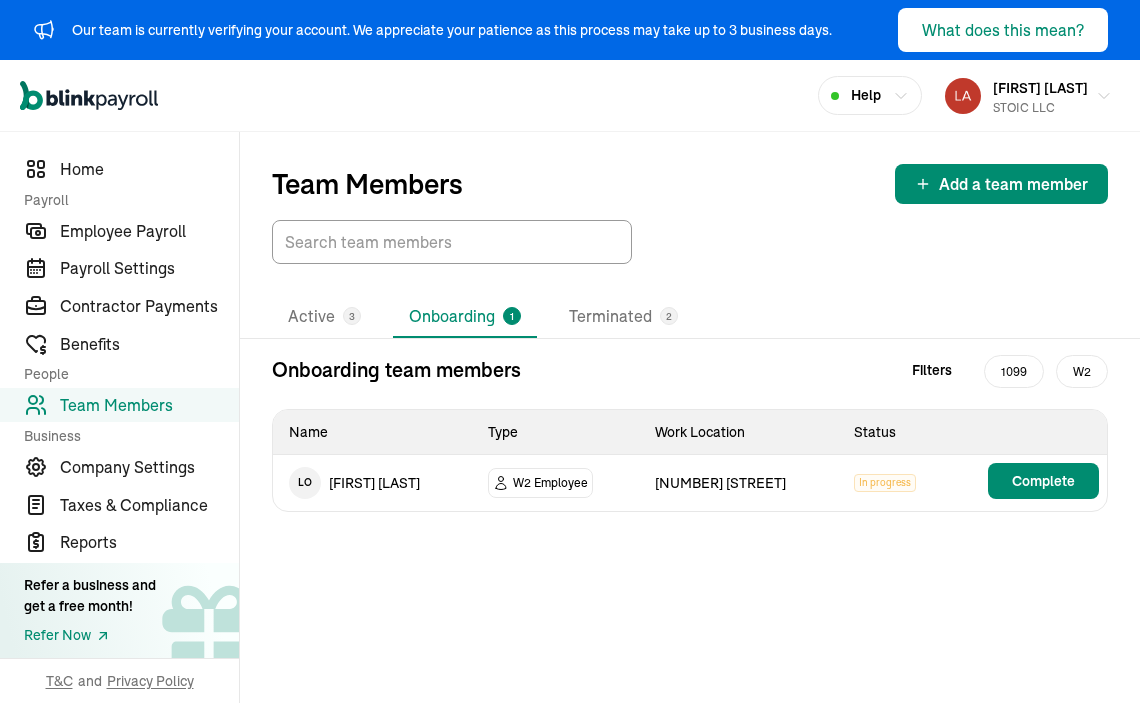 scroll, scrollTop: 0, scrollLeft: 0, axis: both 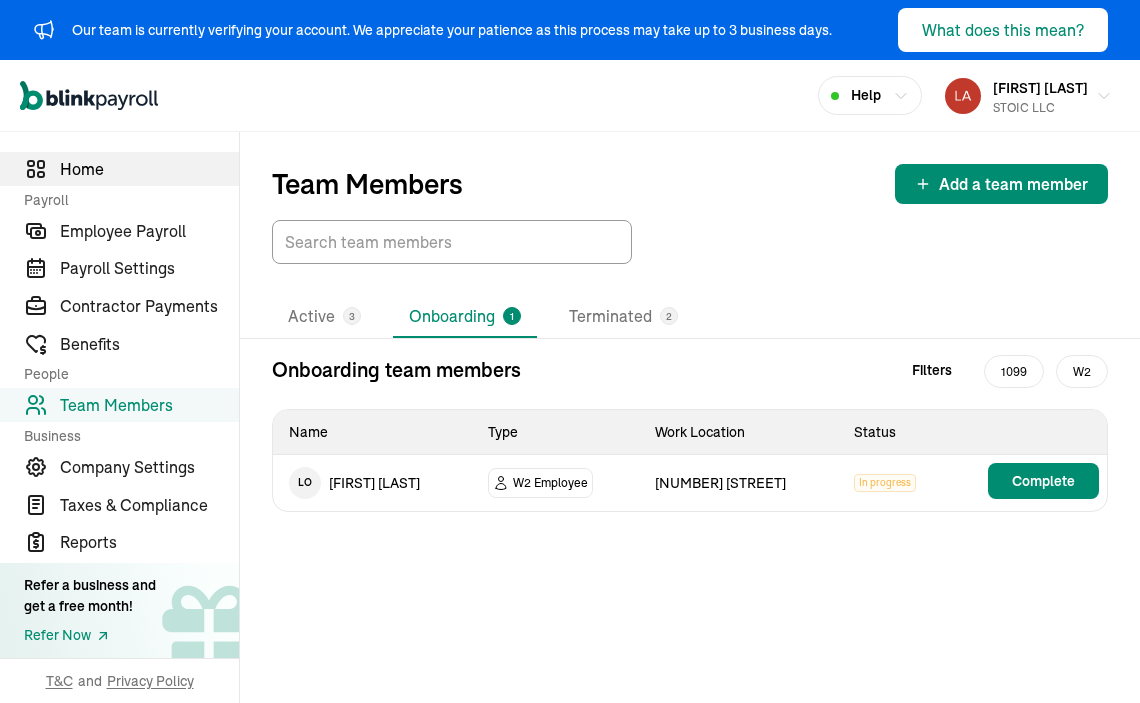click on "Home" at bounding box center (119, 169) 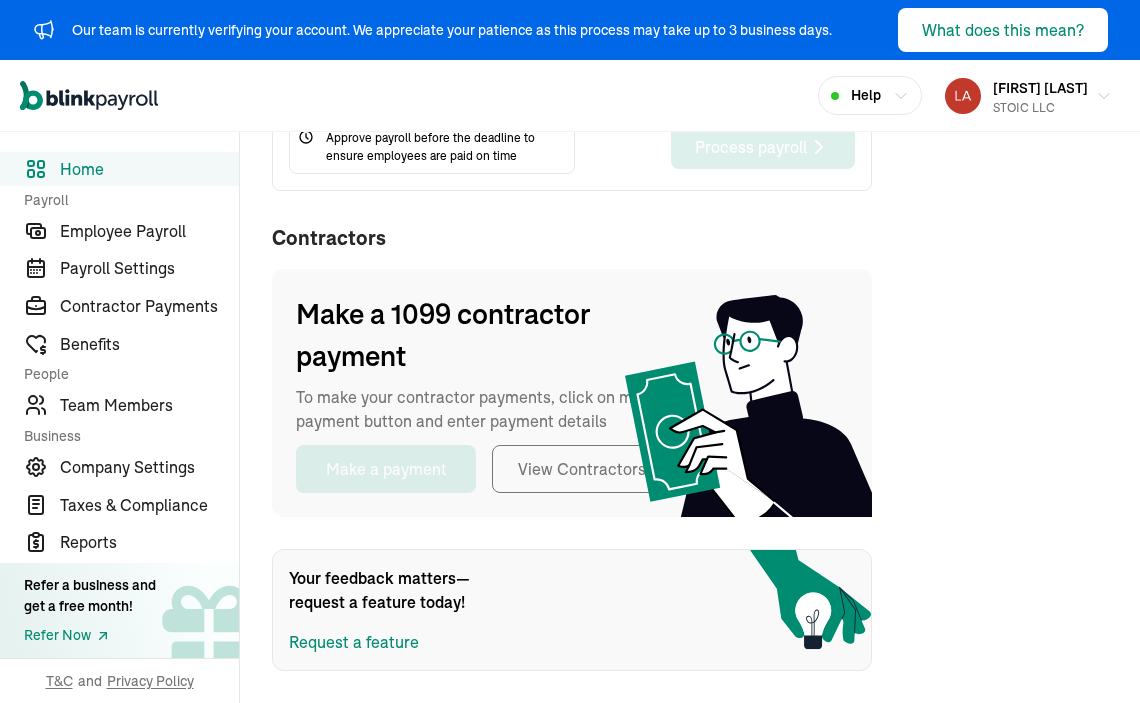 scroll, scrollTop: 824, scrollLeft: 0, axis: vertical 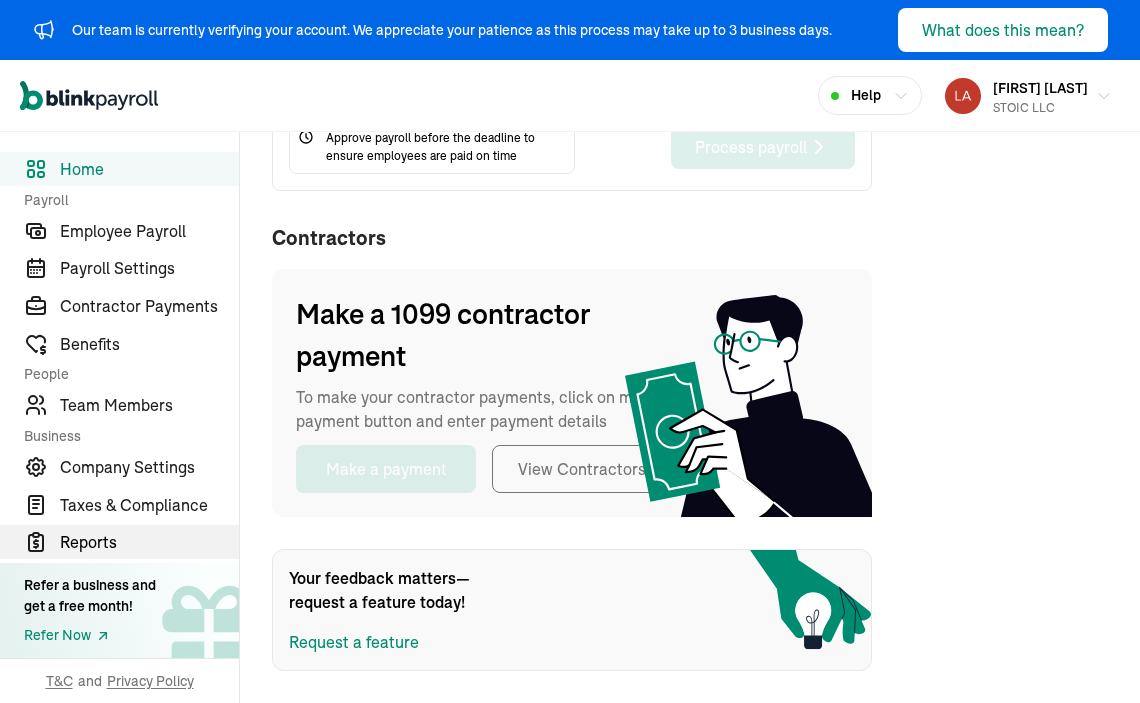 click on "Reports" at bounding box center (149, 542) 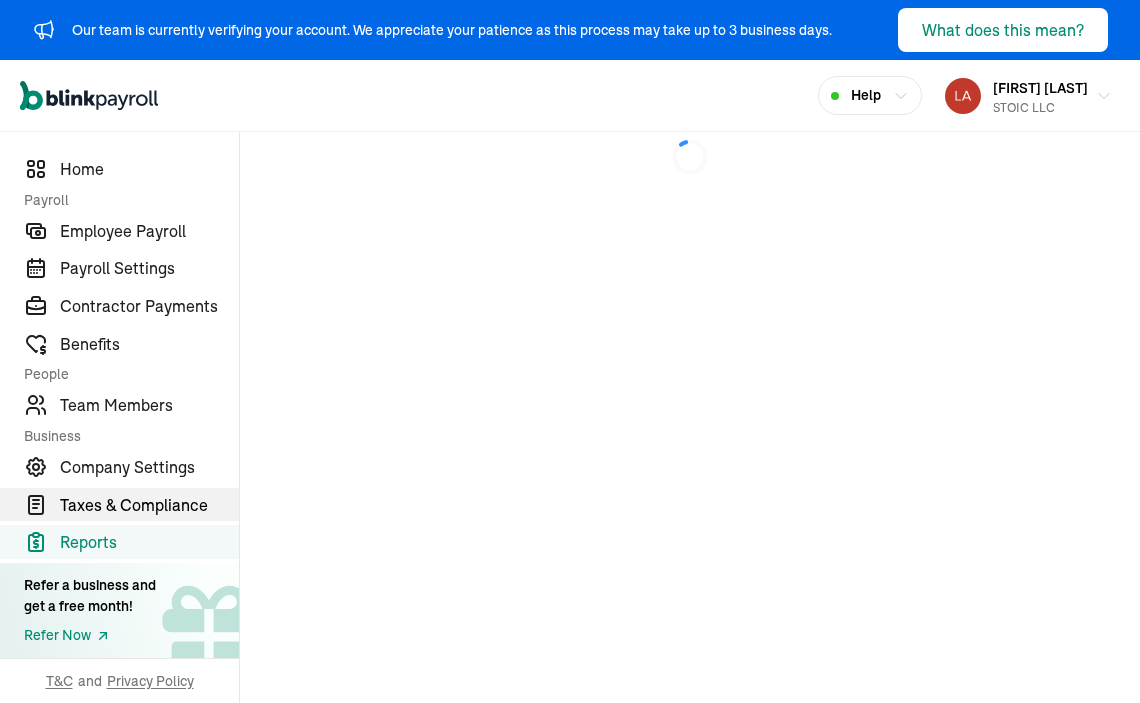 scroll, scrollTop: 0, scrollLeft: 0, axis: both 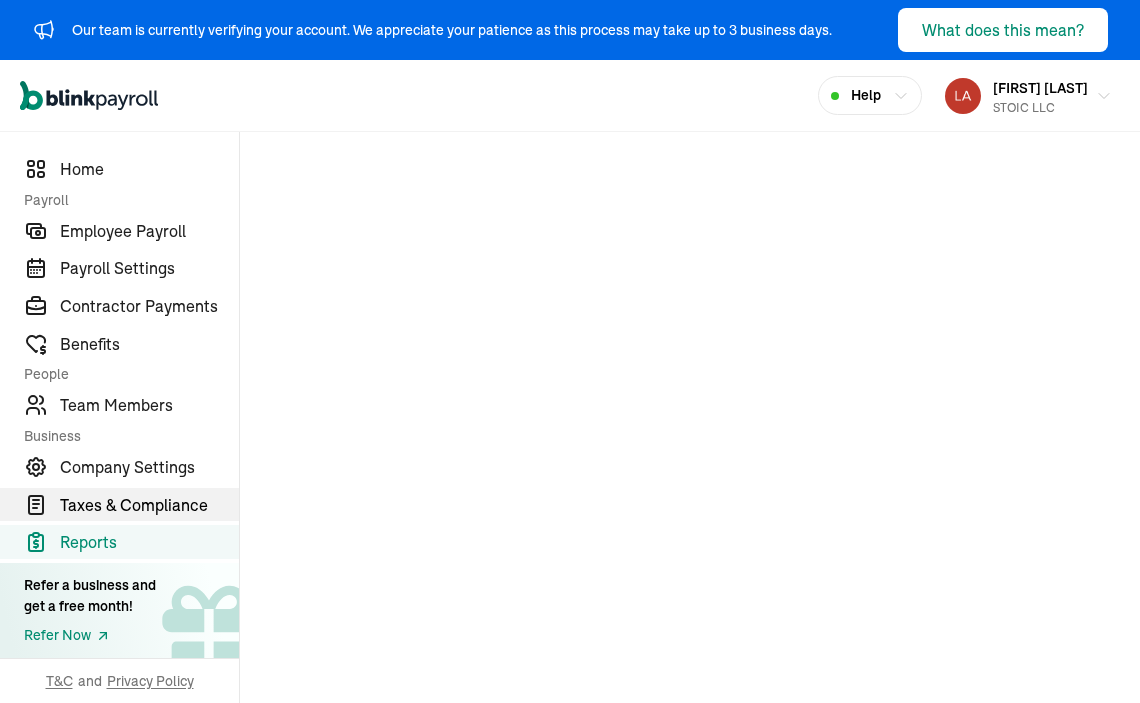 click on "Taxes & Compliance" at bounding box center [149, 505] 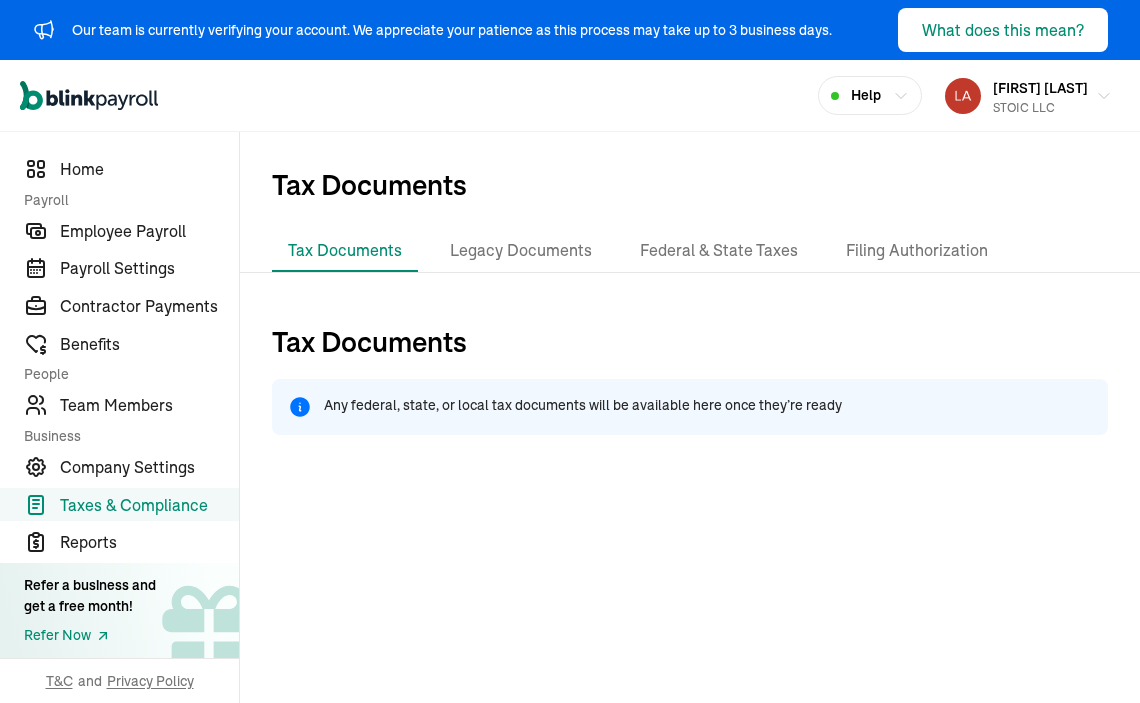 click on "Tax Documents" at bounding box center [690, 350] 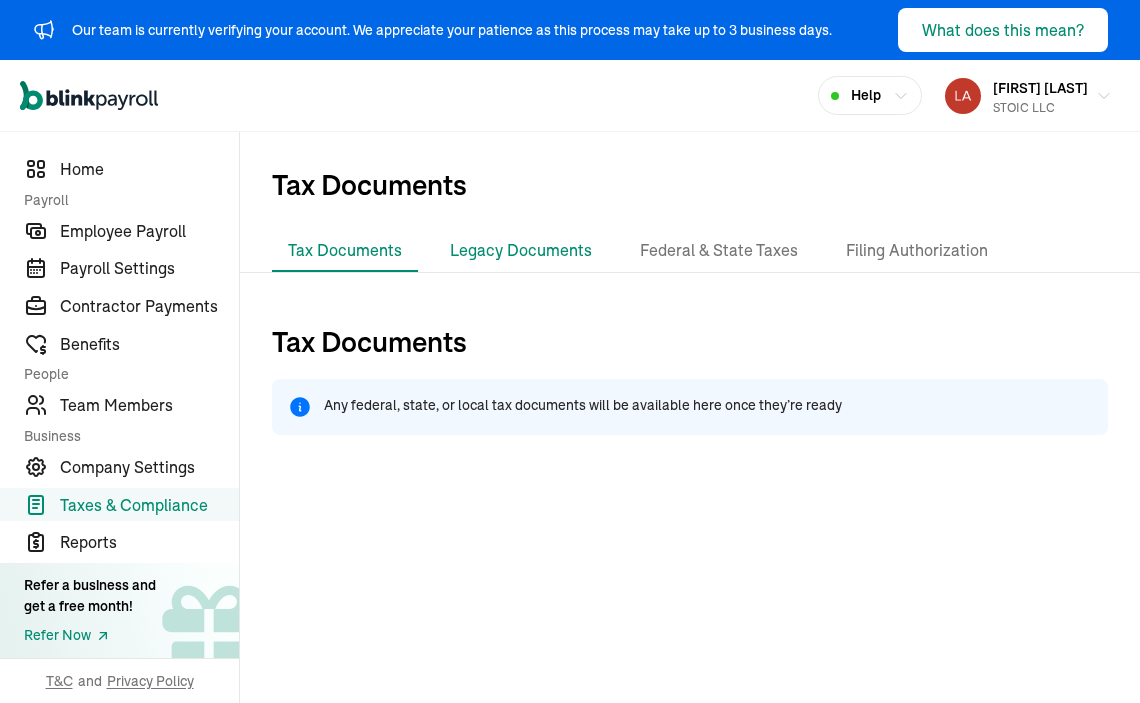 click on "Legacy Documents" at bounding box center (521, 251) 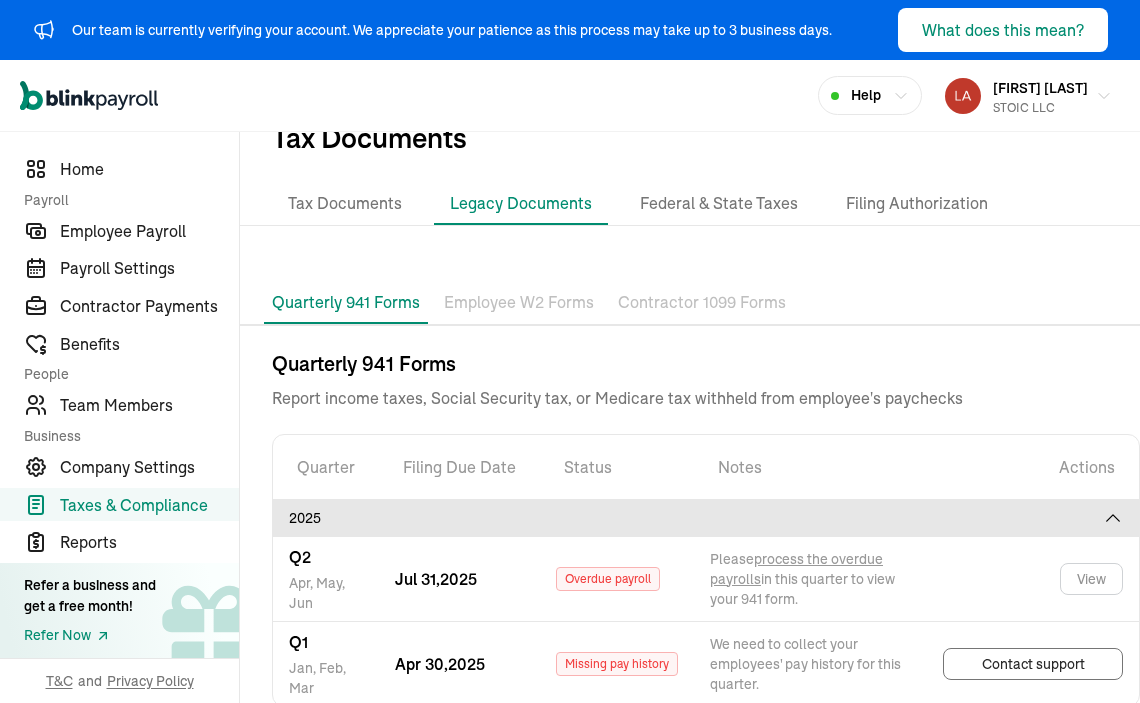 scroll, scrollTop: 47, scrollLeft: 0, axis: vertical 